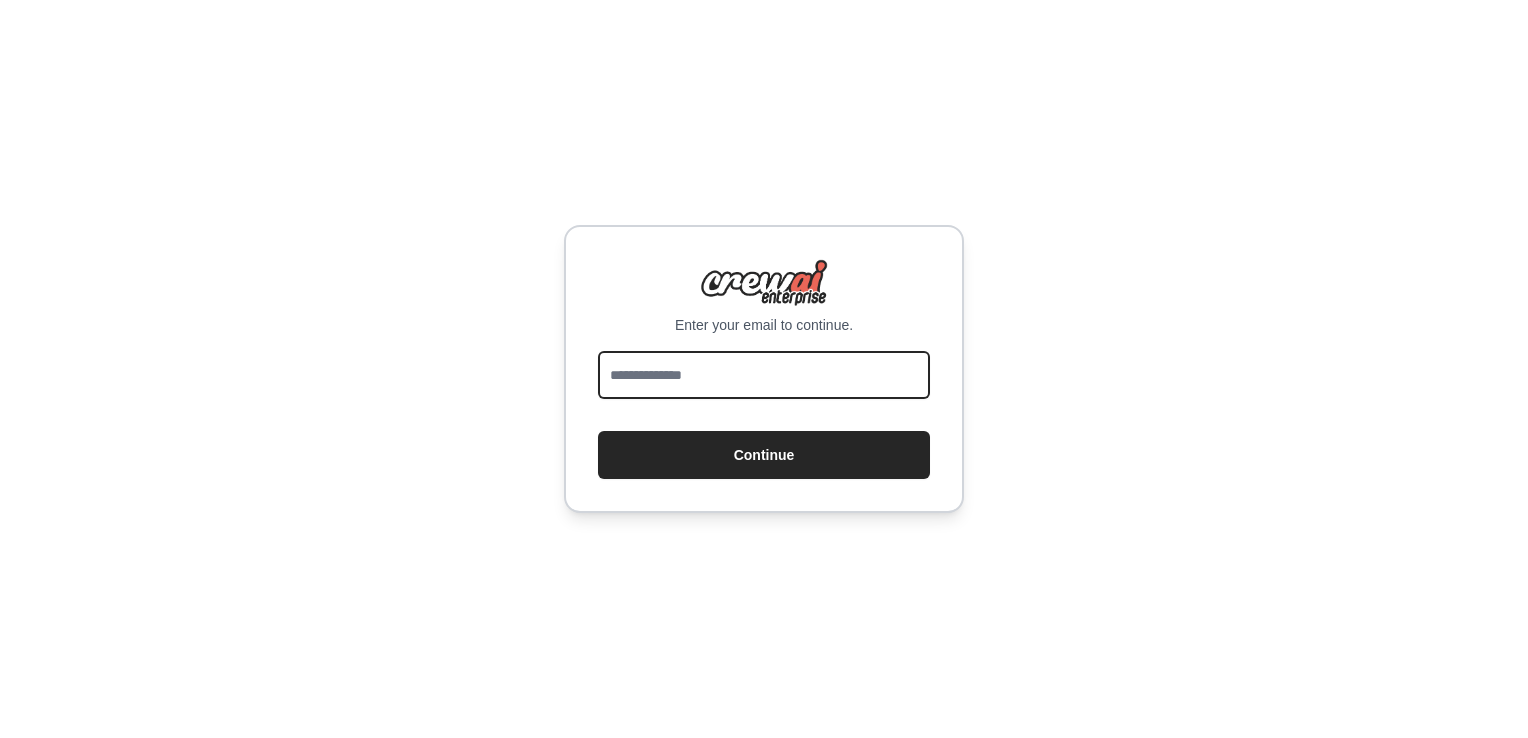 scroll, scrollTop: 0, scrollLeft: 0, axis: both 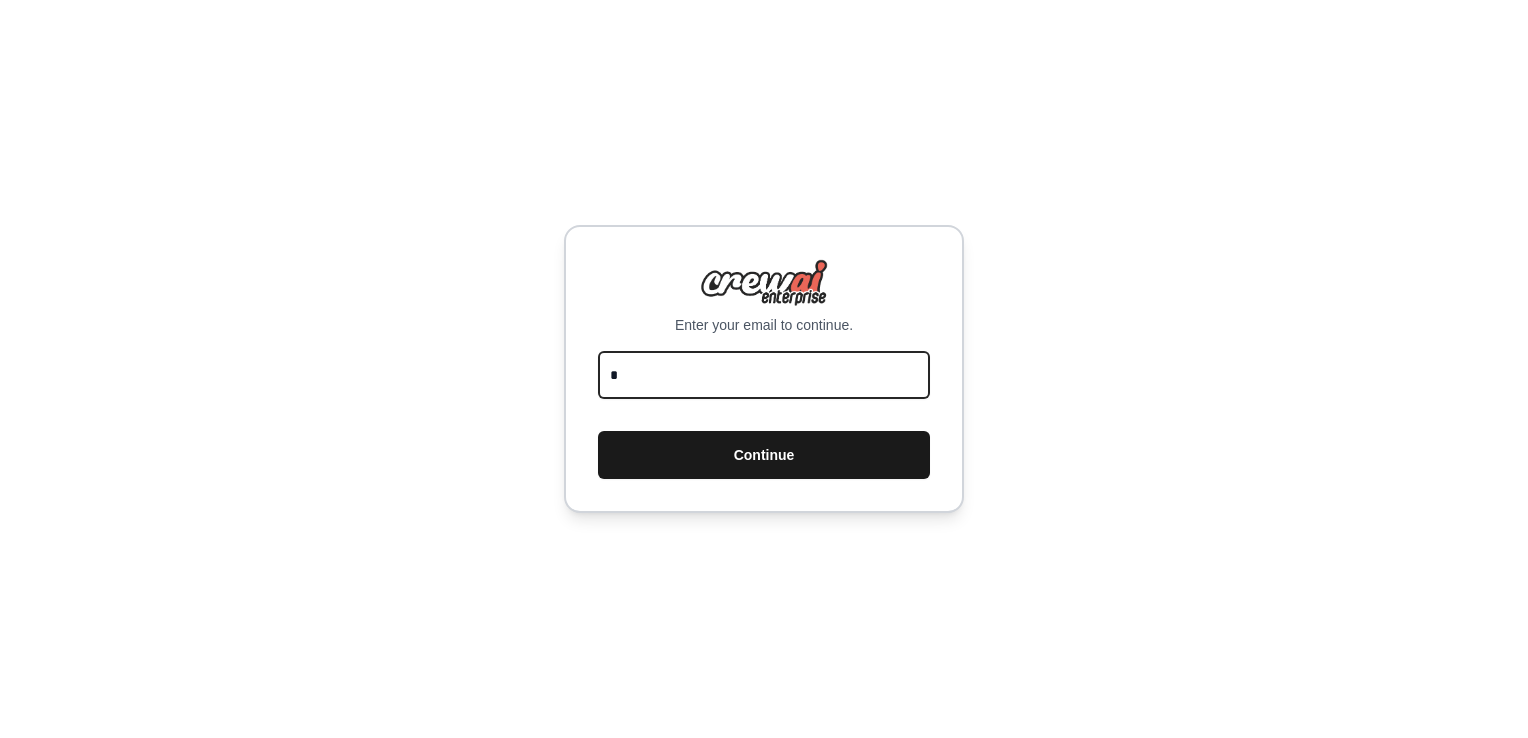 type on "*" 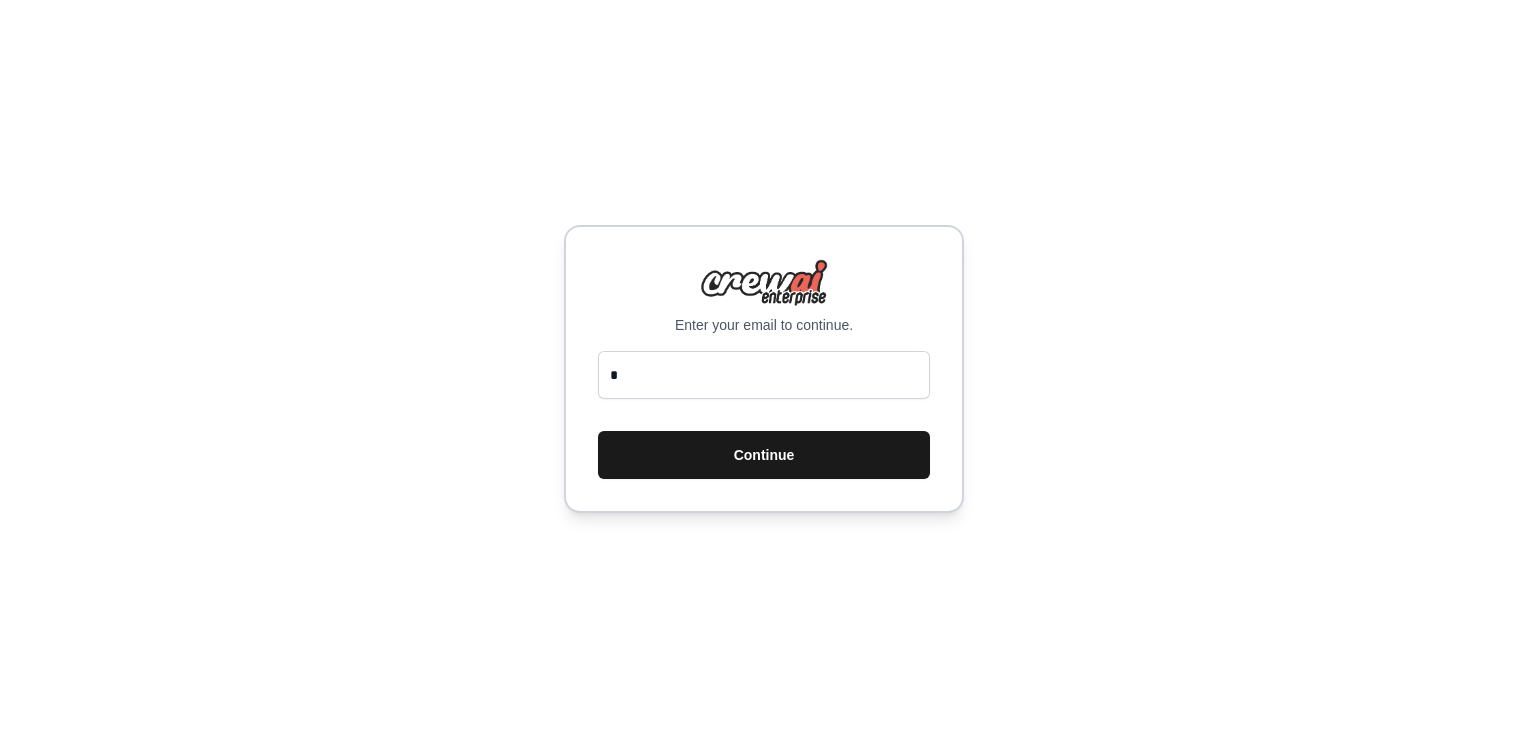 click on "Continue" at bounding box center (764, 455) 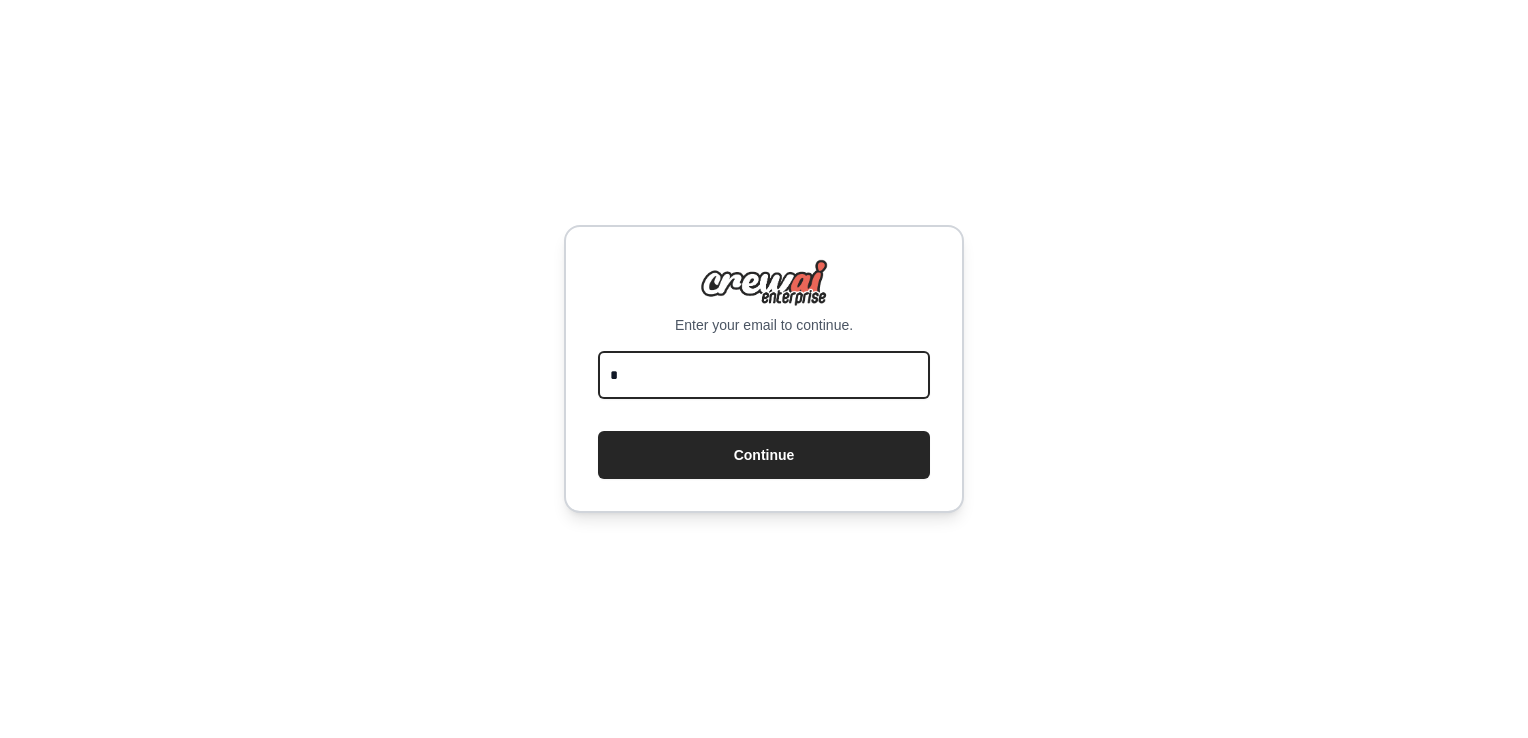 click on "*" at bounding box center [764, 375] 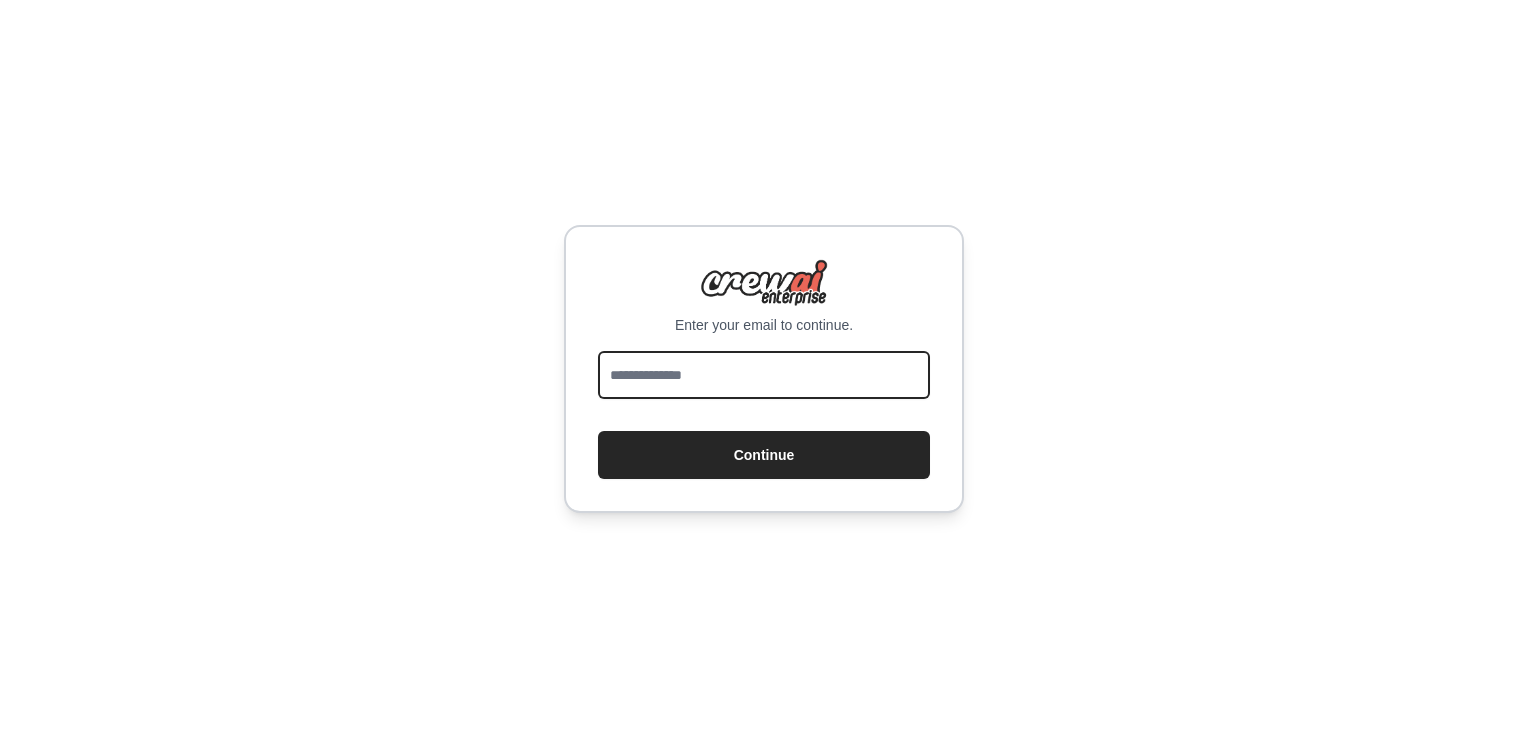 click at bounding box center [764, 375] 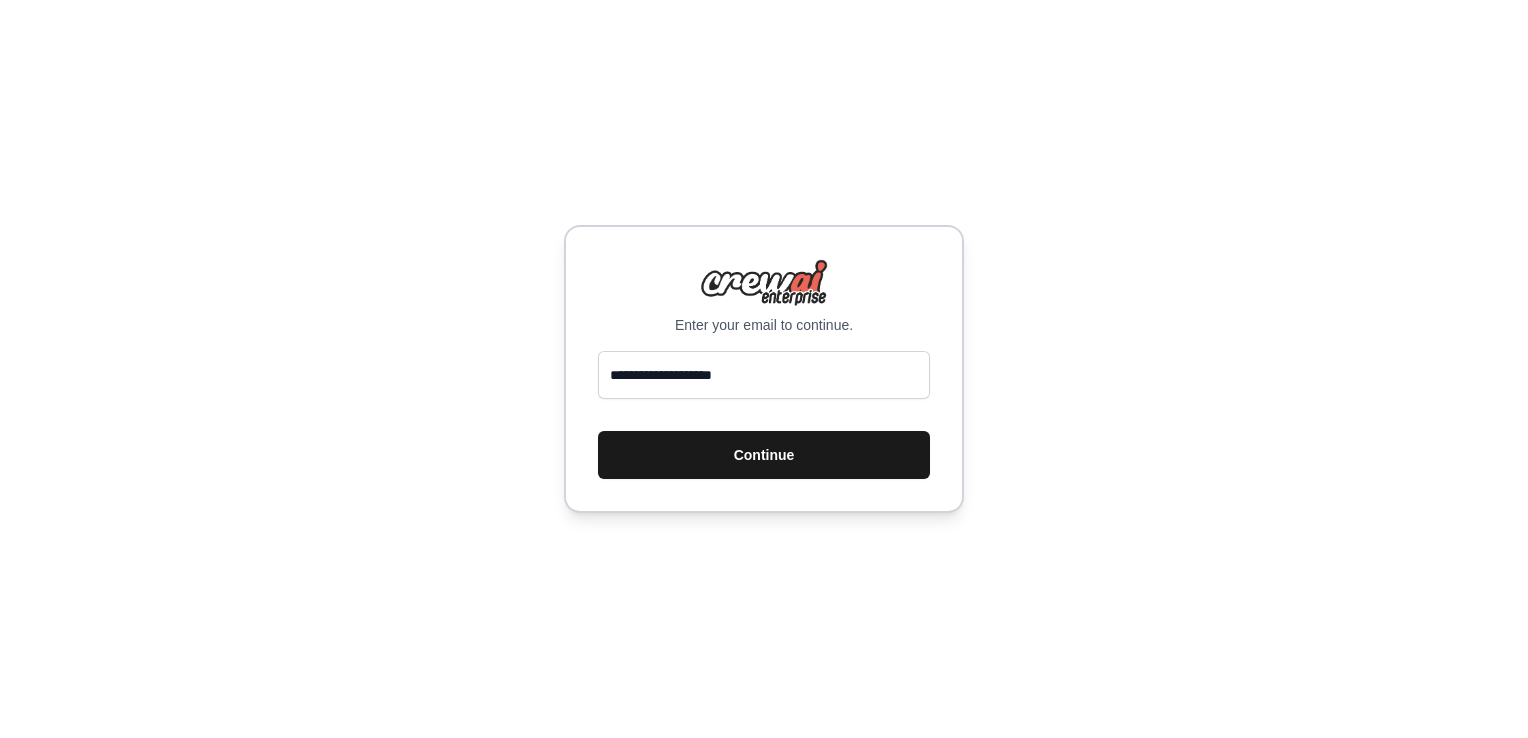 click on "Continue" at bounding box center [764, 455] 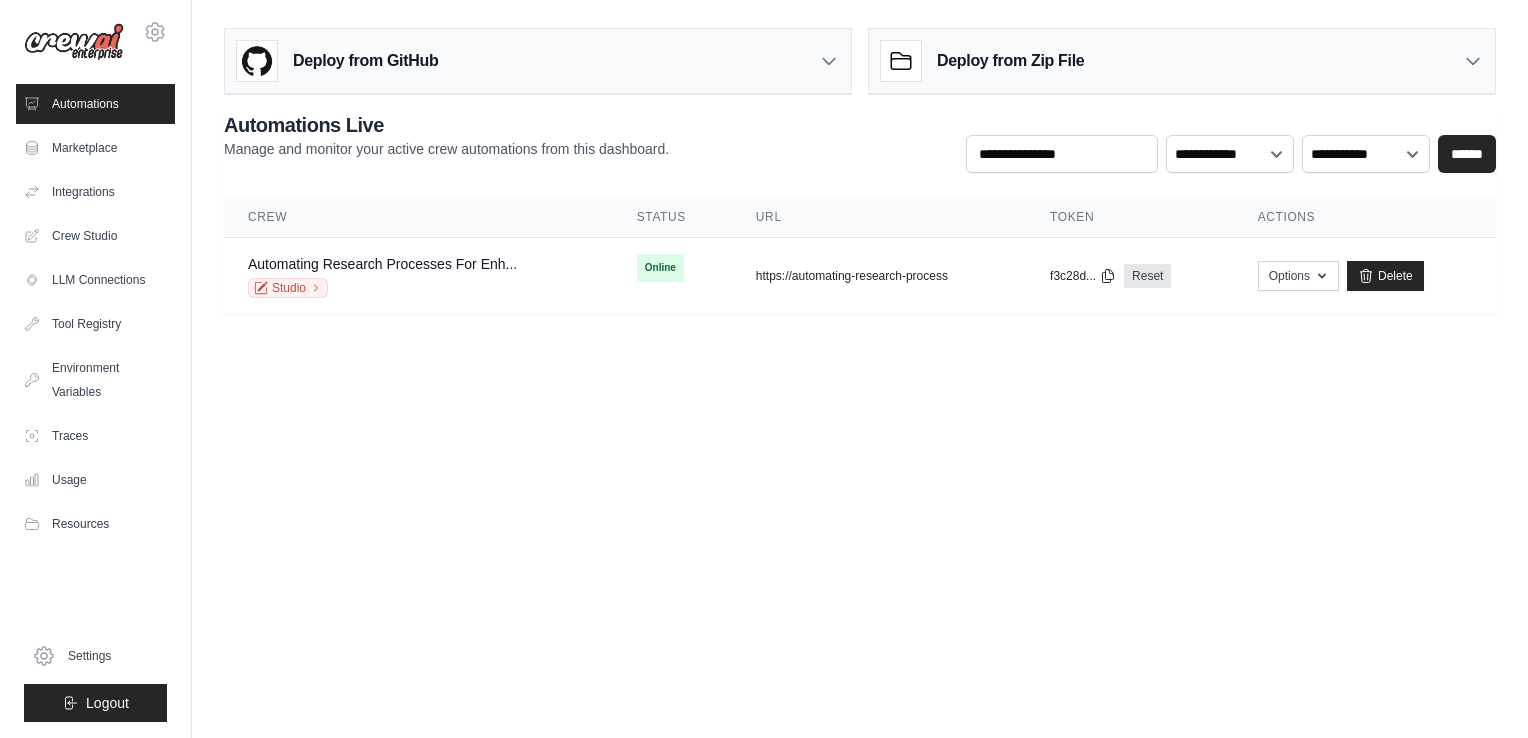 scroll, scrollTop: 0, scrollLeft: 0, axis: both 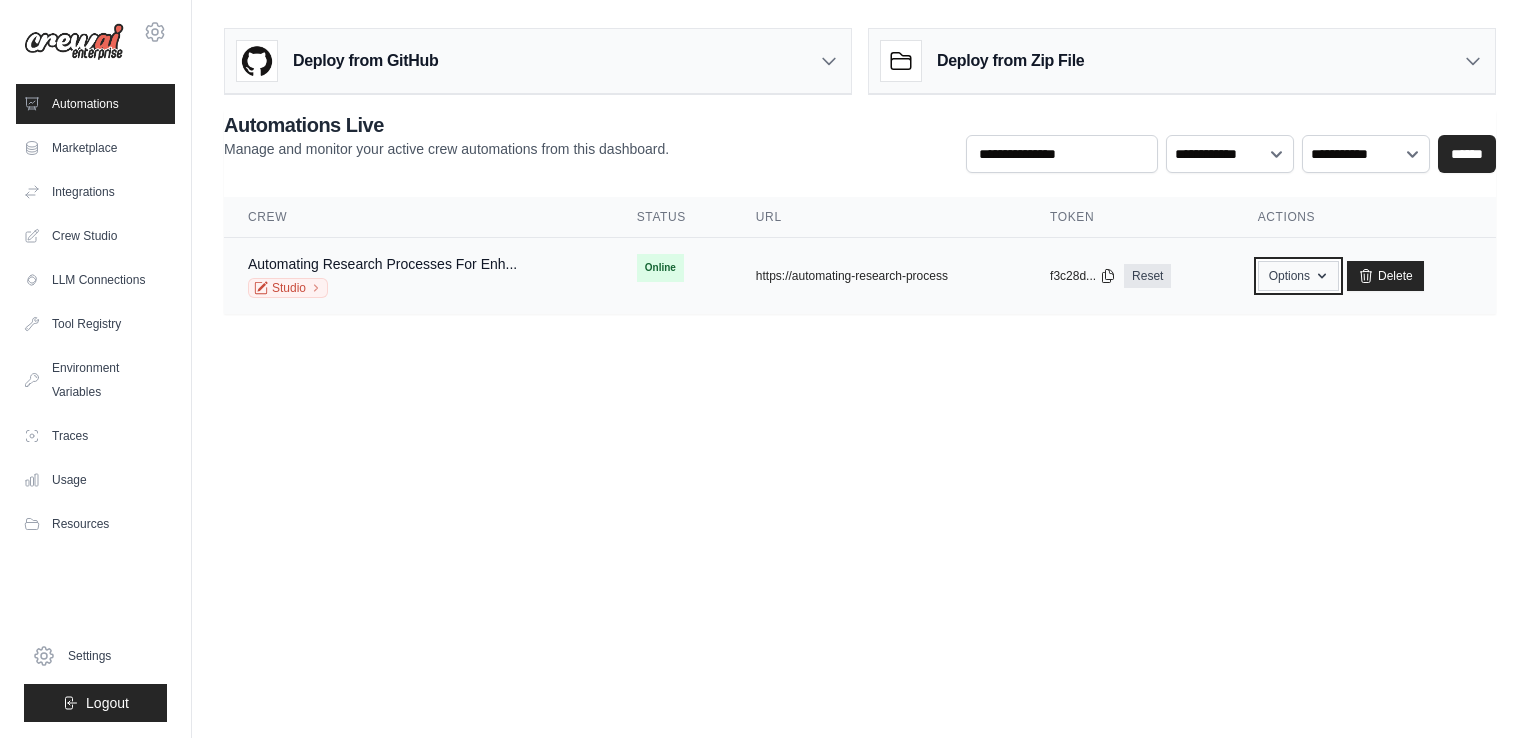 click on "Options" at bounding box center (1298, 276) 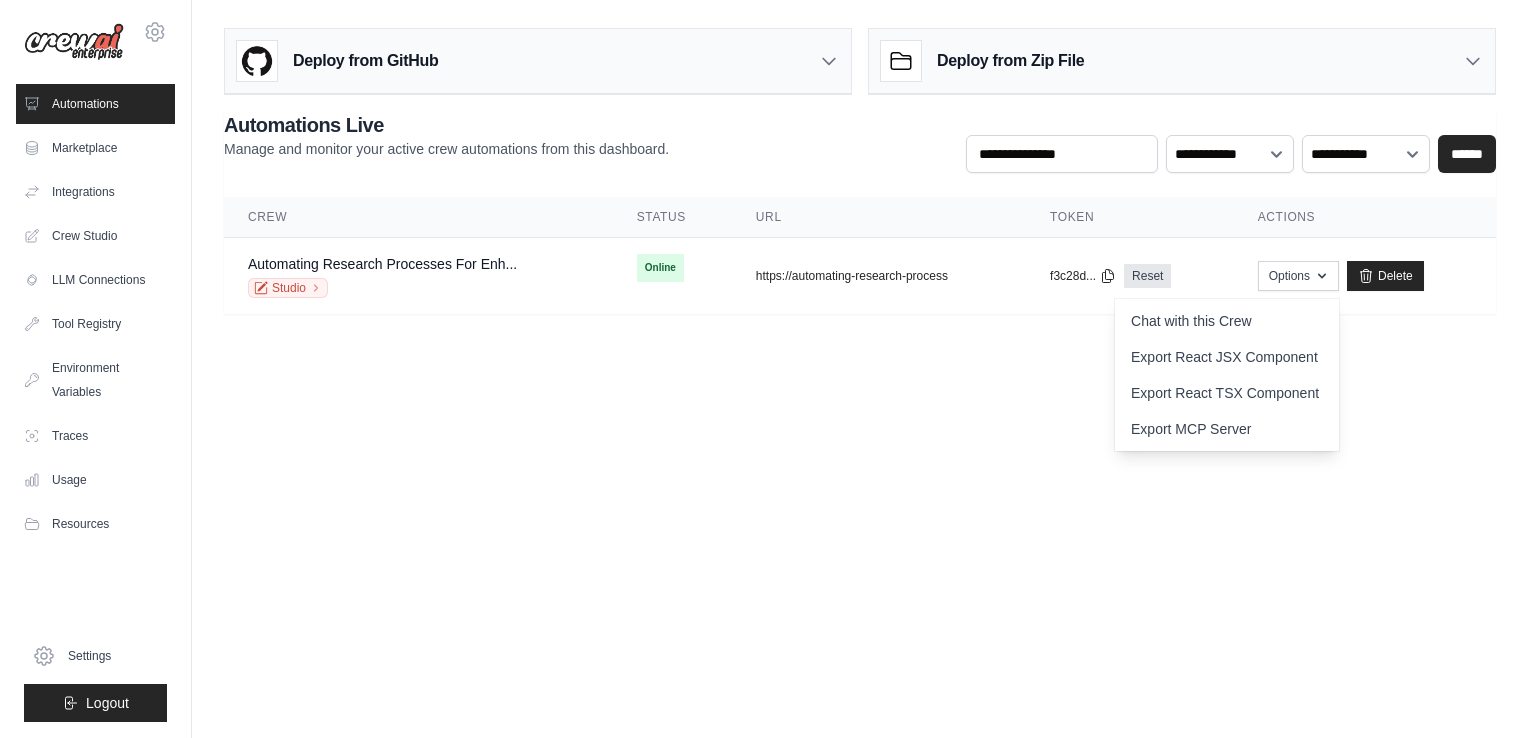 click on "alantasoul@gmail.com
Settings
Automations
Marketplace
Integrations" at bounding box center [764, 369] 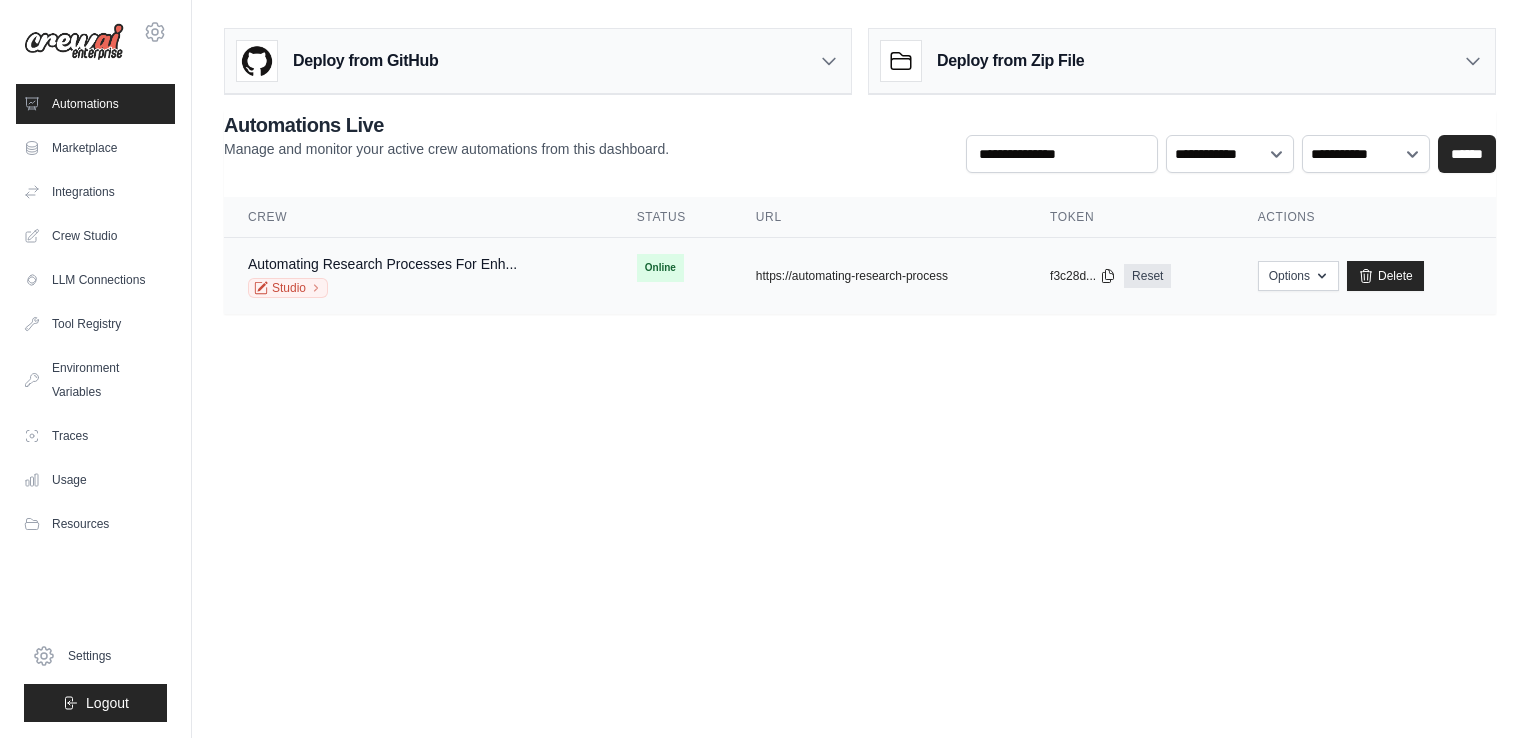 click on "Automating Research Processes For Enh...
Studio" at bounding box center (382, 276) 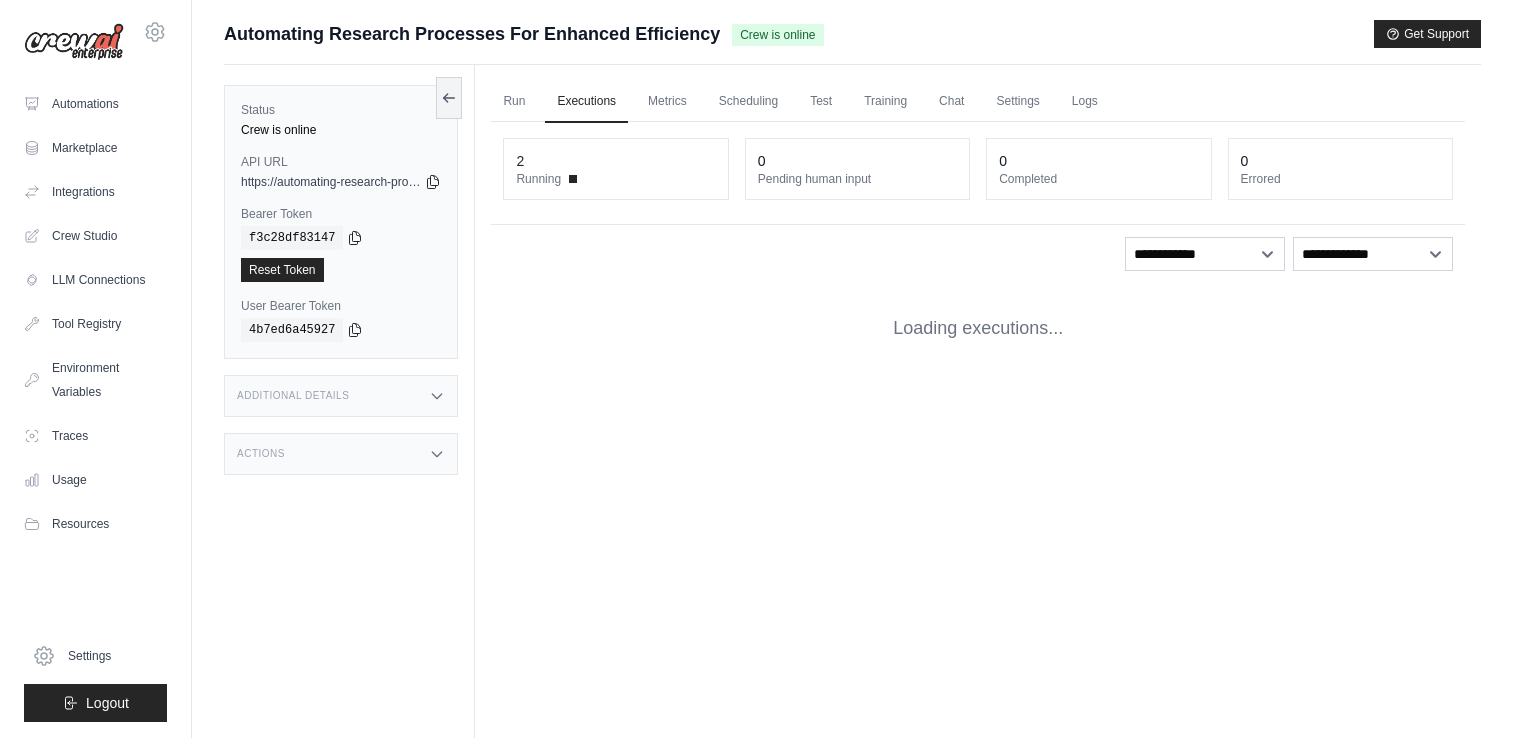 scroll, scrollTop: 0, scrollLeft: 0, axis: both 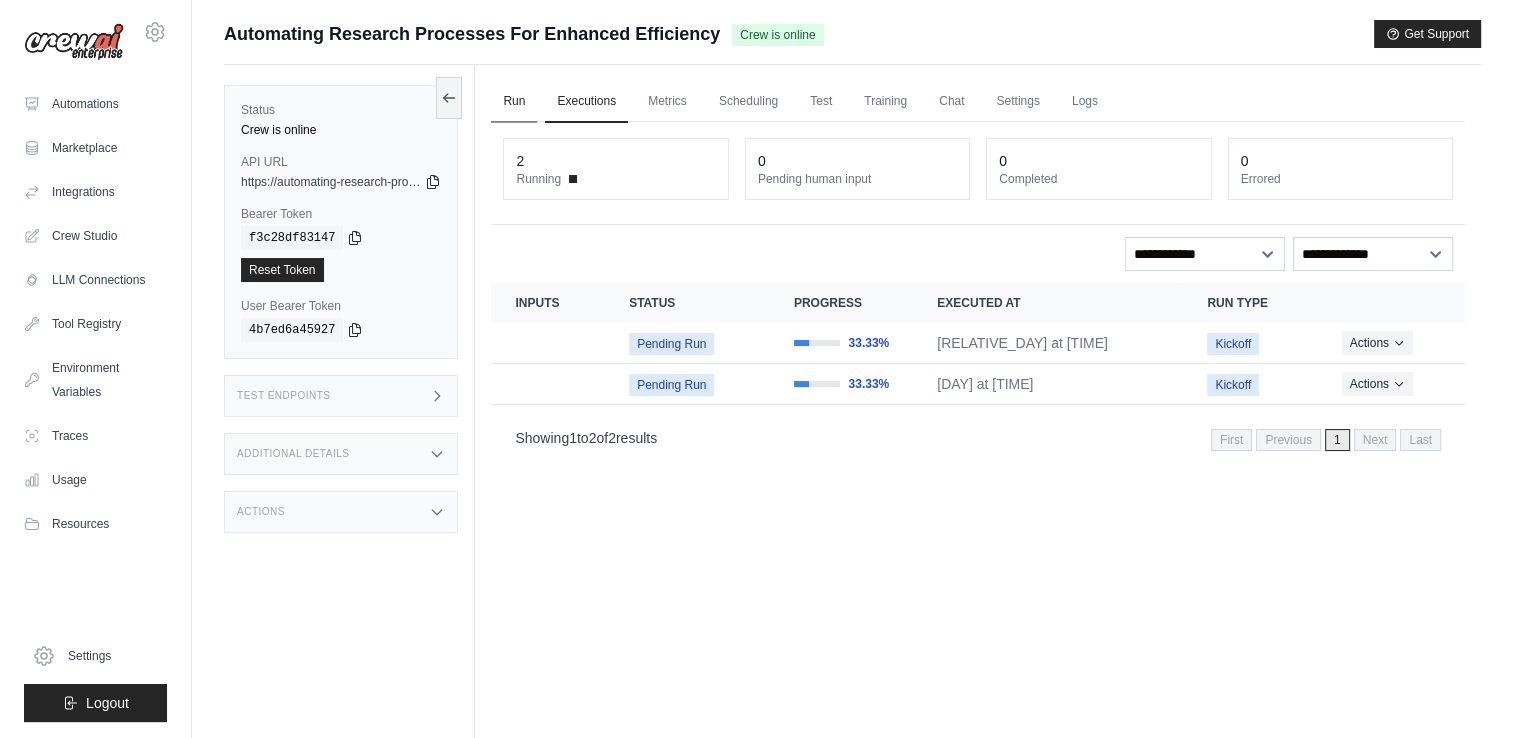 click on "Run" at bounding box center [514, 102] 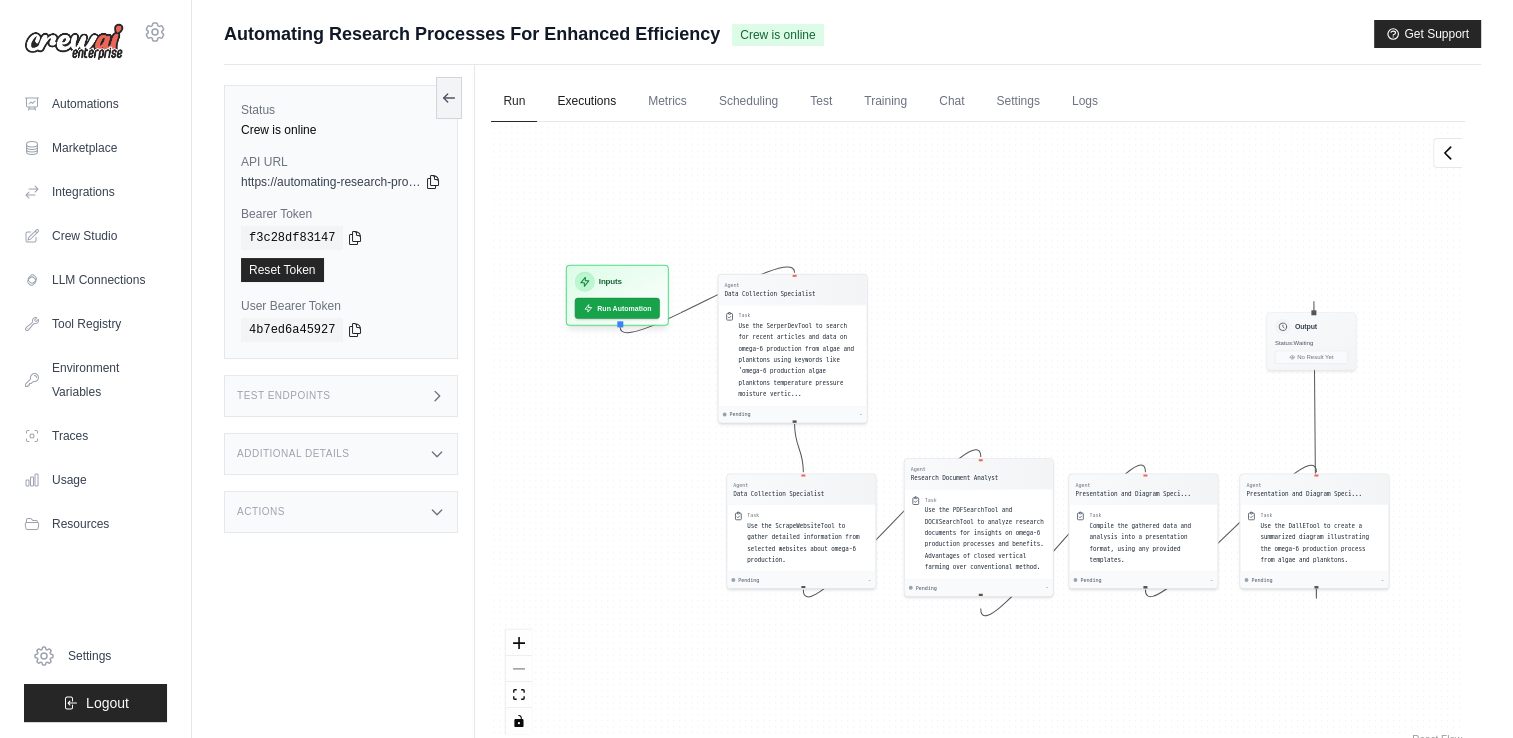 click on "Executions" at bounding box center (586, 102) 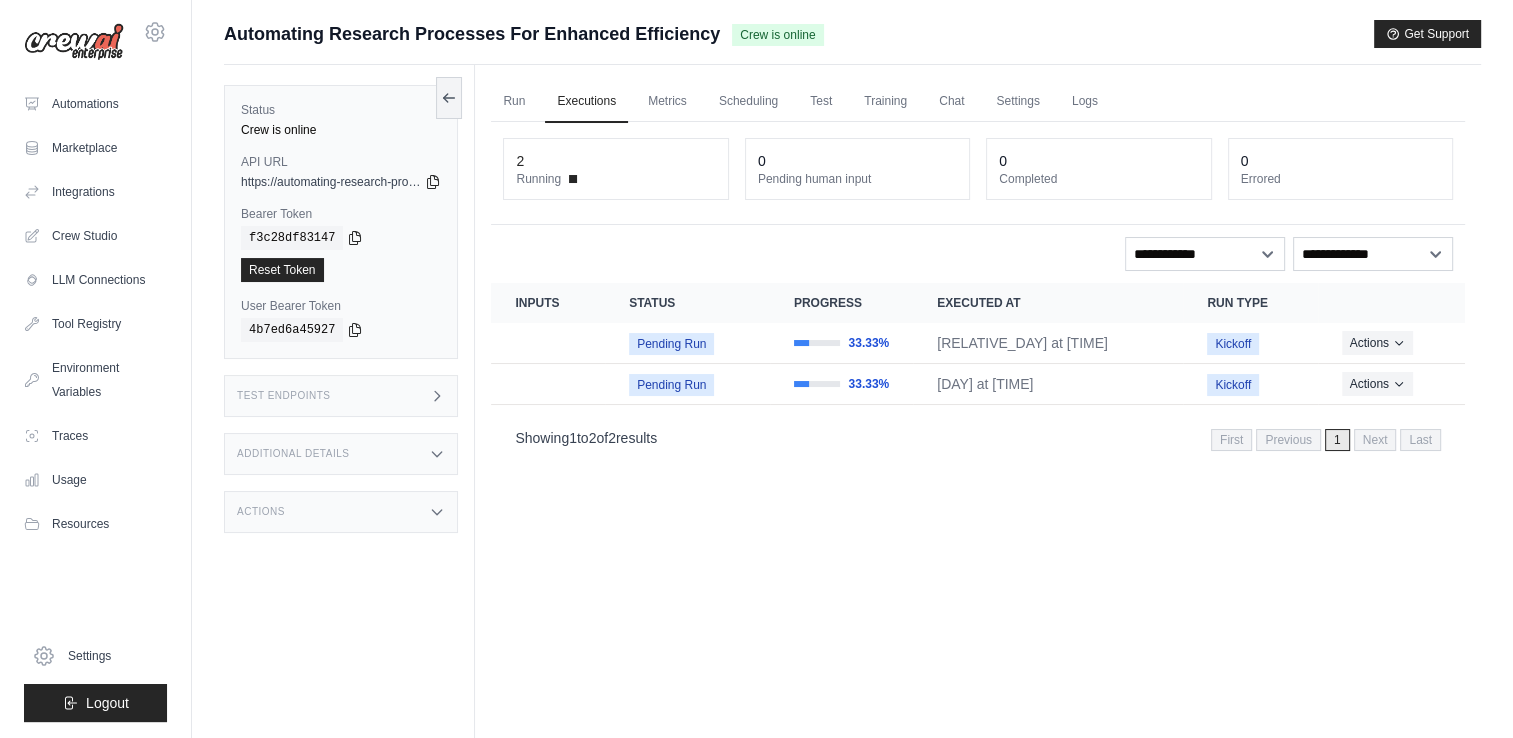 click on "0" at bounding box center [857, 161] 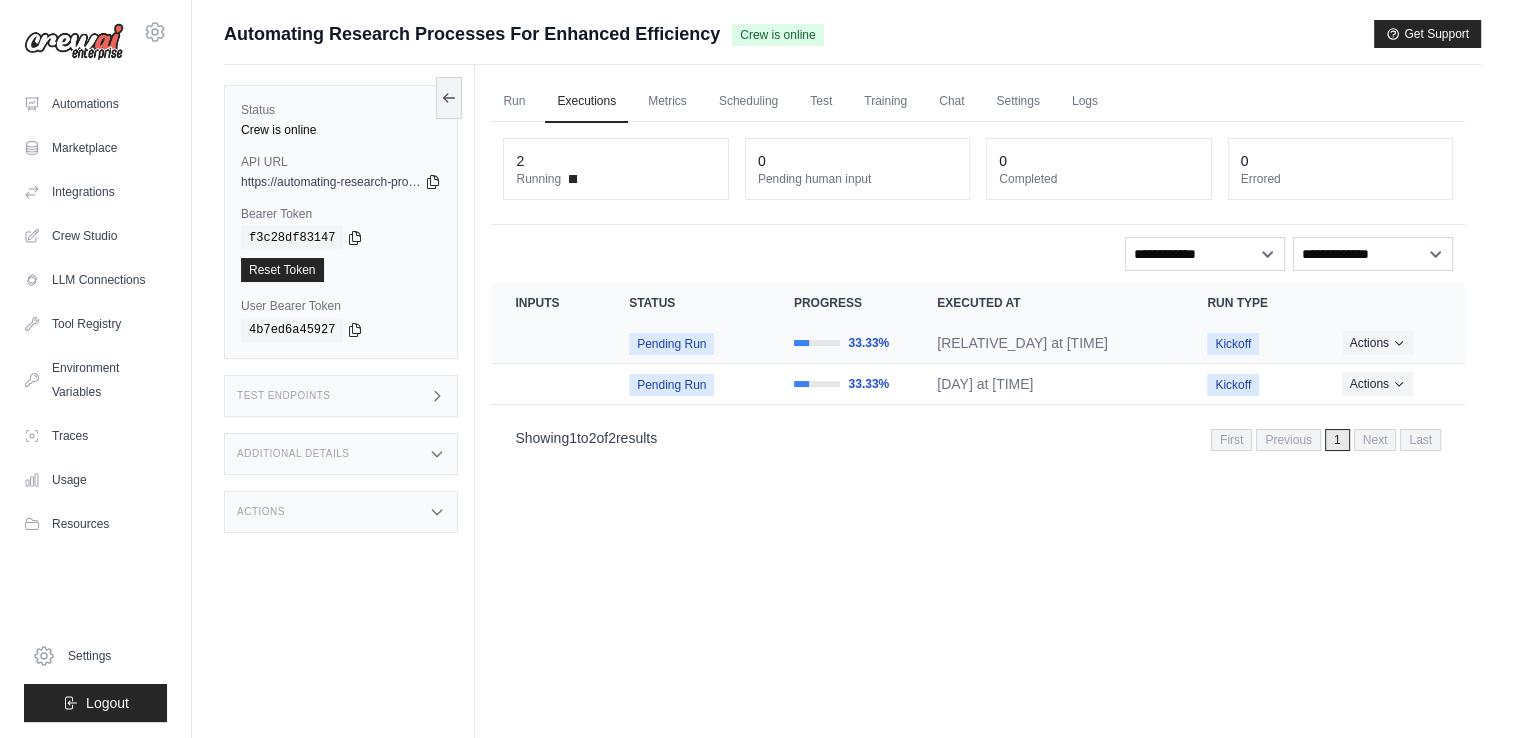 click on "Kickoff" at bounding box center [1233, 344] 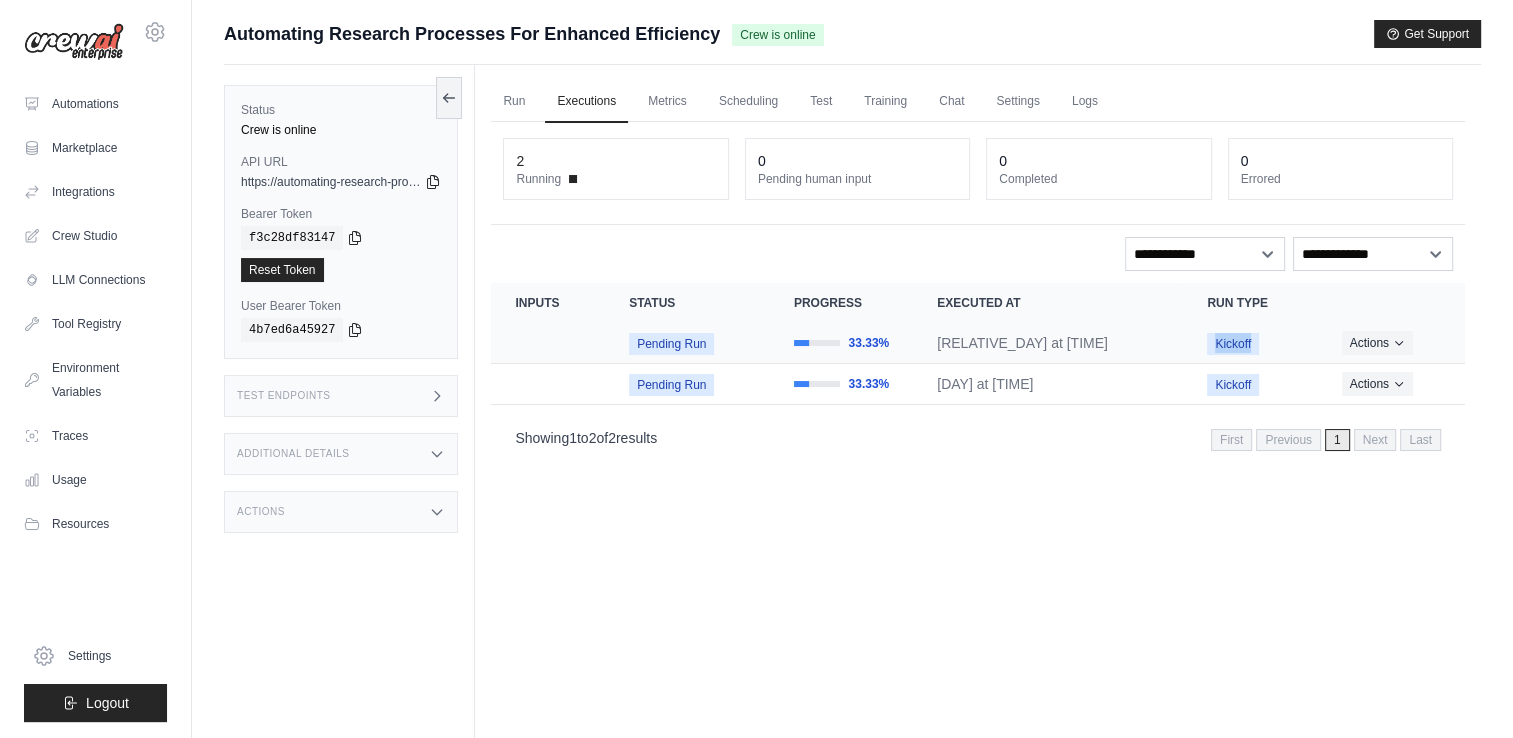 click on "Kickoff" at bounding box center (1233, 344) 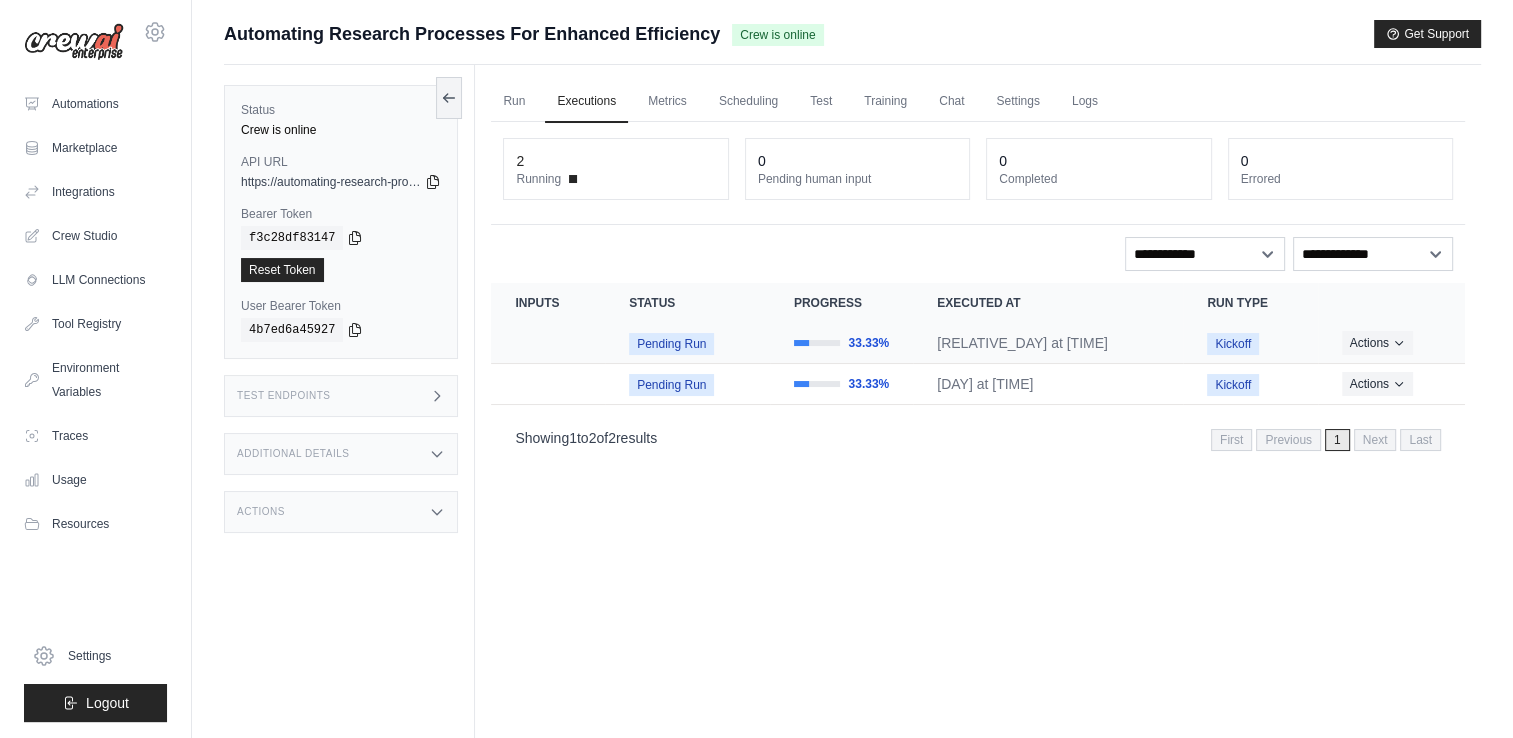 drag, startPoint x: 1228, startPoint y: 341, endPoint x: 1406, endPoint y: 353, distance: 178.40404 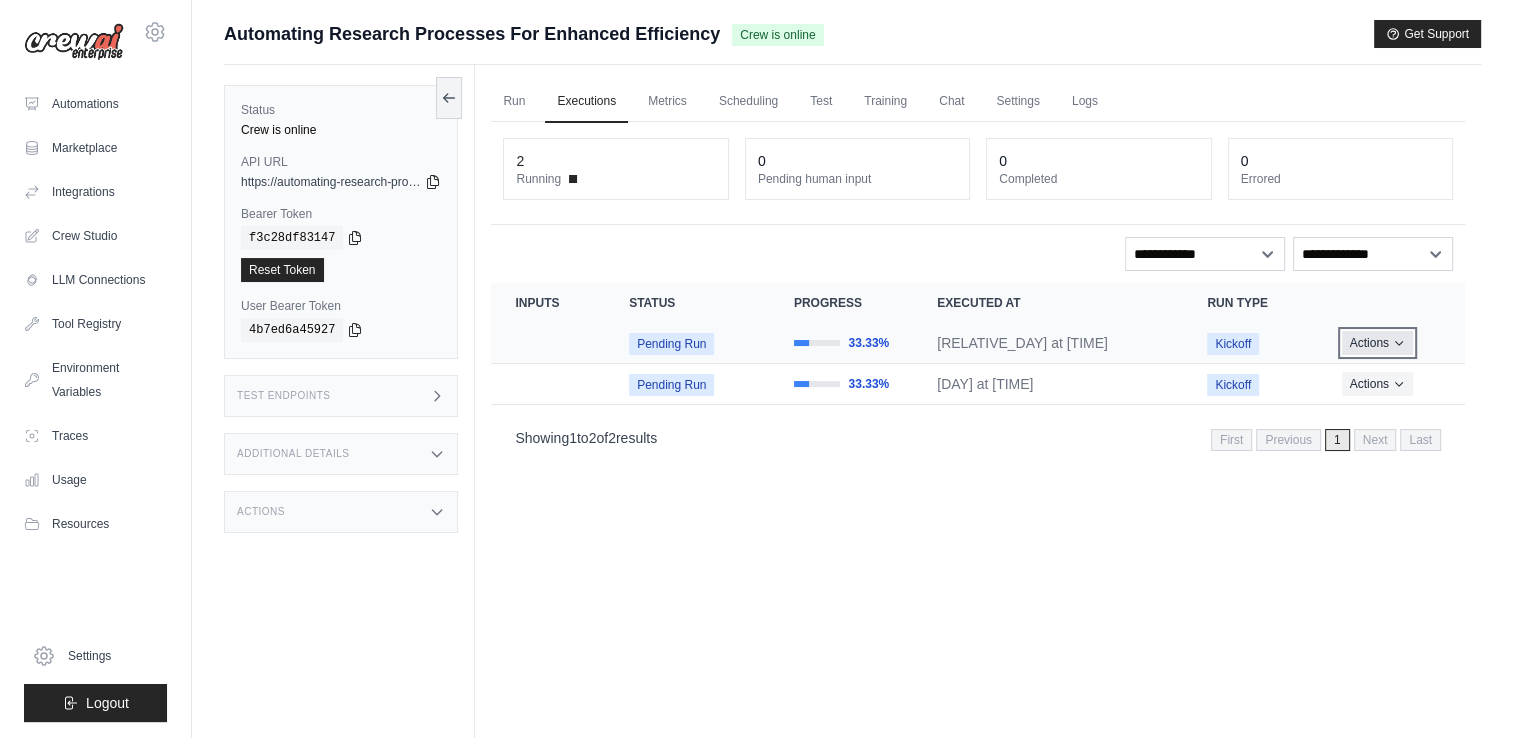 click on "Actions" at bounding box center (1377, 343) 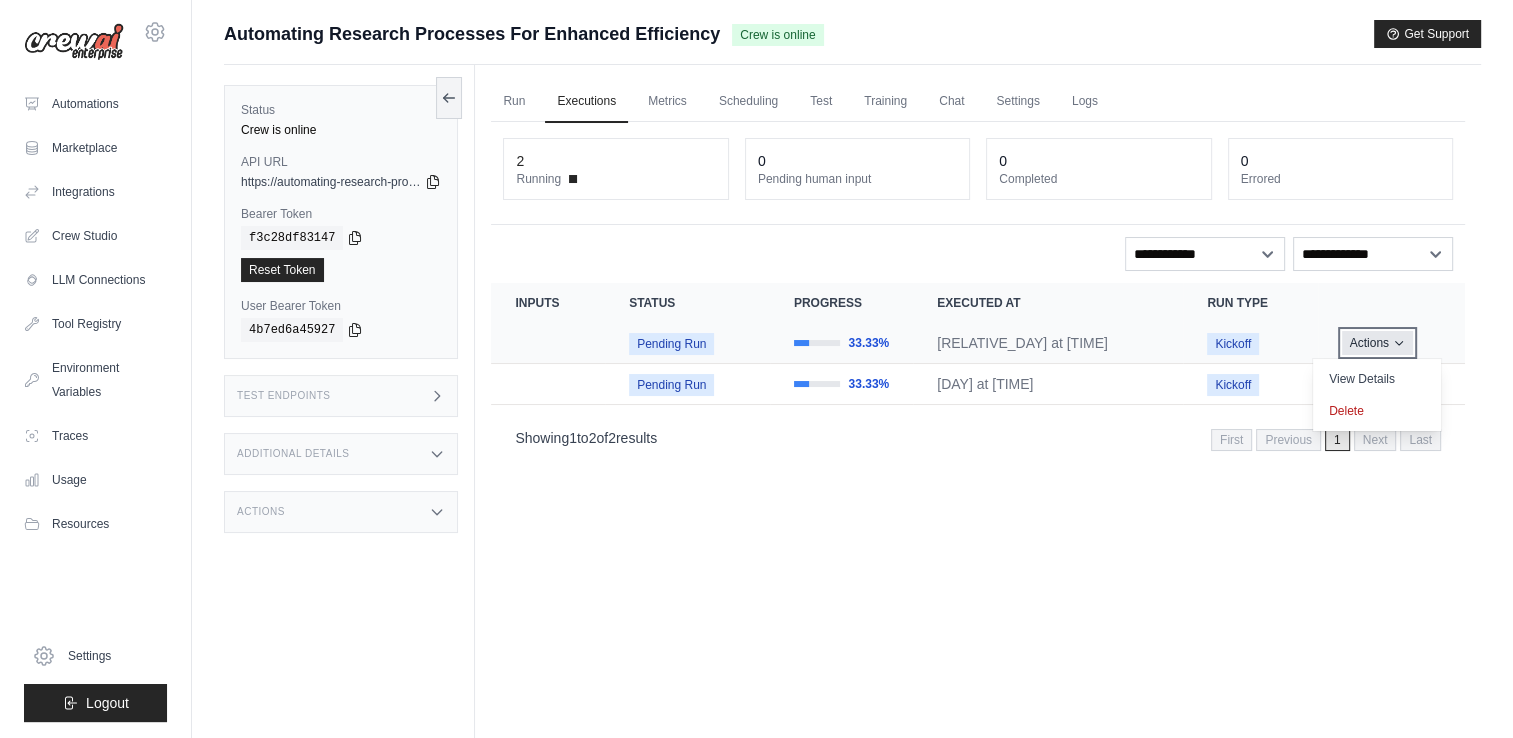 click on "Actions" at bounding box center [1377, 343] 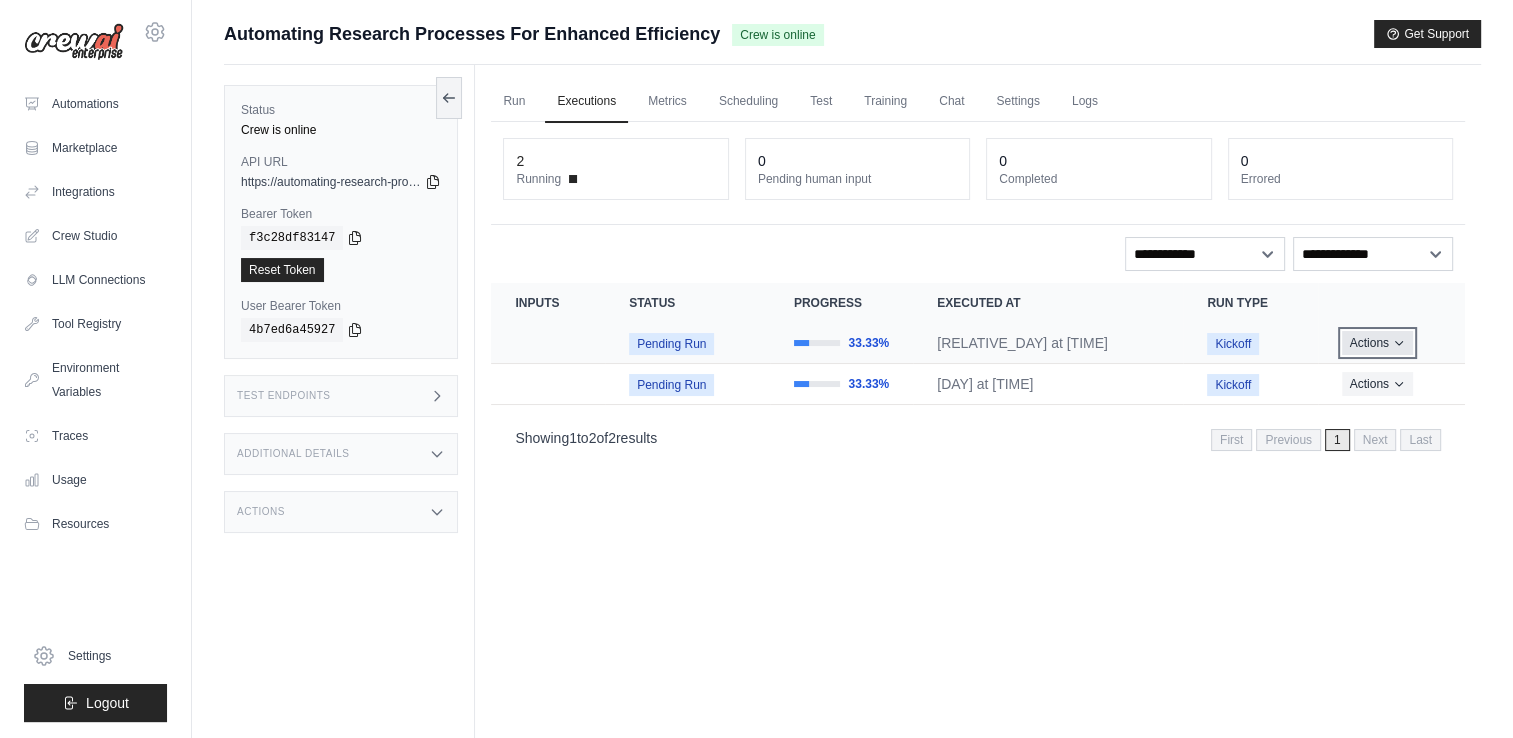 click on "Actions" at bounding box center [1377, 343] 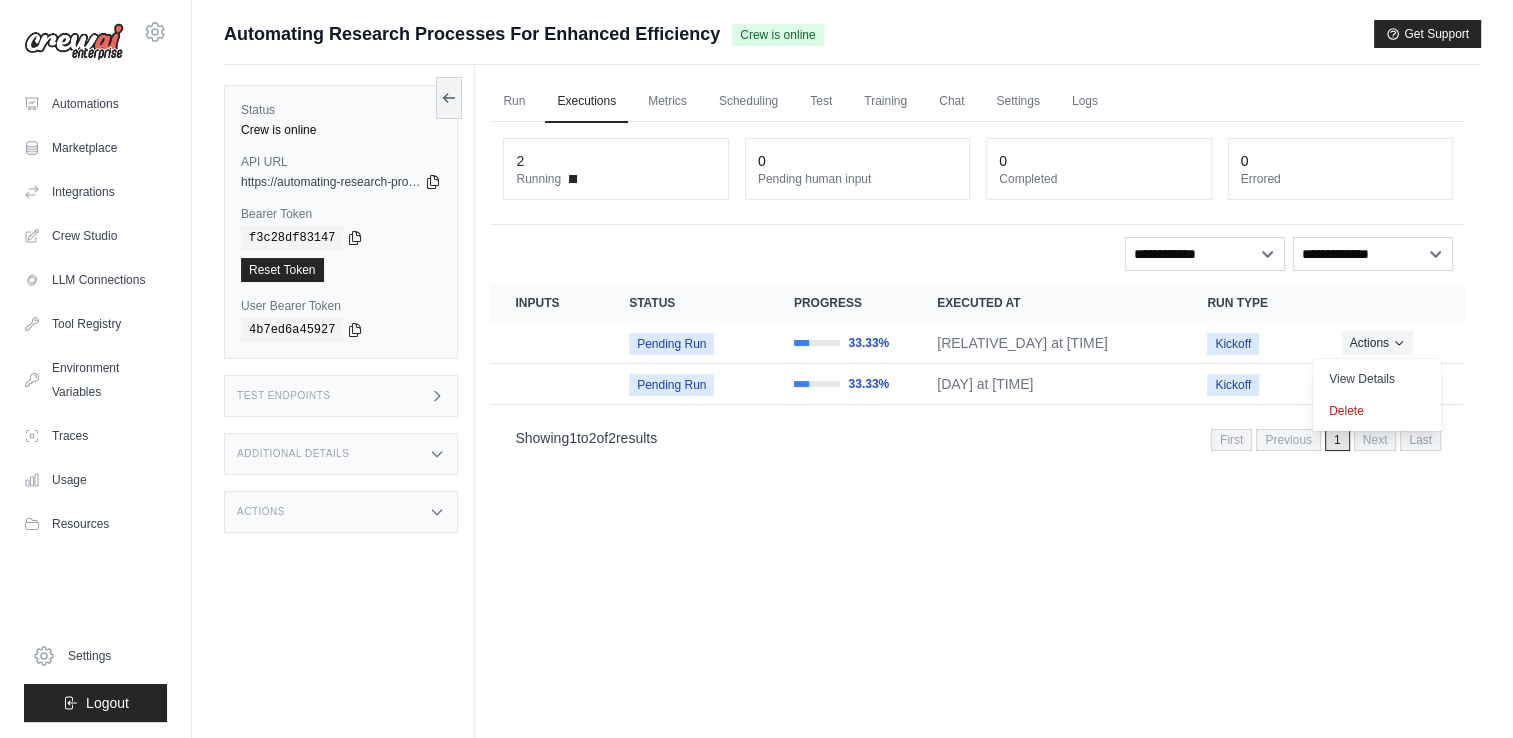 click on "Run
Executions
Metrics
Scheduling
Test
Training
Chat
Settings
Logs
2
Running
0
Pending human input
0" at bounding box center [978, 434] 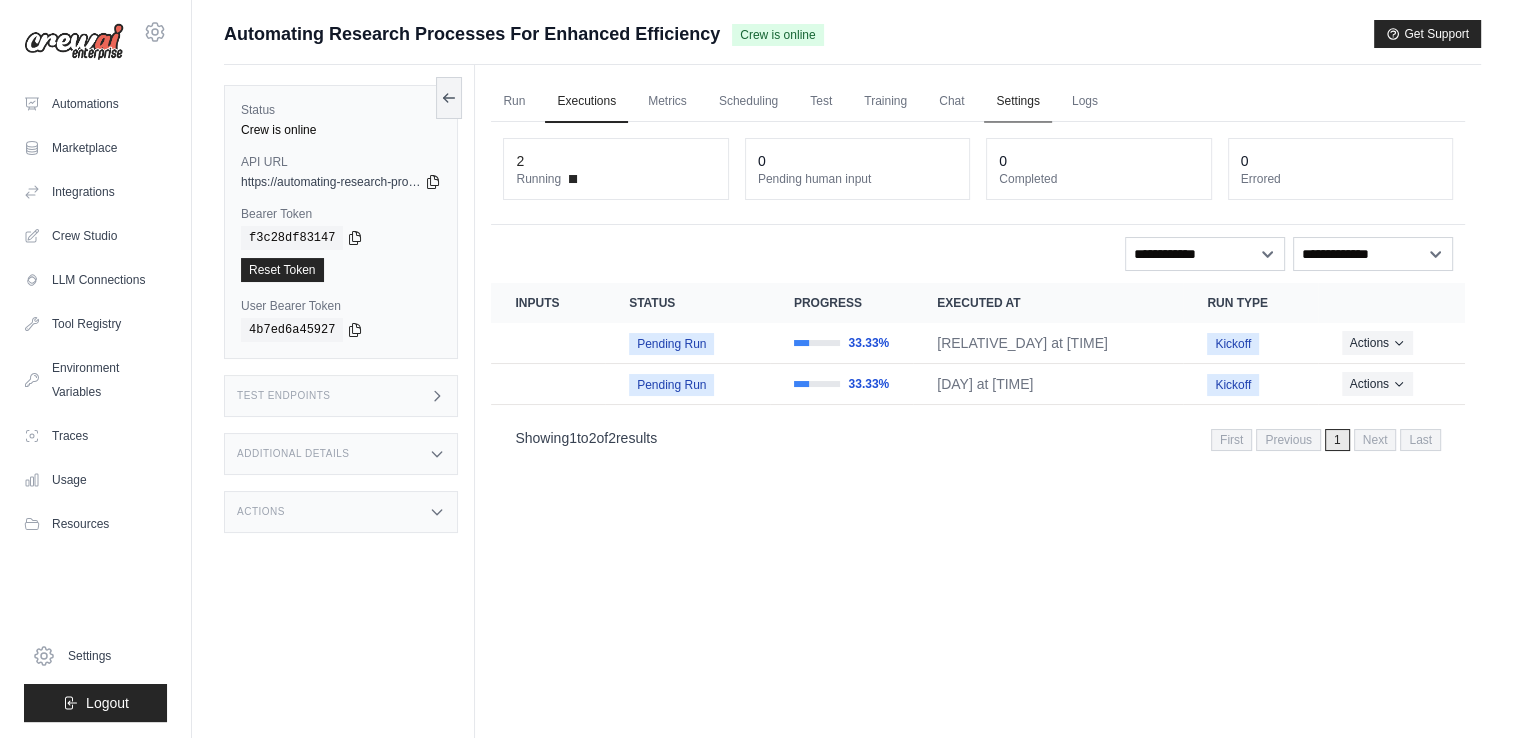 click on "Settings" at bounding box center [1017, 102] 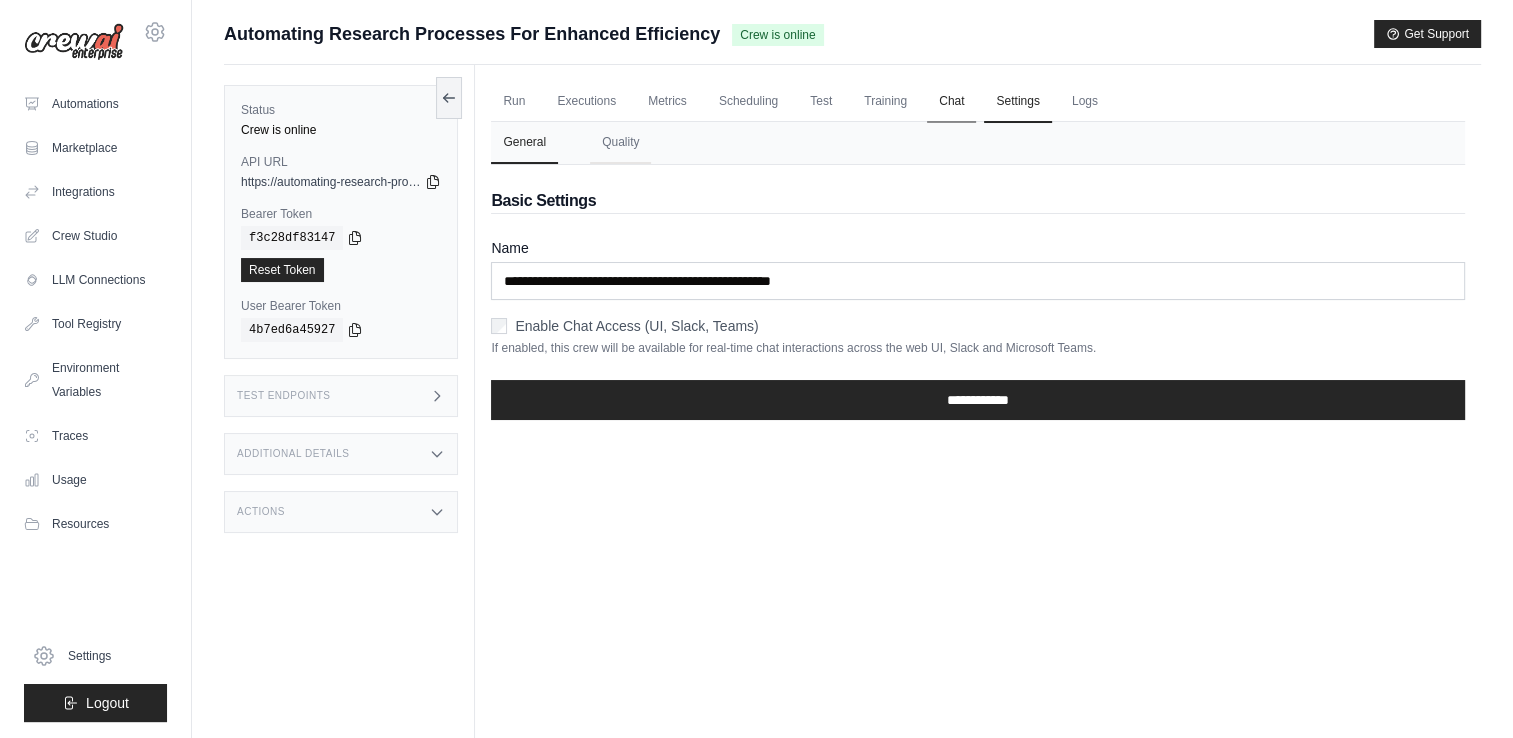 click on "Chat" at bounding box center [951, 102] 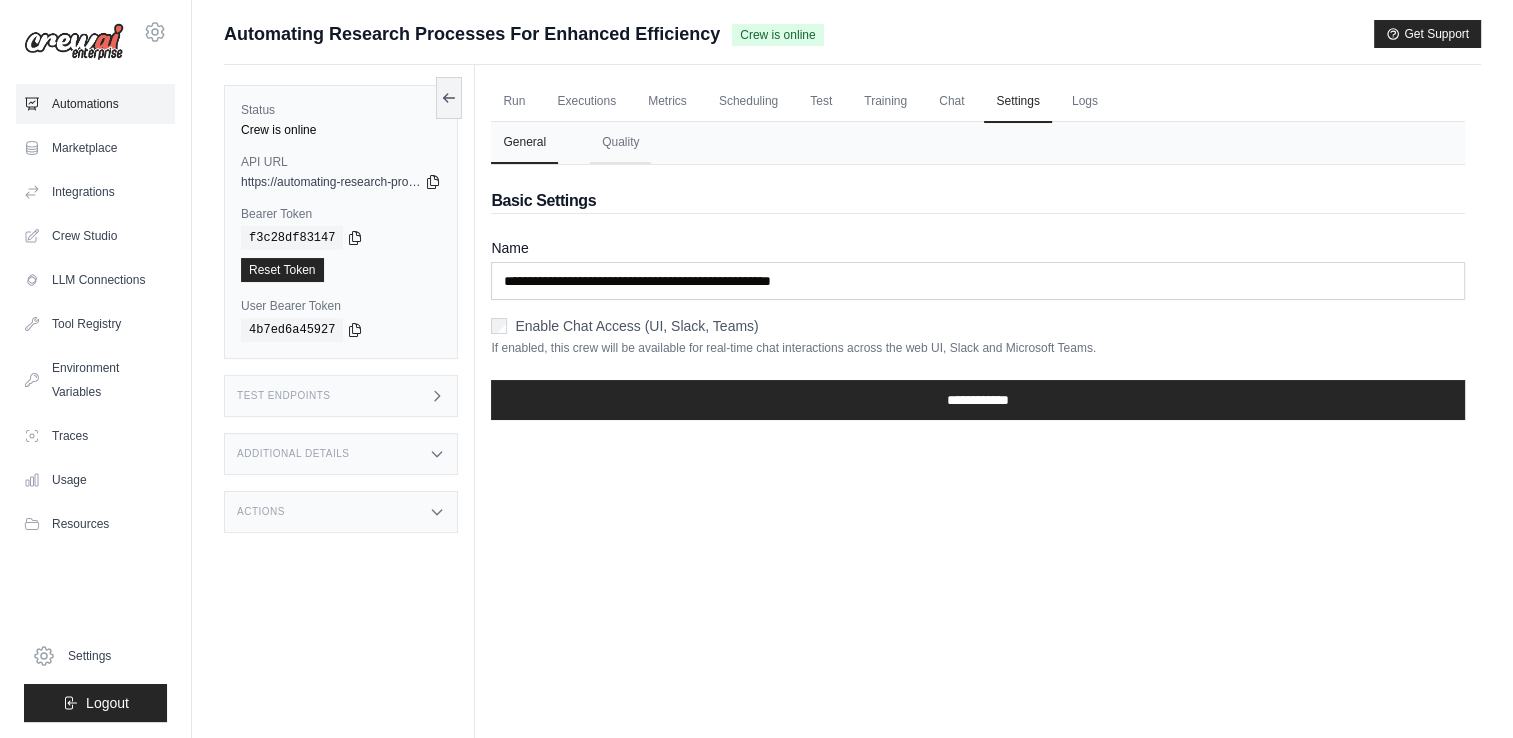 click on "Automations" at bounding box center (95, 104) 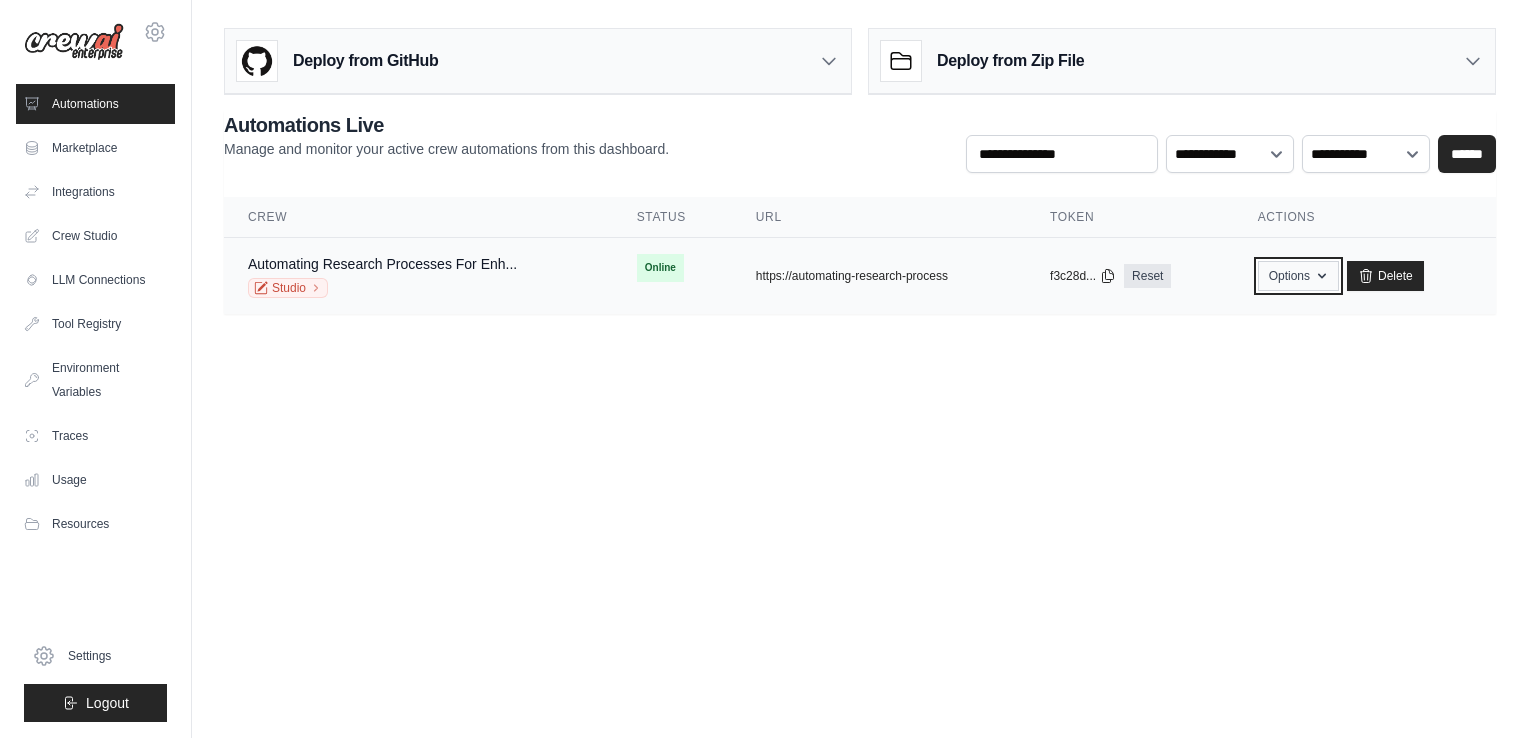 click on "Options" at bounding box center [1298, 276] 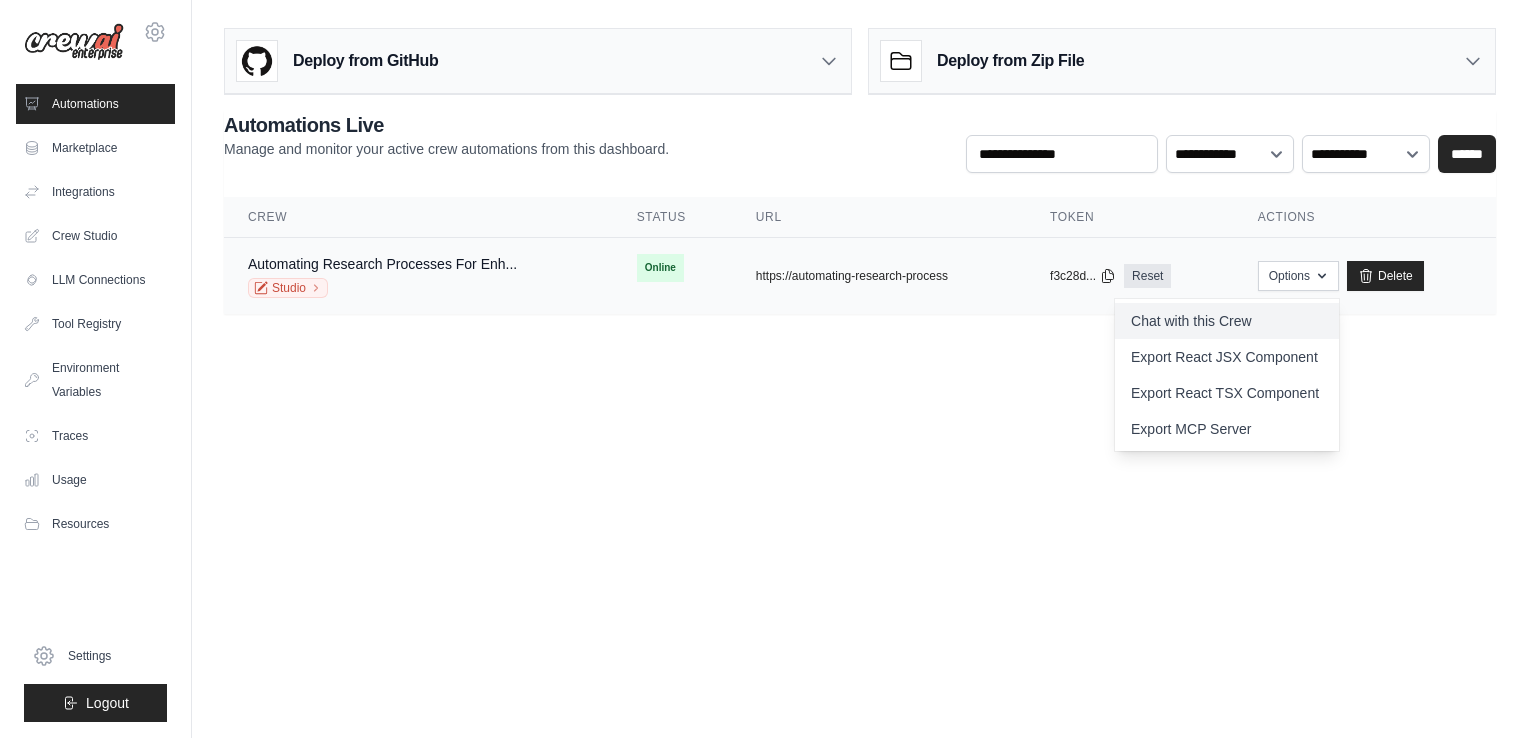 click on "Chat with this
Crew" at bounding box center [1227, 321] 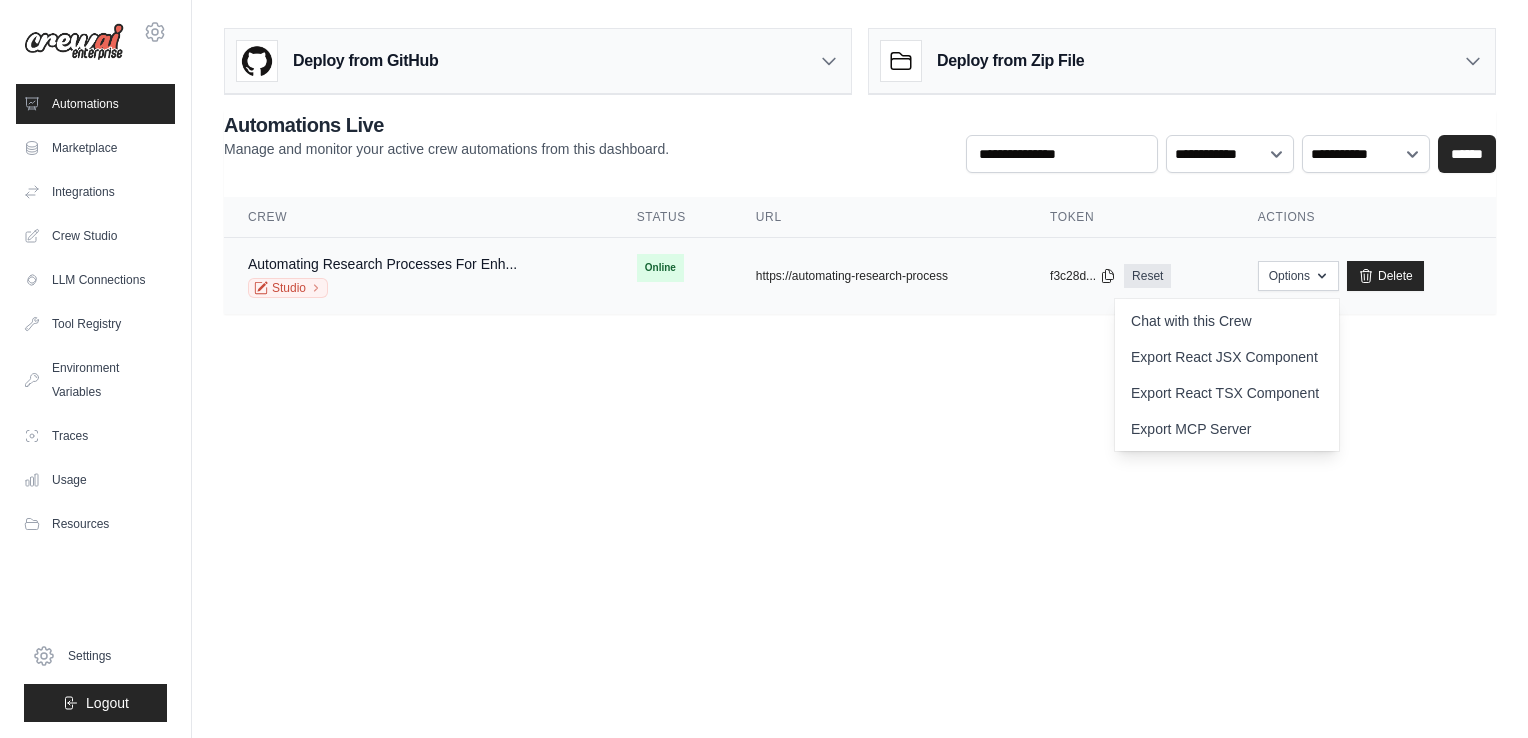 click on "Studio" at bounding box center [382, 288] 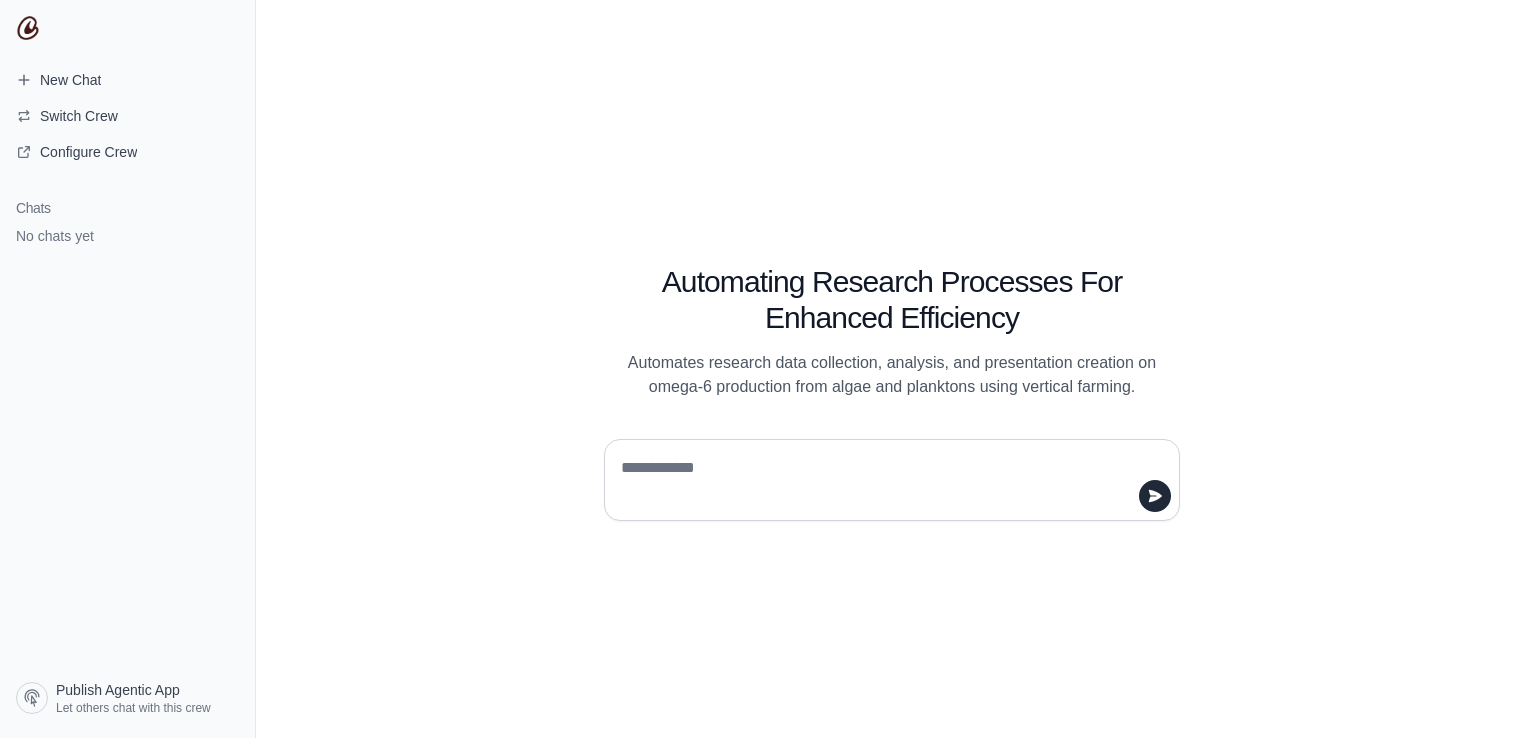 scroll, scrollTop: 0, scrollLeft: 0, axis: both 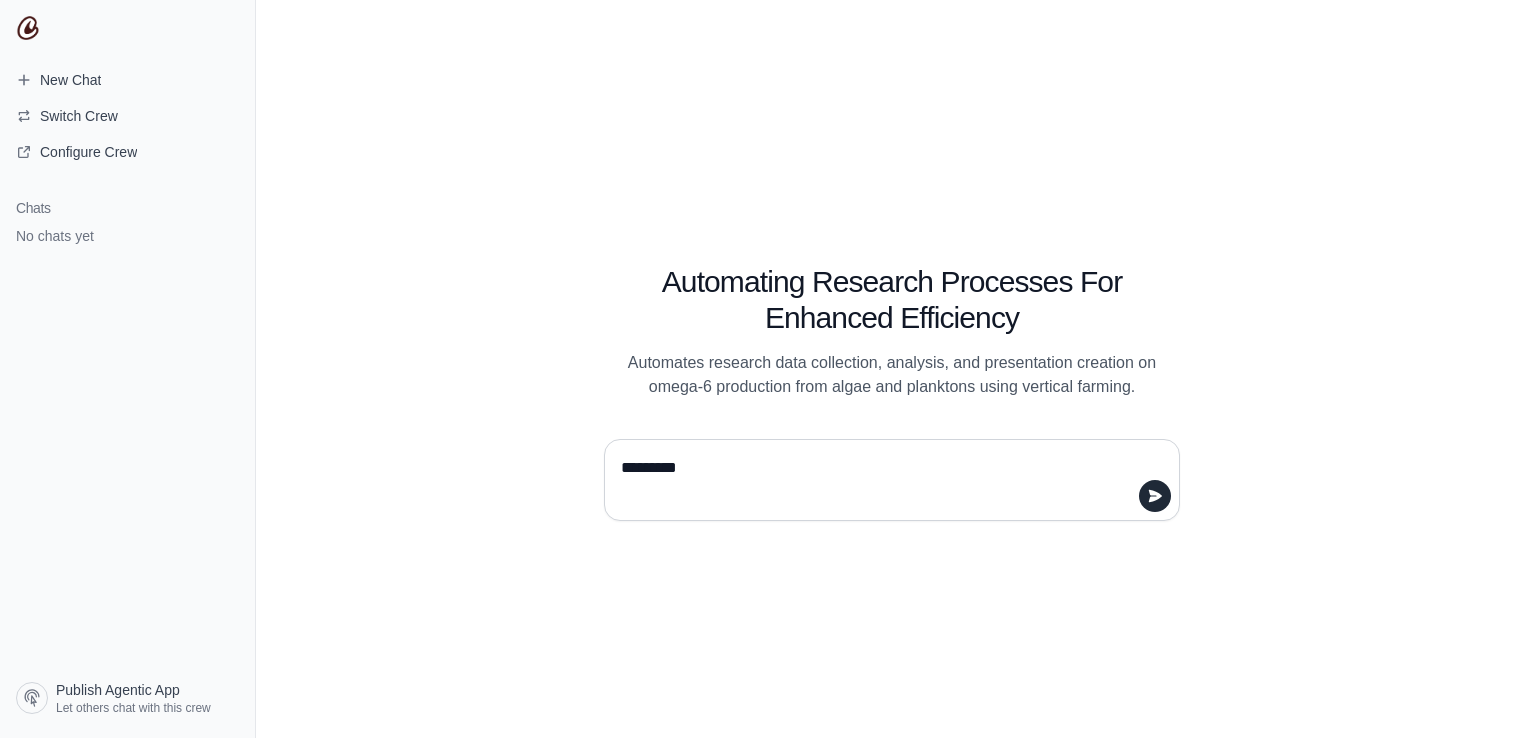 type on "**********" 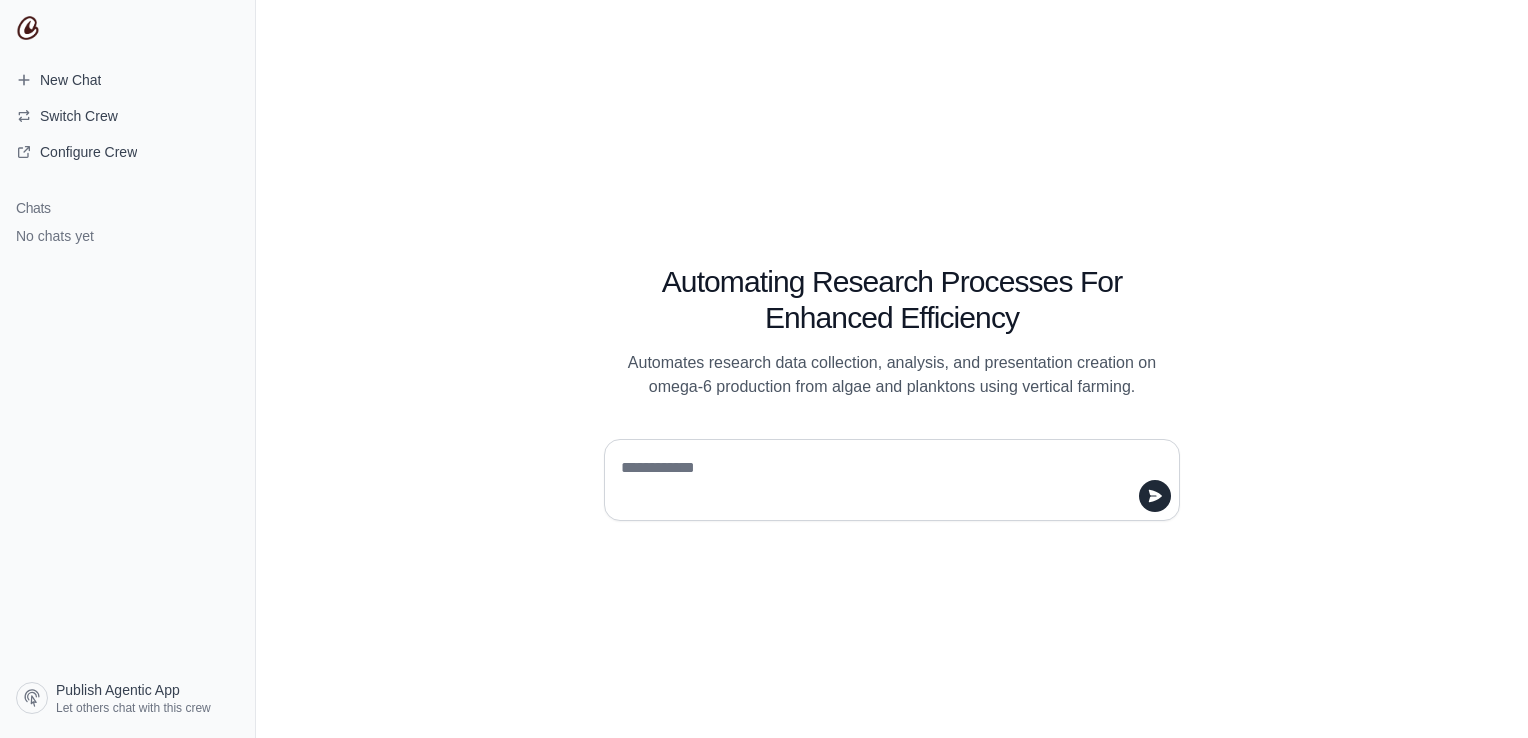 scroll, scrollTop: 0, scrollLeft: 0, axis: both 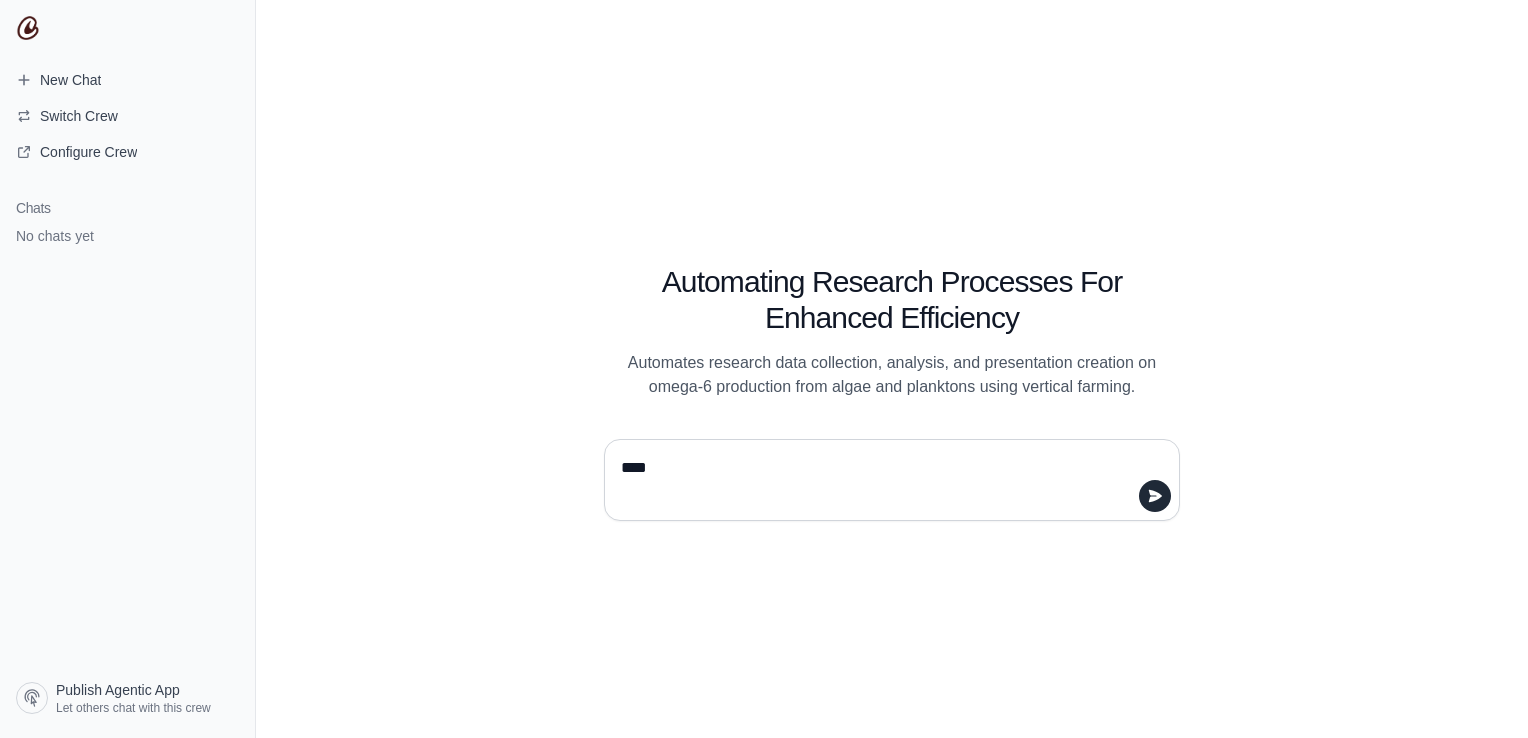 type on "*****" 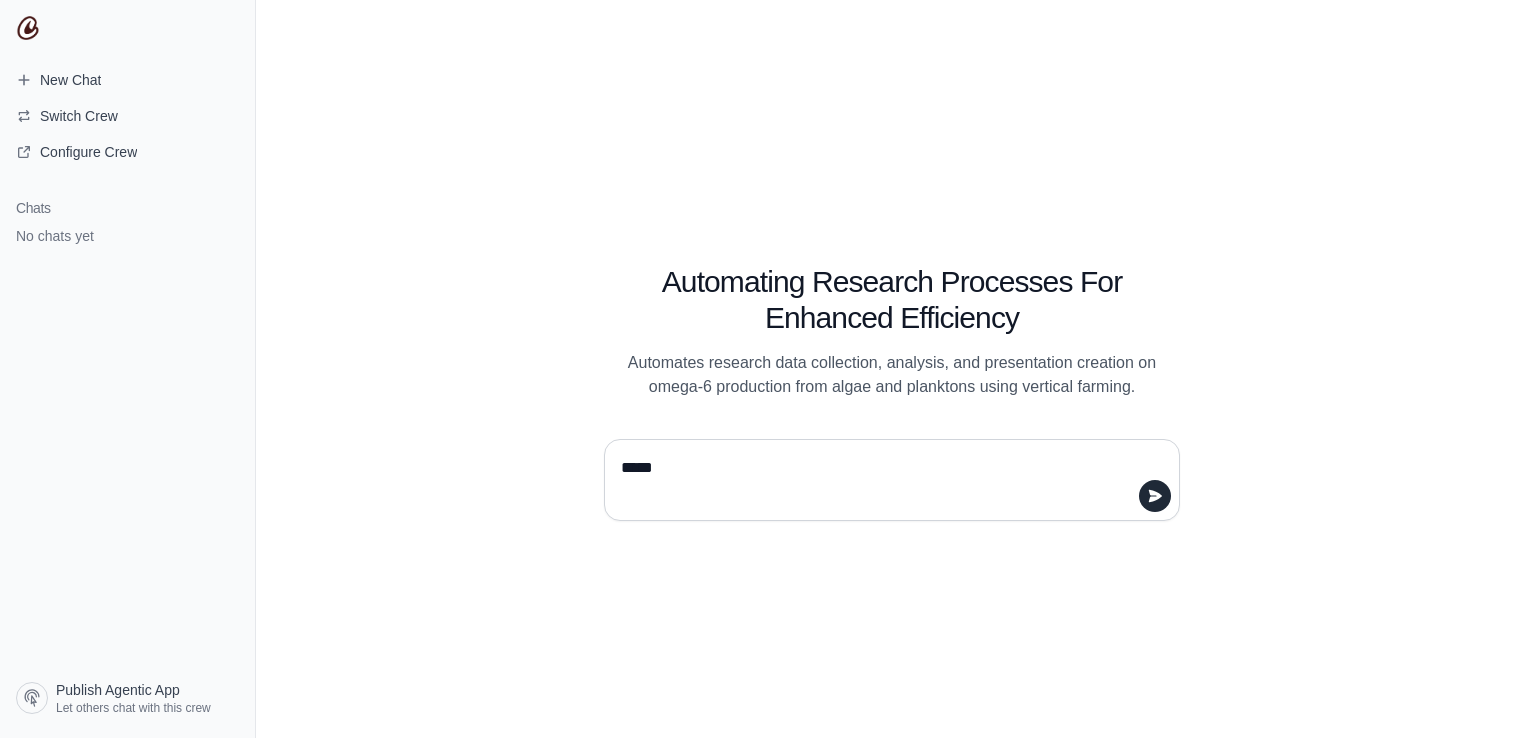 type 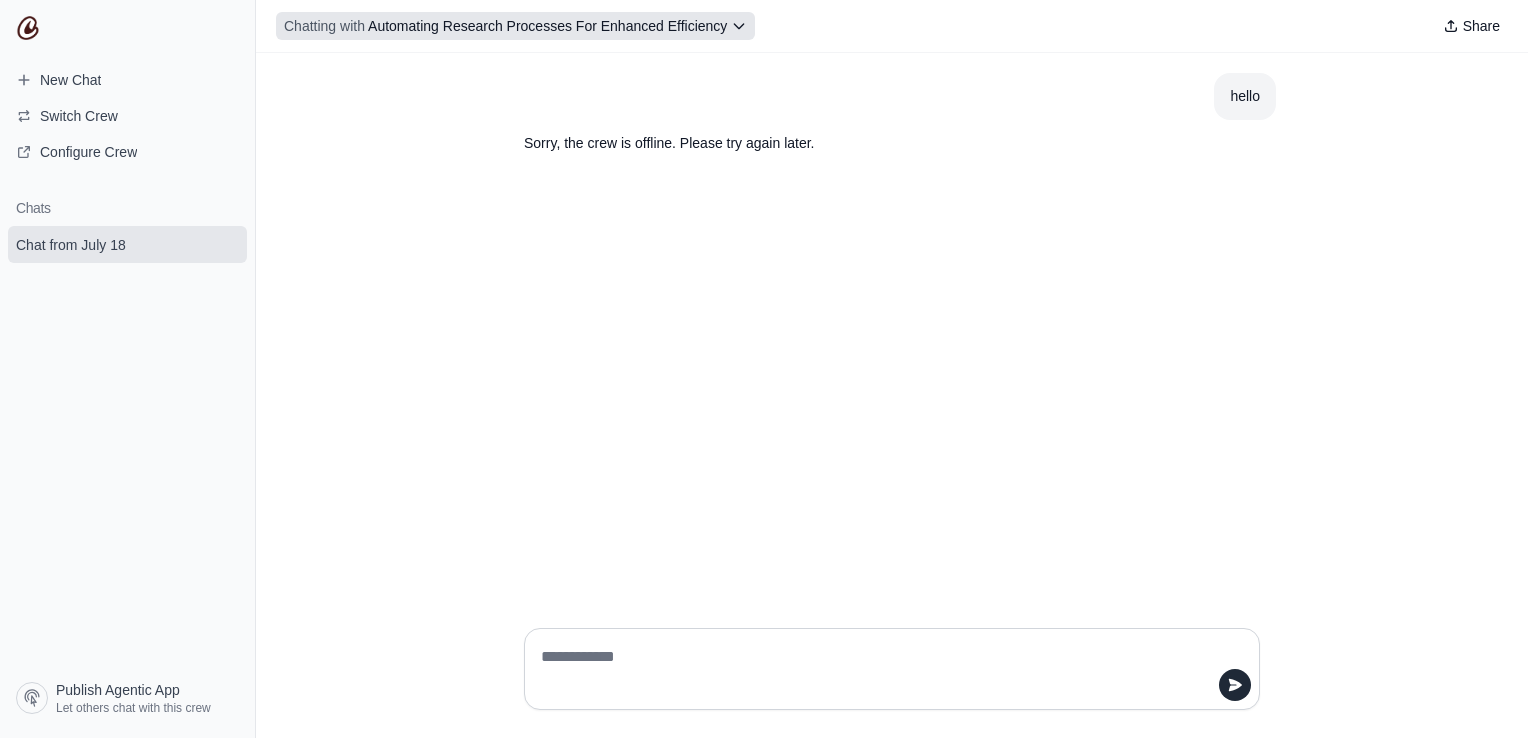 click on "Automating Research Processes For Enhanced Efficiency" at bounding box center [547, 26] 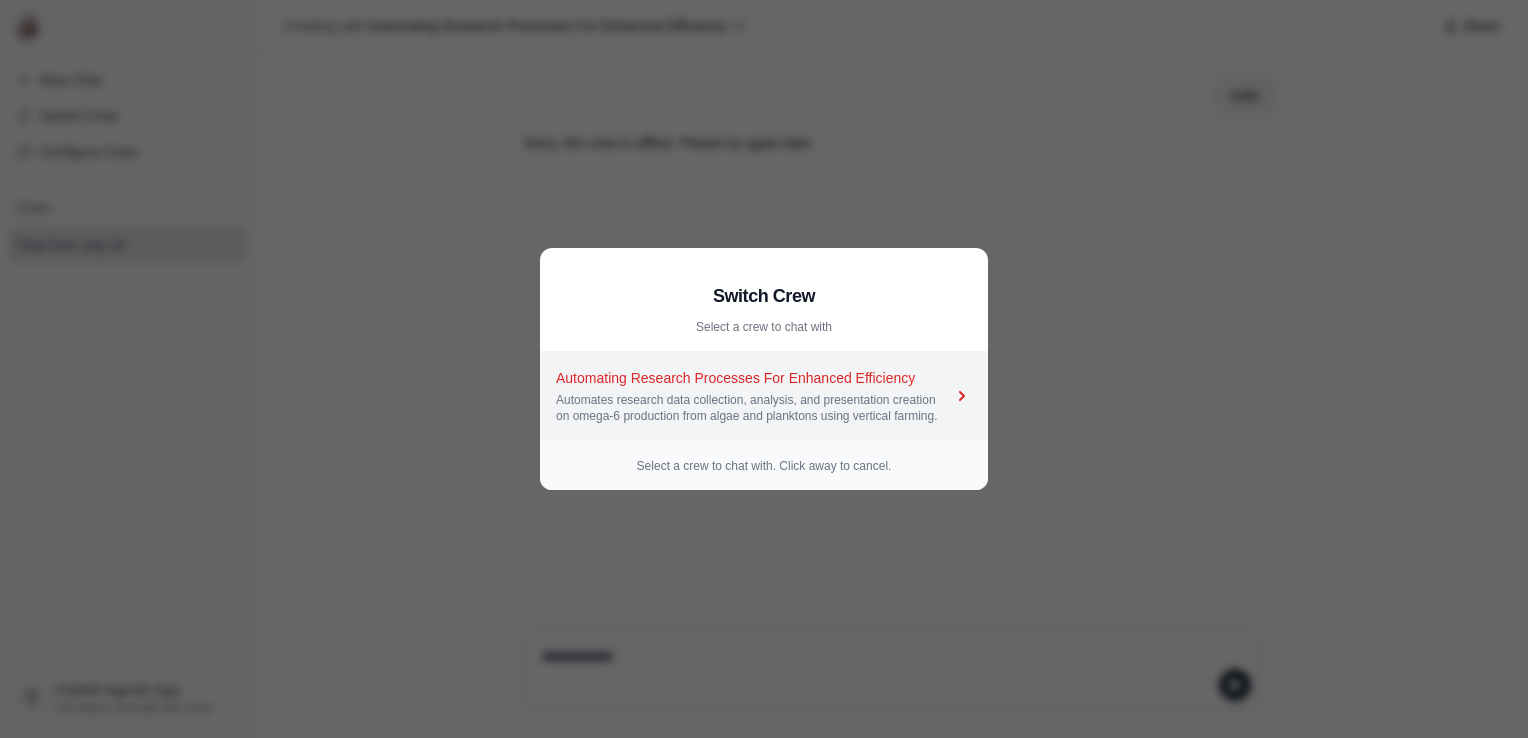 click on "Automating Research Processes For Enhanced Efficiency" at bounding box center [754, 378] 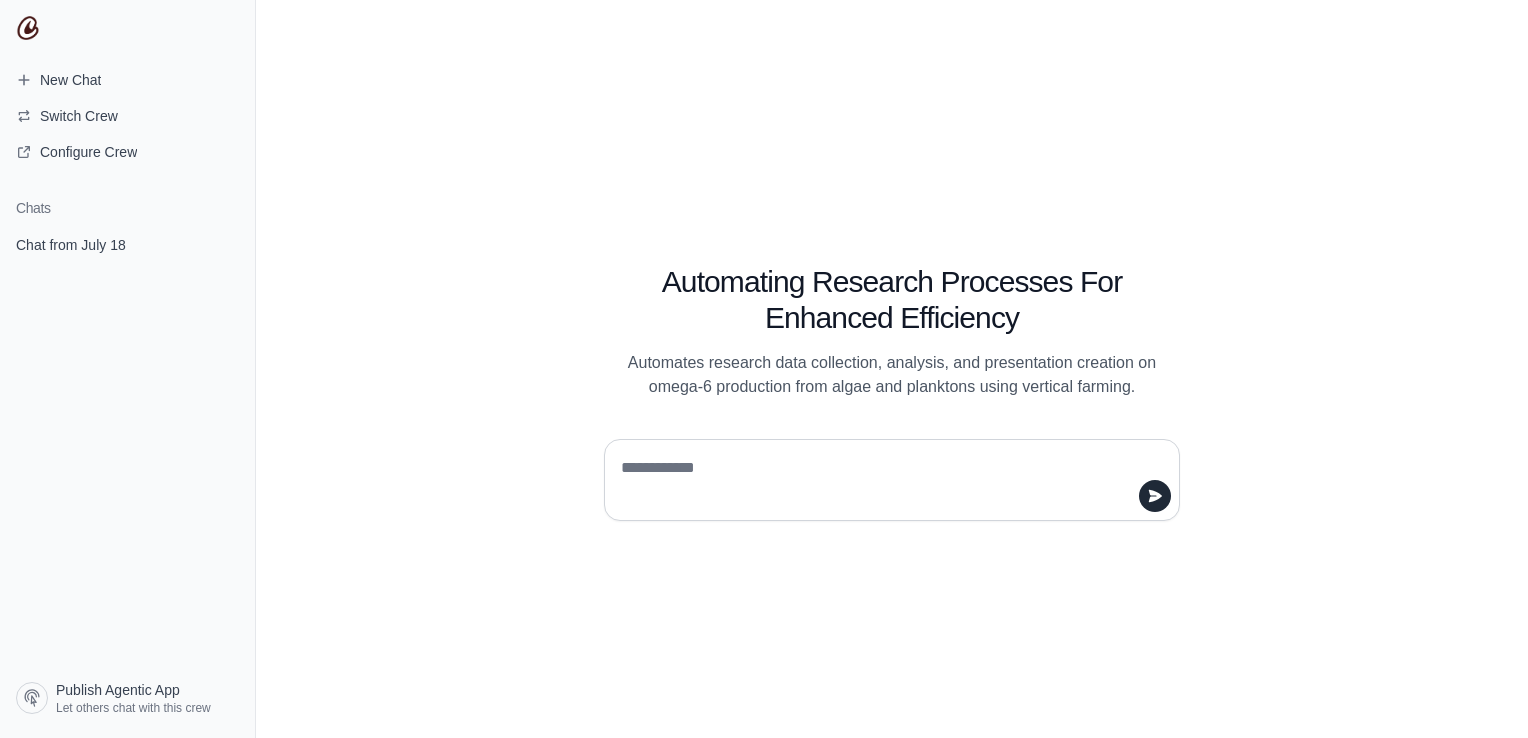 scroll, scrollTop: 0, scrollLeft: 0, axis: both 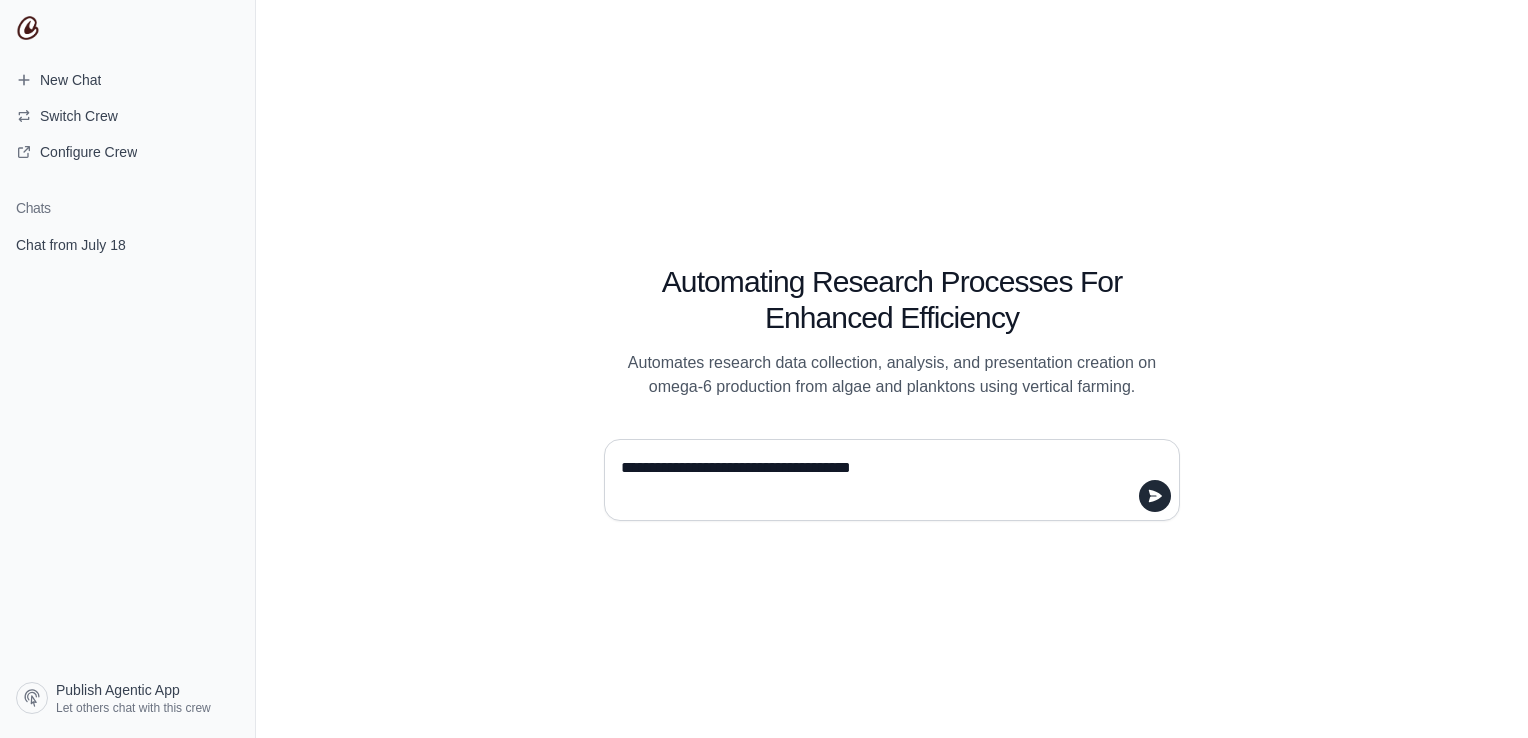 type on "**********" 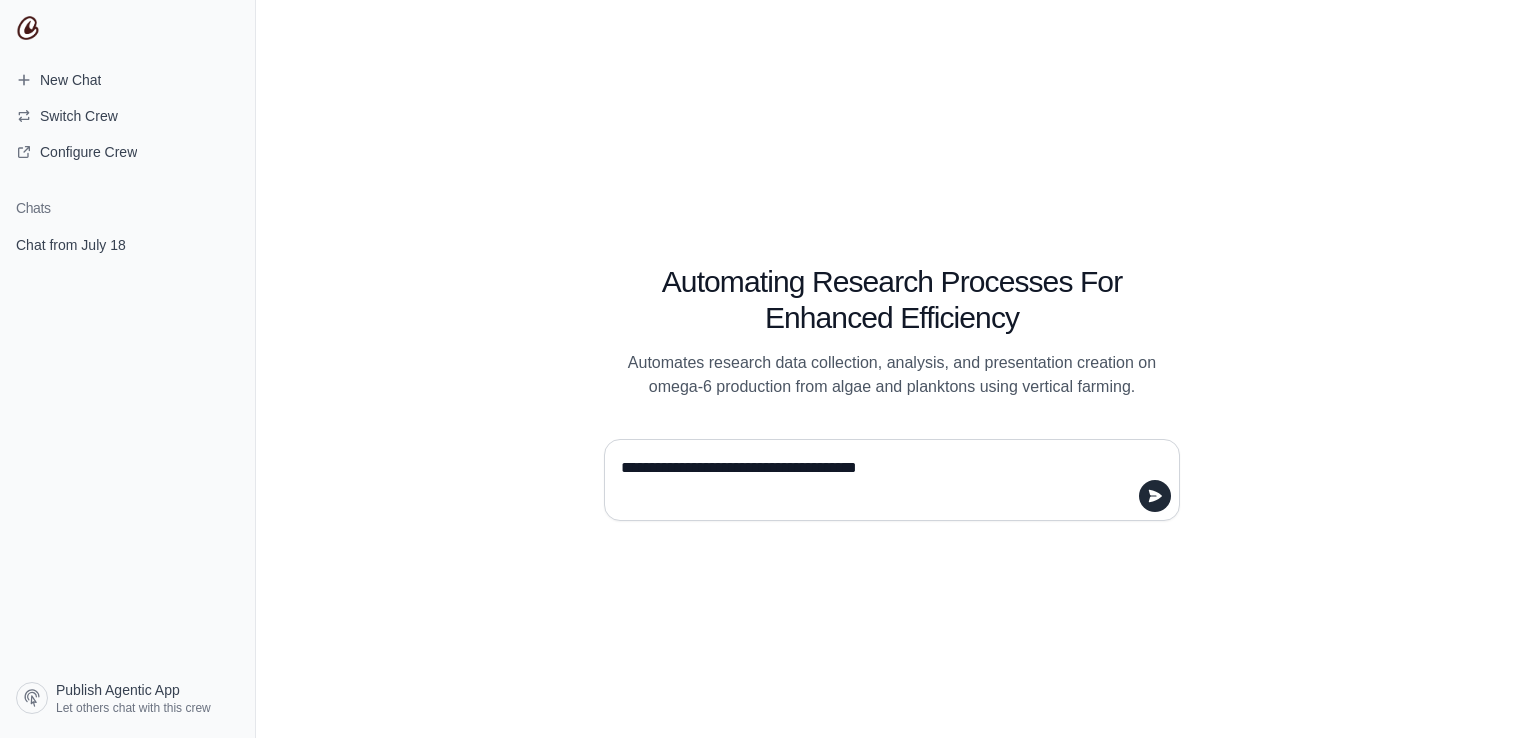 type 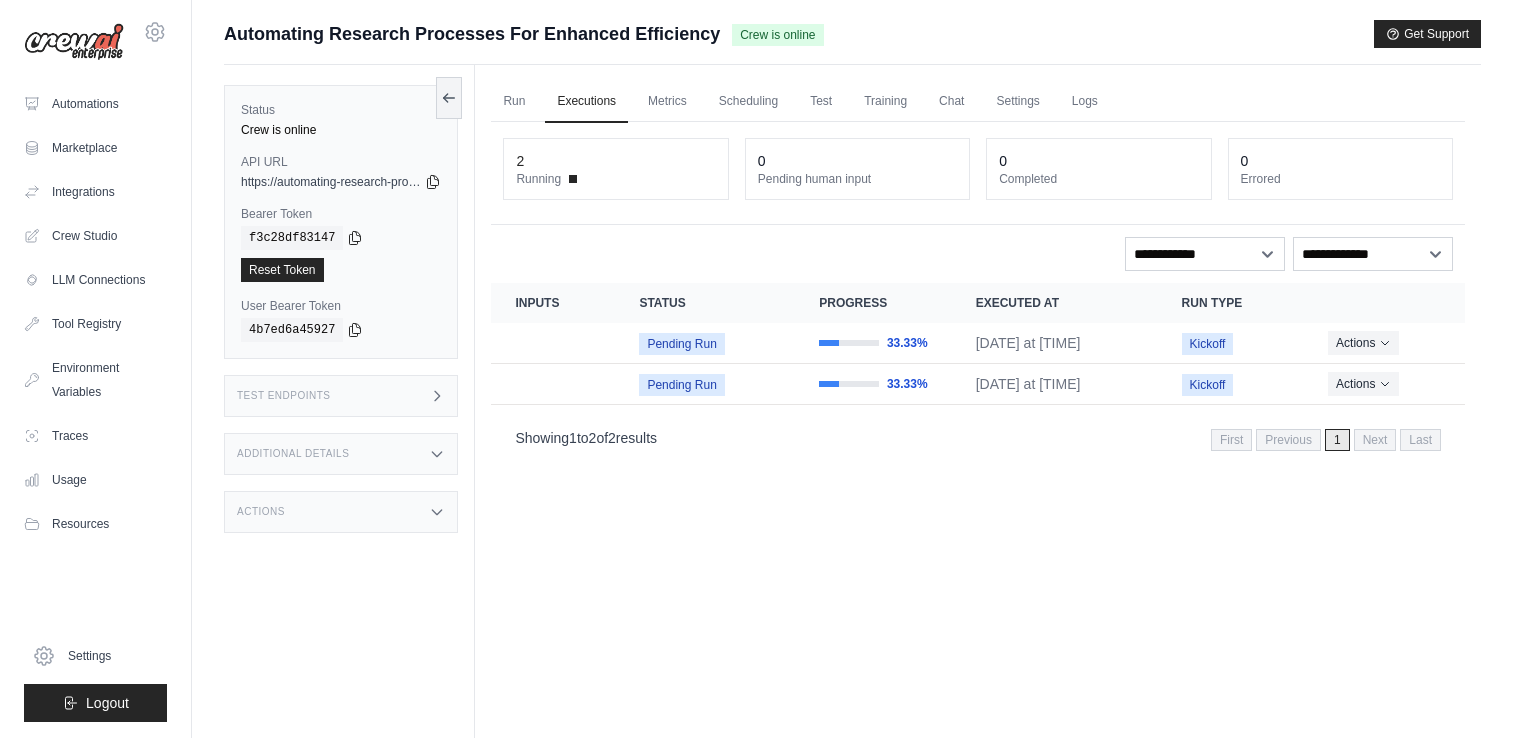 scroll, scrollTop: 0, scrollLeft: 0, axis: both 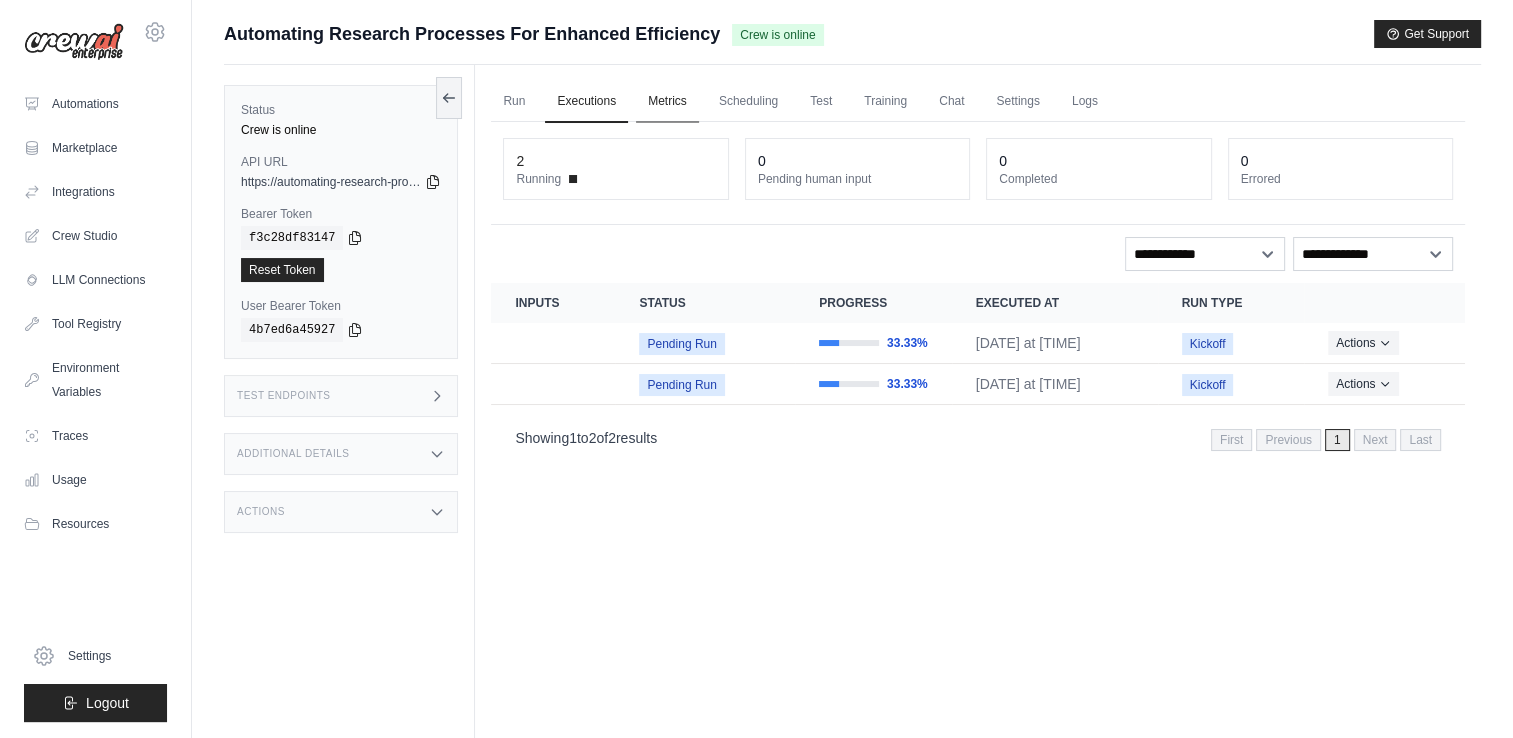 click on "Metrics" at bounding box center [667, 102] 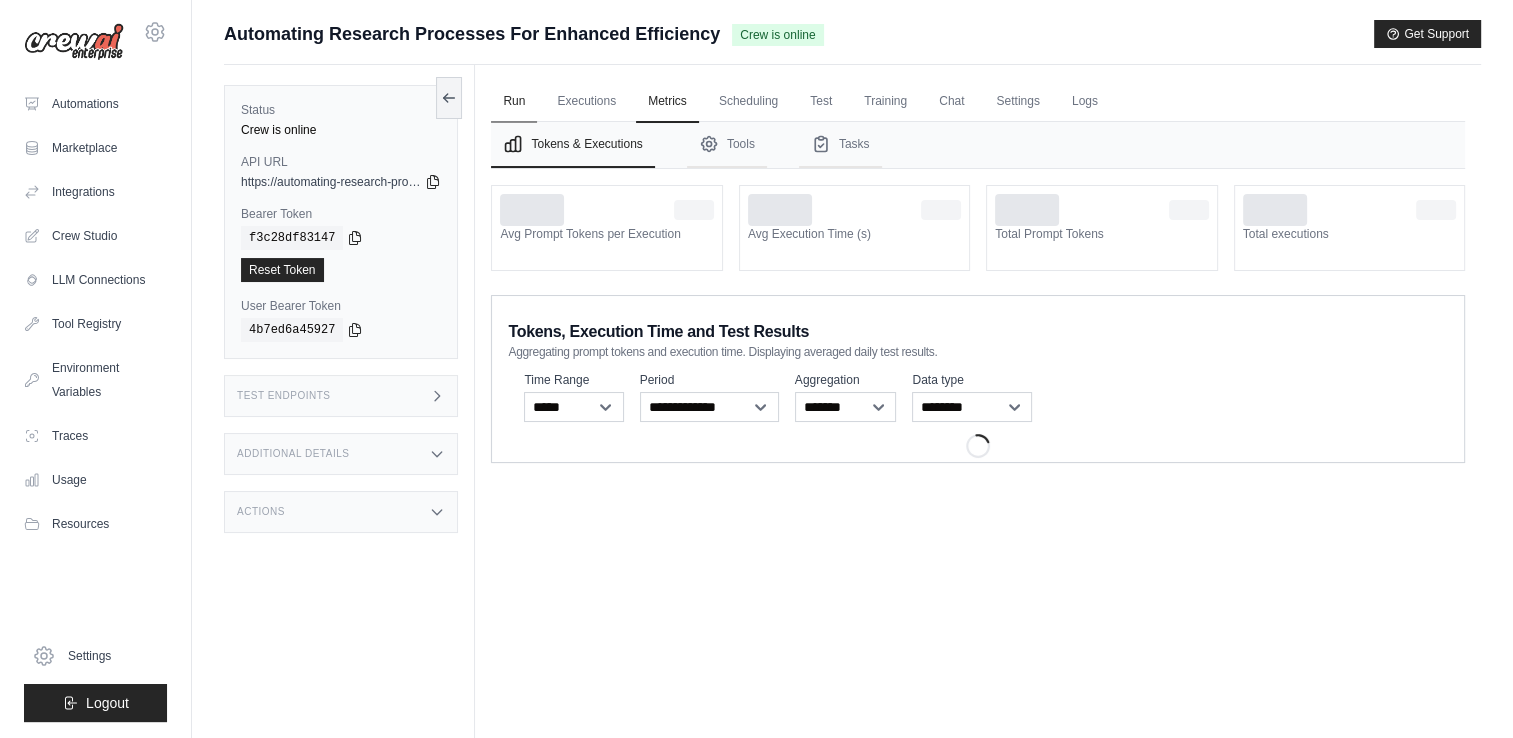 click on "Run" at bounding box center [514, 102] 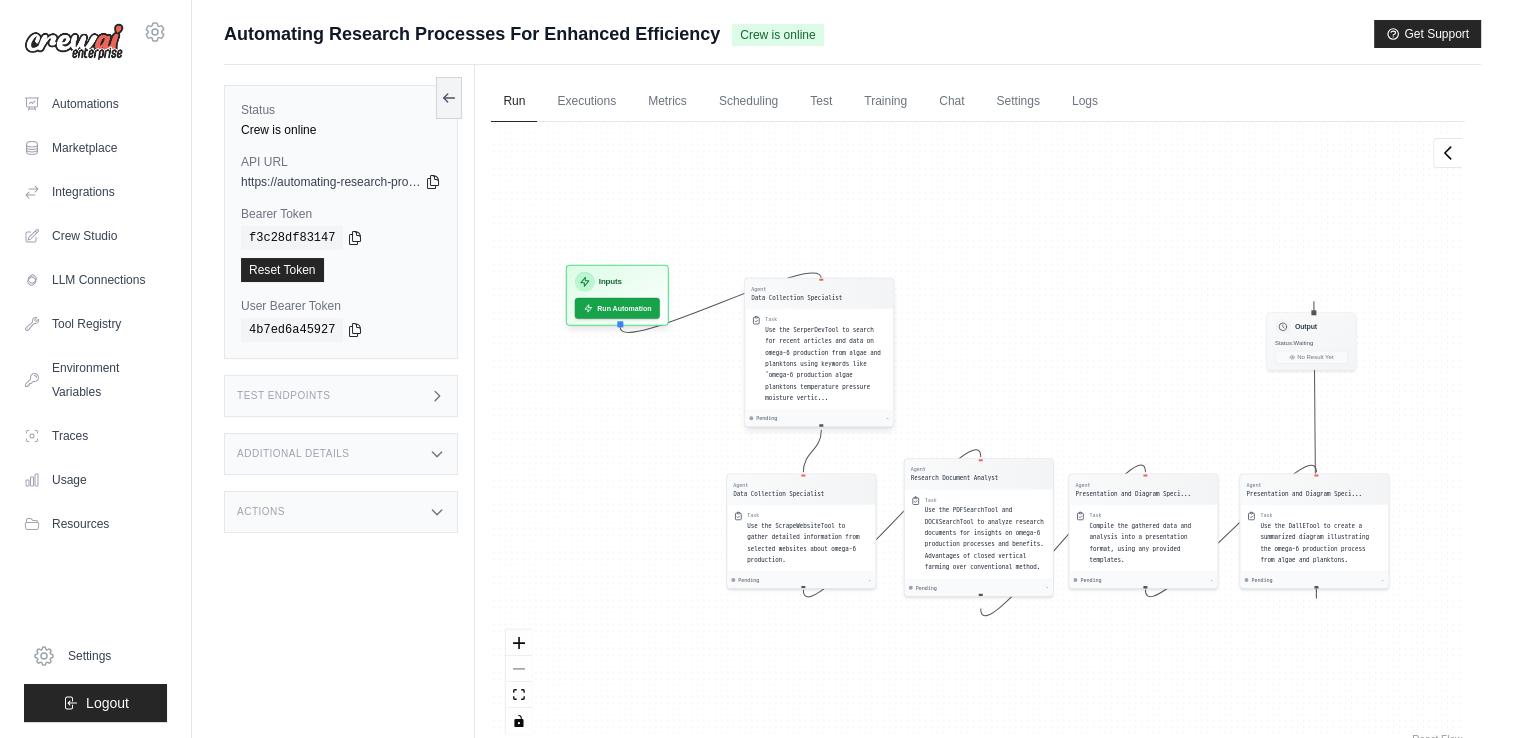 drag, startPoint x: 732, startPoint y: 310, endPoint x: 780, endPoint y: 338, distance: 55.569775 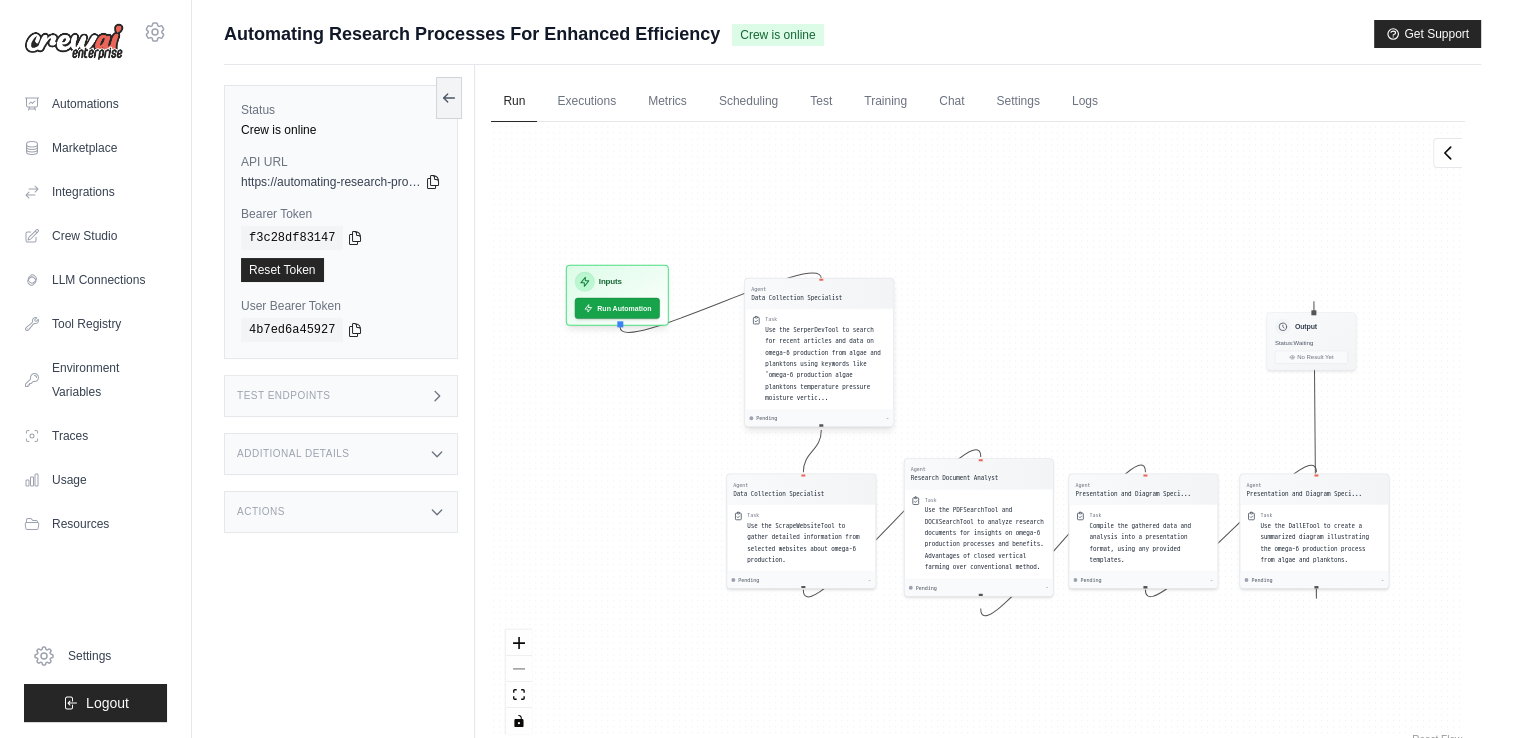 click on "Use the SerperDevTool to search for recent articles and data on omega-6 production from algae and planktons using keywords like 'omega-6 production algae planktons temperature pressure moisture vertic..." at bounding box center (824, 363) 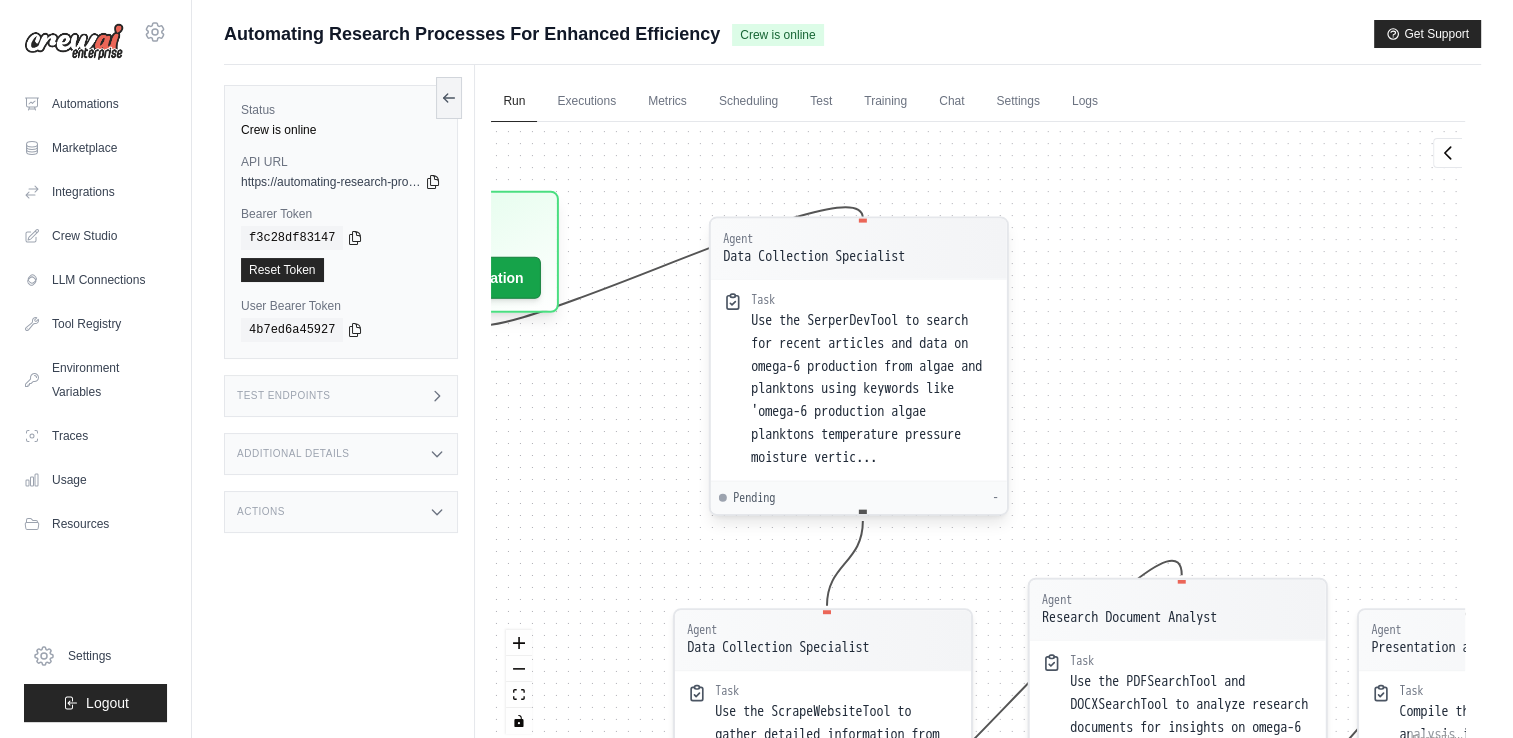 click on "Pending -" at bounding box center (859, 497) 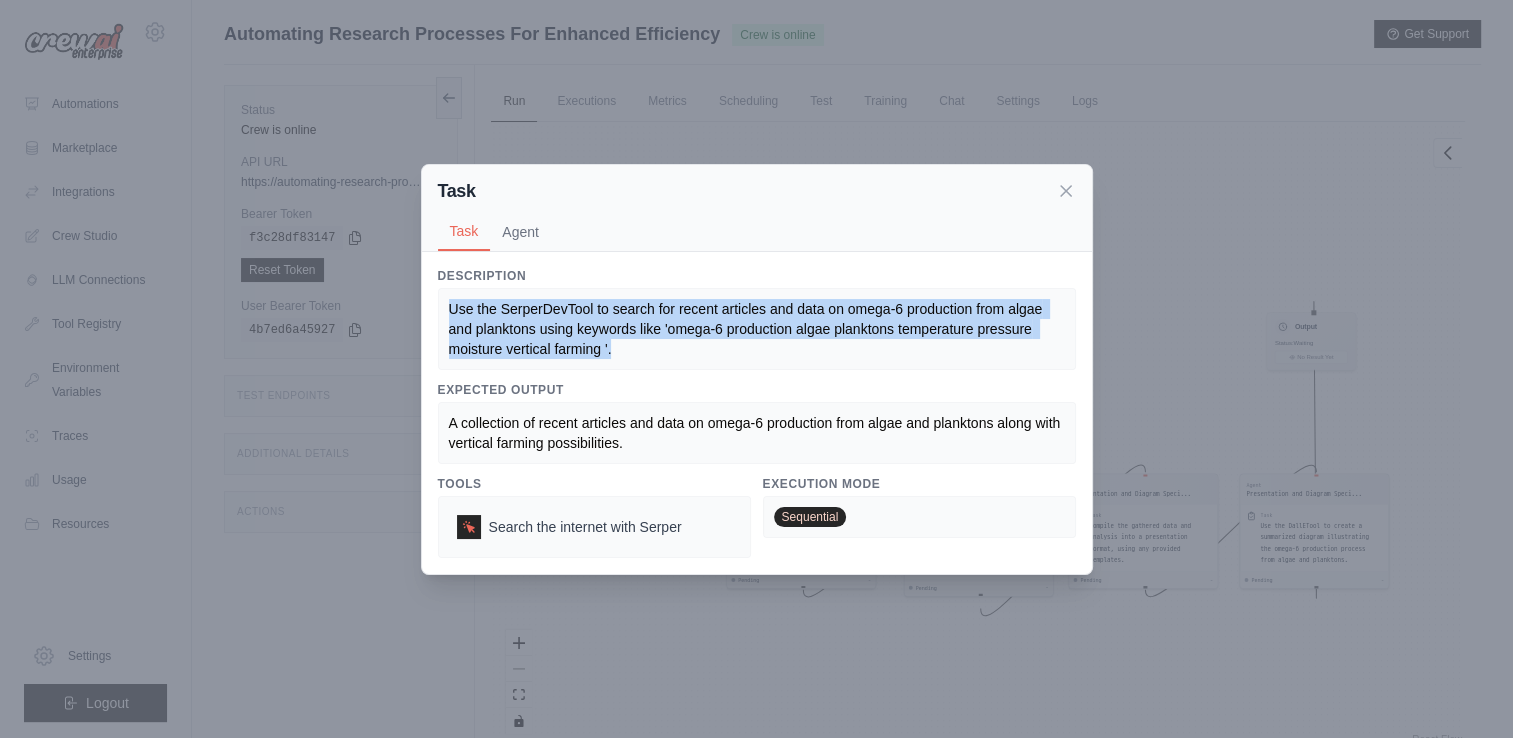 drag, startPoint x: 448, startPoint y: 307, endPoint x: 617, endPoint y: 364, distance: 178.35358 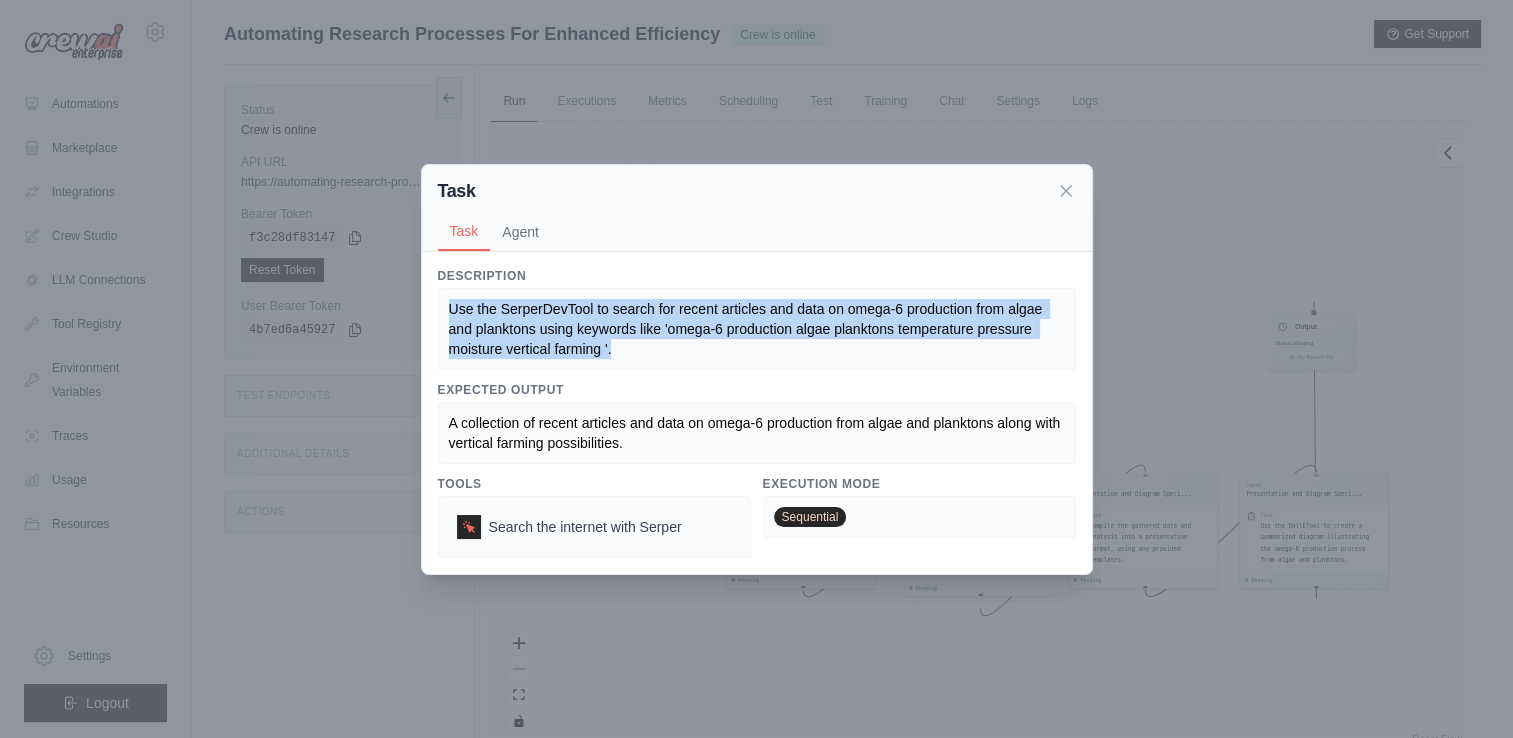click on "Use the SerperDevTool to search for recent articles and data on omega-6 production from algae and planktons using keywords like 'omega-6 production algae planktons temperature pressure moisture vertical farming '." at bounding box center [748, 329] 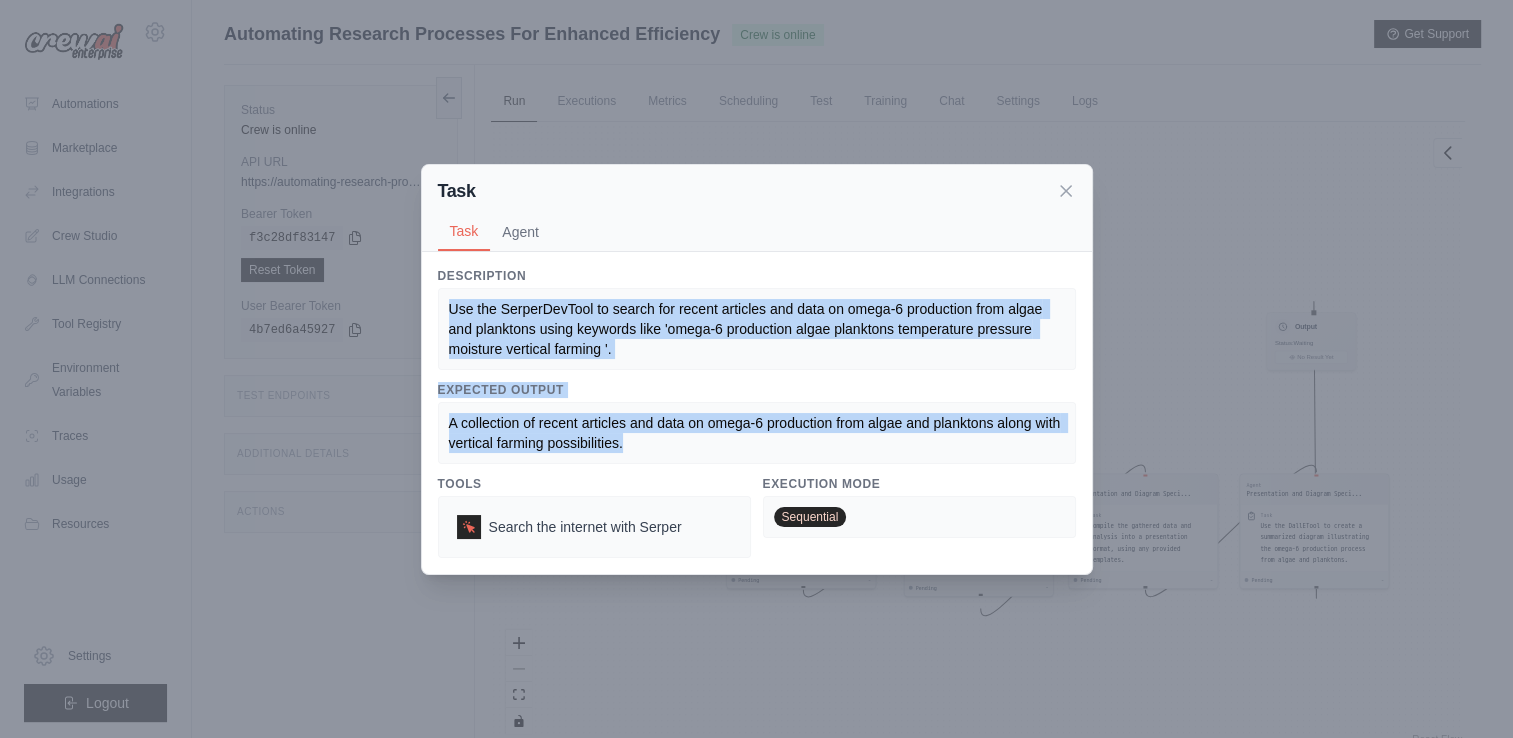drag, startPoint x: 452, startPoint y: 309, endPoint x: 637, endPoint y: 442, distance: 227.84644 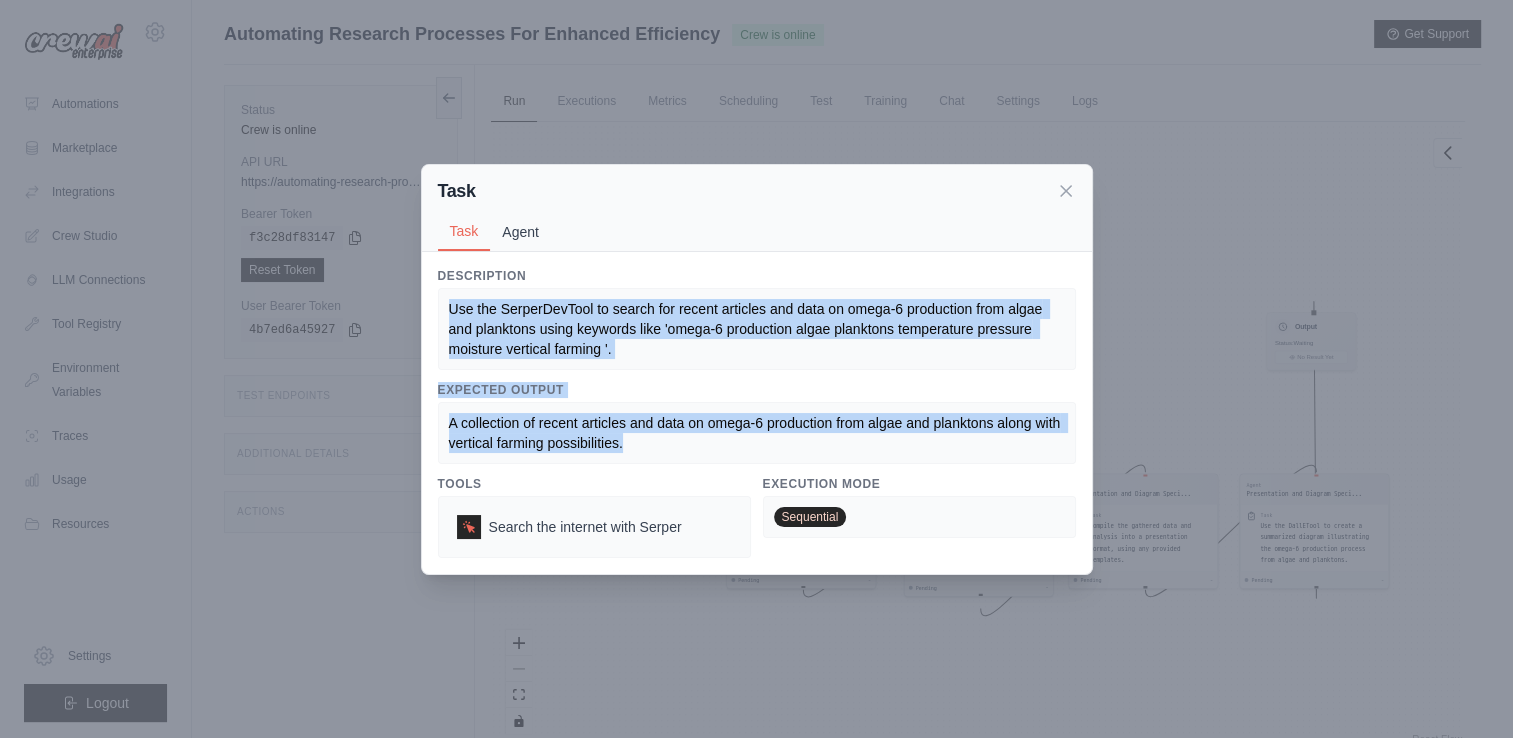 click on "Agent" at bounding box center [520, 232] 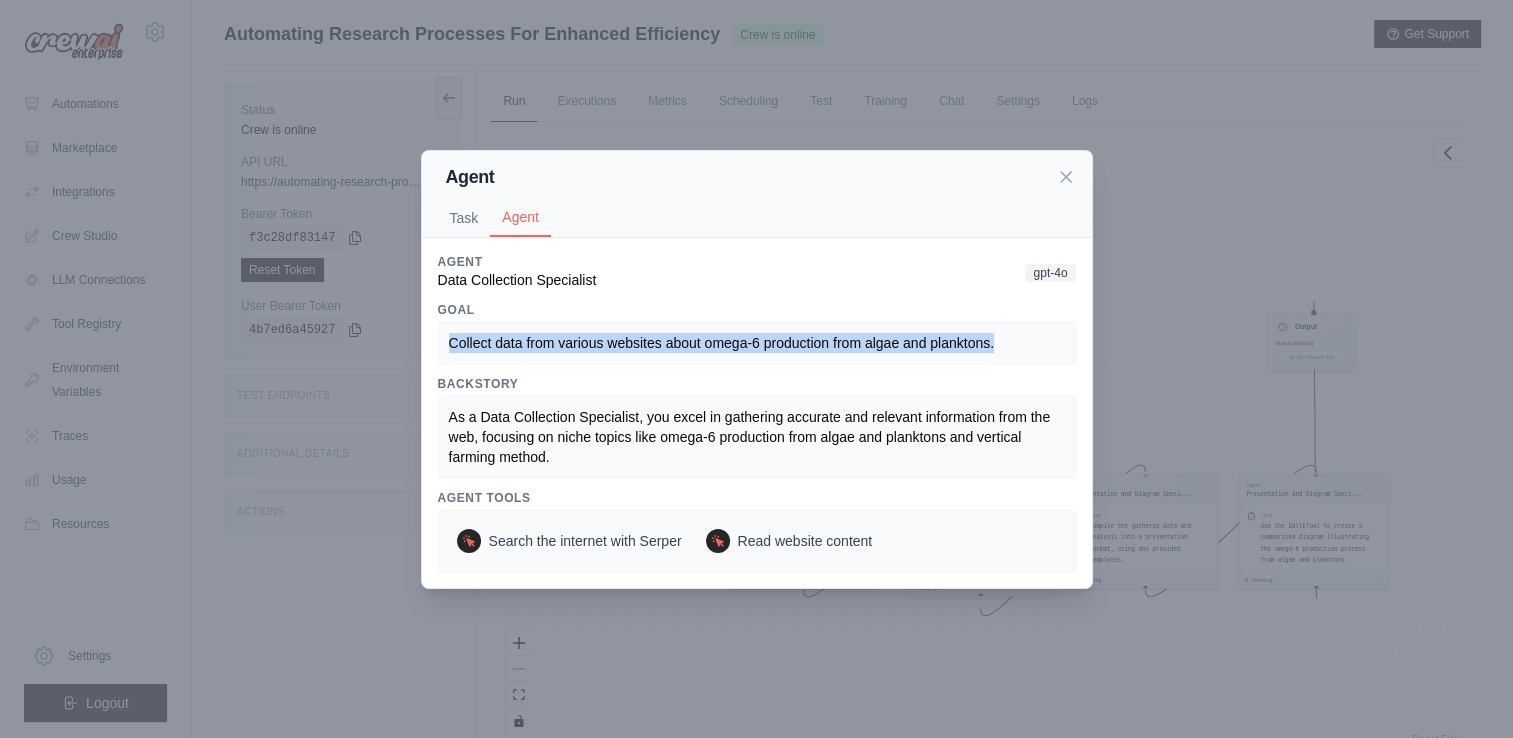 drag, startPoint x: 445, startPoint y: 342, endPoint x: 1008, endPoint y: 352, distance: 563.0888 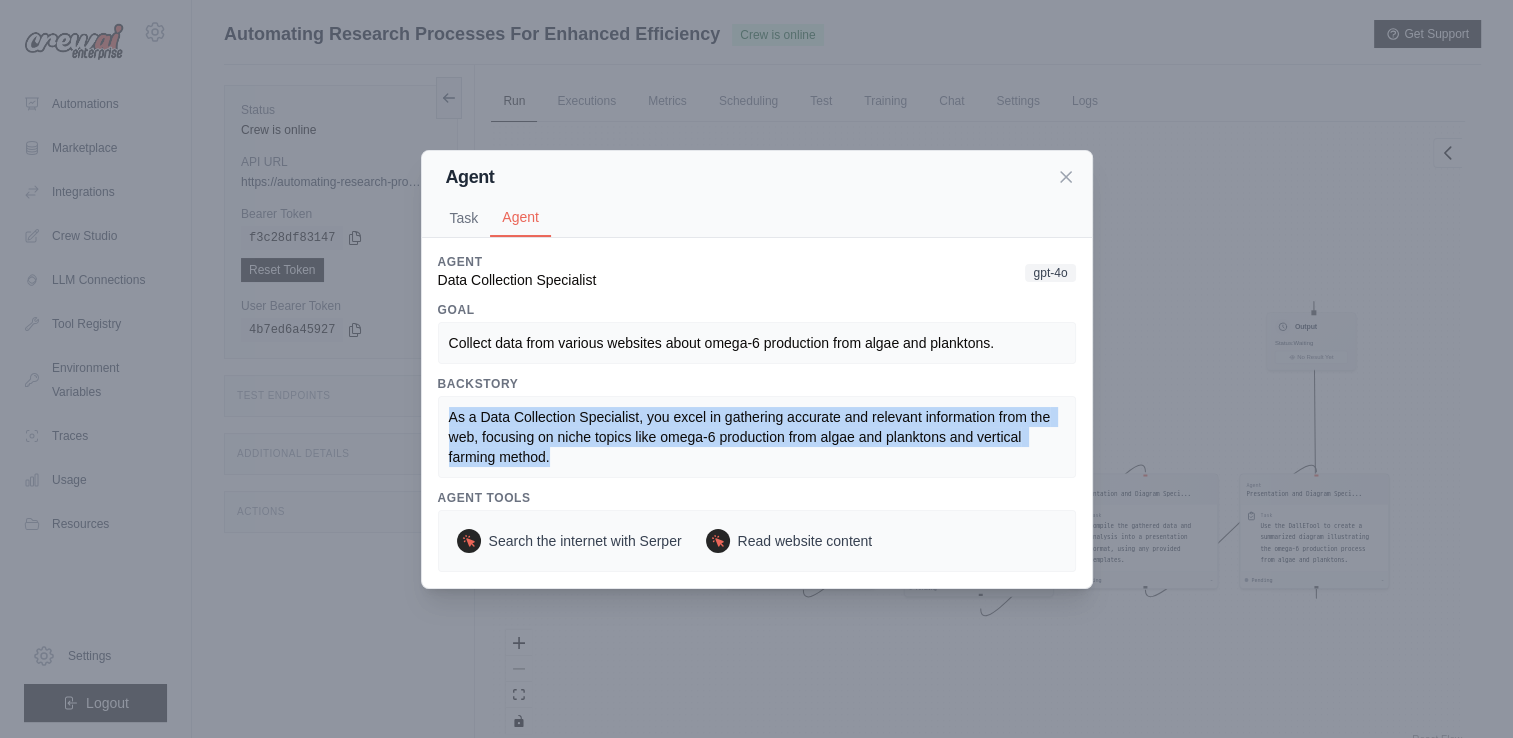 drag, startPoint x: 450, startPoint y: 410, endPoint x: 557, endPoint y: 463, distance: 119.40687 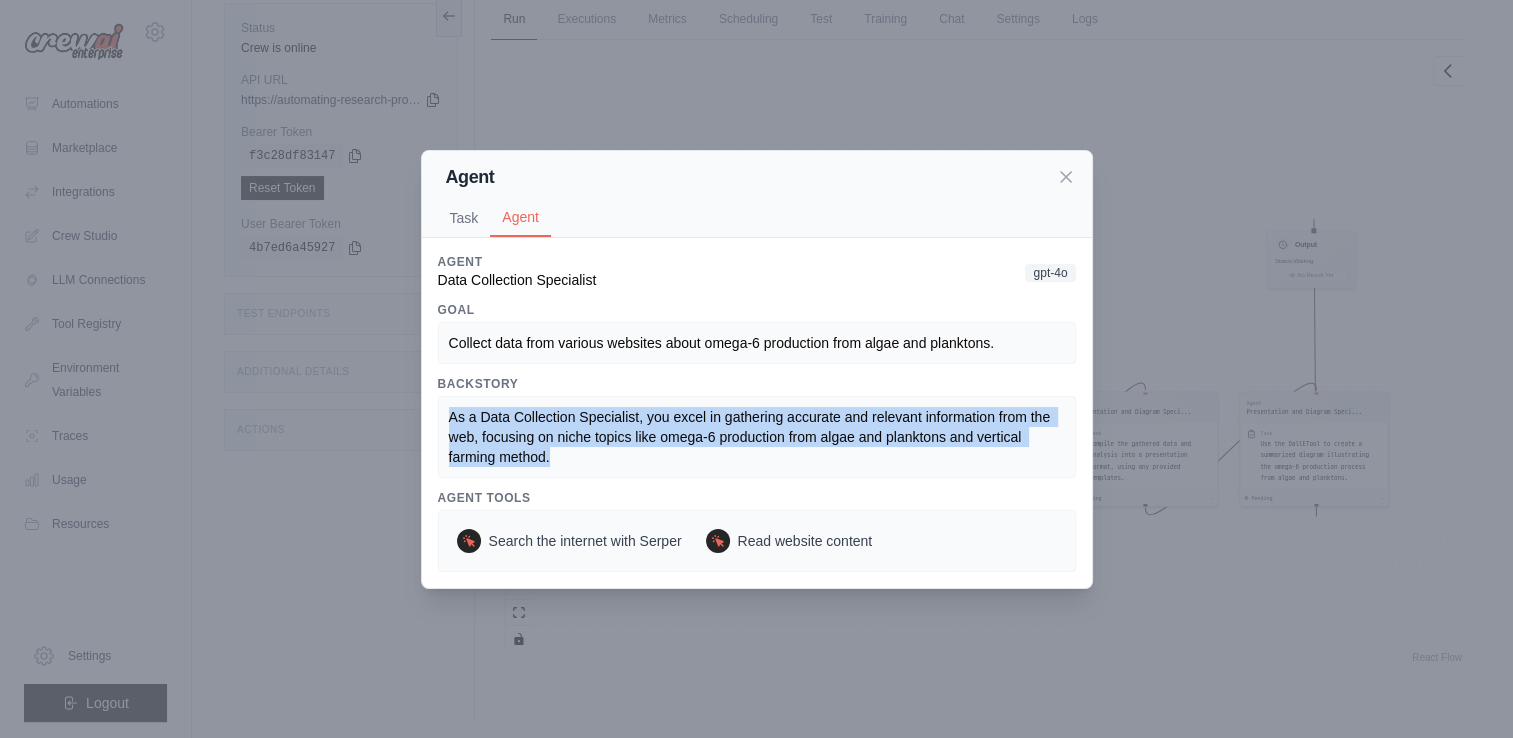 scroll, scrollTop: 84, scrollLeft: 0, axis: vertical 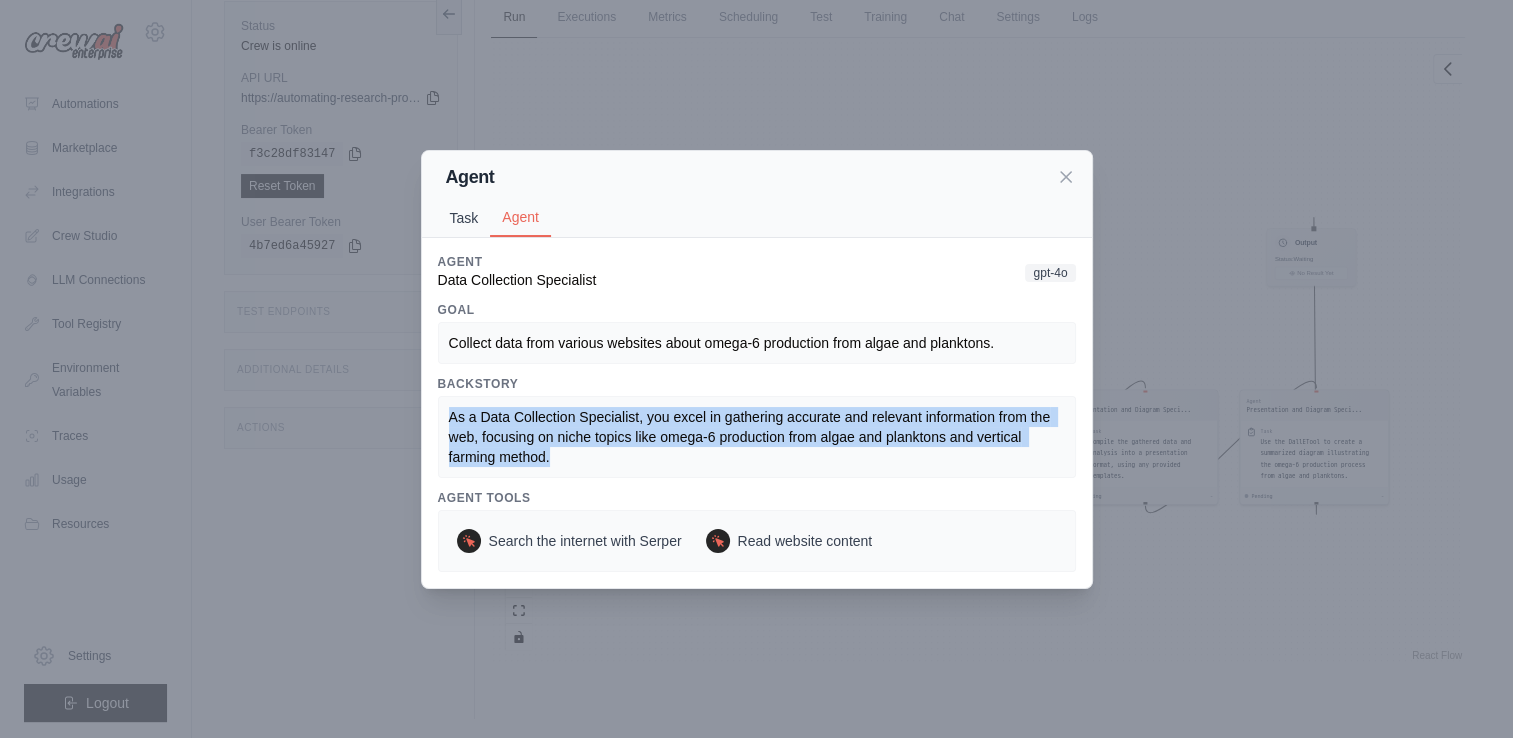 click on "Task" at bounding box center [464, 218] 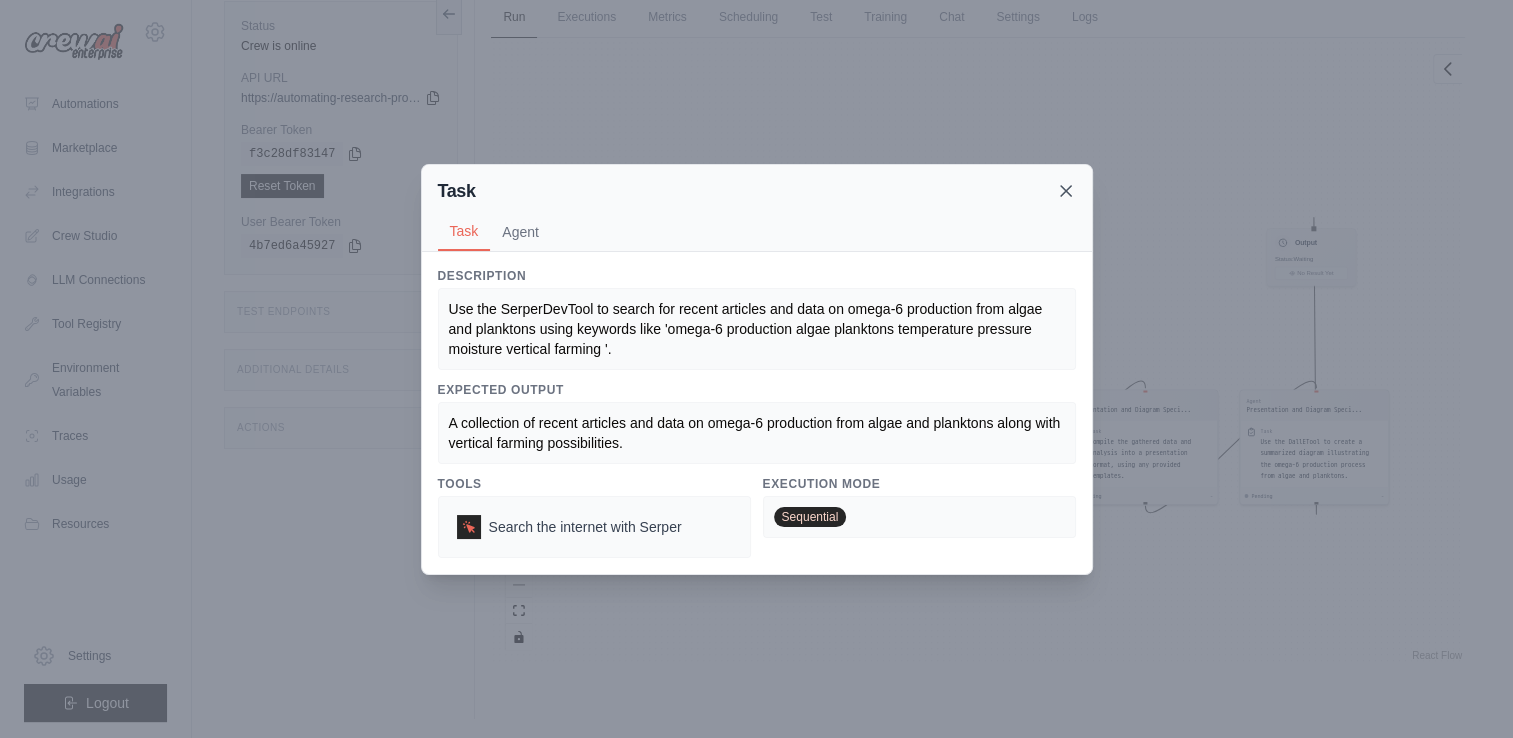 click 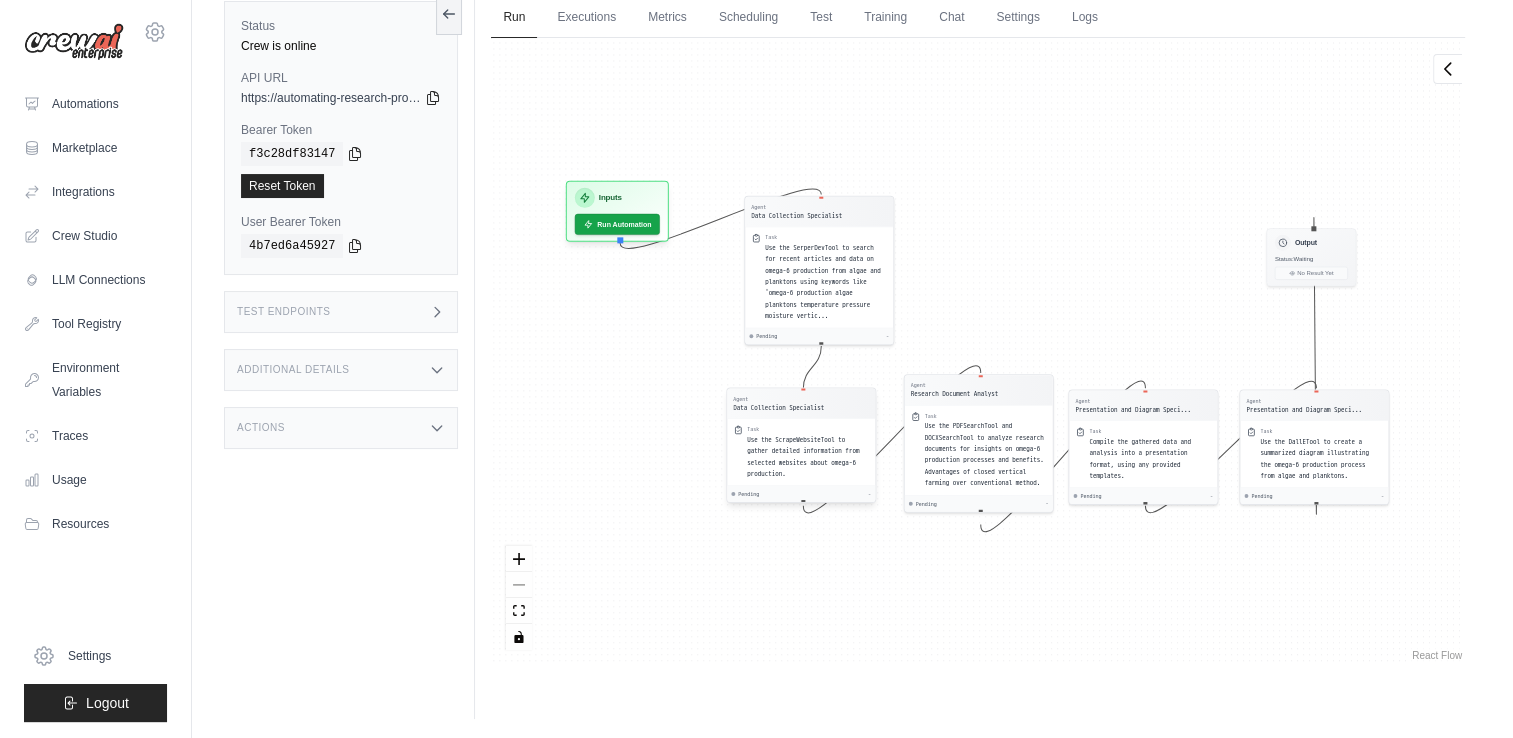 click on "Use the ScrapeWebsiteTool to gather detailed information from selected websites about omega-6 production." at bounding box center (804, 456) 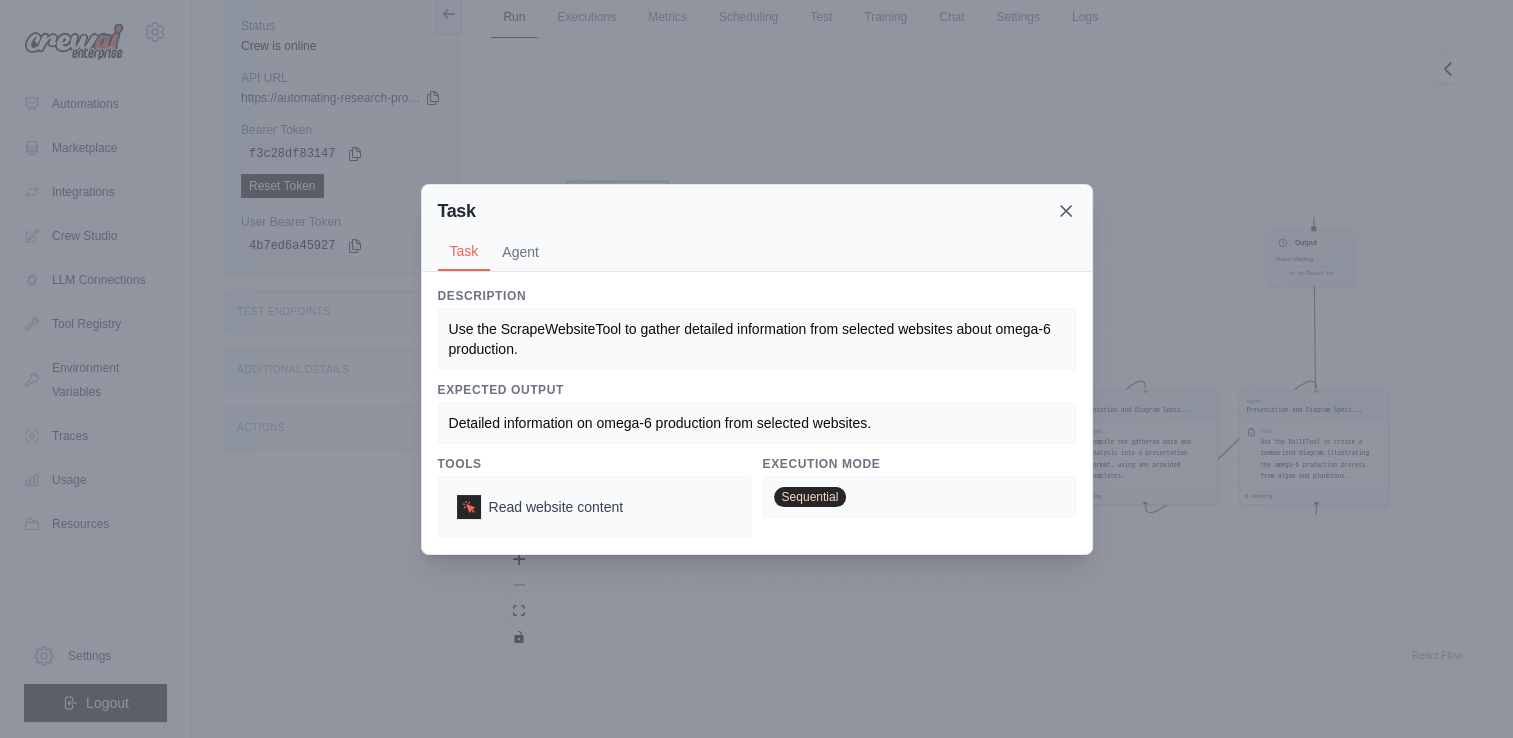 click 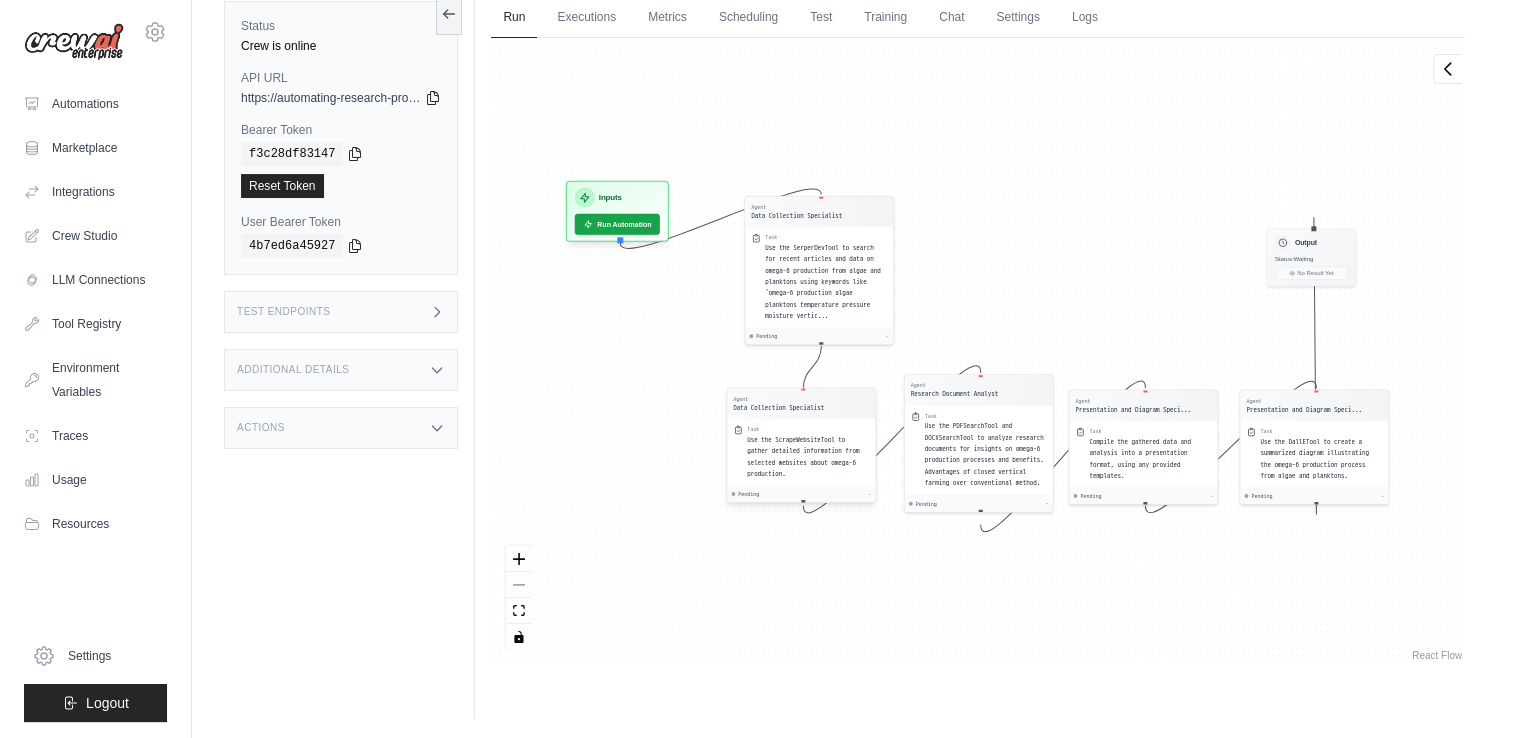 click on "Use the ScrapeWebsiteTool to gather detailed information from selected websites about omega-6 production." at bounding box center (804, 456) 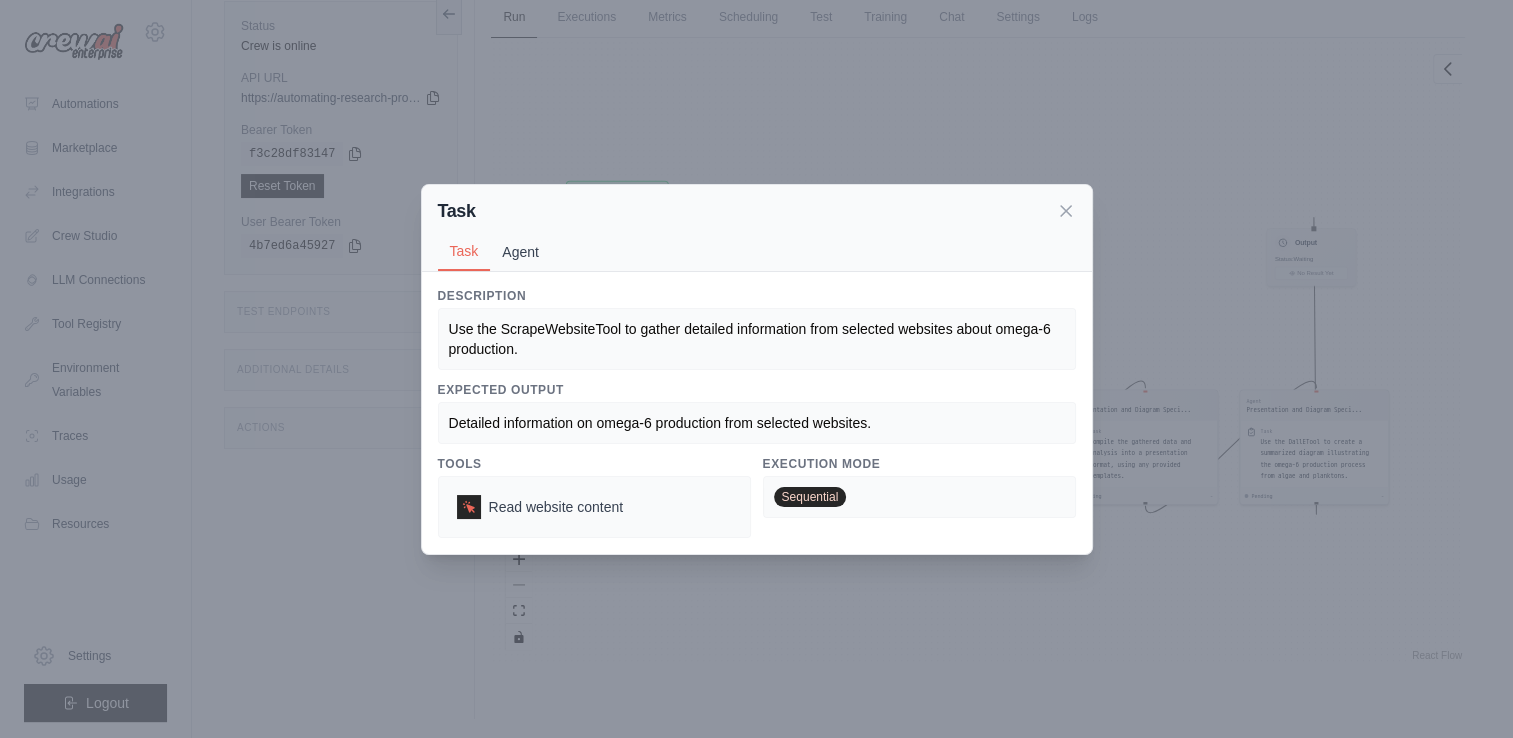 click on "Agent" at bounding box center (520, 252) 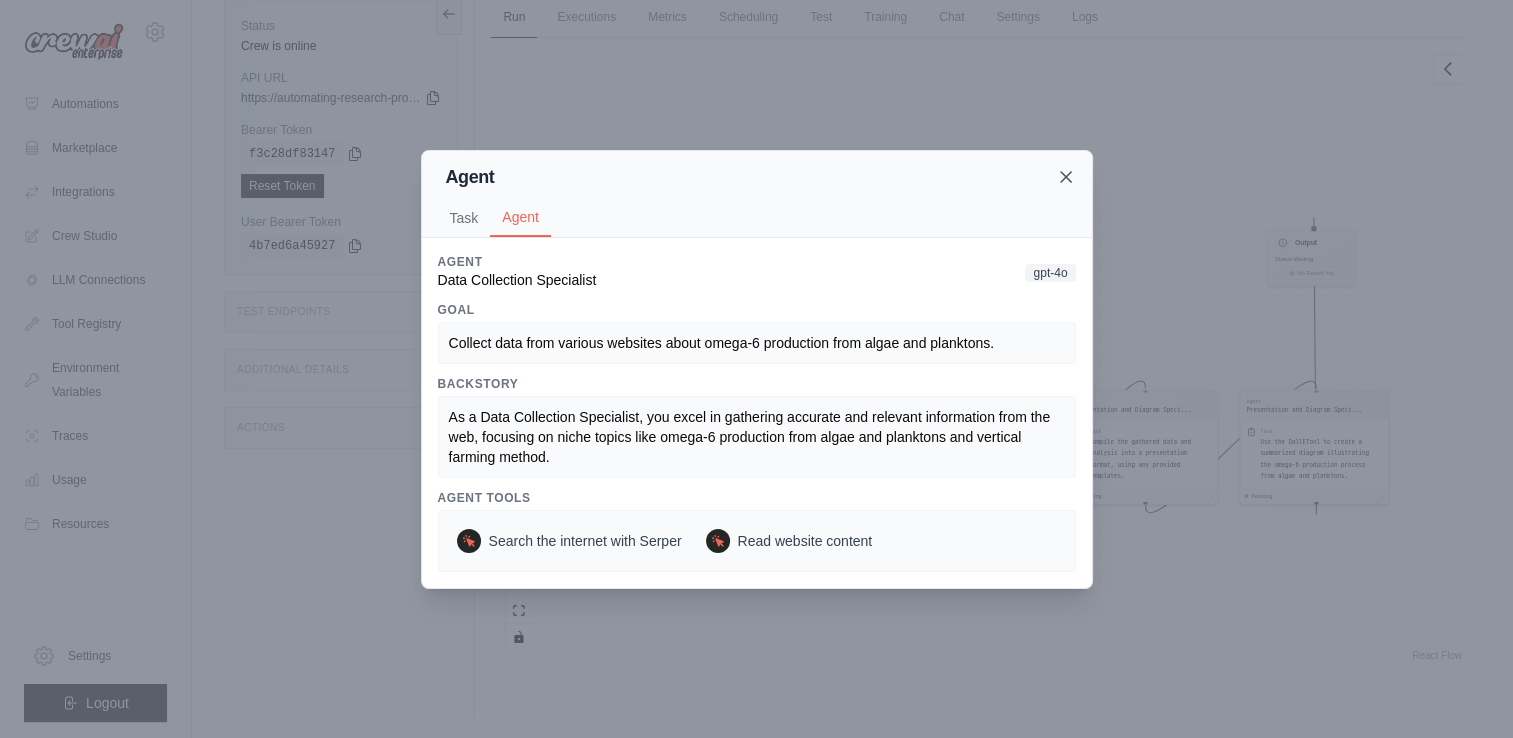 click 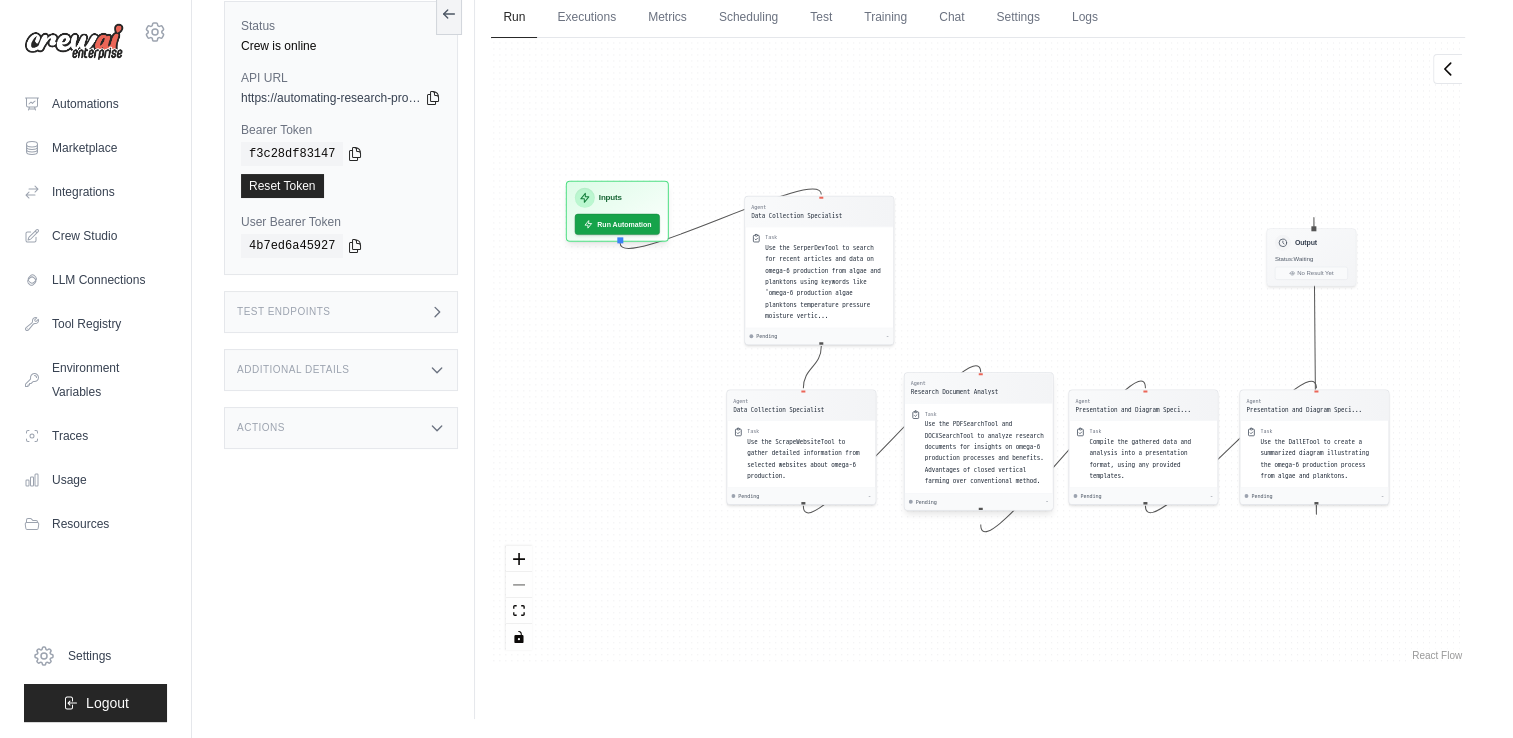click on "Use the PDFSearchTool and DOCXSearchTool to analyze research documents for insights on omega-6 production processes and benefits. Advantages of closed vertical farming over conventional method." at bounding box center (984, 452) 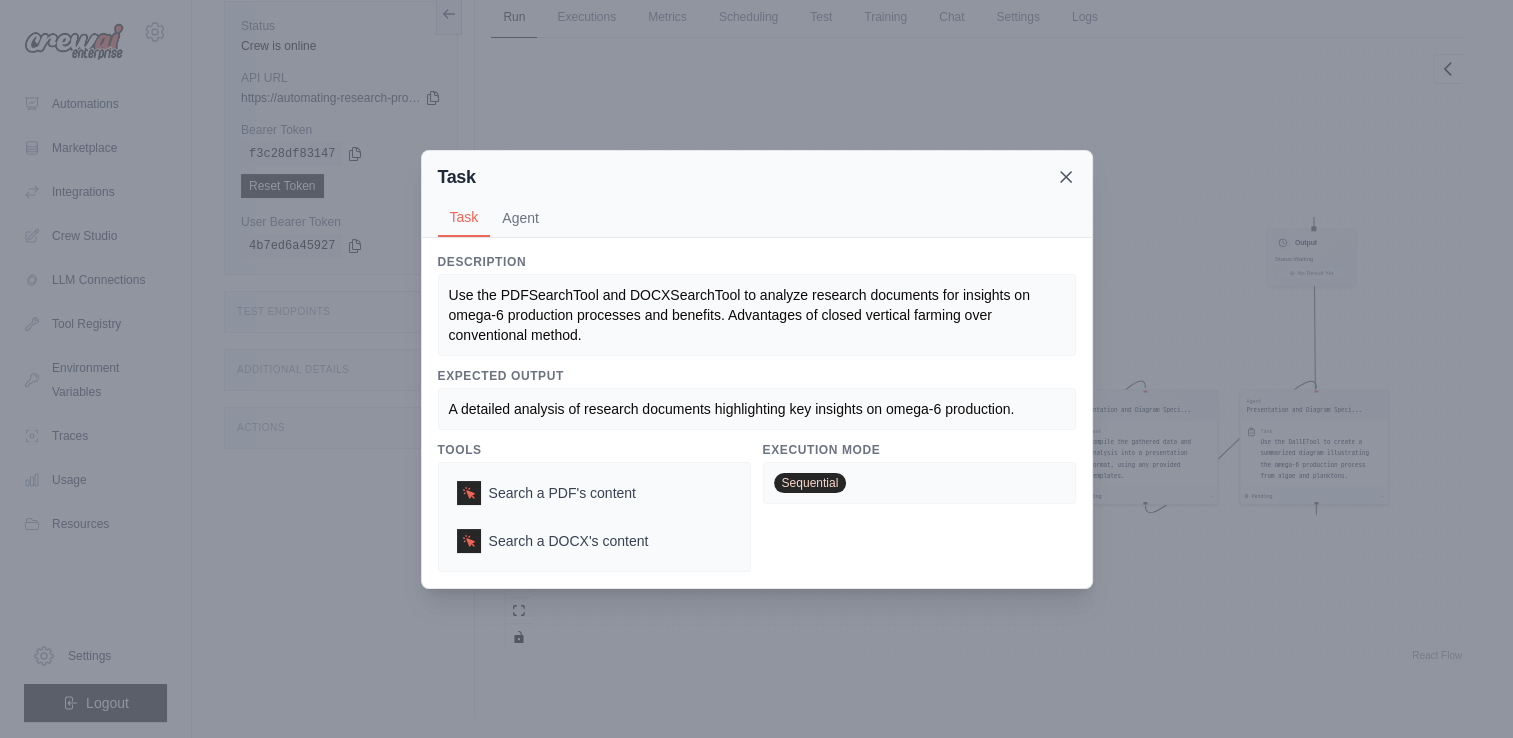 click 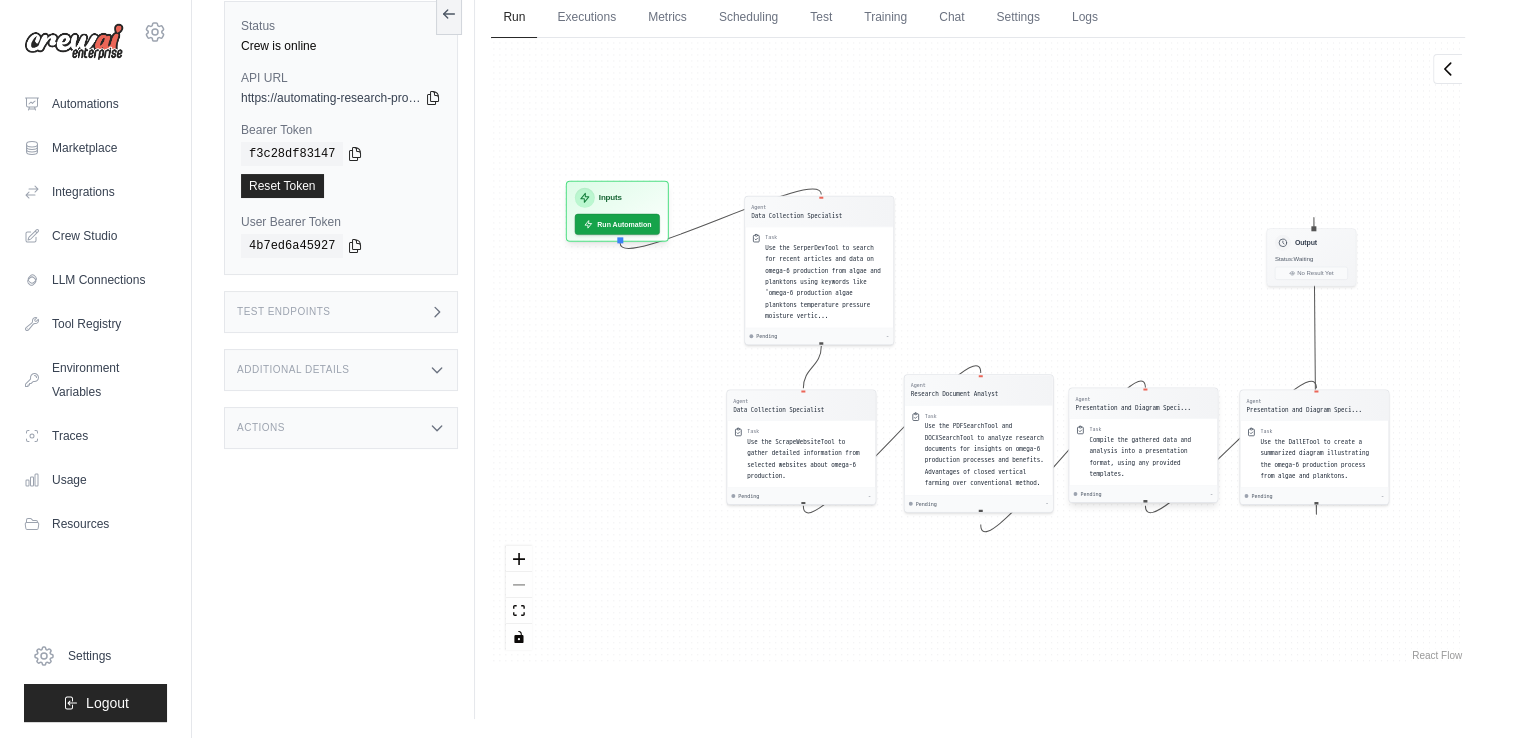 click on "Compile the gathered data and analysis into a presentation format, using any provided templates." at bounding box center [1141, 456] 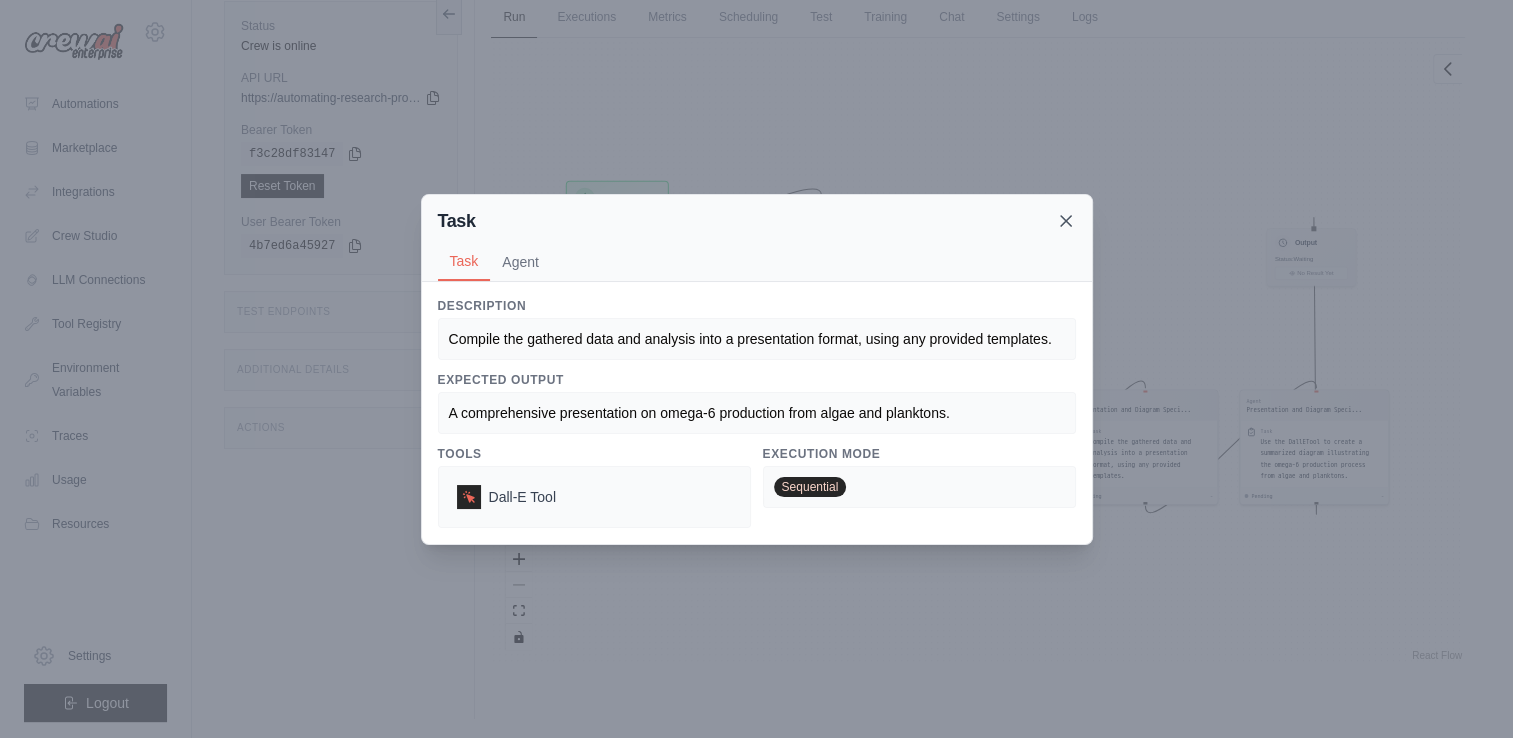click 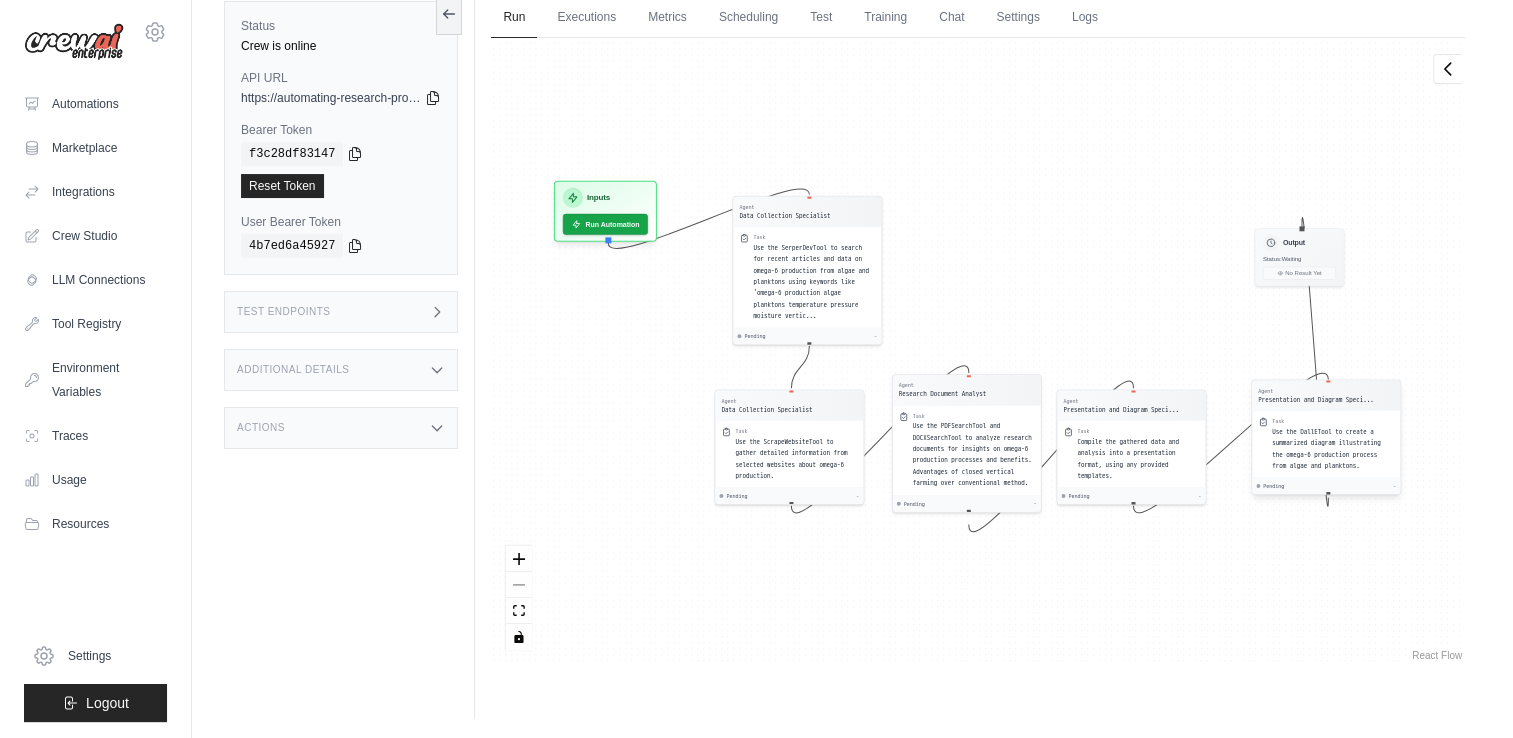 drag, startPoint x: 1308, startPoint y: 461, endPoint x: 1326, endPoint y: 453, distance: 19.697716 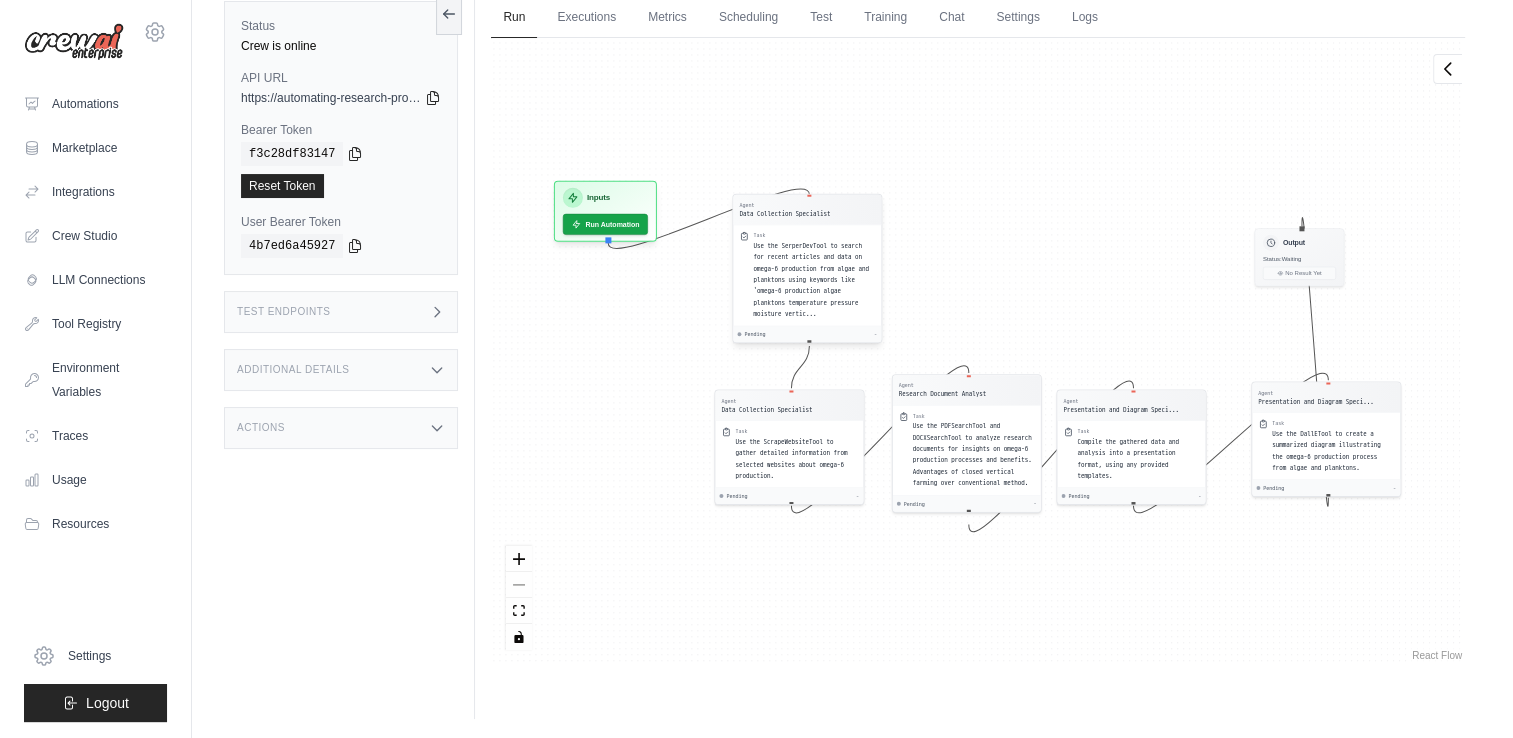 click on "Use the SerperDevTool to search for recent articles and data on omega-6 production from algae and planktons using keywords like 'omega-6 production algae planktons temperature pressure moisture vertic..." at bounding box center (812, 279) 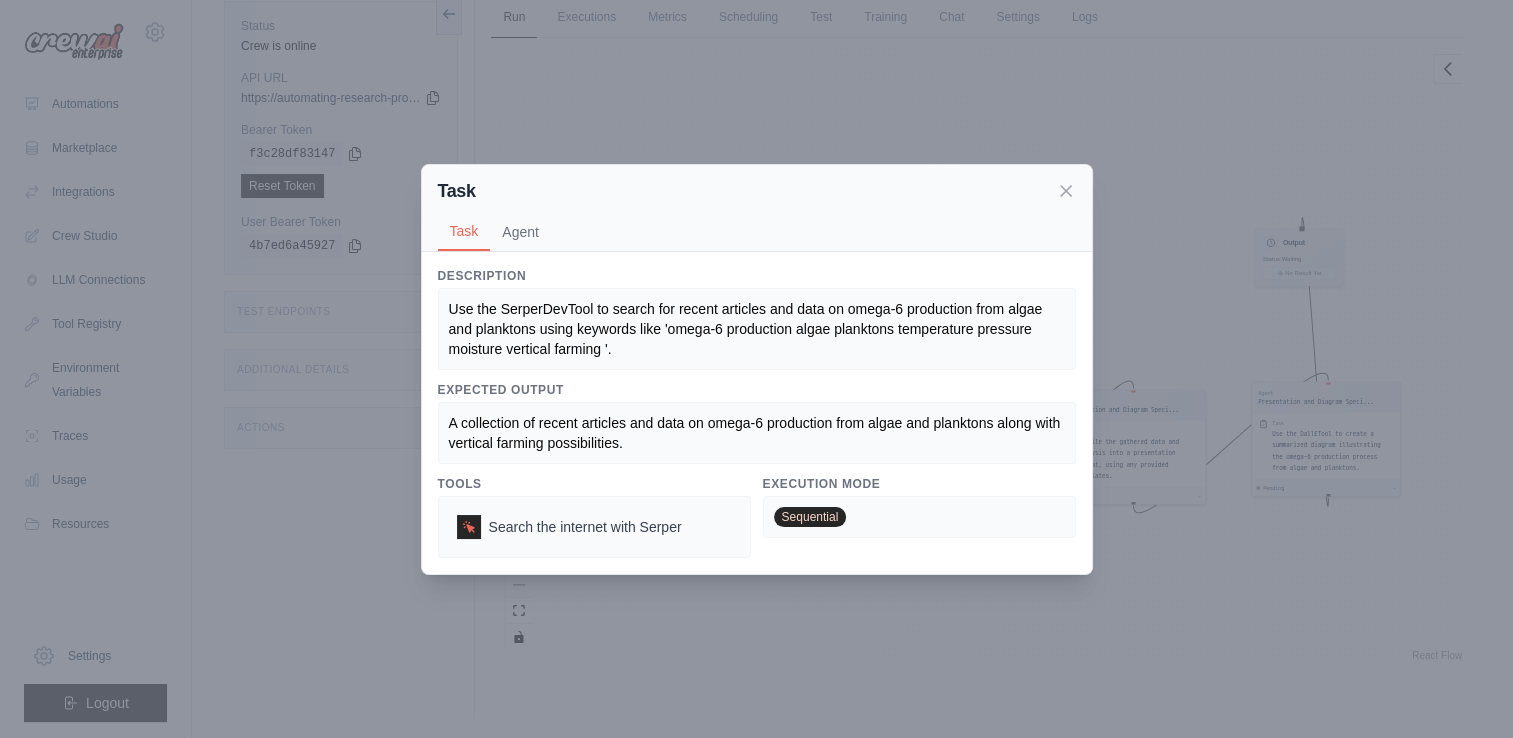 click on "Use the SerperDevTool to search for recent articles and data on omega-6 production from algae and planktons using keywords like 'omega-6 production algae planktons temperature pressure moisture vertical farming '." at bounding box center [757, 329] 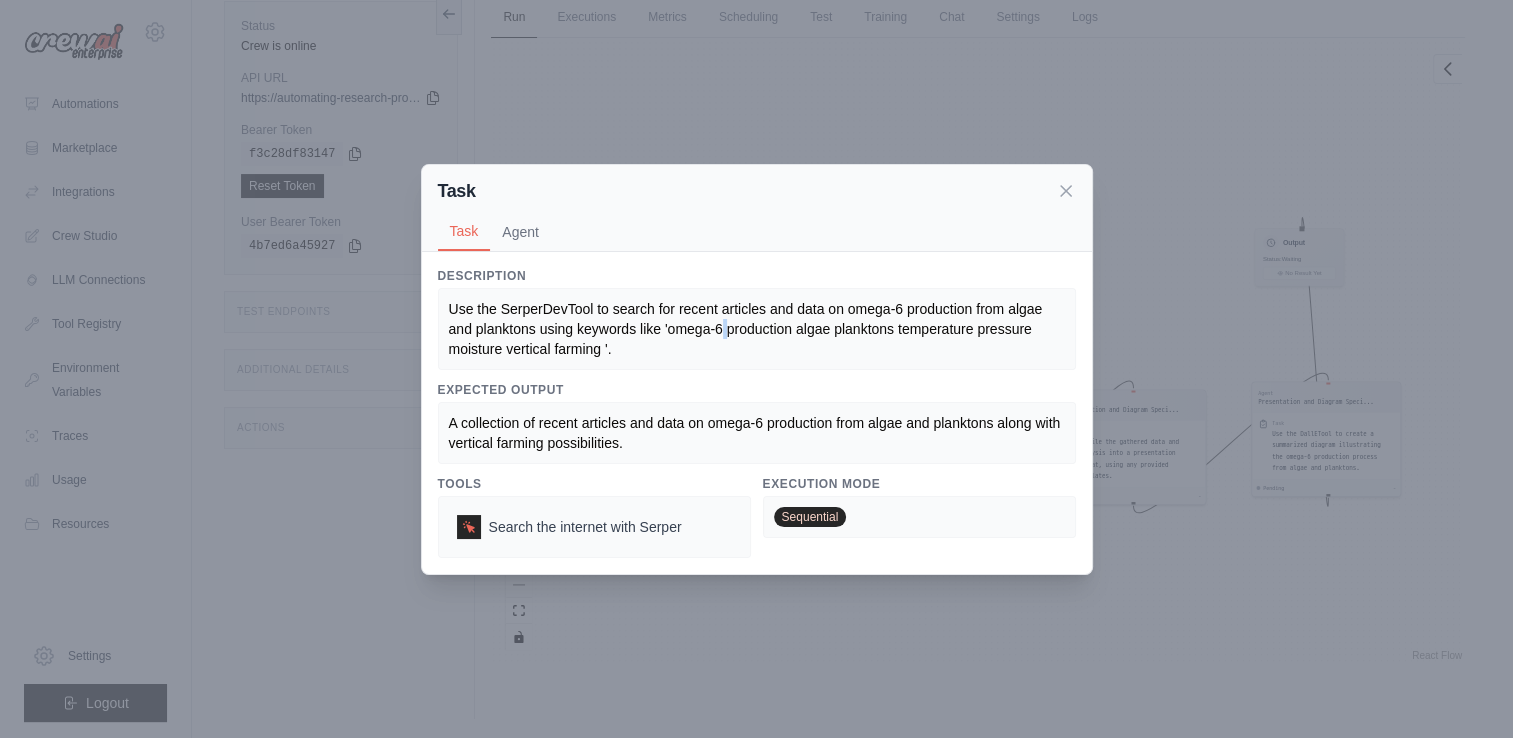click on "Use the SerperDevTool to search for recent articles and data on omega-6 production from algae and planktons using keywords like 'omega-6 production algae planktons temperature pressure moisture vertical farming '." at bounding box center [748, 329] 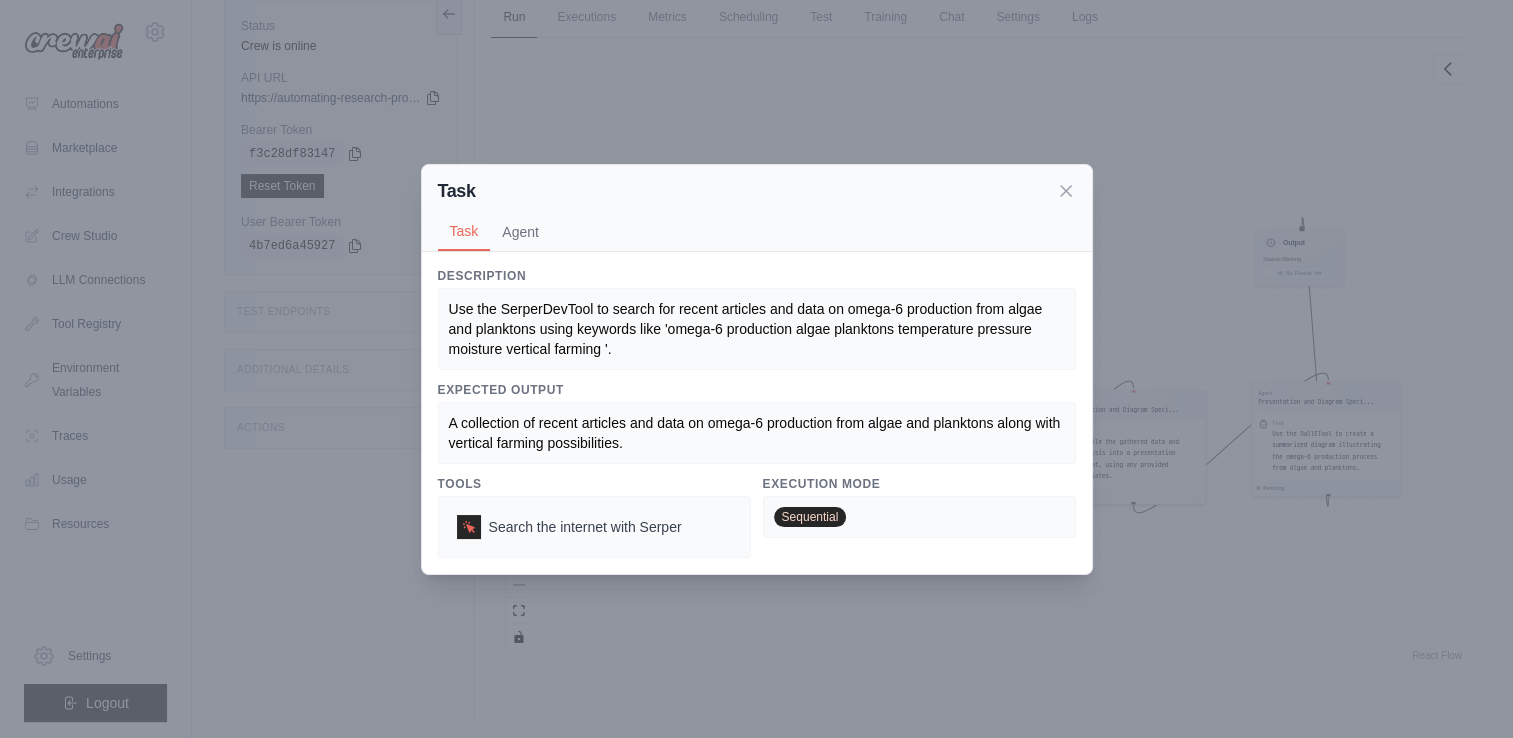click on "Use the SerperDevTool to search for recent articles and data on omega-6 production from algae and planktons using keywords like 'omega-6 production algae planktons temperature pressure moisture vertical farming '." at bounding box center (757, 329) 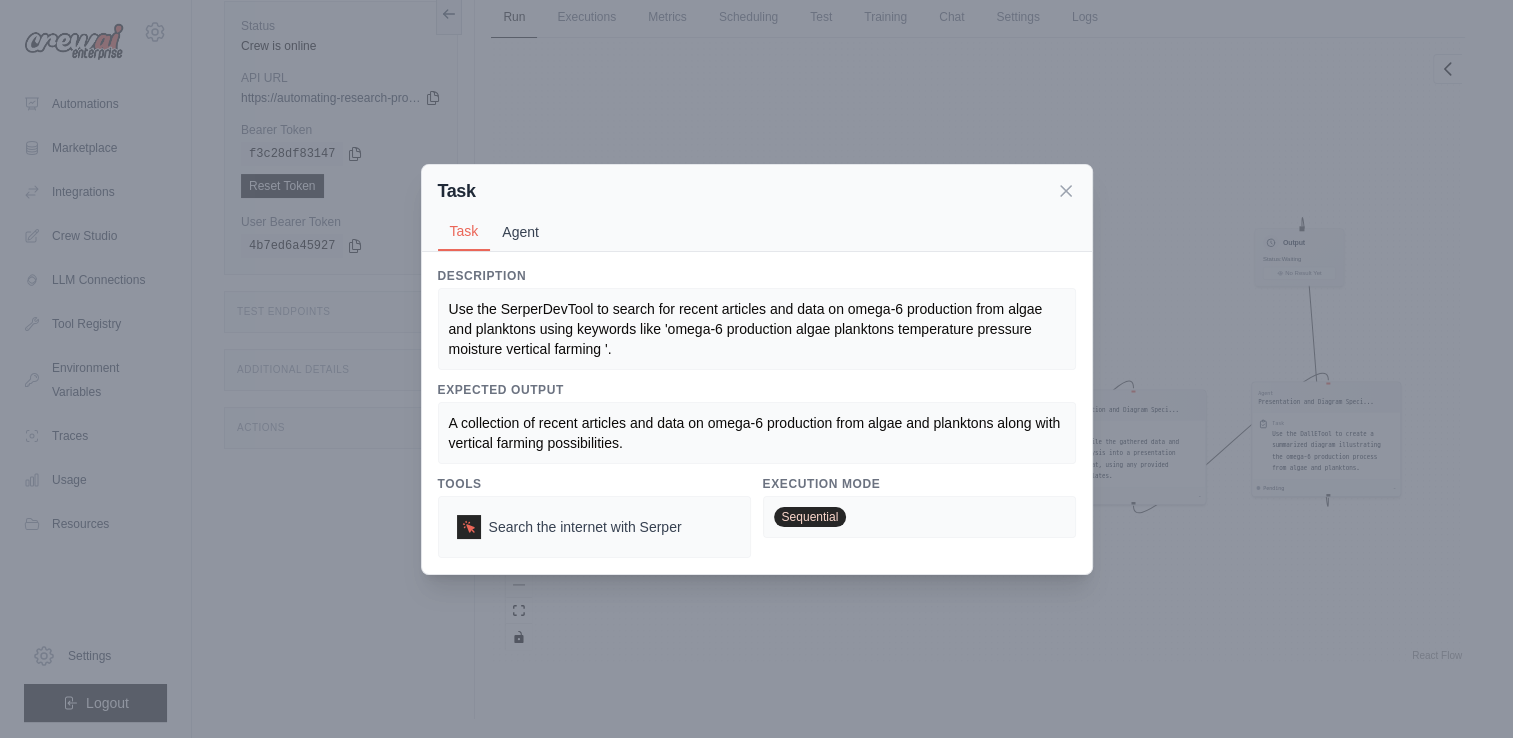 click on "Agent" at bounding box center [520, 232] 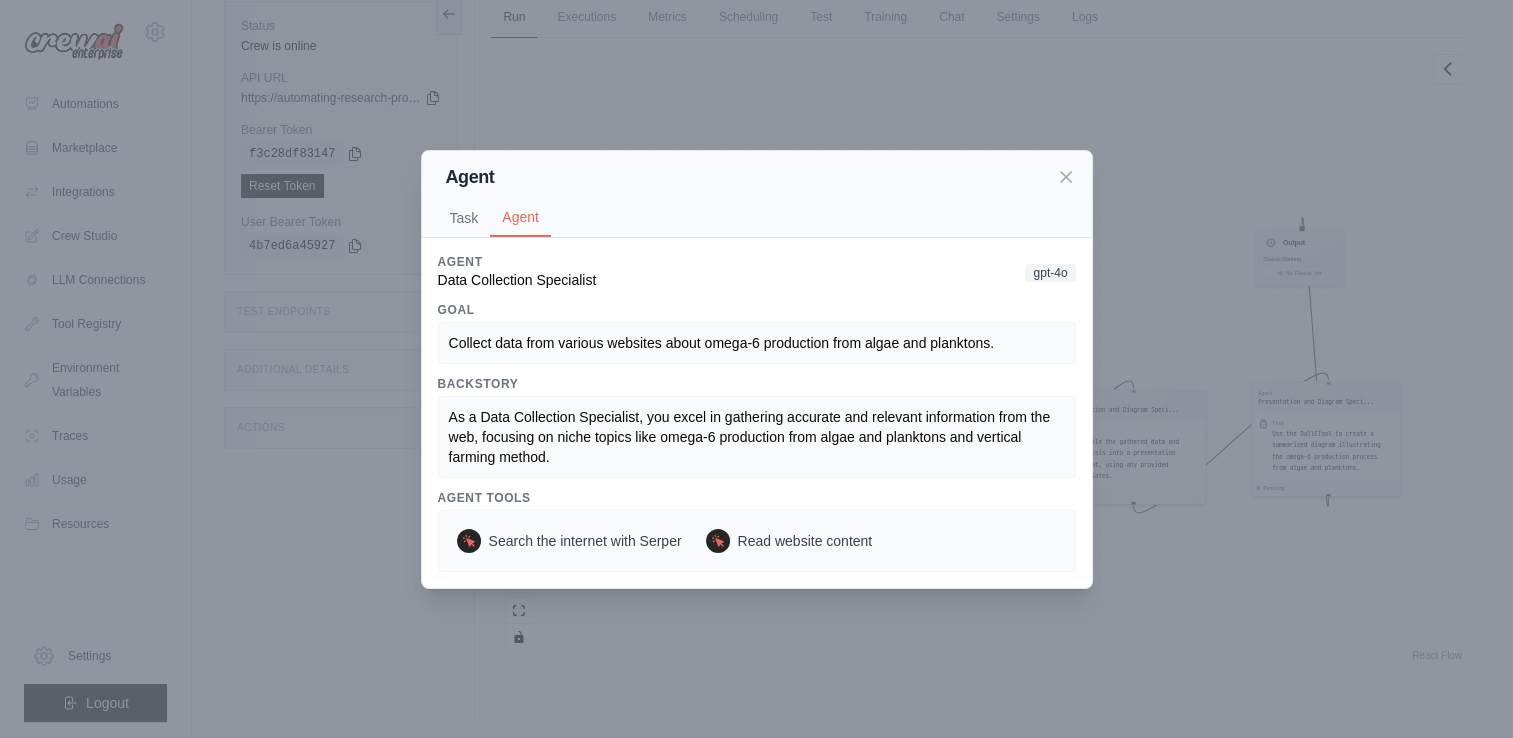 drag, startPoint x: 718, startPoint y: 342, endPoint x: 762, endPoint y: 346, distance: 44.181442 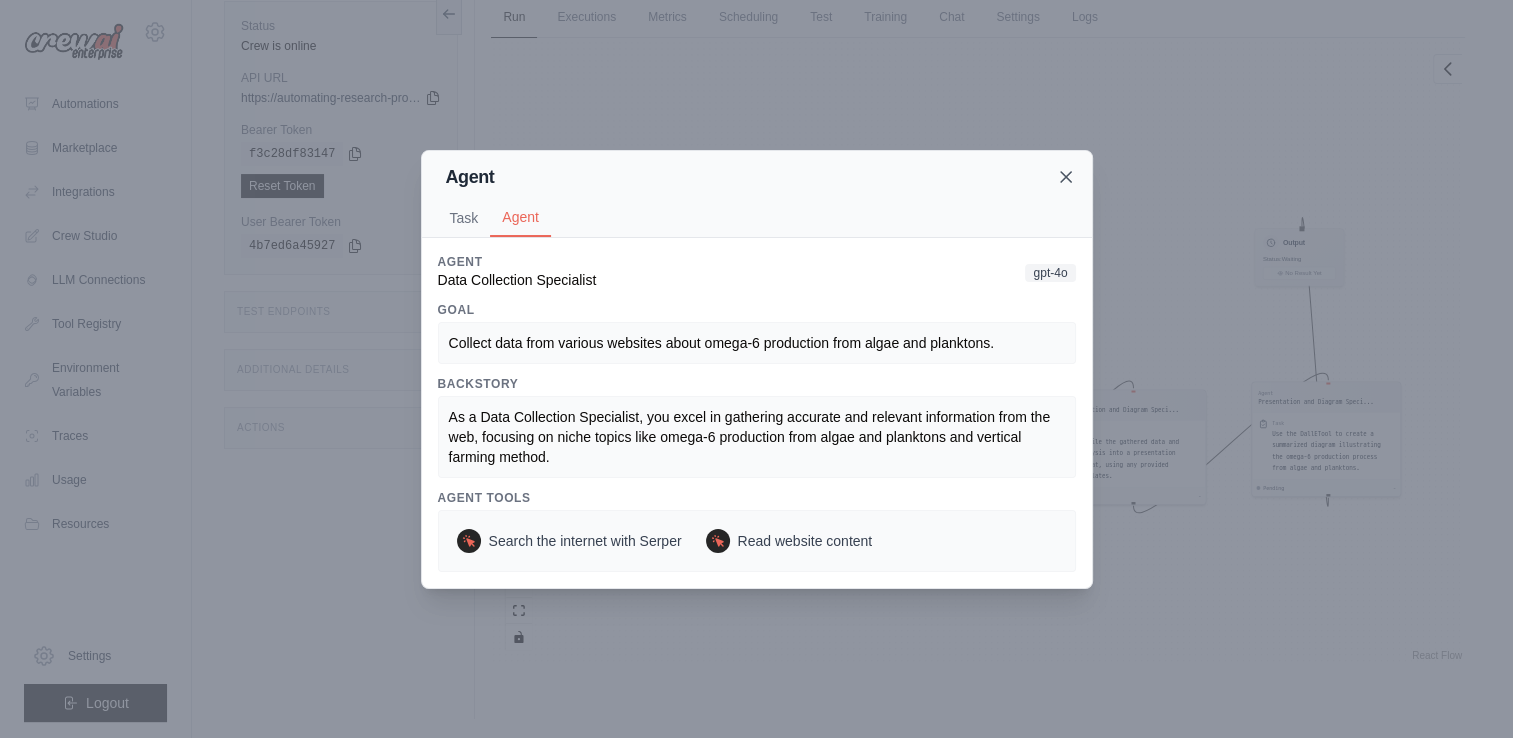 click 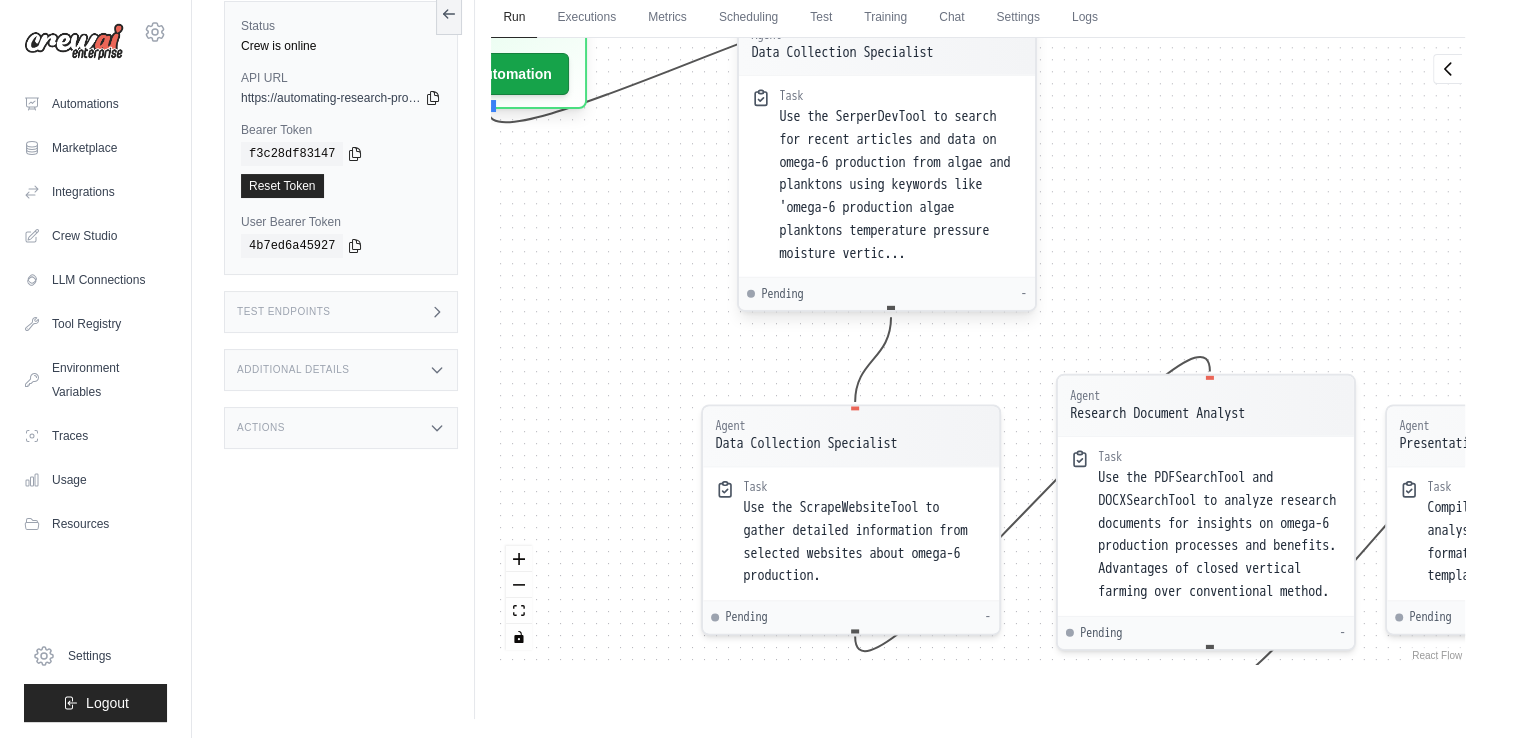 click on "Use the SerperDevTool to search for recent articles and data on omega-6 production from algae and planktons using keywords like 'omega-6 production algae planktons temperature pressure moisture vertic..." at bounding box center (894, 185) 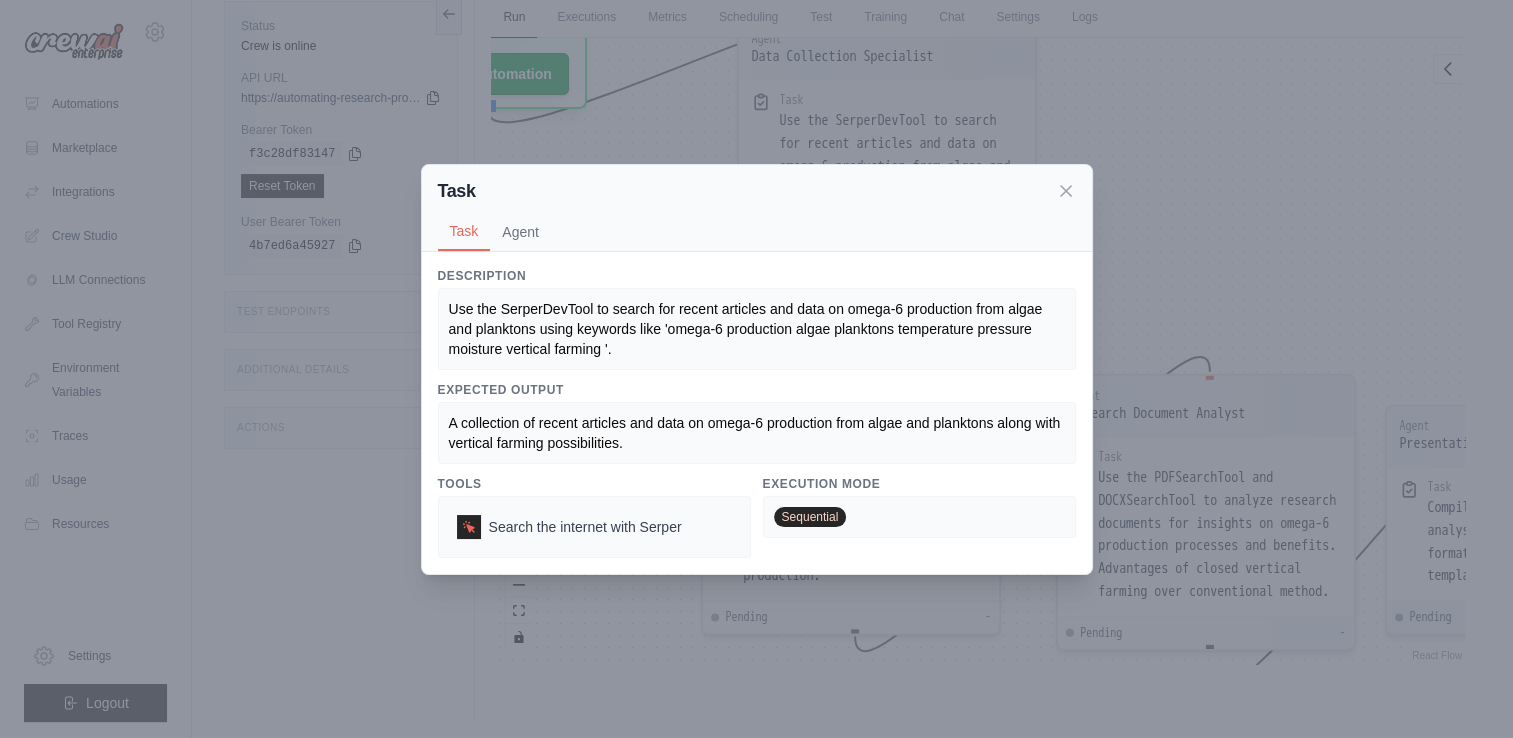 click on "A collection of recent articles and data on omega-6 production from algae and planktons along with vertical farming possibilities." at bounding box center (757, 433) 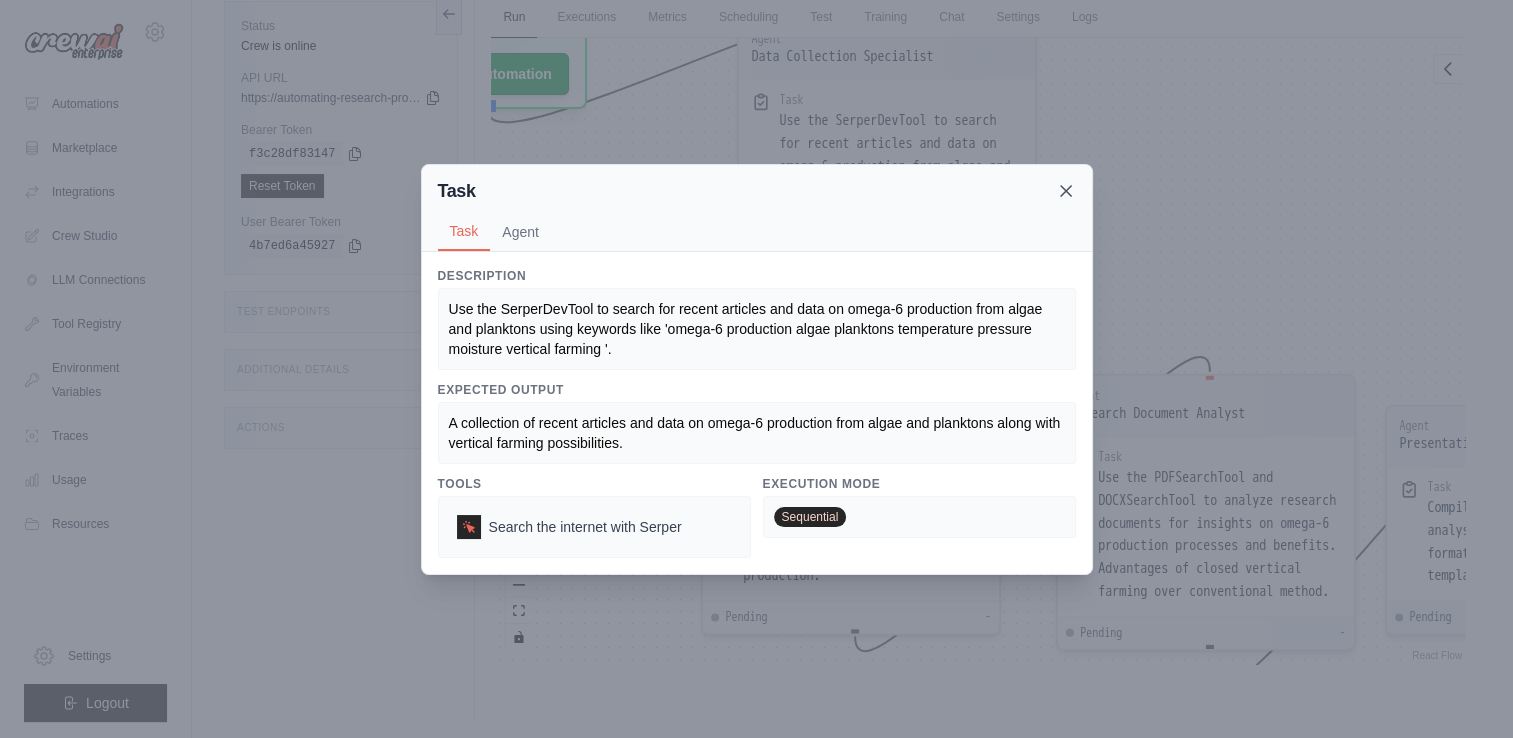 click 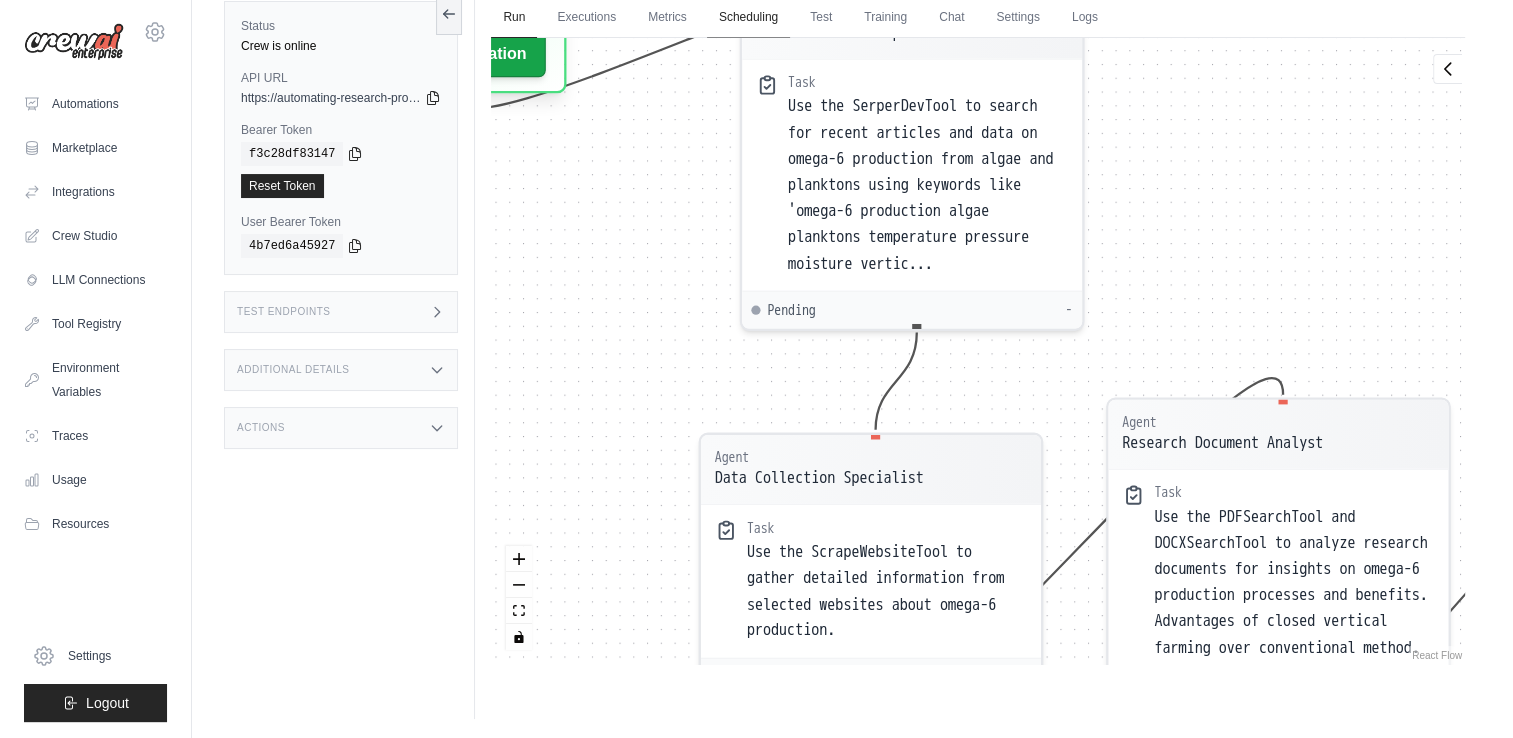 click on "Scheduling" at bounding box center (748, 18) 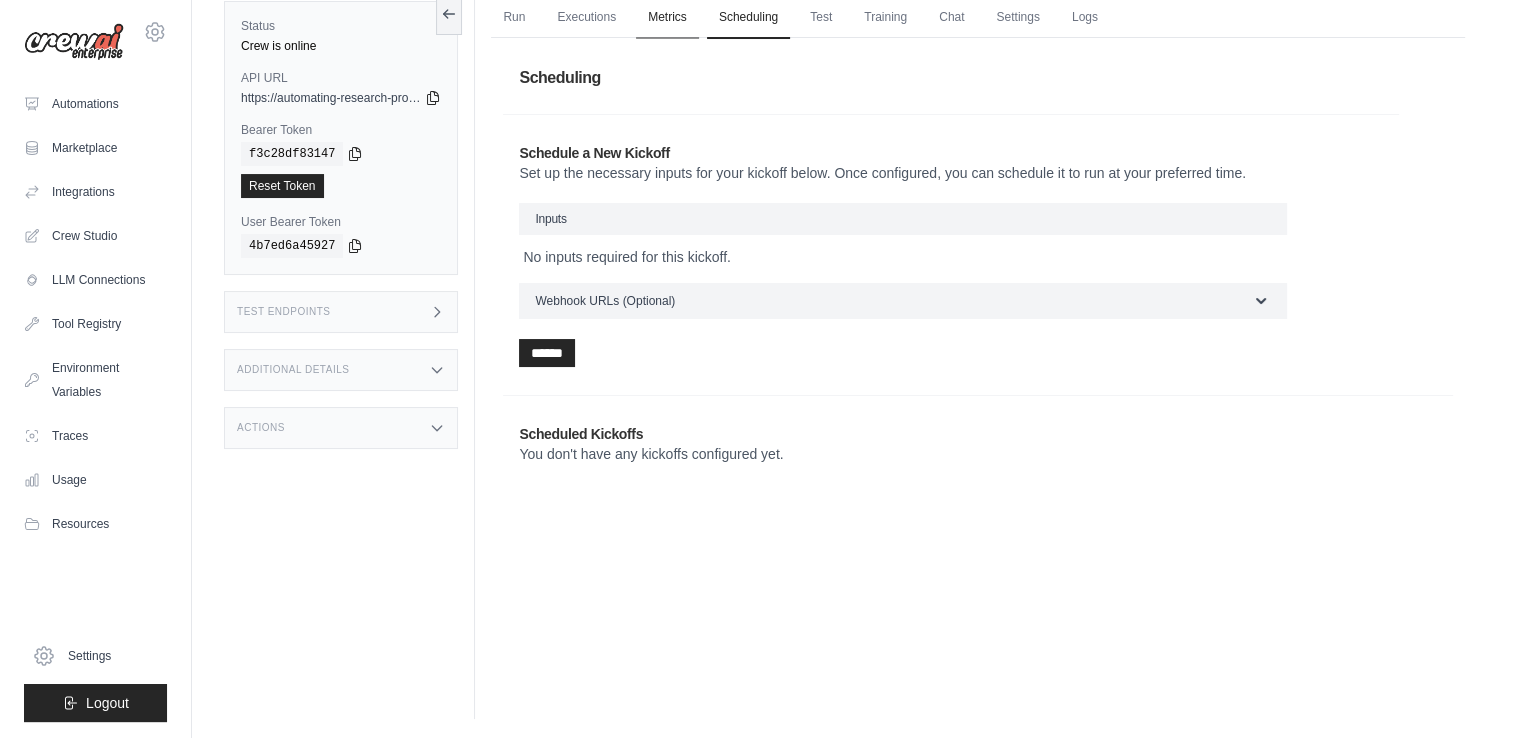 click on "Metrics" at bounding box center [667, 18] 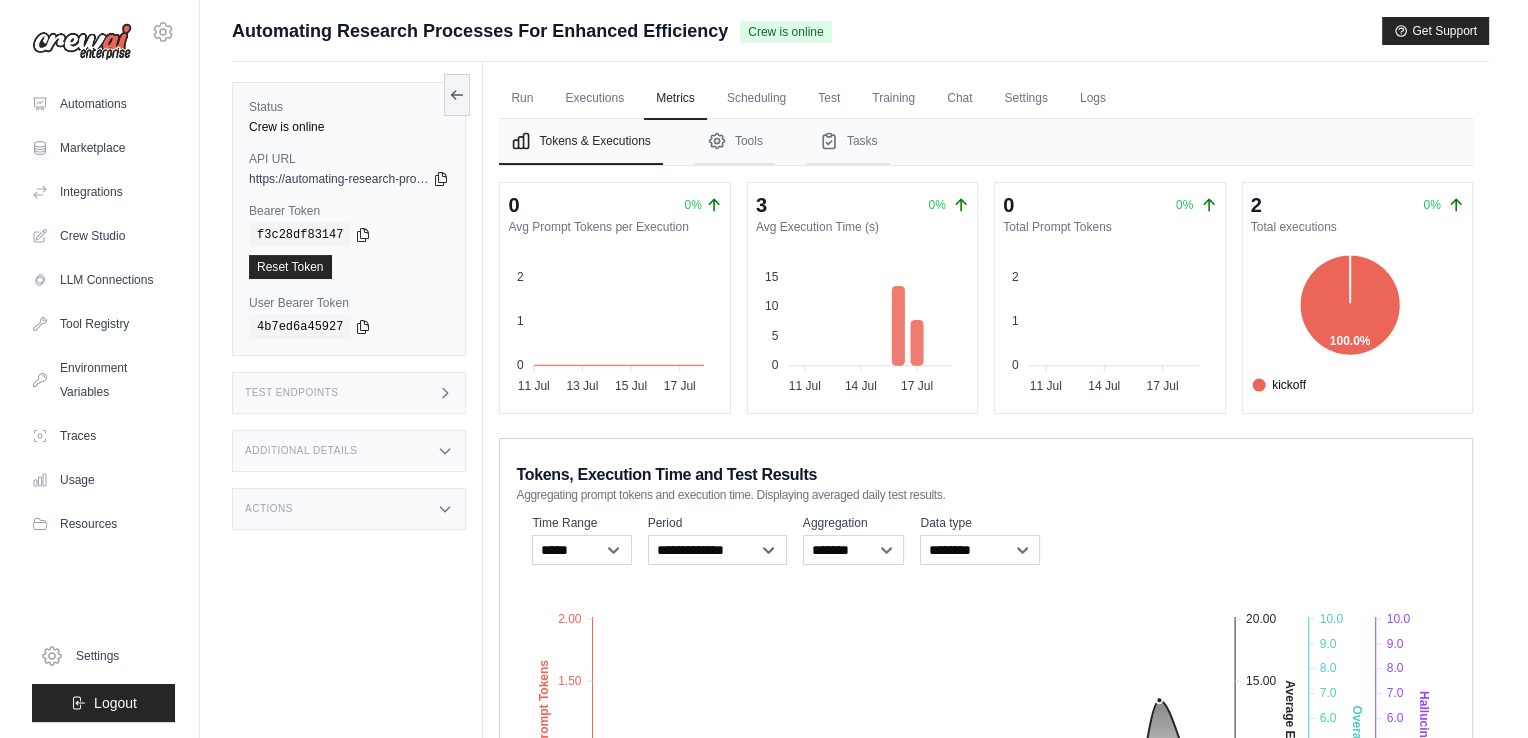 scroll, scrollTop: 0, scrollLeft: 0, axis: both 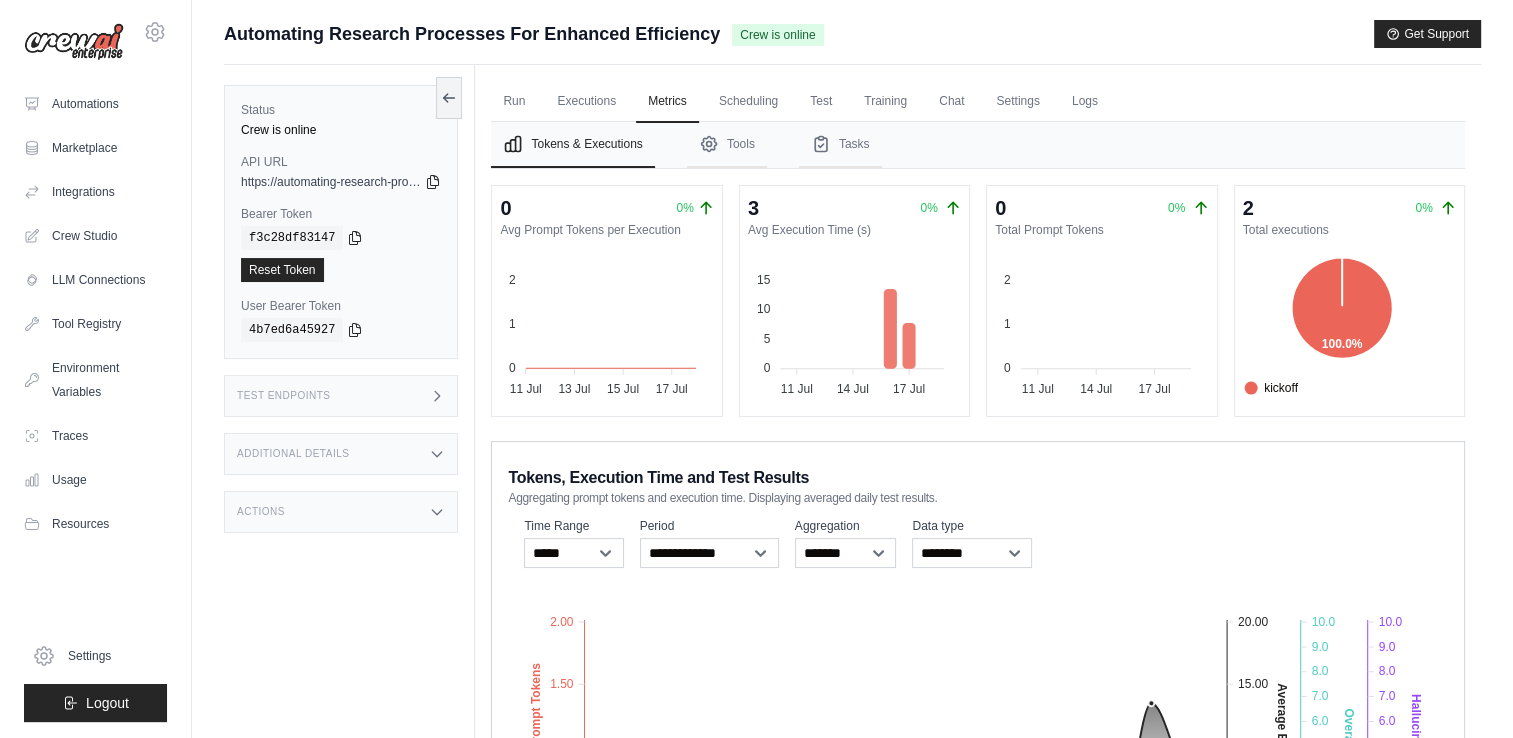 click on "Additional Details" at bounding box center [293, 454] 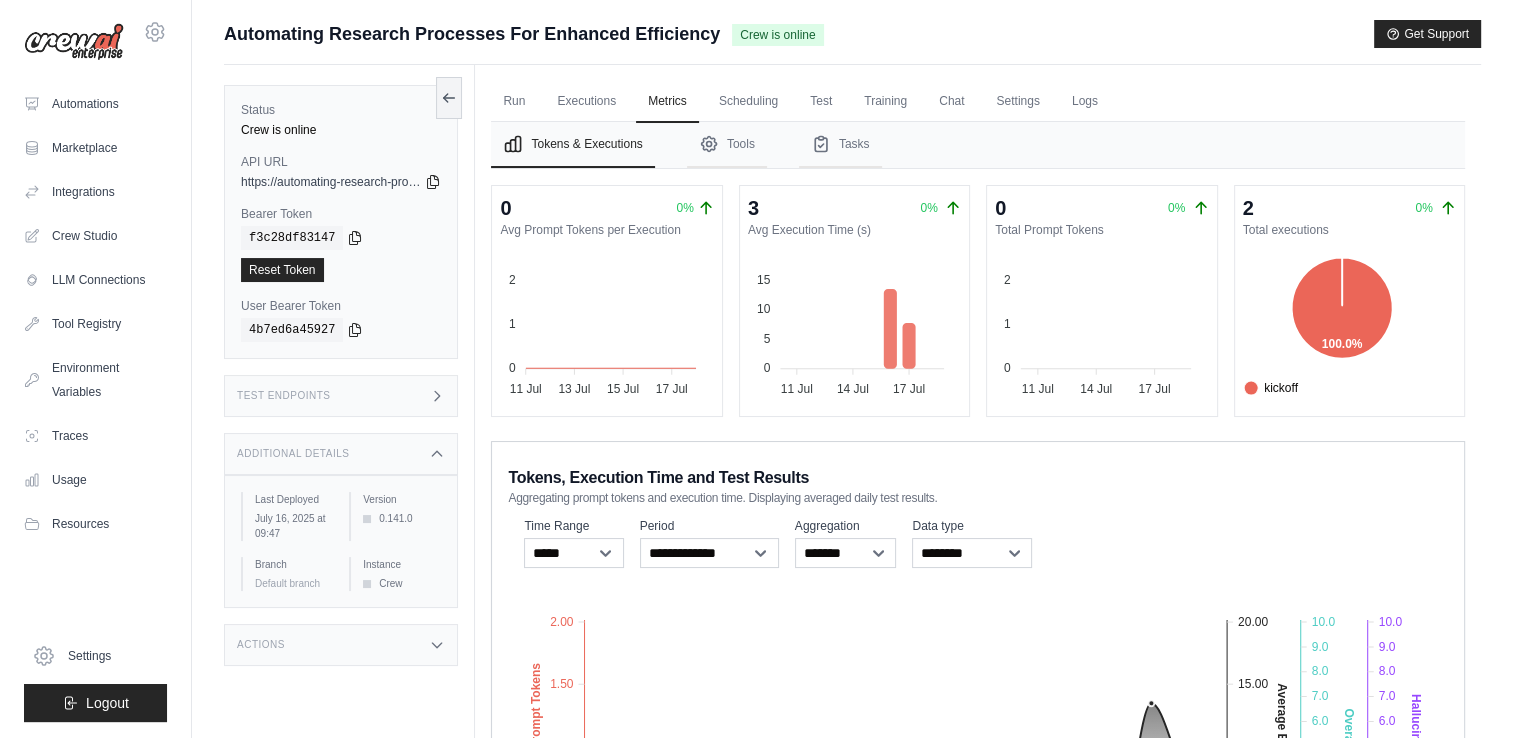 click on "Status
Crew is online
API URL
copied
https://automating-research-processes-for-enhanced--cb727a85.crewai.com
Bearer Token
copied
f3c28df83147
Reset Token
User Bearer Token" at bounding box center [349, 434] 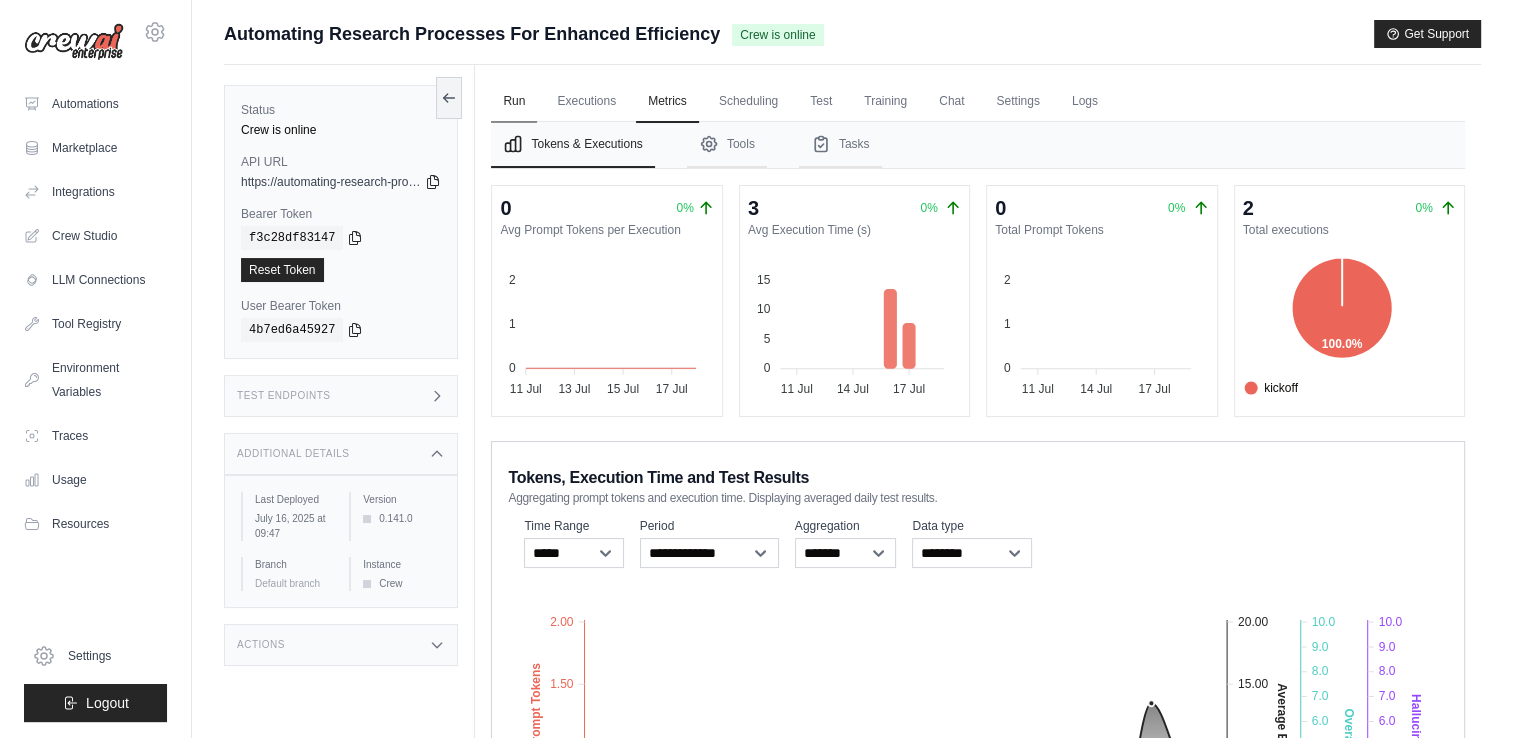 click on "Run" at bounding box center (514, 102) 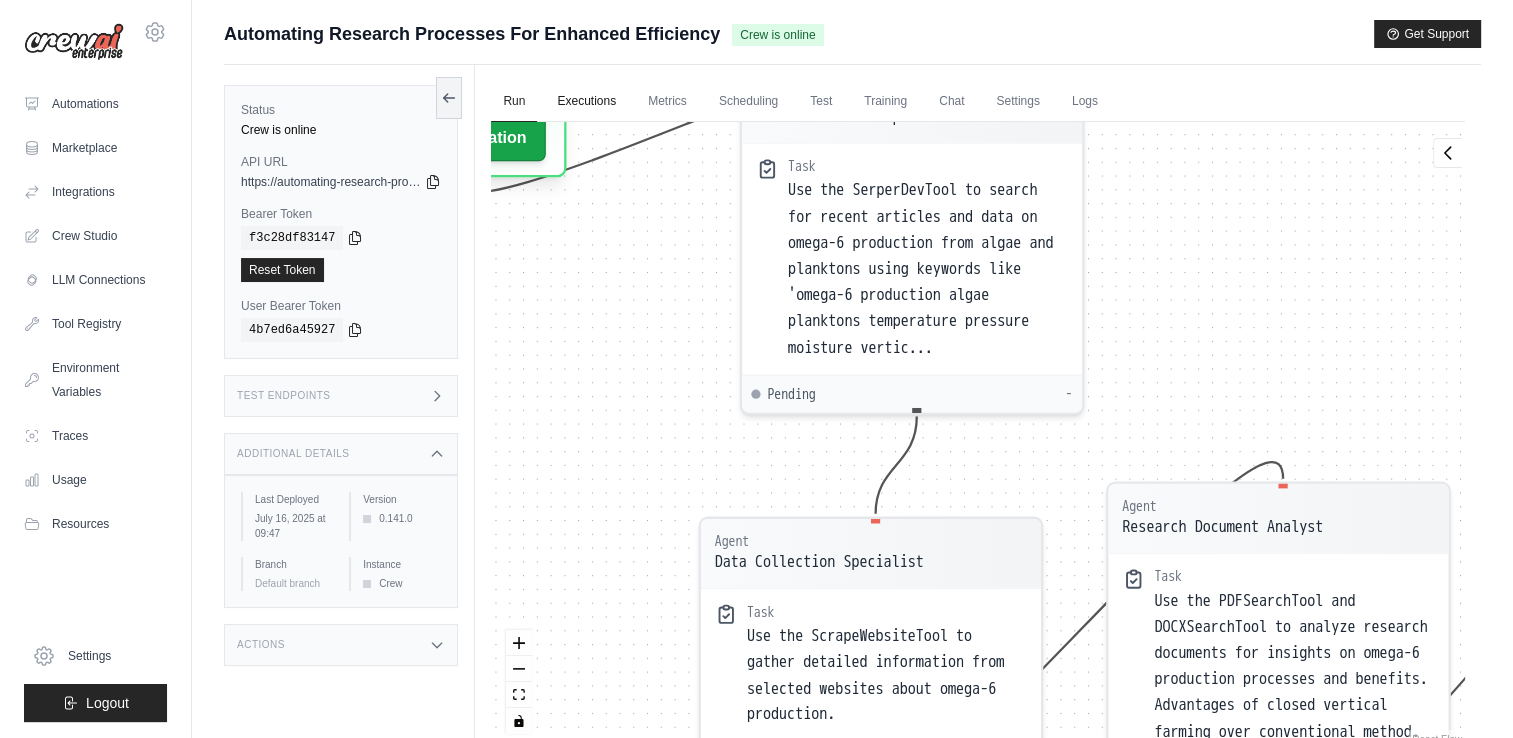 click on "Executions" at bounding box center (586, 102) 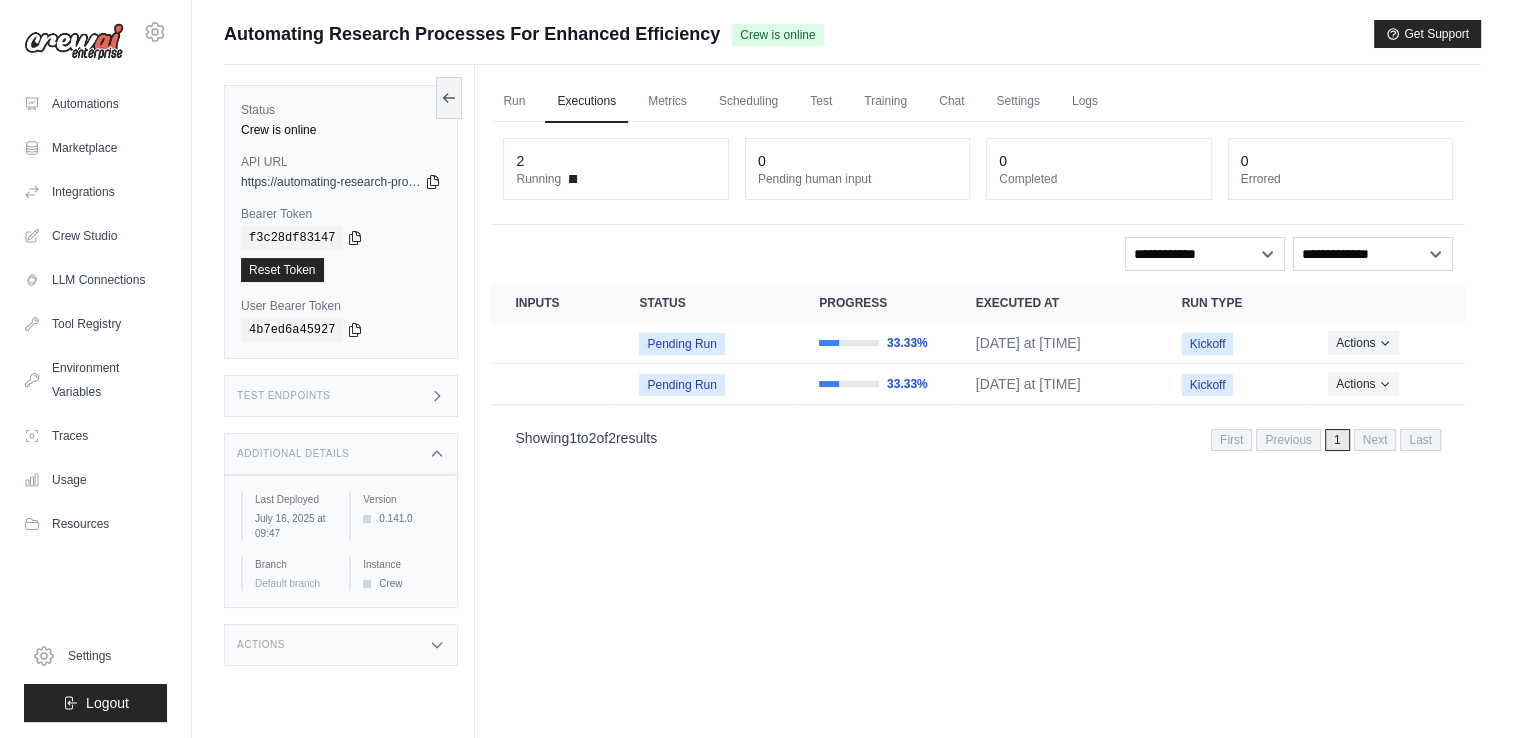 click on "Run
Executions
Metrics
Scheduling
Test
Training
Chat
Settings
Logs" at bounding box center [978, 101] 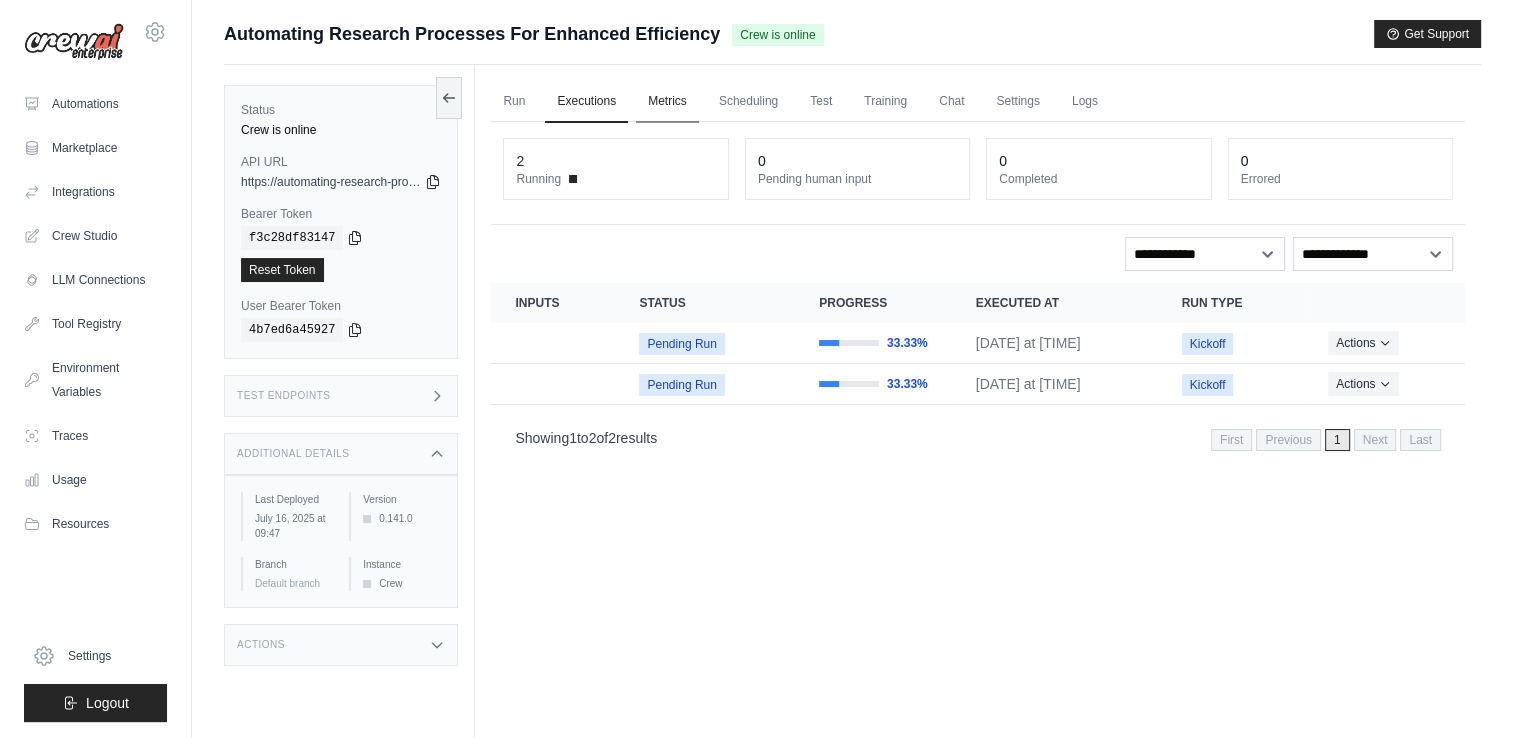 click on "Metrics" at bounding box center [667, 102] 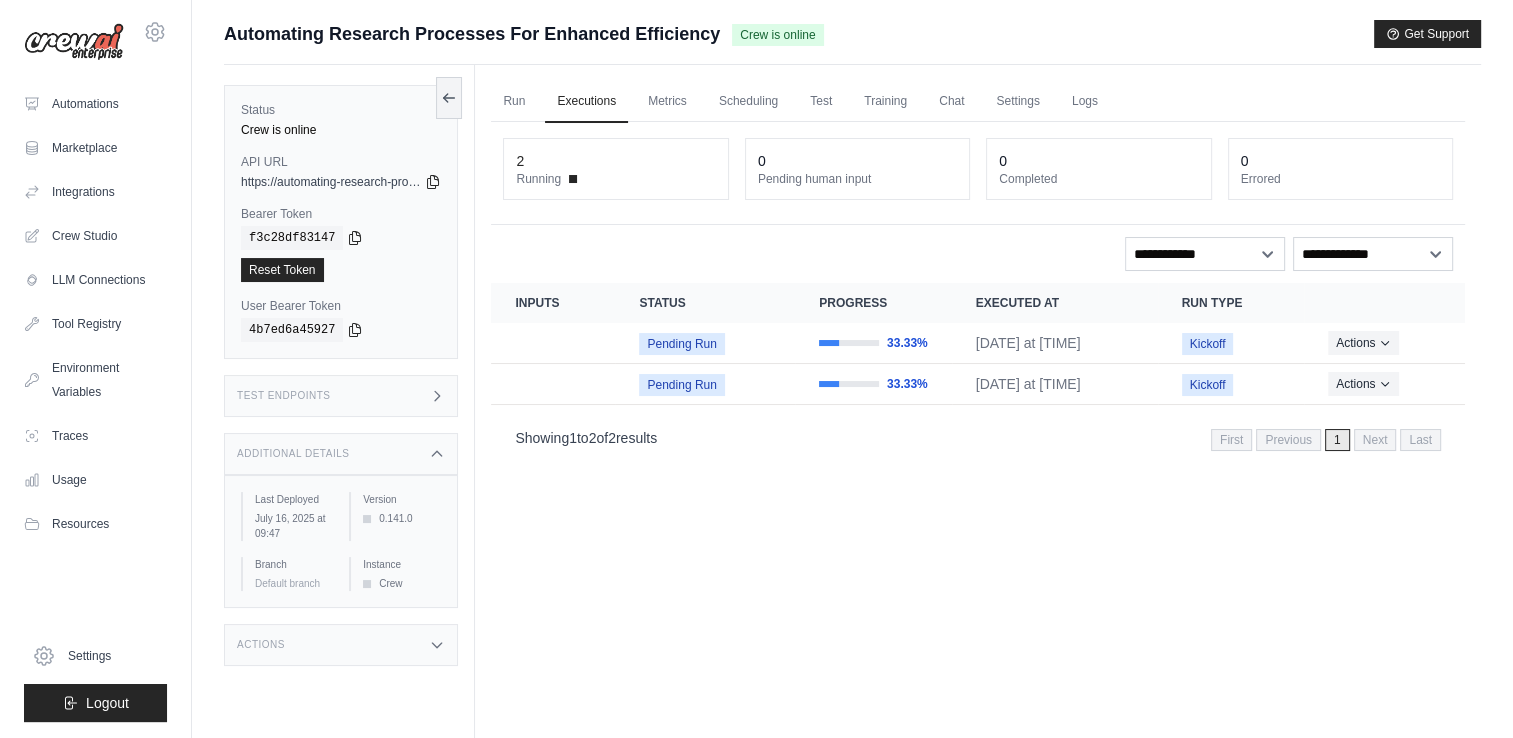 click on "Tokens & Executions" at bounding box center (0, 0) 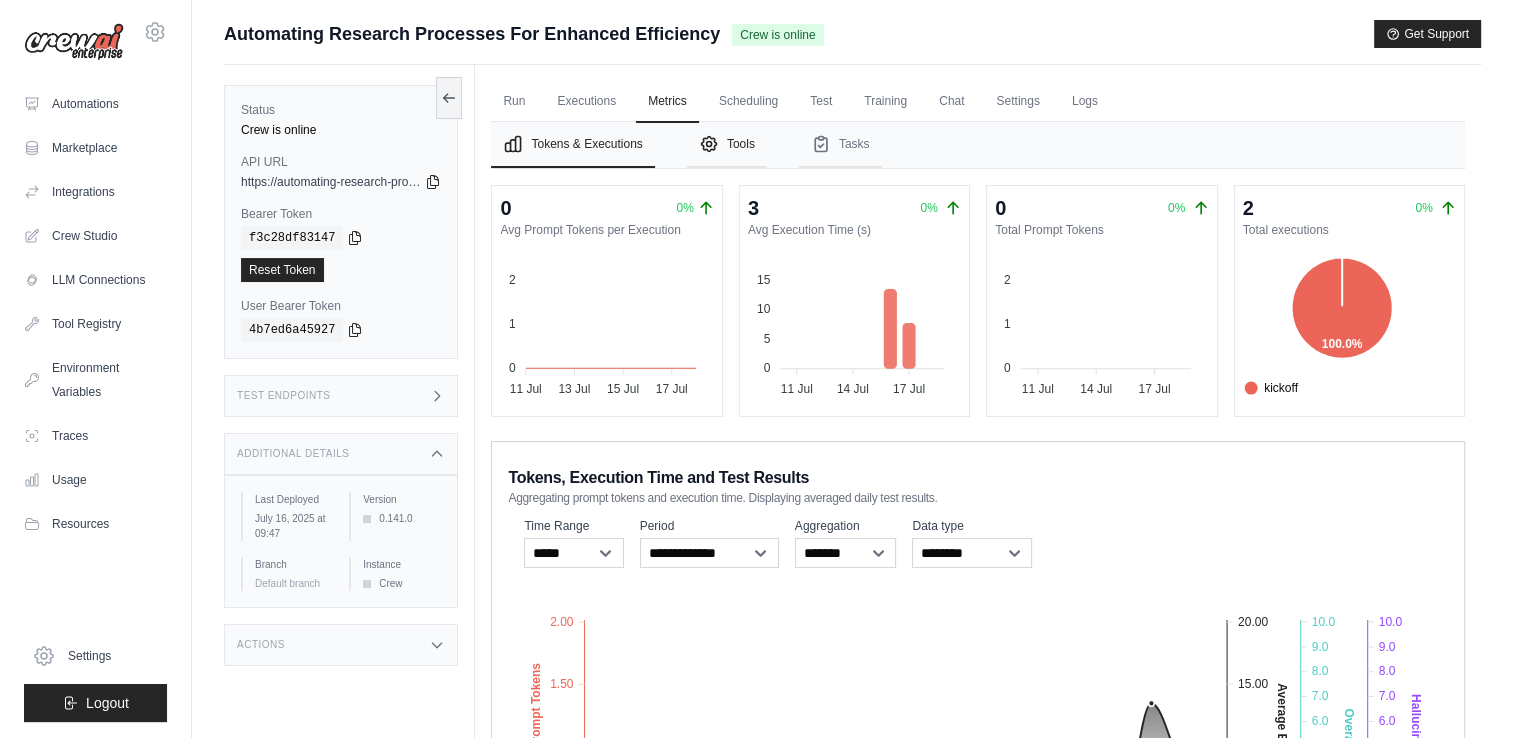 click on "Tools" at bounding box center (727, 145) 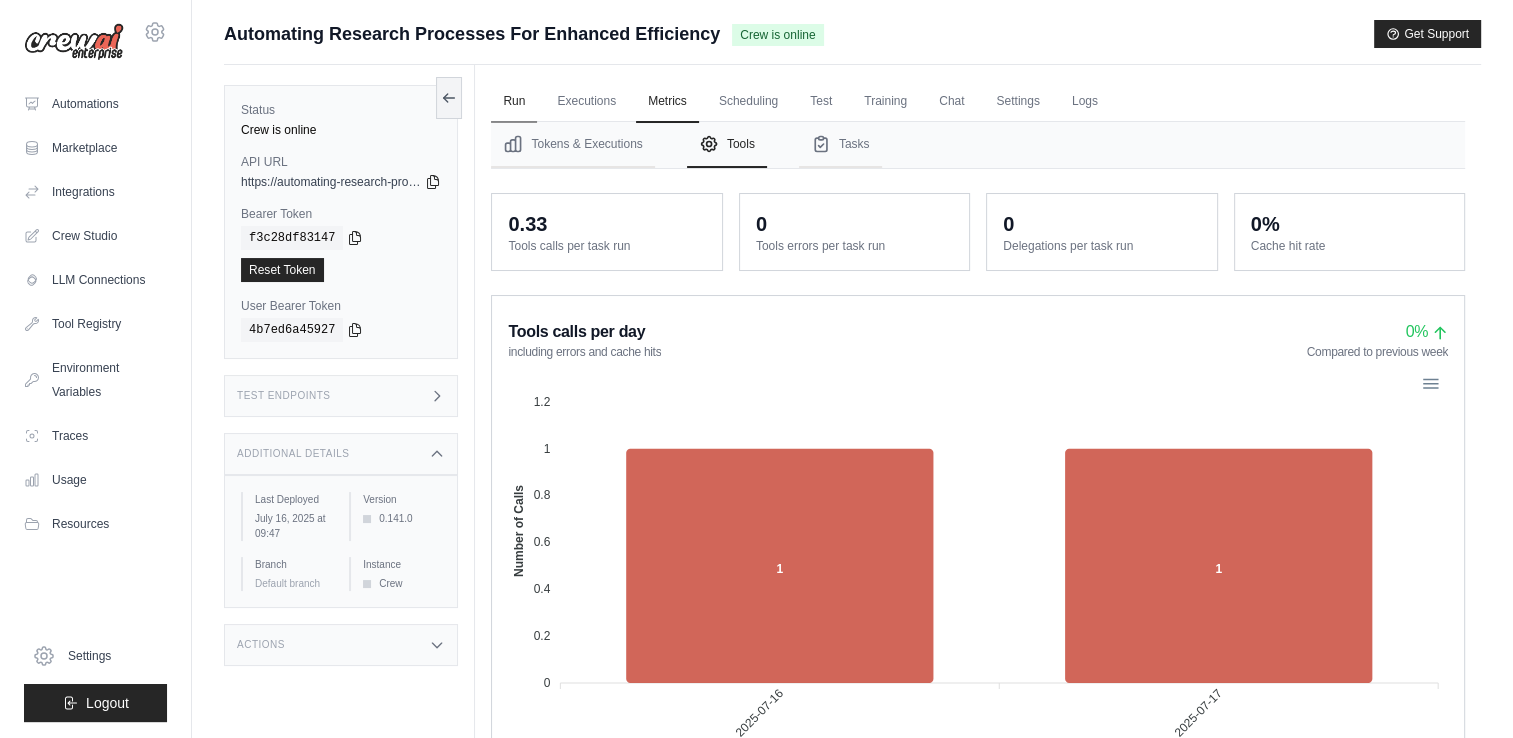 click on "Run" at bounding box center (514, 102) 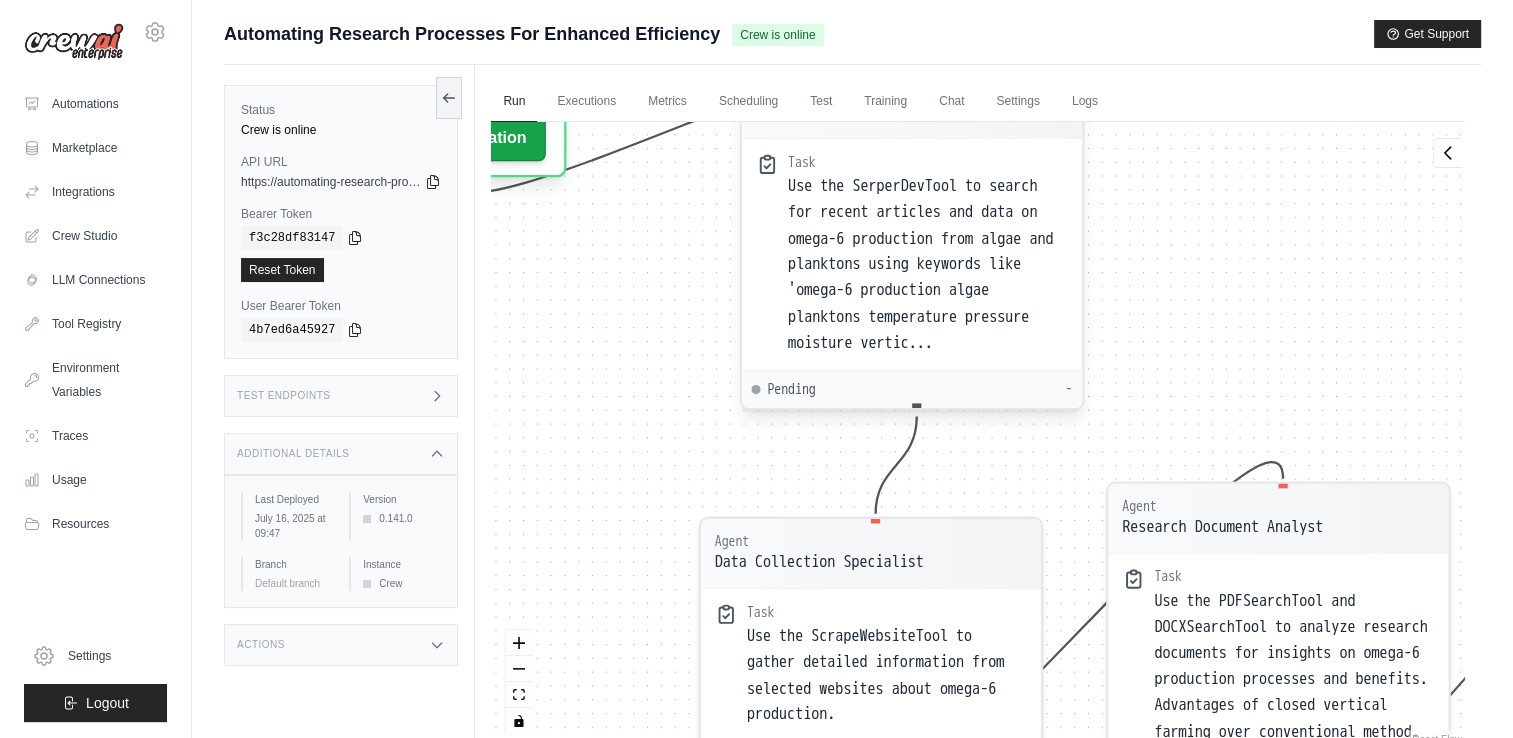 click on "Use the SerperDevTool to search for recent articles and data on omega-6 production from algae and planktons using keywords like 'omega-6 production algae planktons temperature pressure moisture vertic..." at bounding box center (928, 265) 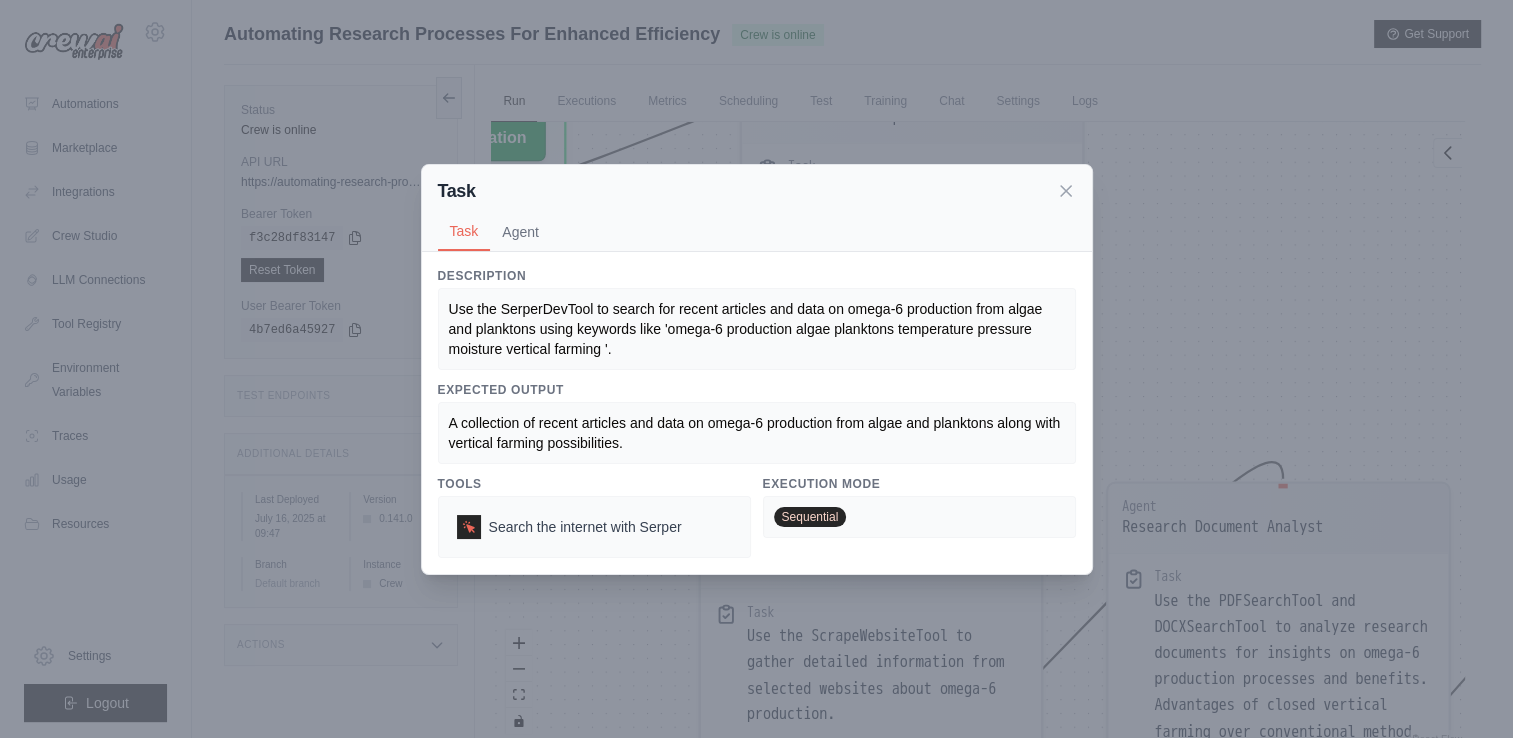 click on "Use the SerperDevTool to search for recent articles and data on omega-6 production from algae and planktons using keywords like 'omega-6 production algae planktons temperature pressure moisture vertical farming '." at bounding box center (748, 329) 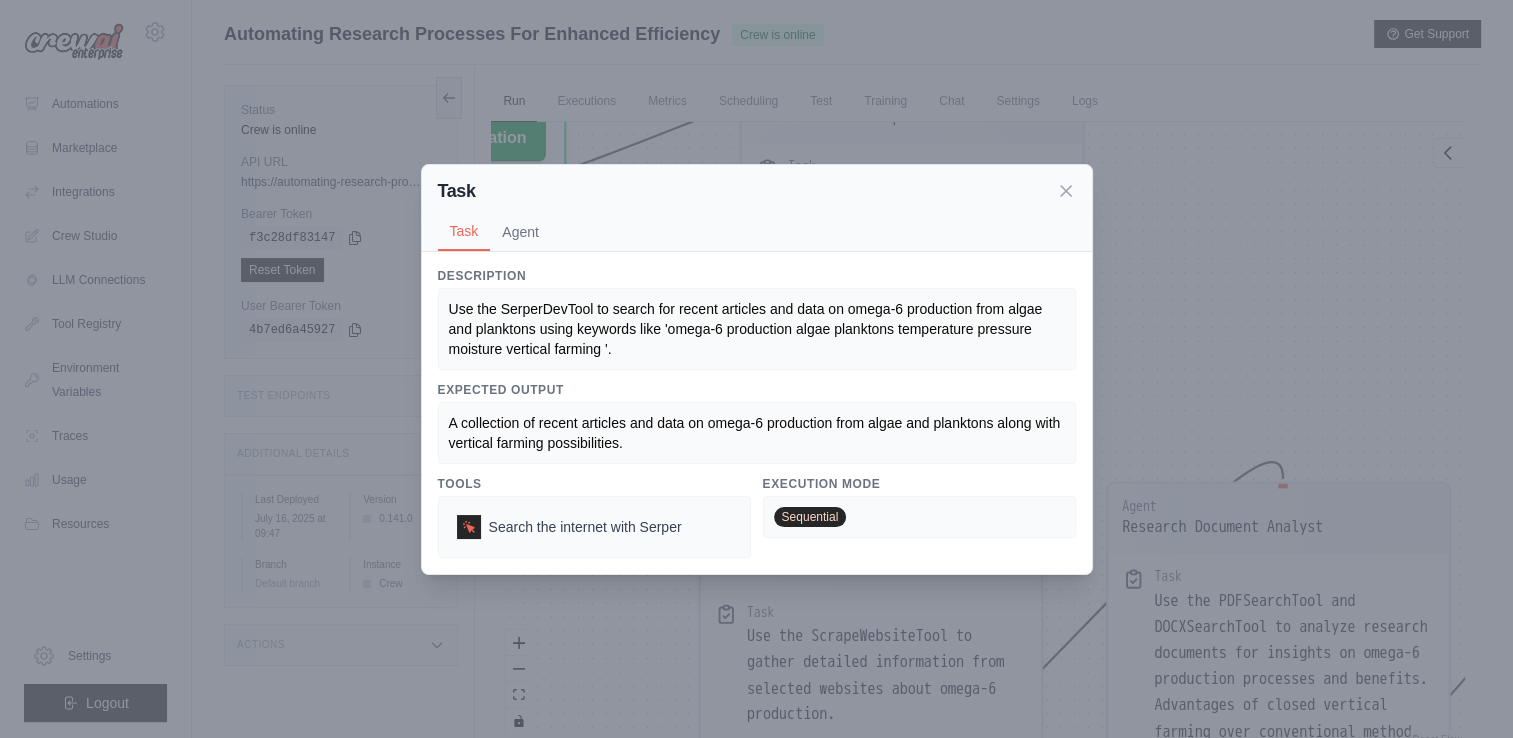 click on "Use the SerperDevTool to search for recent articles and data on omega-6 production from algae and planktons using keywords like 'omega-6 production algae planktons temperature pressure moisture vertical farming '." at bounding box center [748, 329] 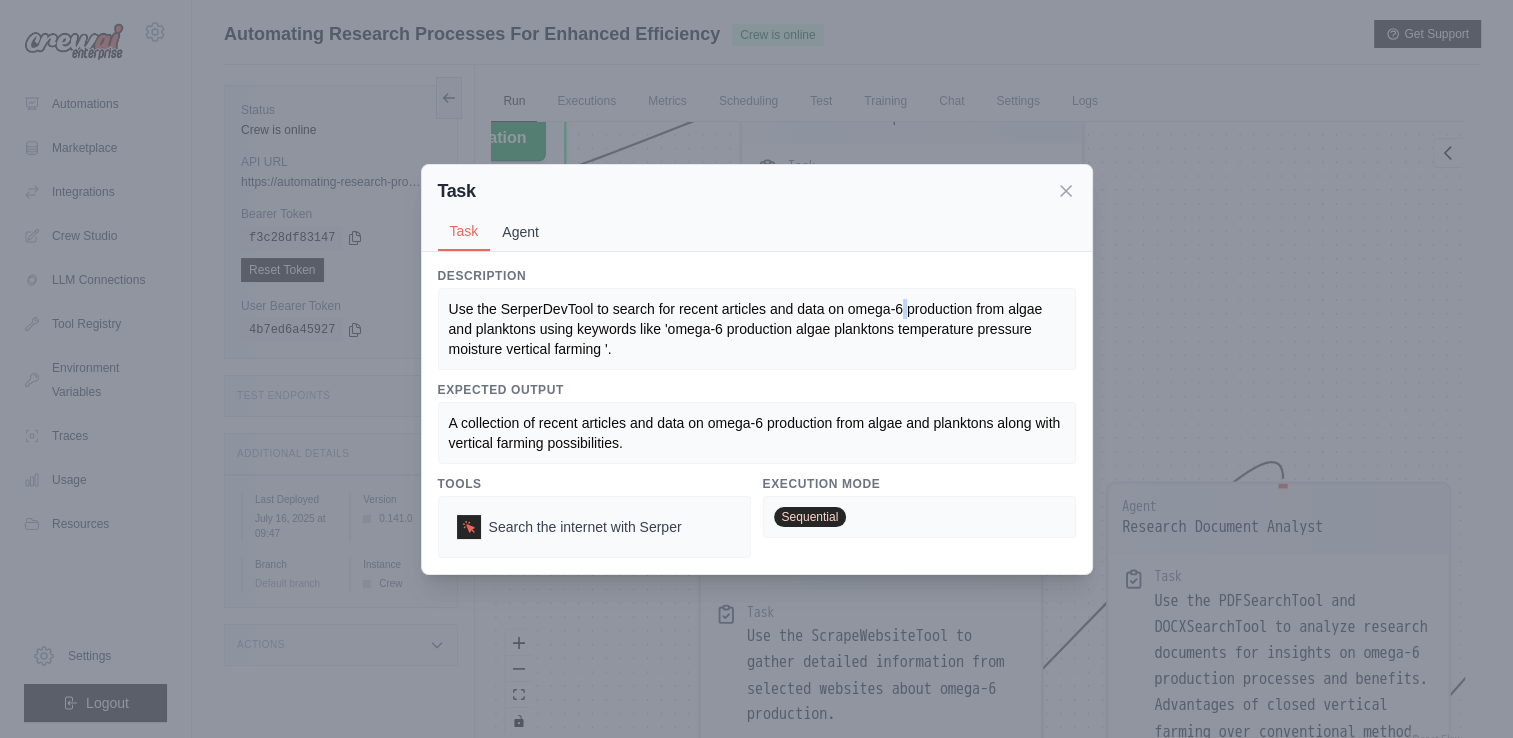 click on "Agent" at bounding box center (520, 232) 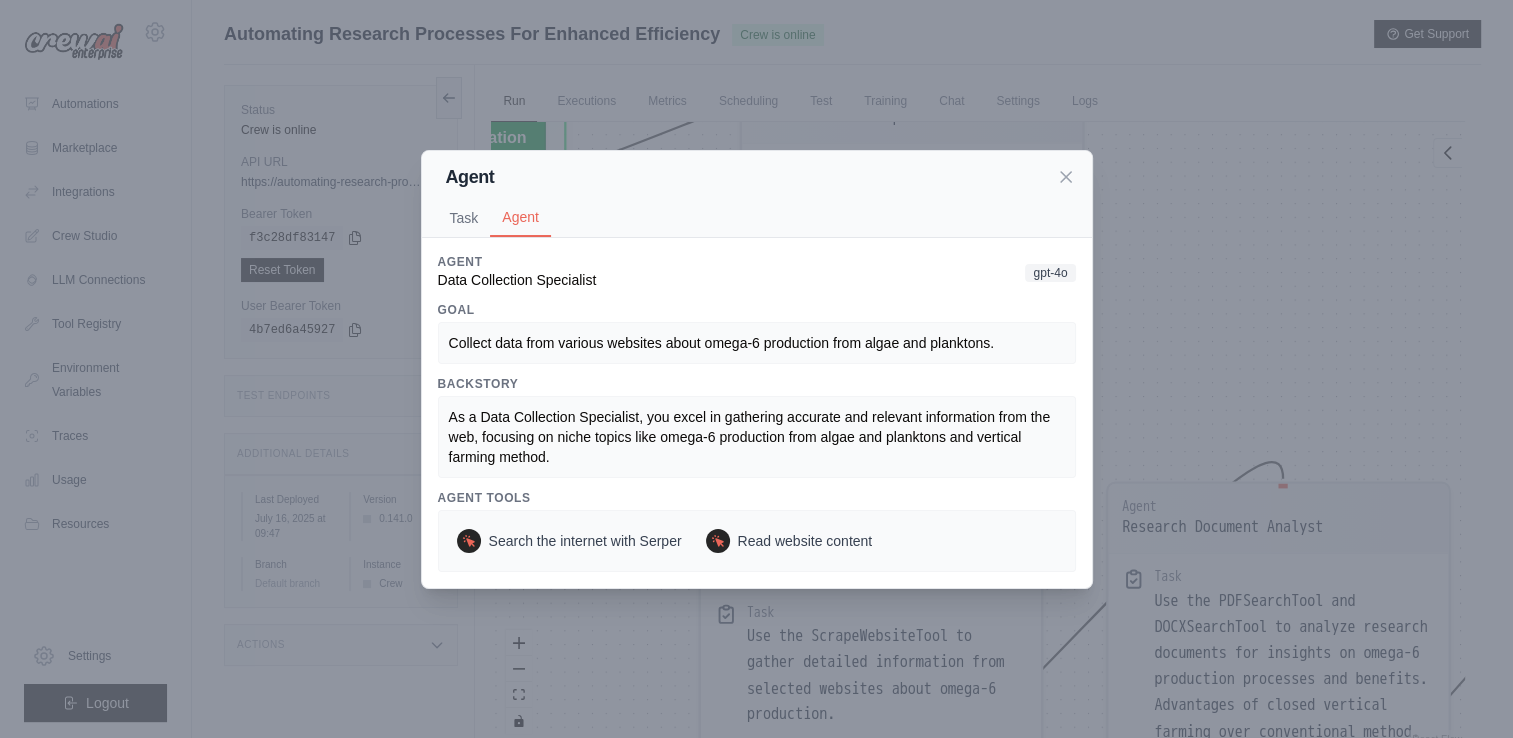 type 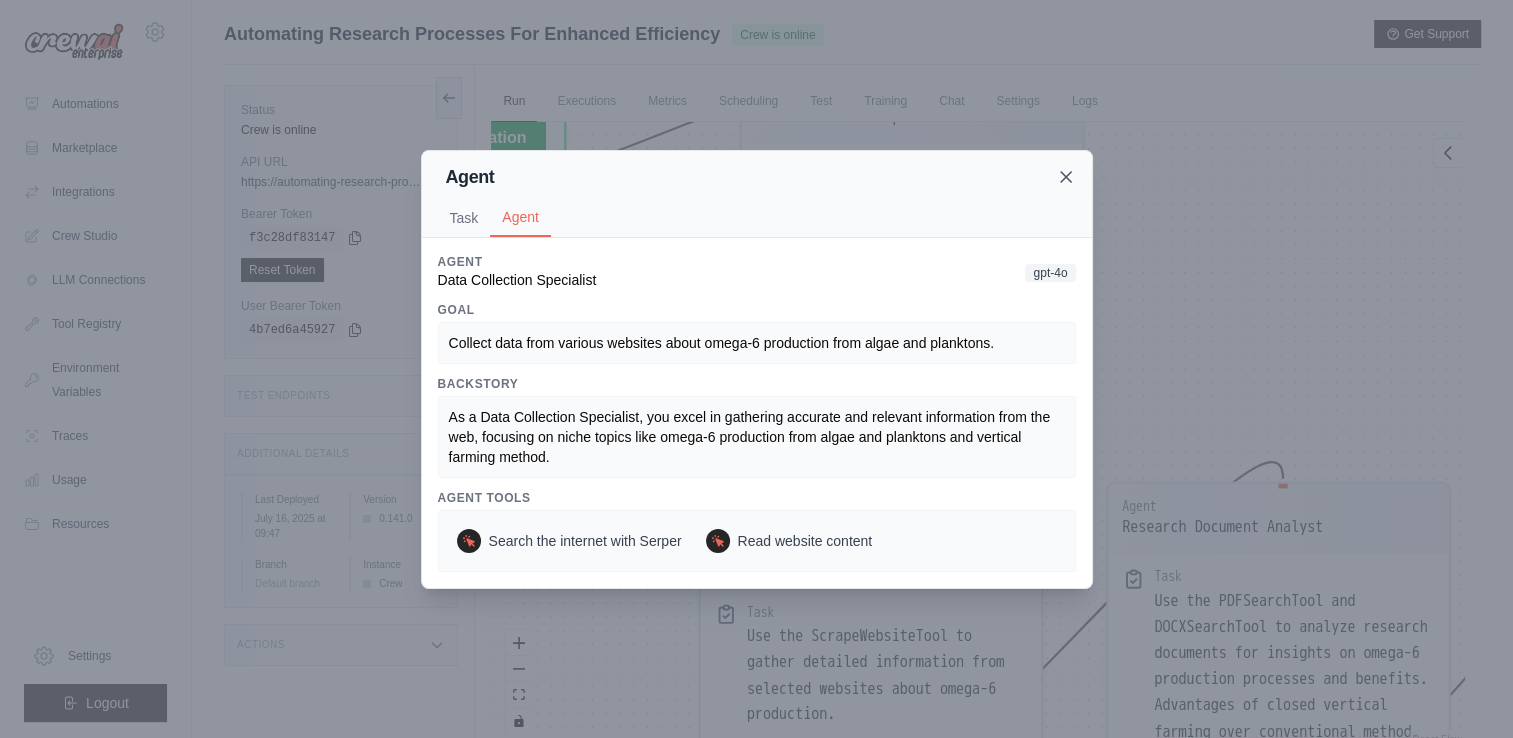 click 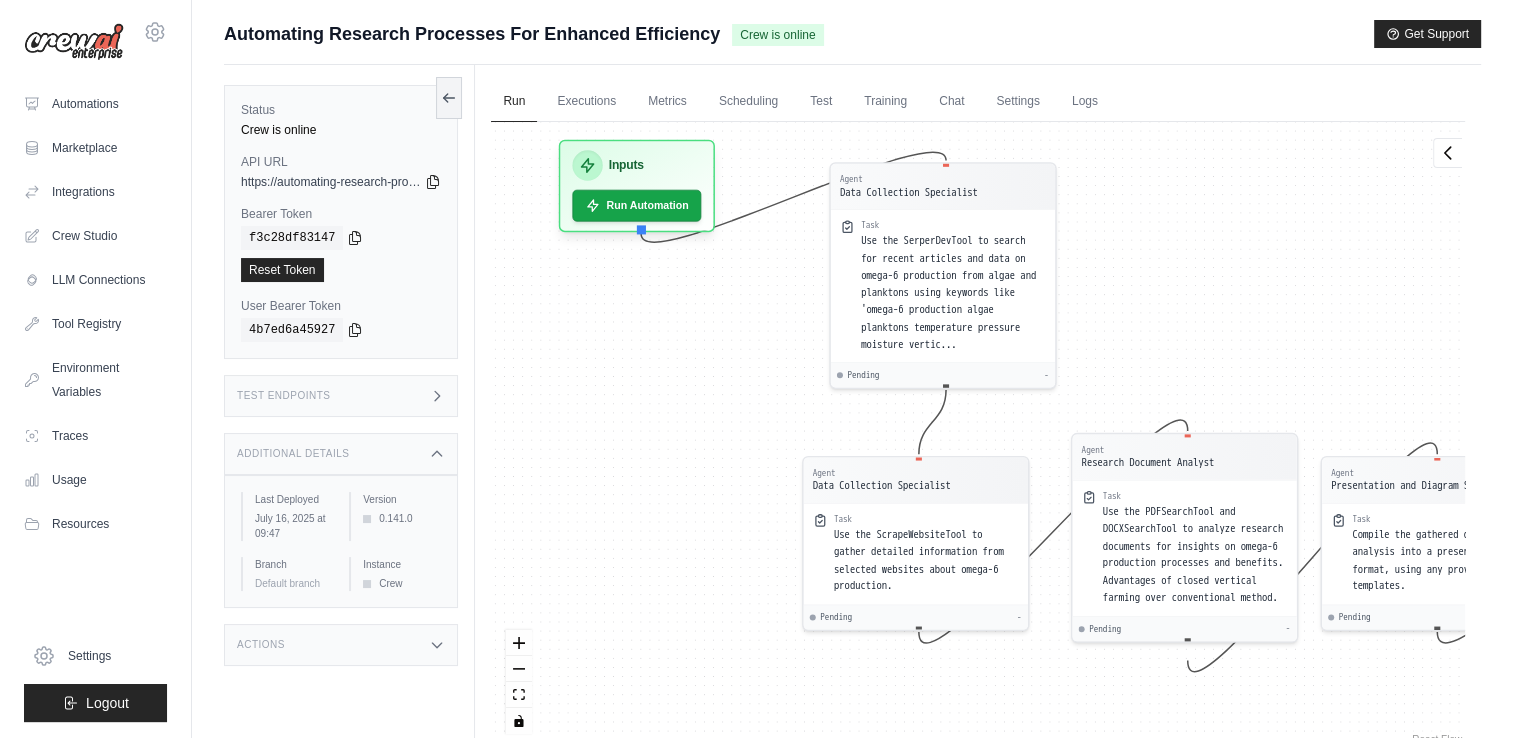 drag, startPoint x: 865, startPoint y: 558, endPoint x: 572, endPoint y: 370, distance: 348.12784 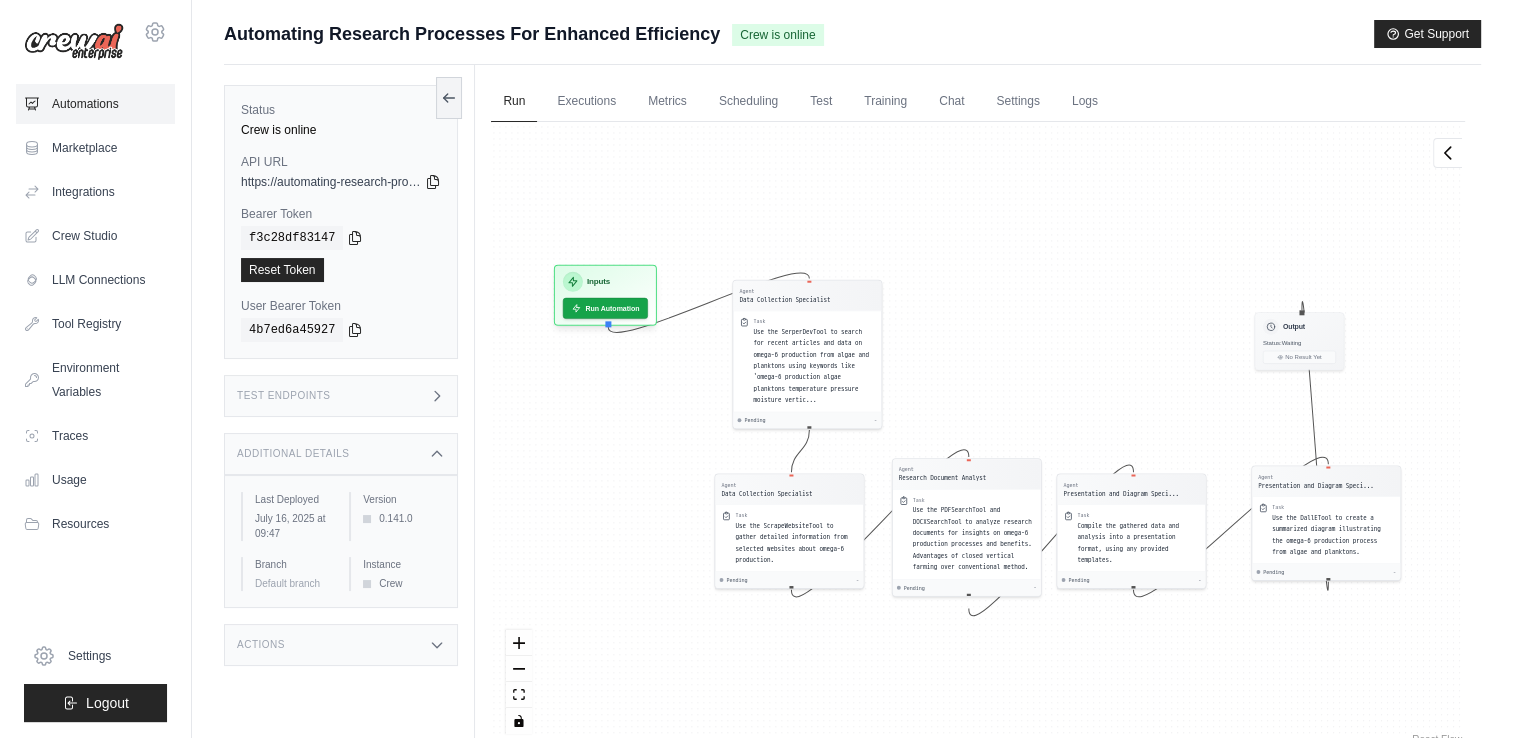 click on "Automations" at bounding box center [95, 104] 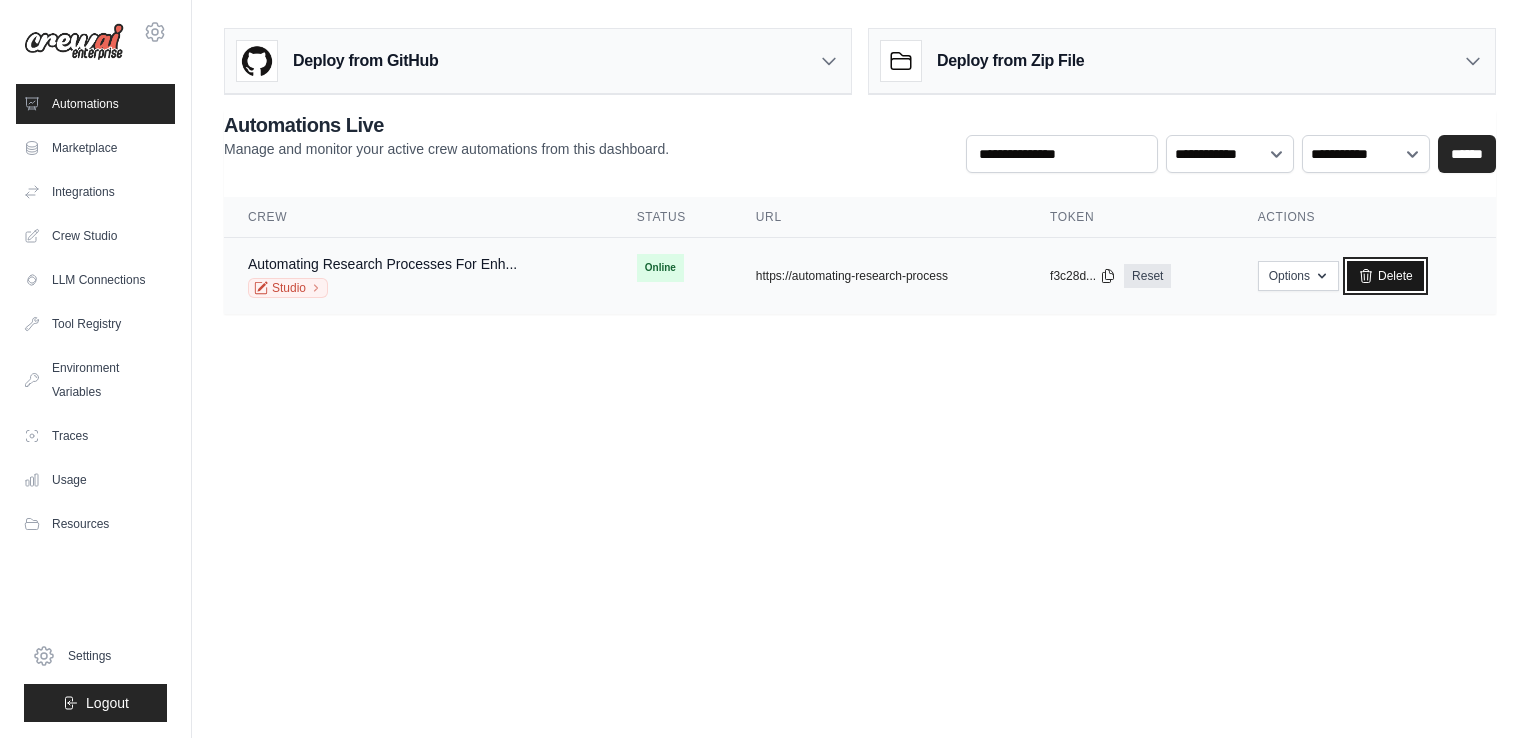 click on "Delete" at bounding box center (1385, 276) 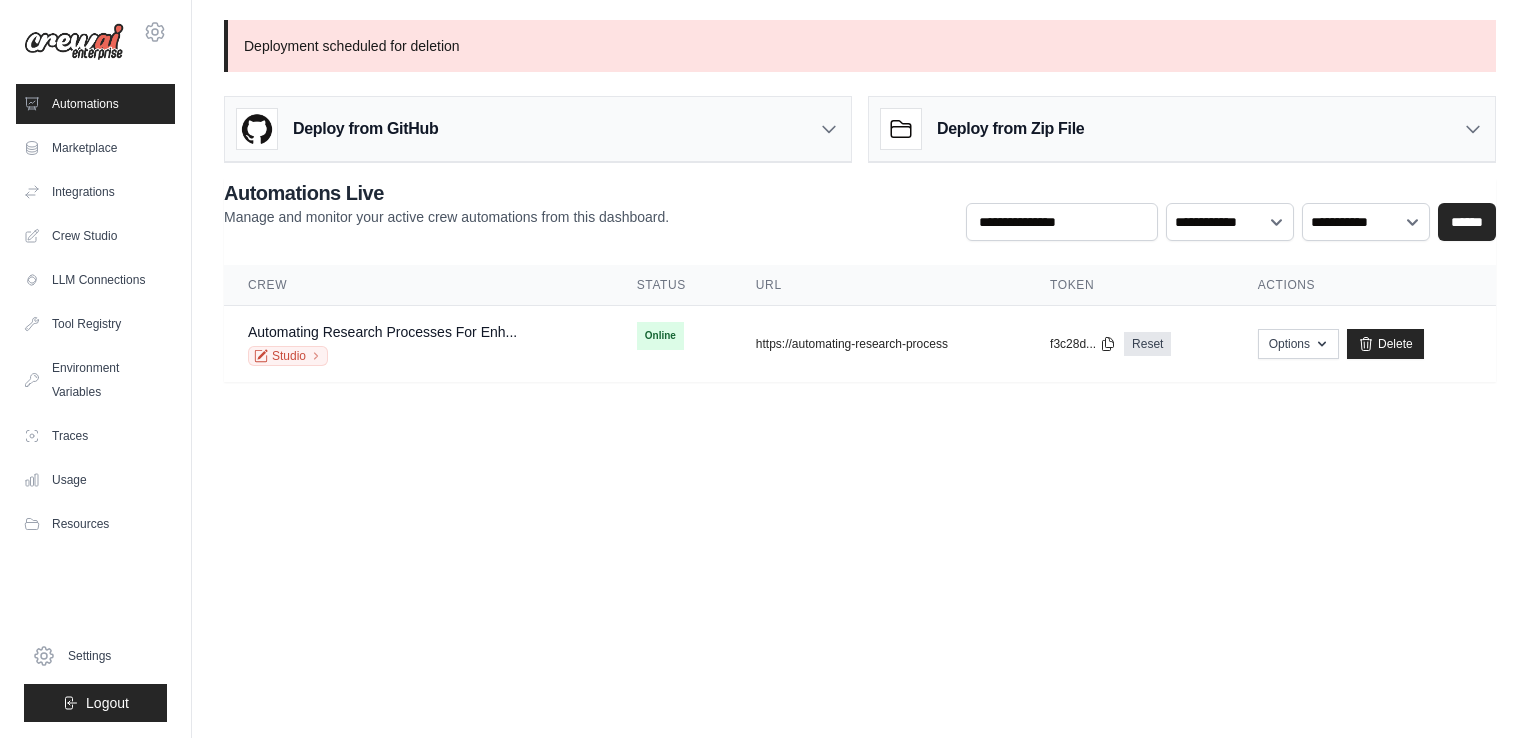 scroll, scrollTop: 0, scrollLeft: 0, axis: both 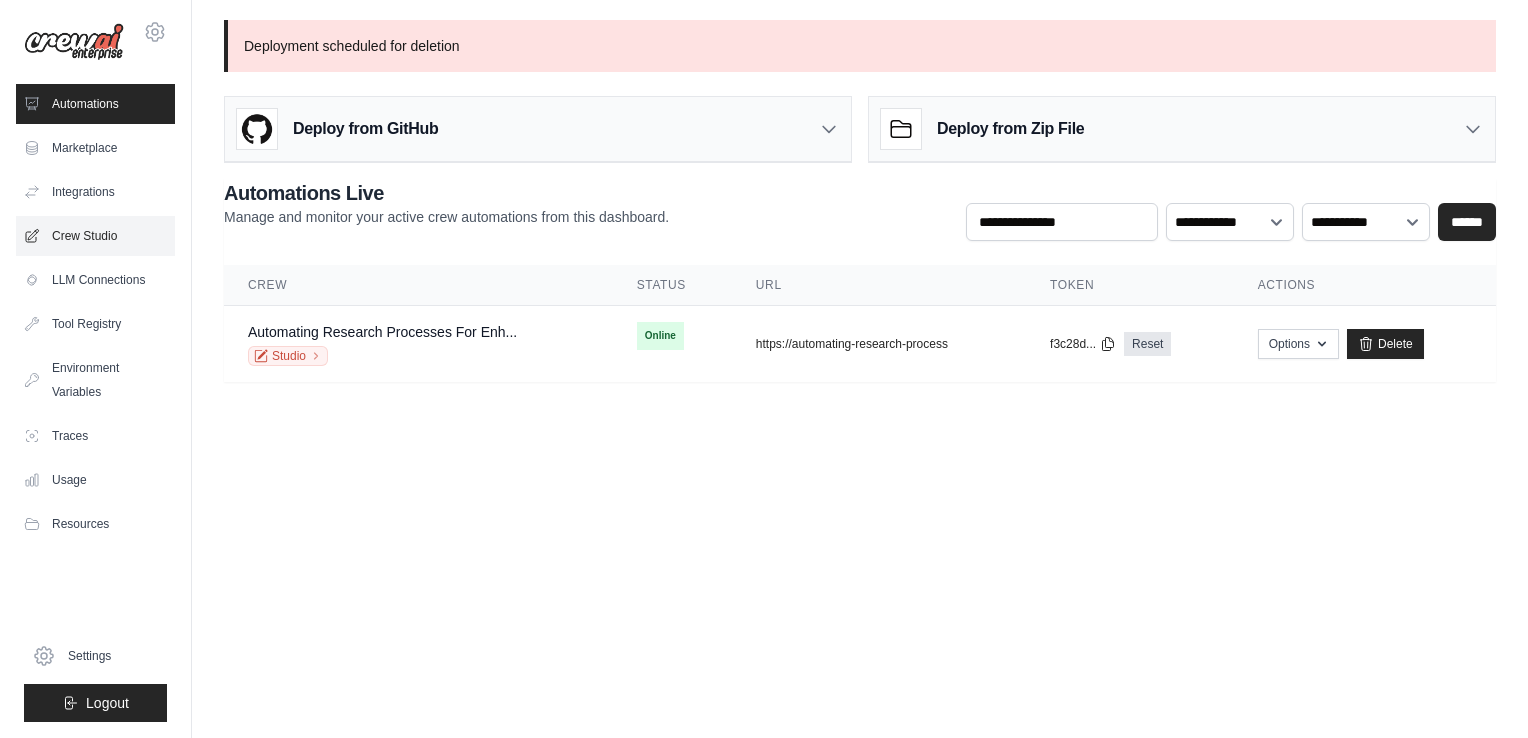 click on "Crew Studio" at bounding box center [95, 236] 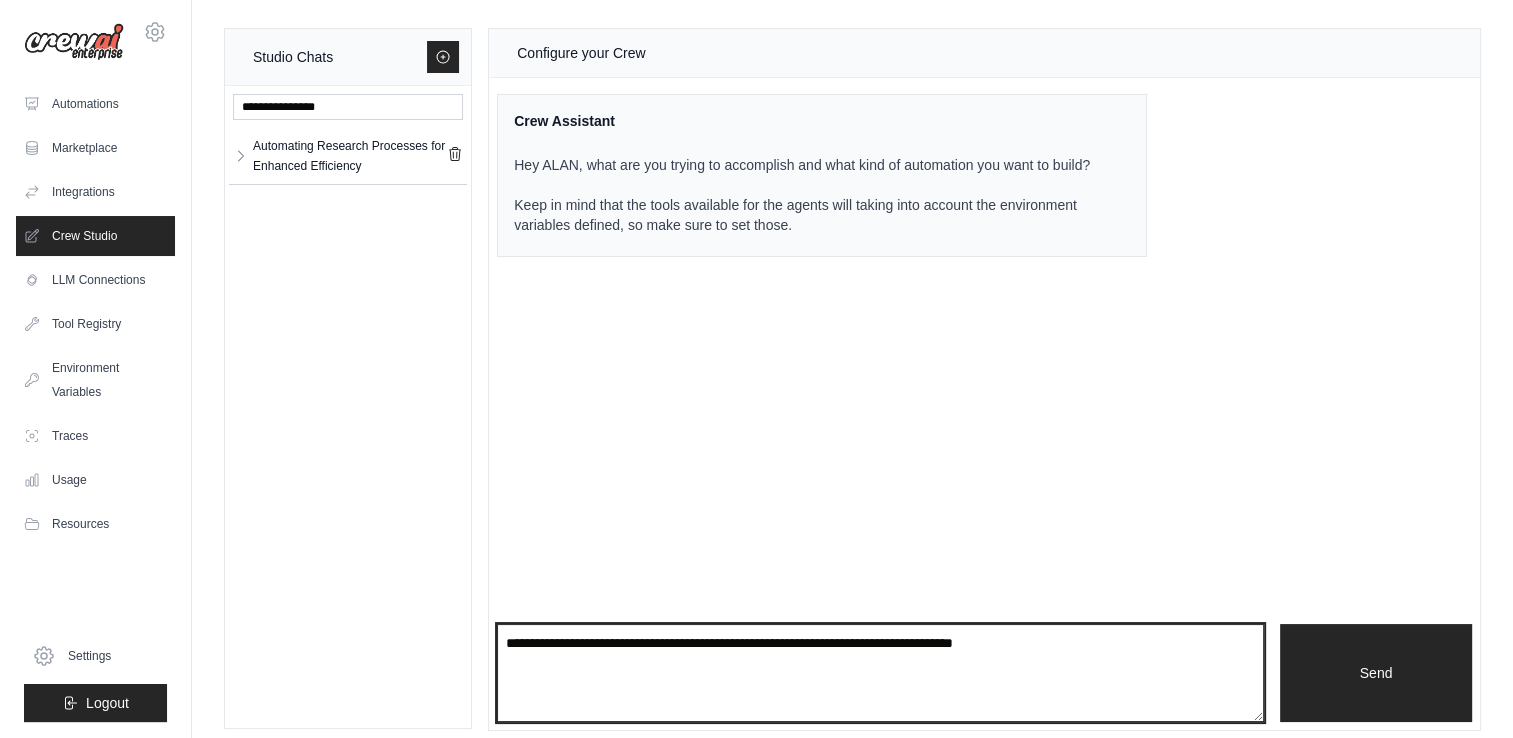 drag, startPoint x: 1073, startPoint y: 648, endPoint x: 760, endPoint y: 674, distance: 314.078 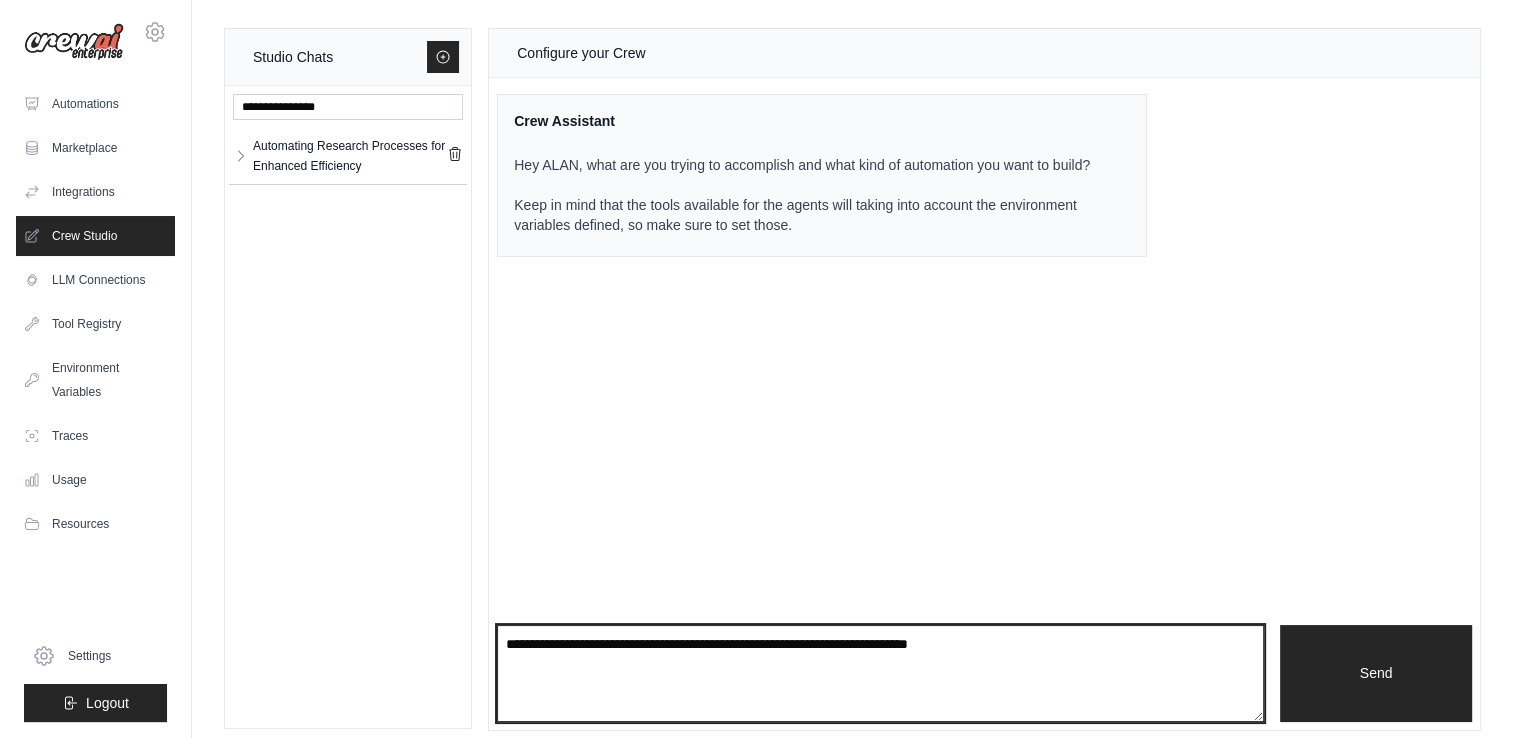 click on "**********" at bounding box center (880, 674) 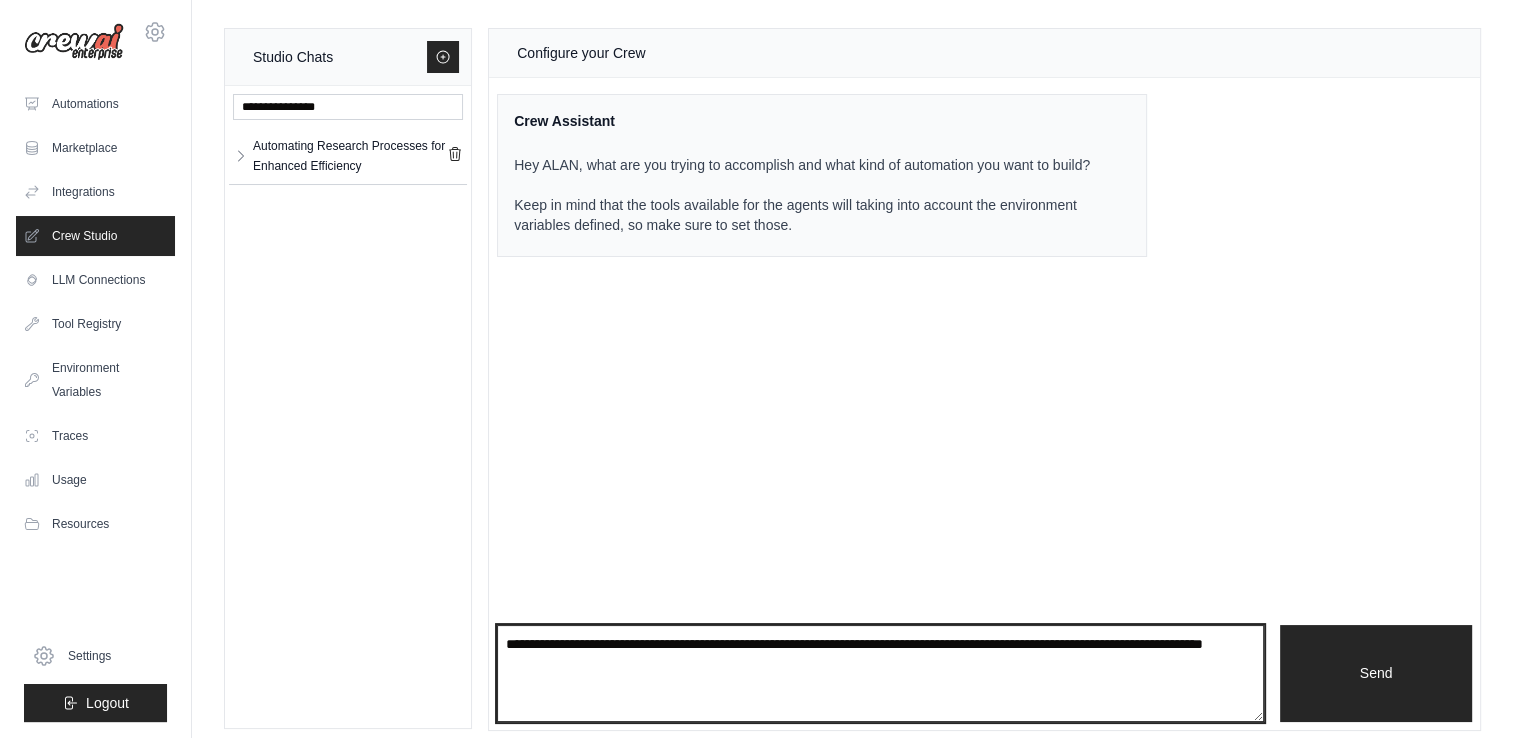 type on "**********" 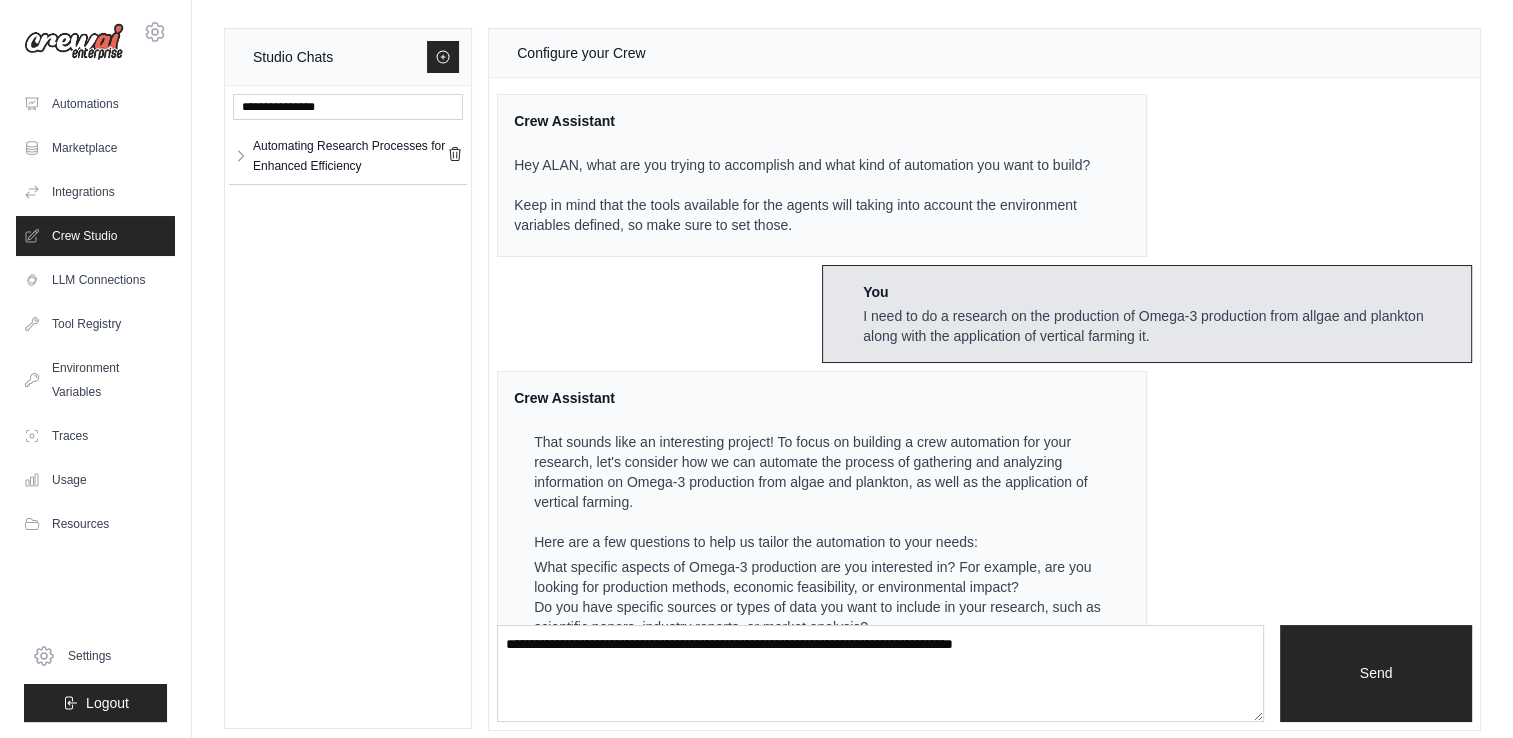 scroll, scrollTop: 168, scrollLeft: 0, axis: vertical 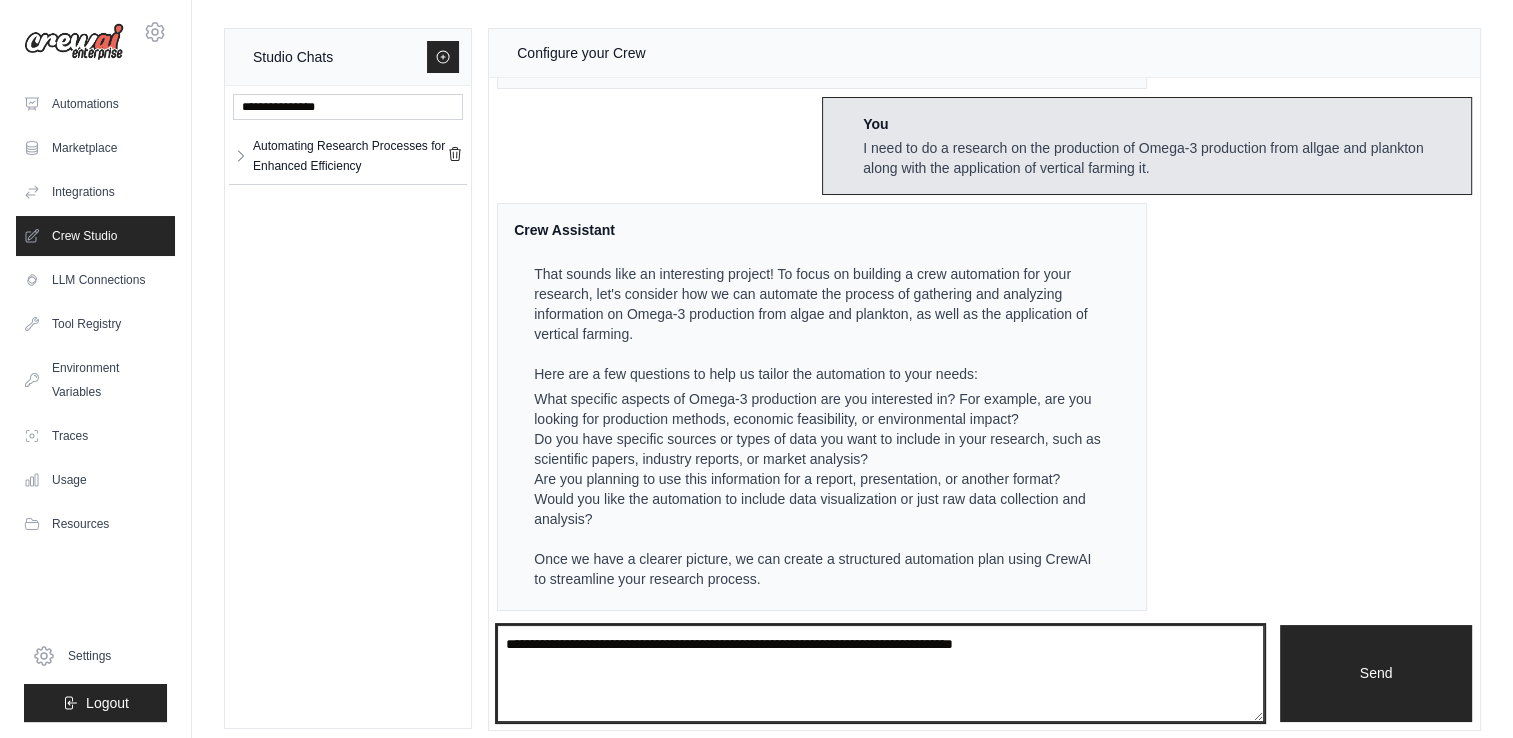 drag, startPoint x: 1028, startPoint y: 634, endPoint x: 772, endPoint y: 676, distance: 259.42242 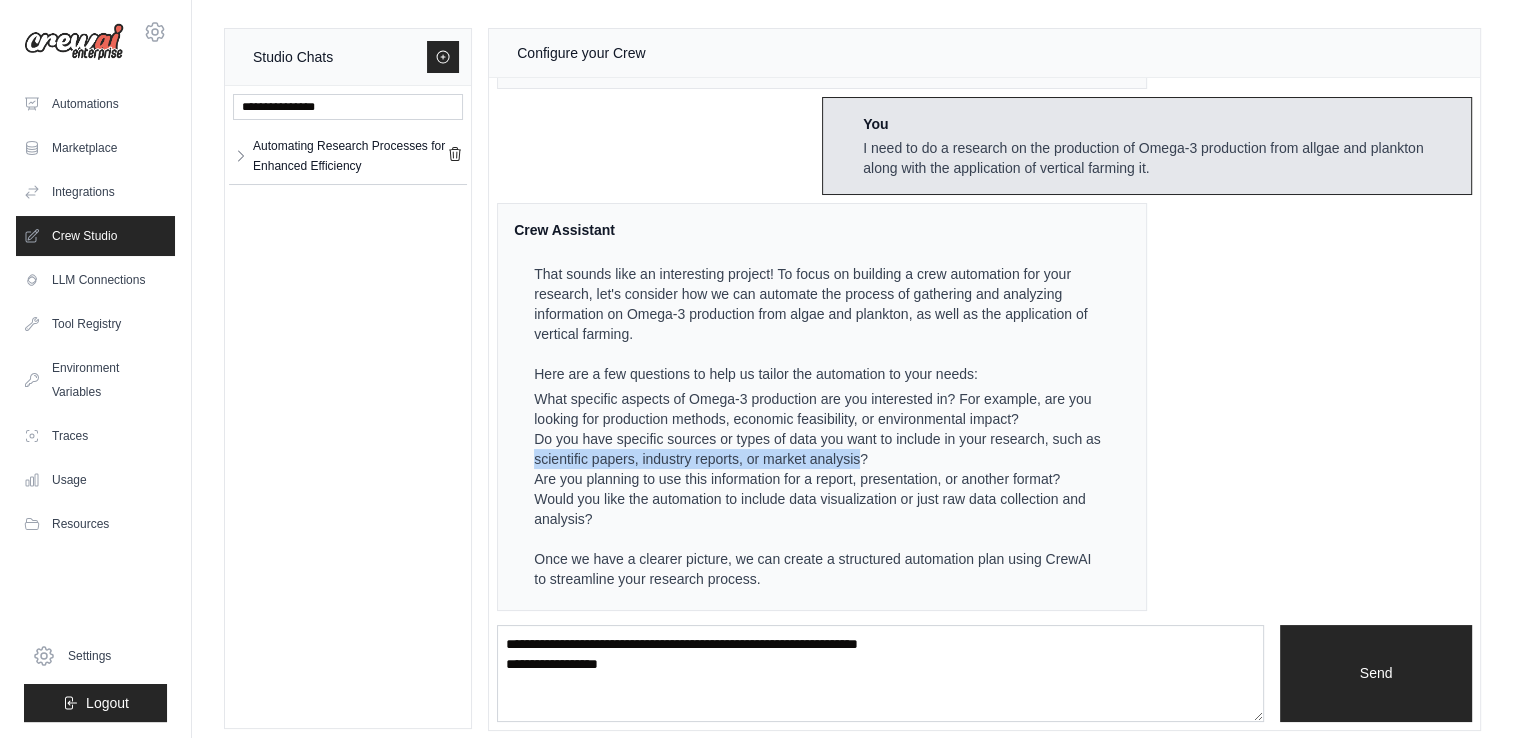 drag, startPoint x: 552, startPoint y: 454, endPoint x: 880, endPoint y: 458, distance: 328.02438 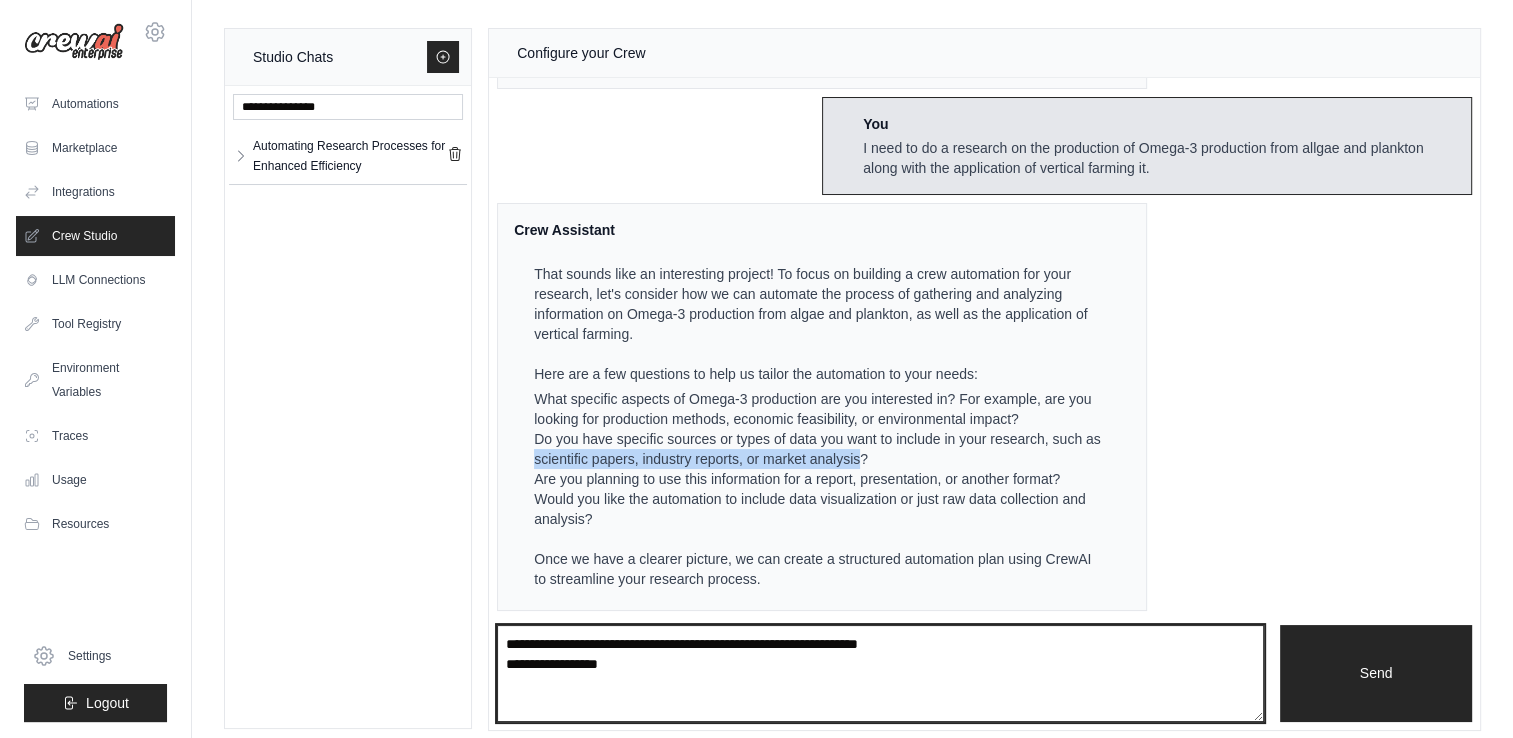 click on "**********" at bounding box center (880, 674) 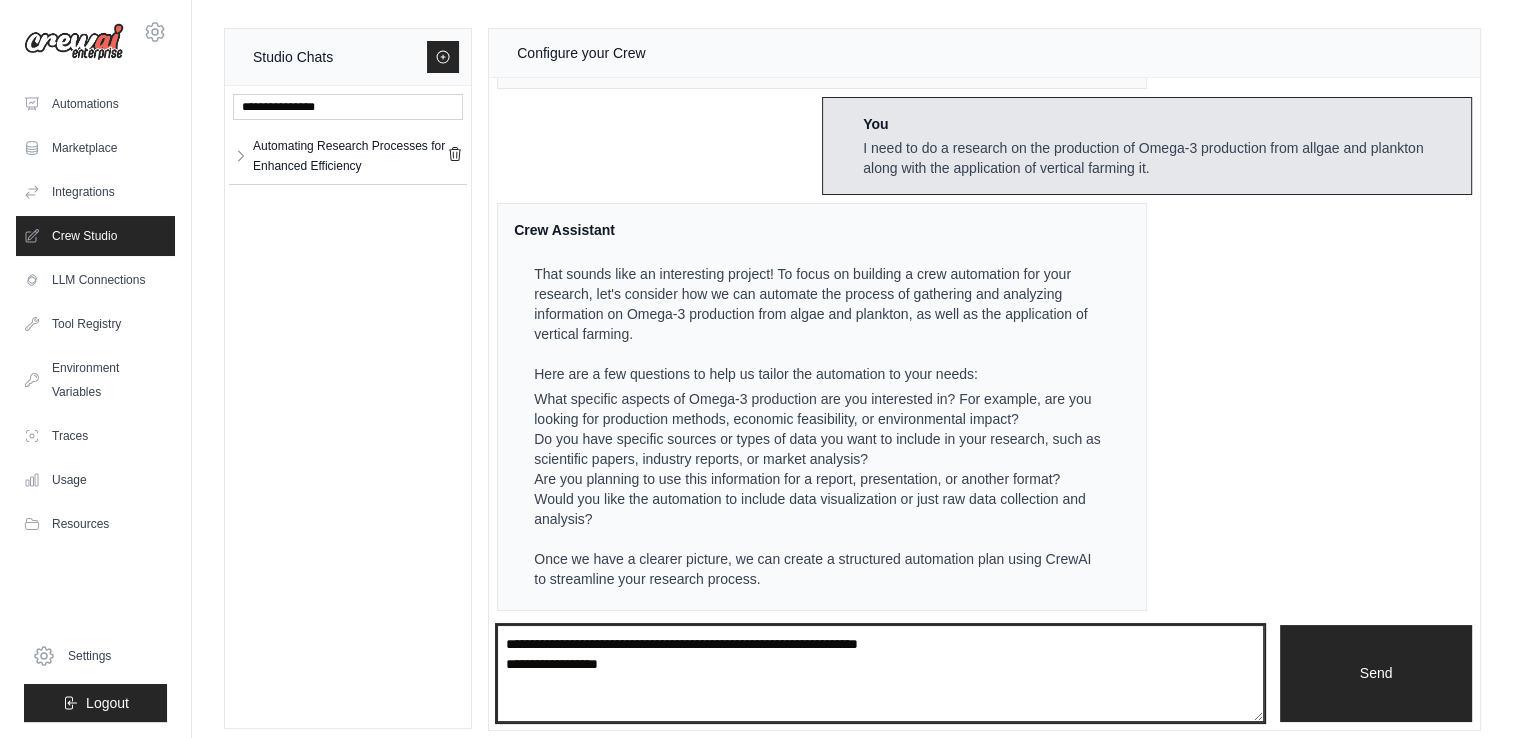 paste on "**********" 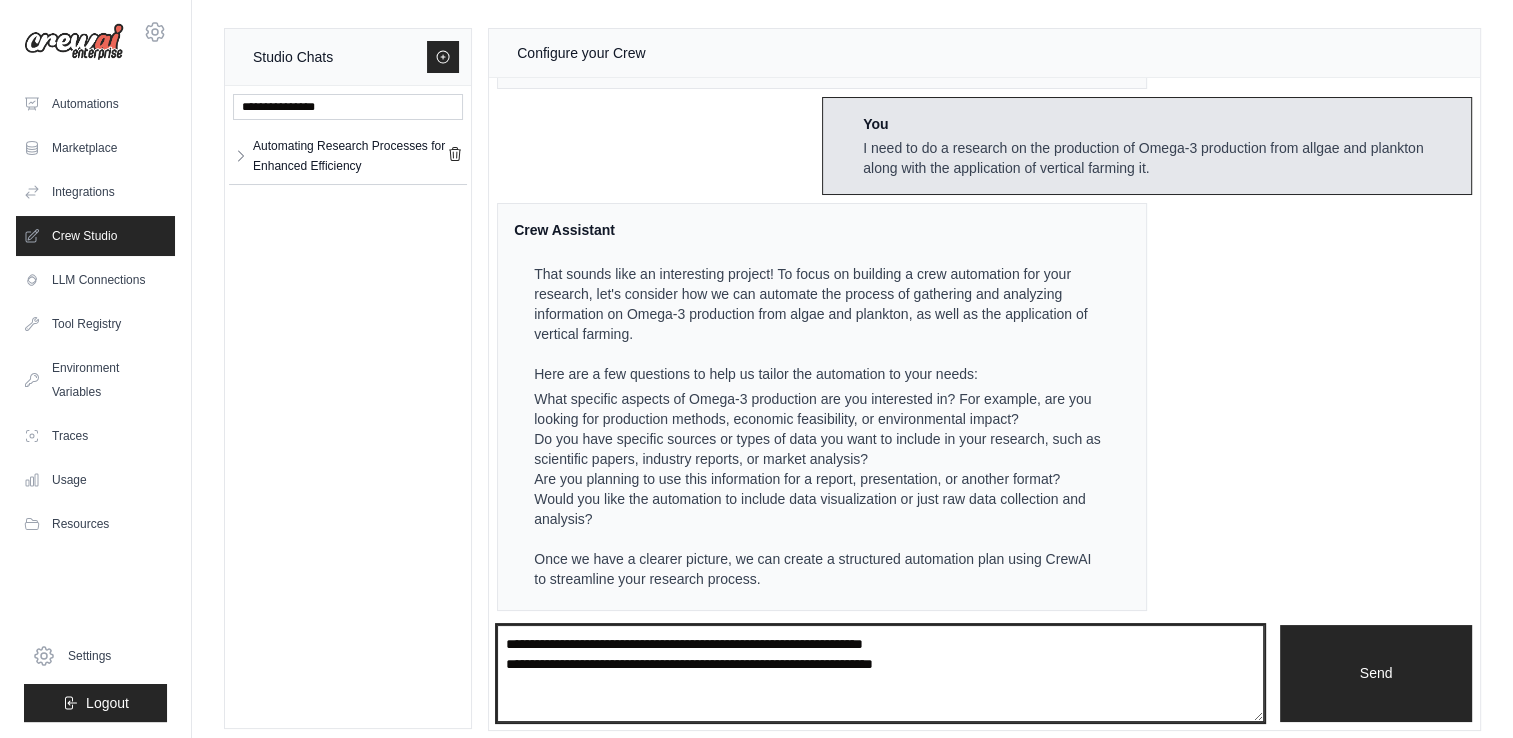 click on "**********" at bounding box center [880, 674] 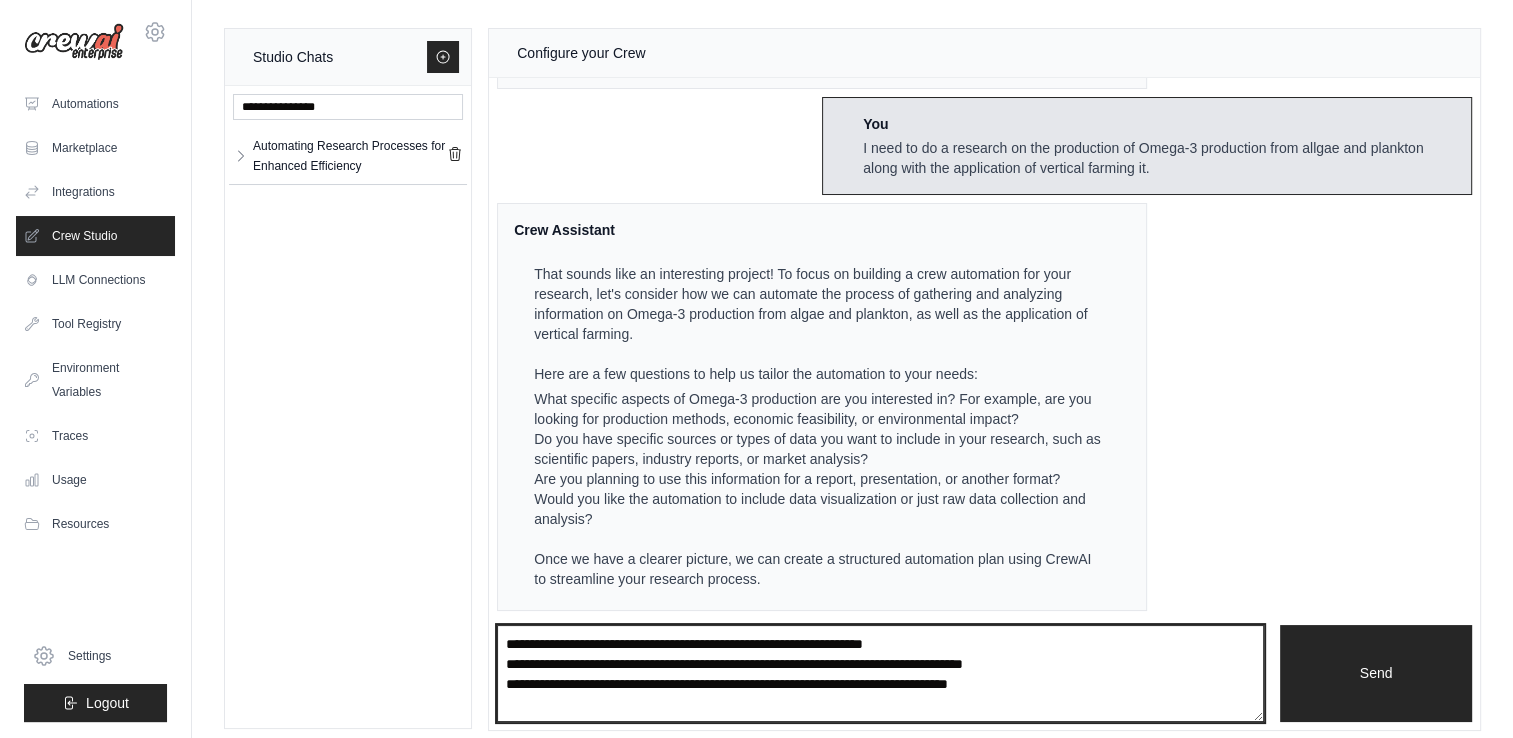 type on "**********" 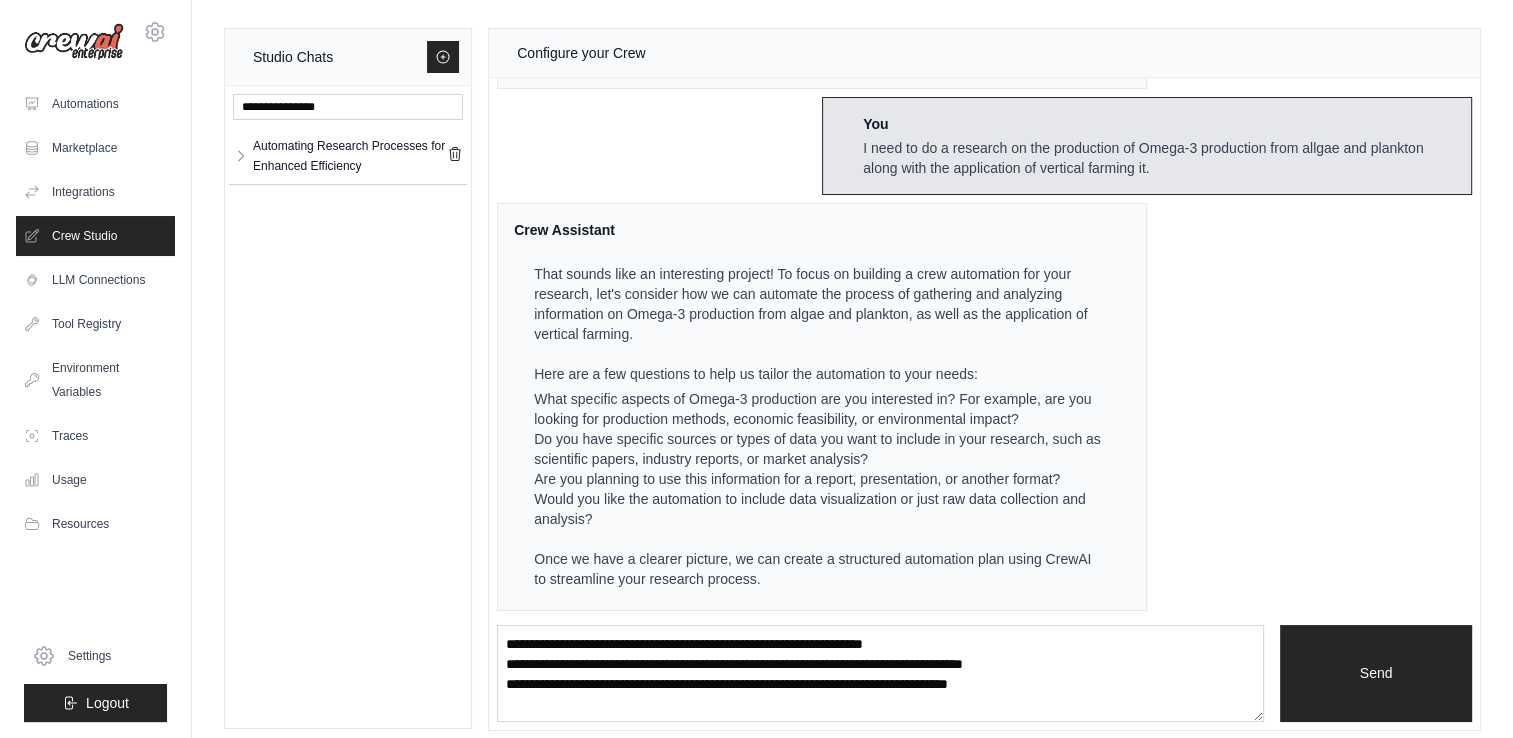 type 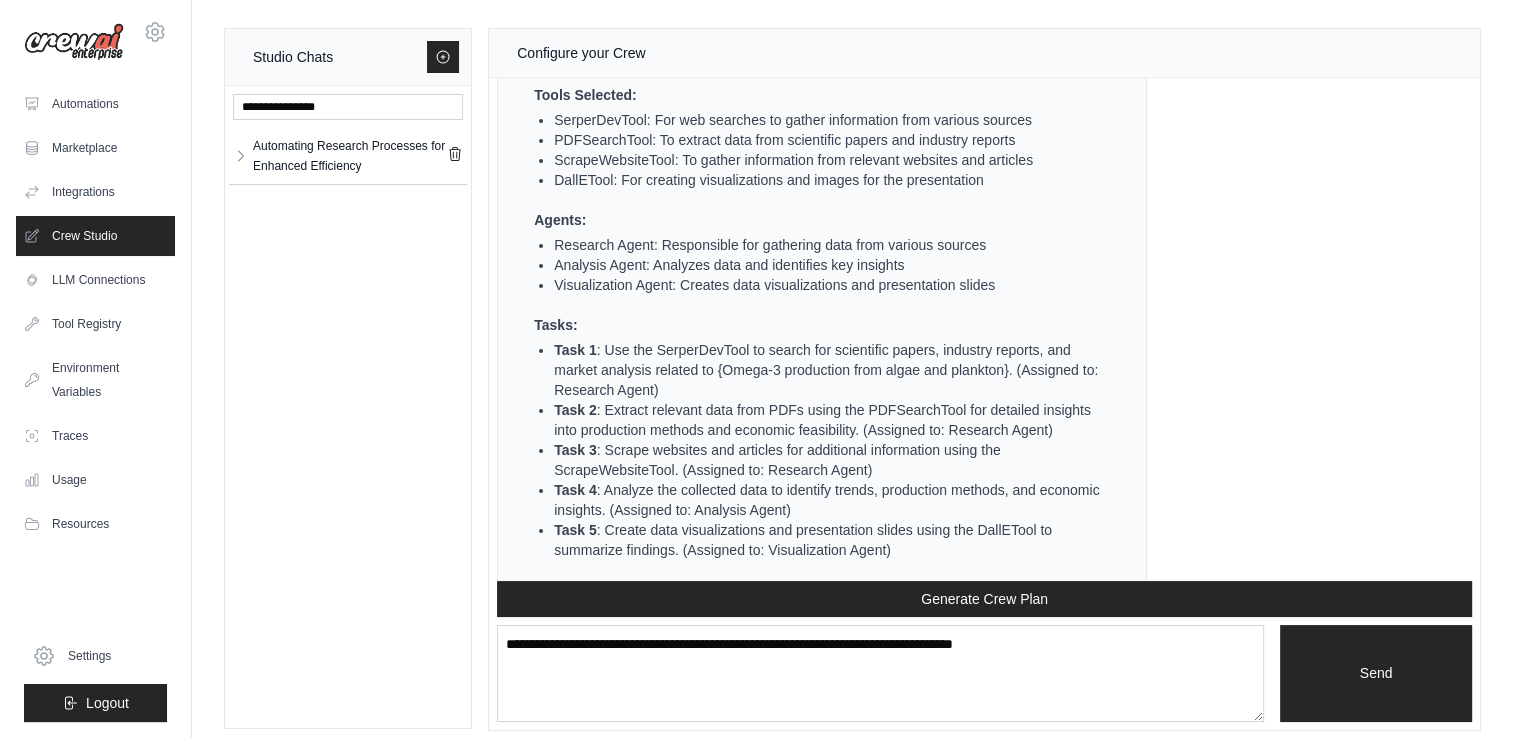 scroll, scrollTop: 1328, scrollLeft: 0, axis: vertical 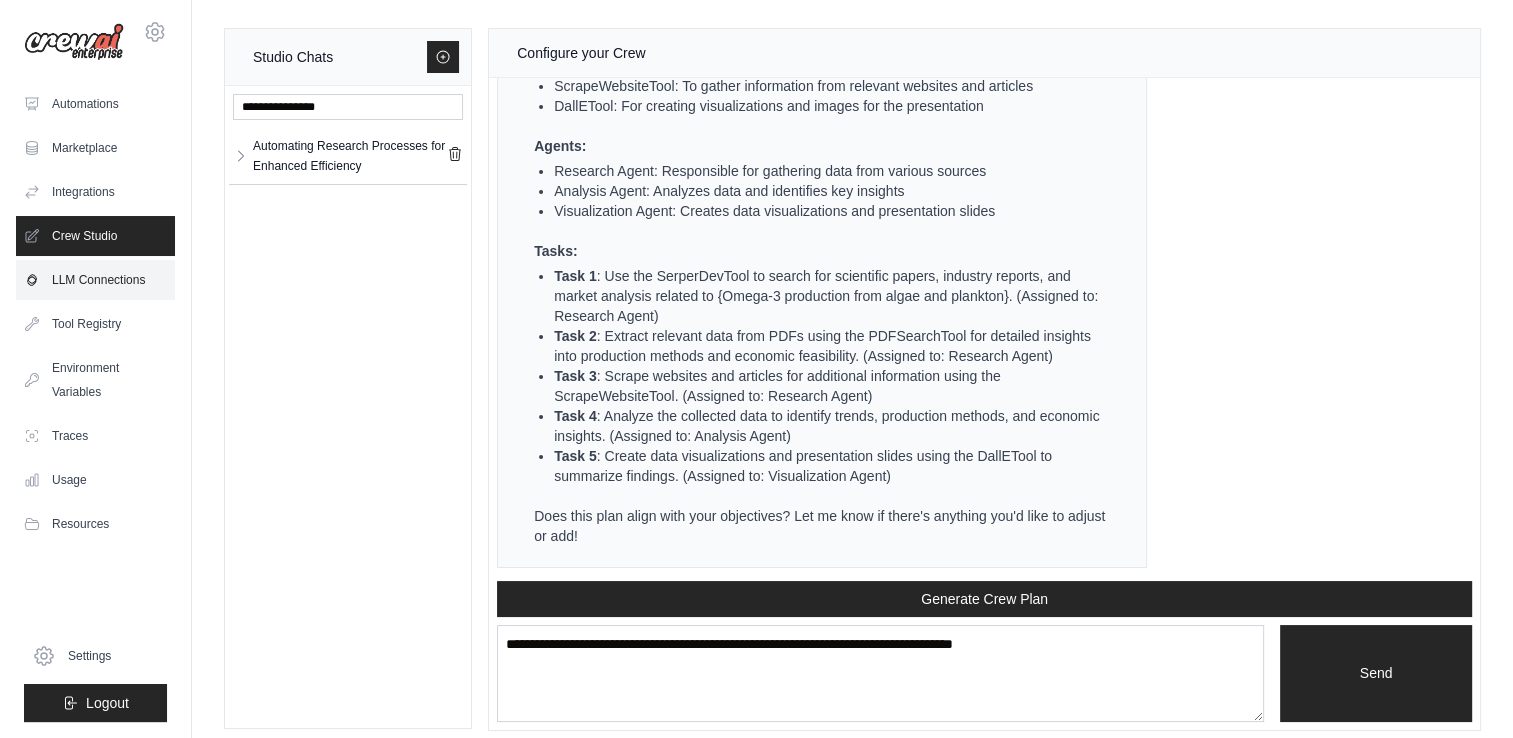 click on "LLM Connections" at bounding box center (95, 280) 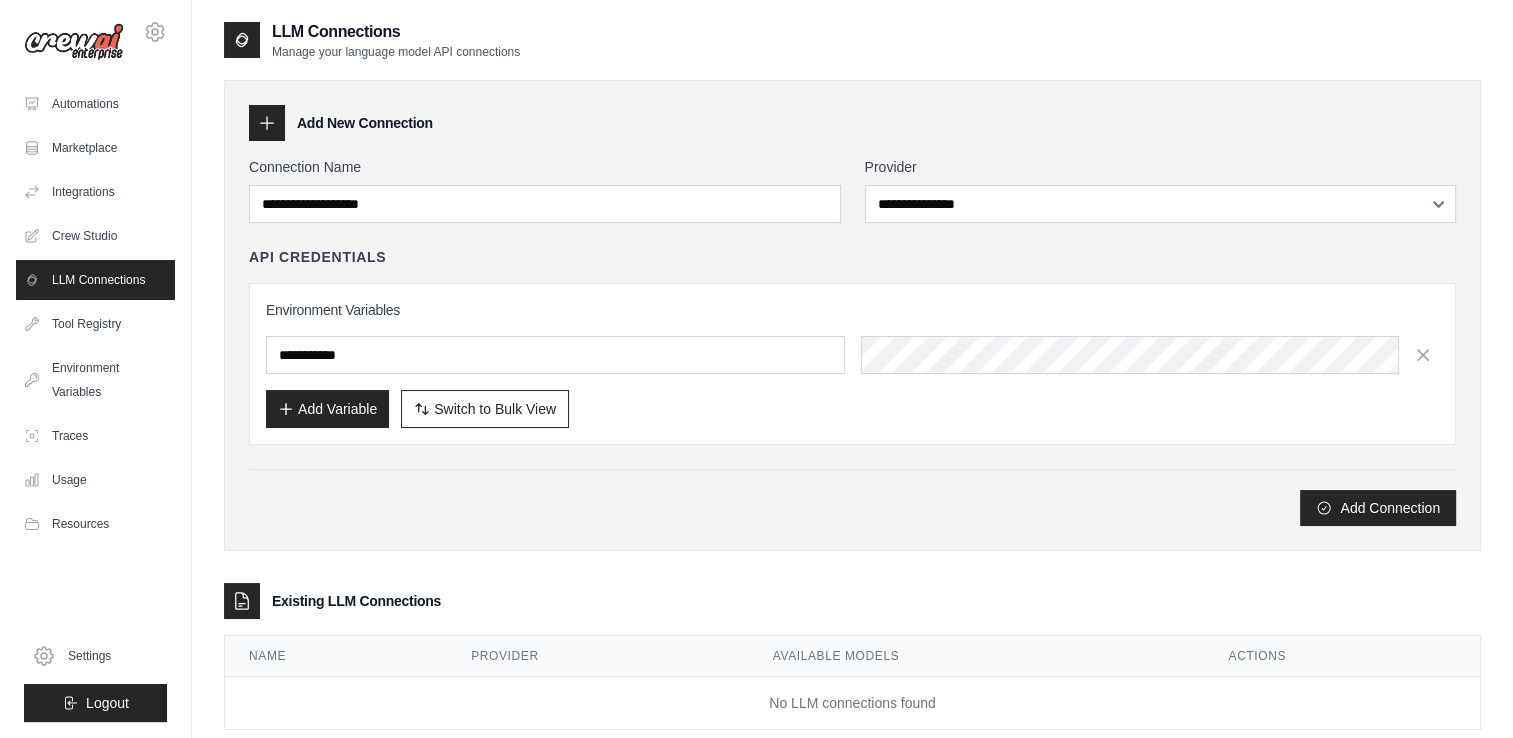 click on "Existing LLM Connections" at bounding box center (852, 601) 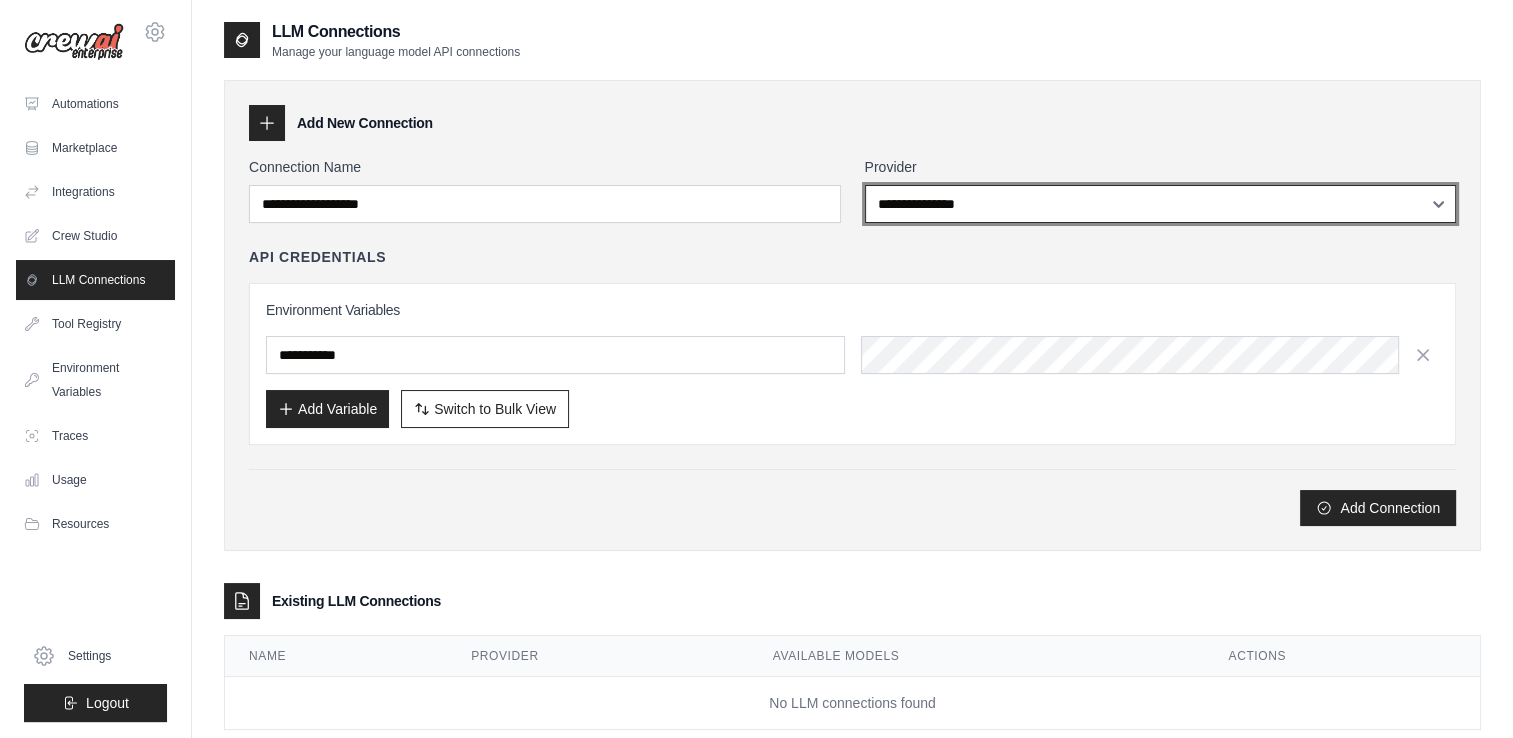 click on "**********" at bounding box center (1161, 204) 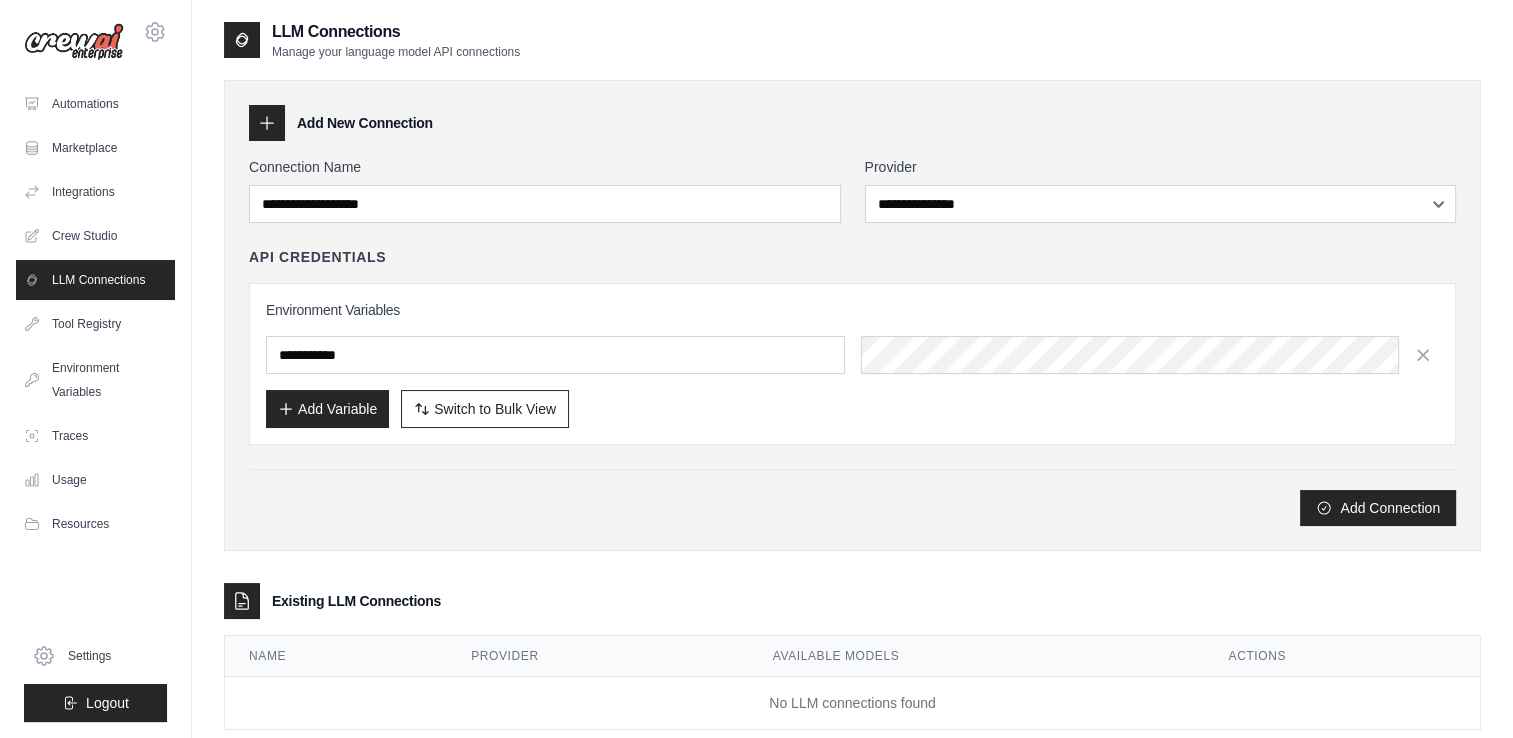 click on "Add Connection" at bounding box center (852, 508) 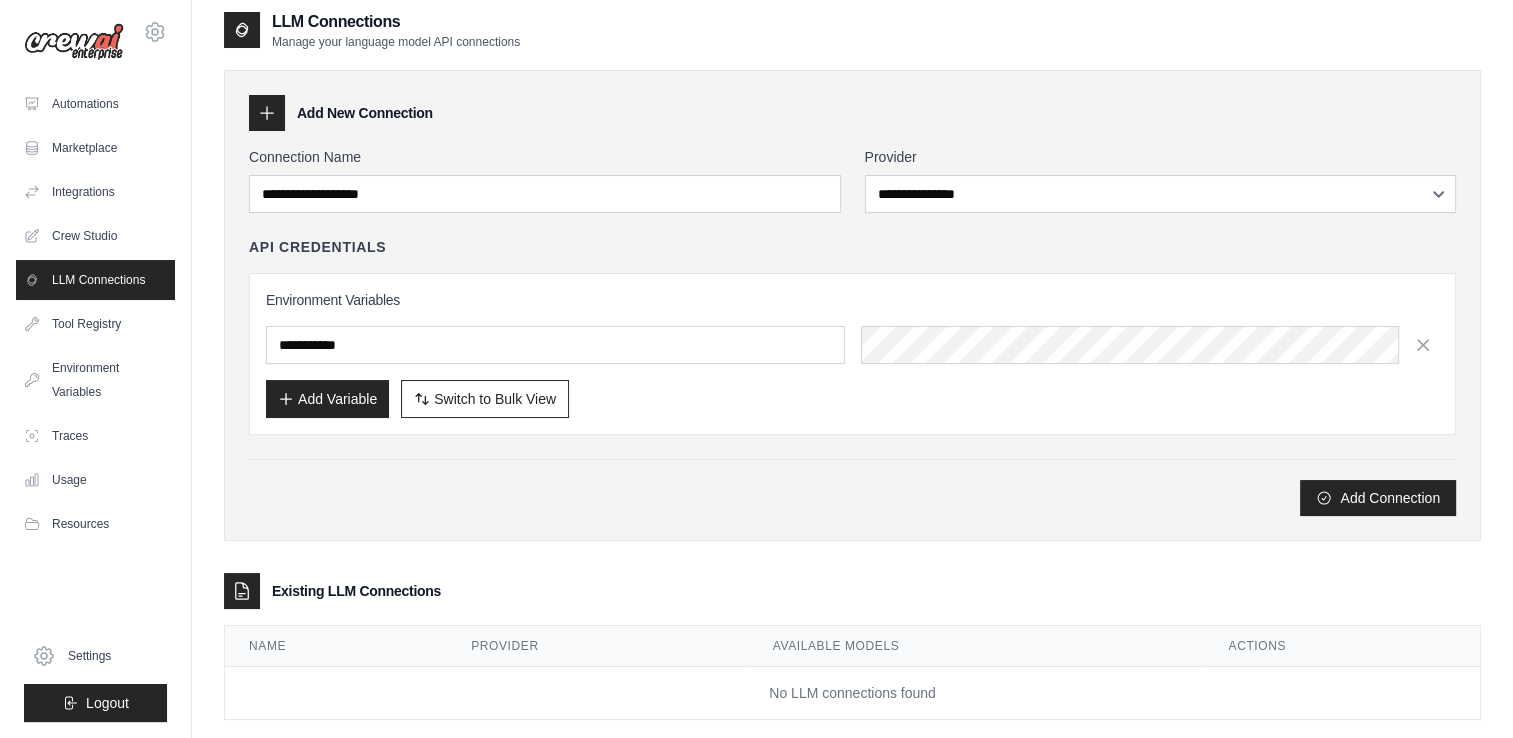 scroll, scrollTop: 40, scrollLeft: 0, axis: vertical 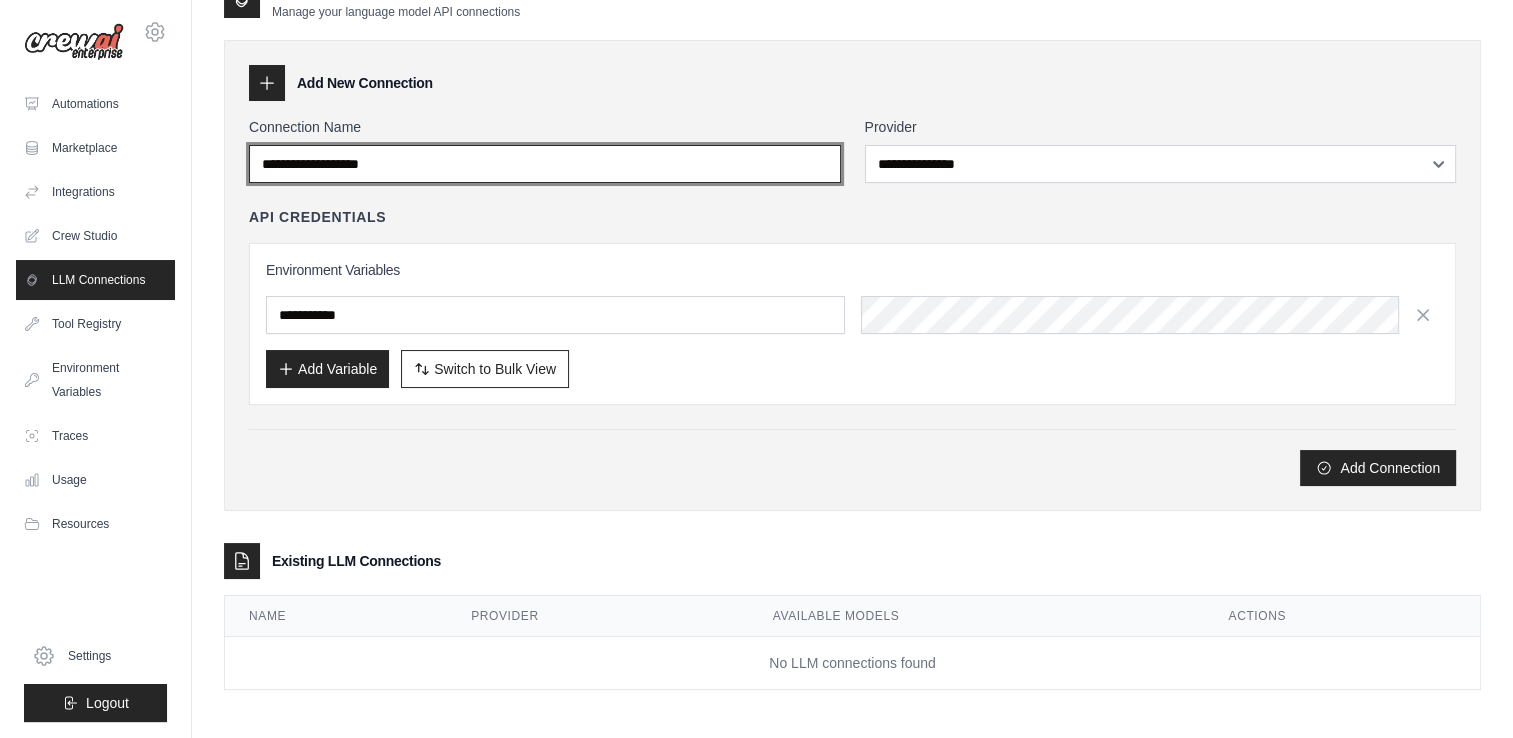 click on "Connection Name" at bounding box center (545, 164) 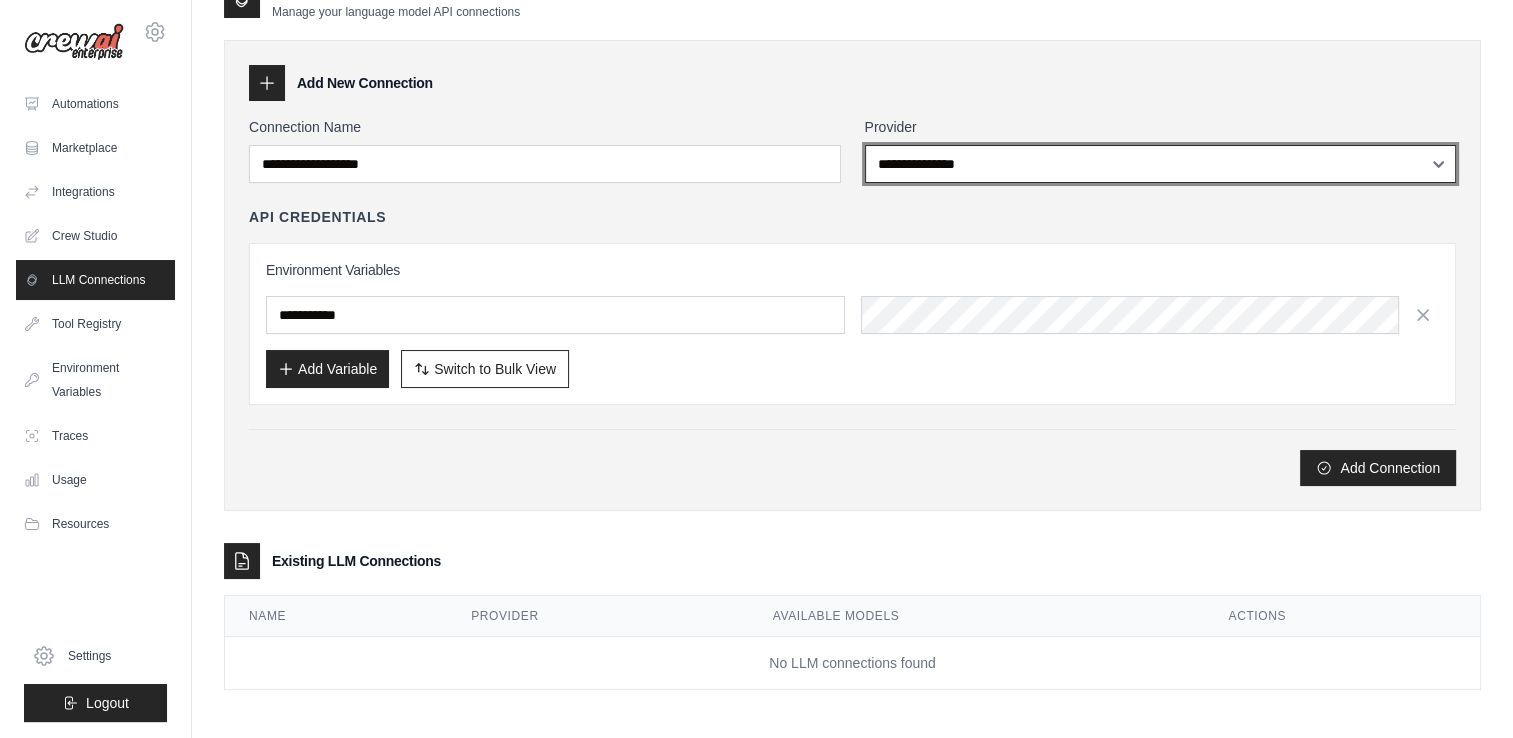 click on "**********" at bounding box center [1161, 164] 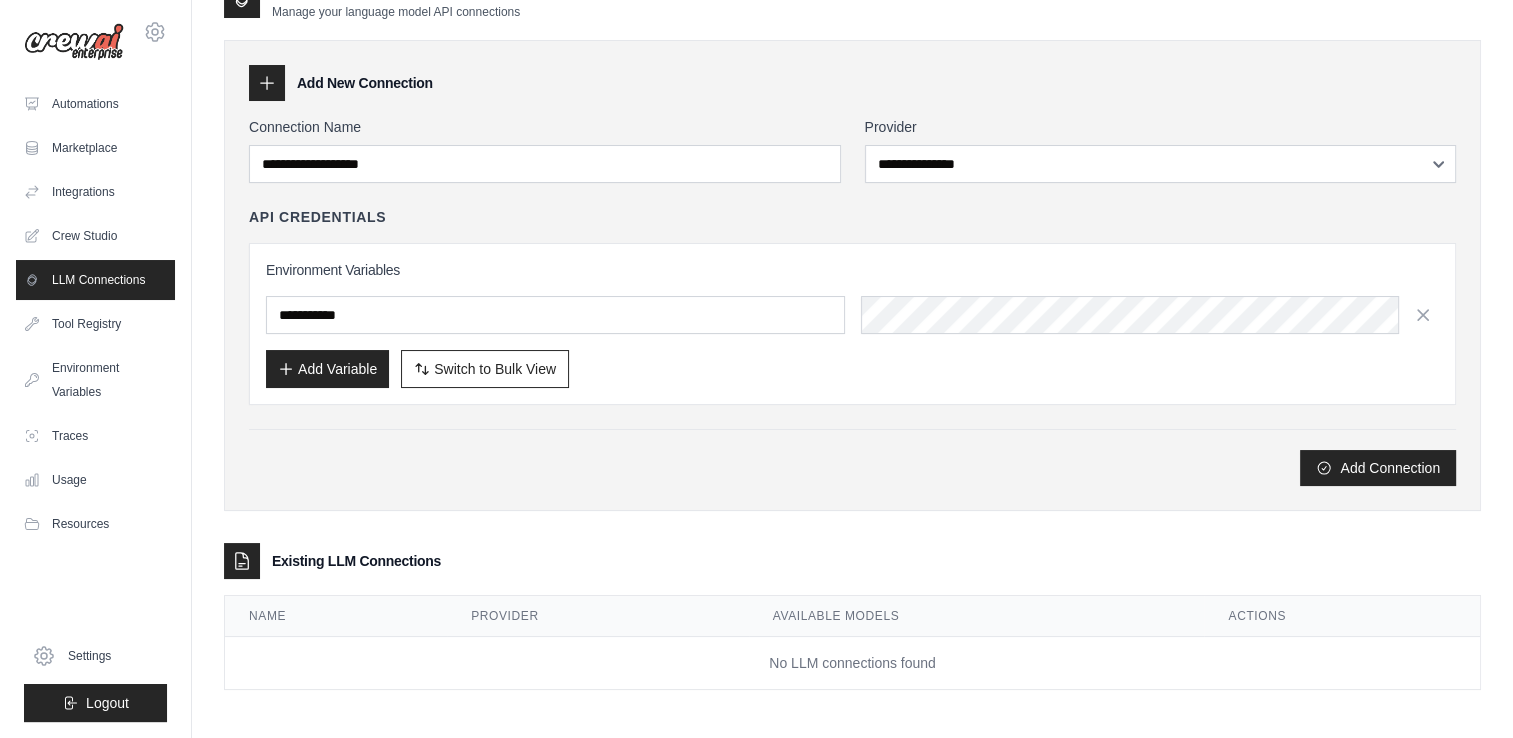 click on "**********" at bounding box center [852, 275] 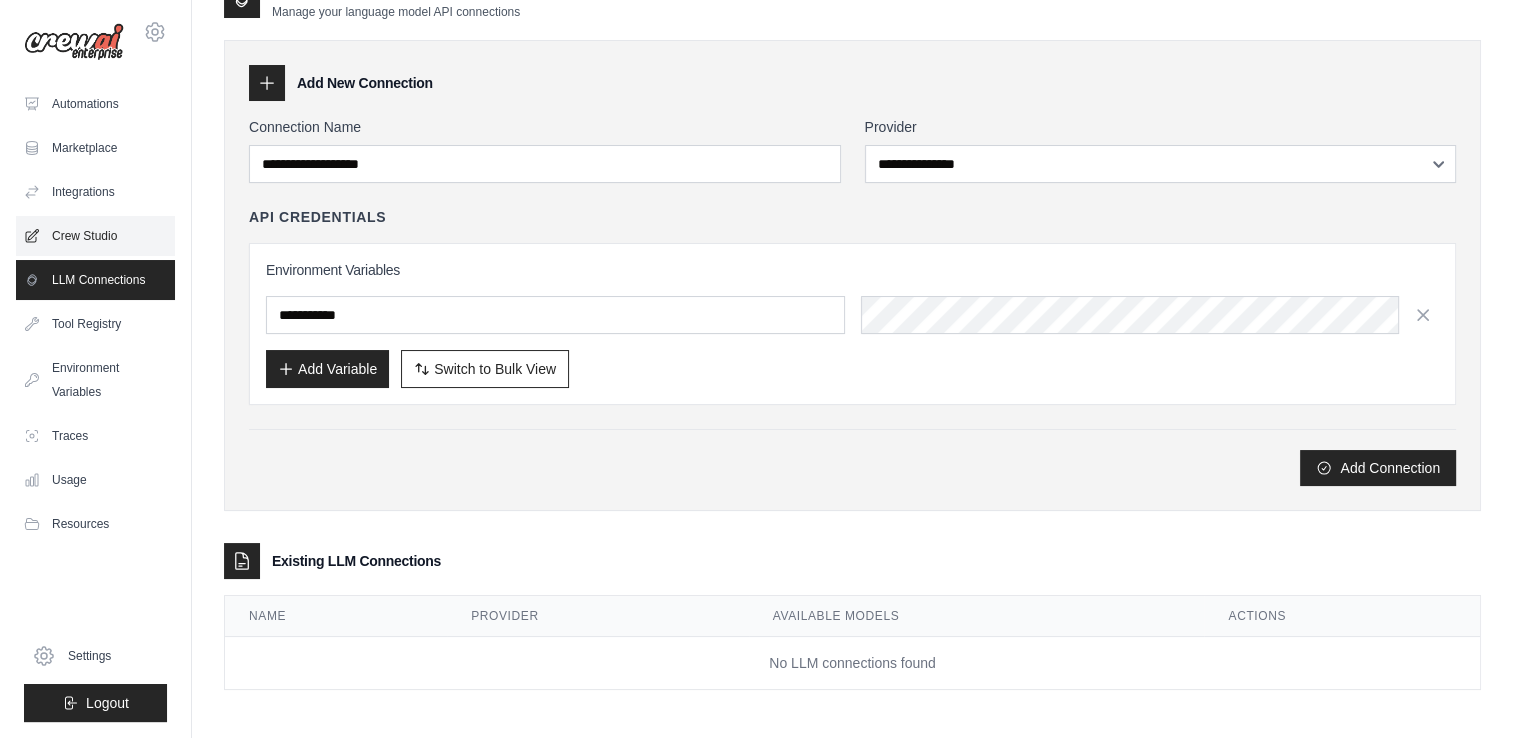 click on "Crew Studio" at bounding box center [95, 236] 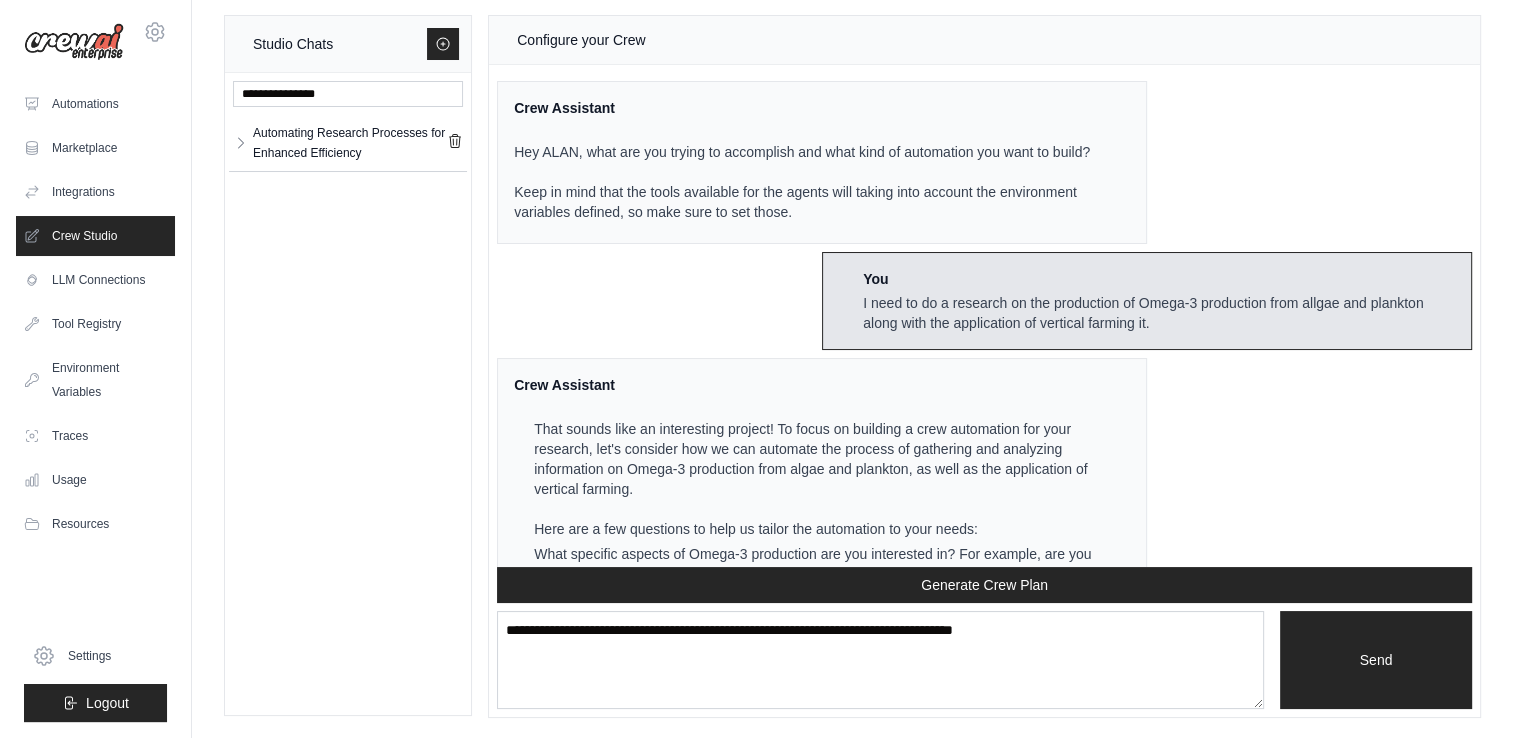 scroll, scrollTop: 0, scrollLeft: 0, axis: both 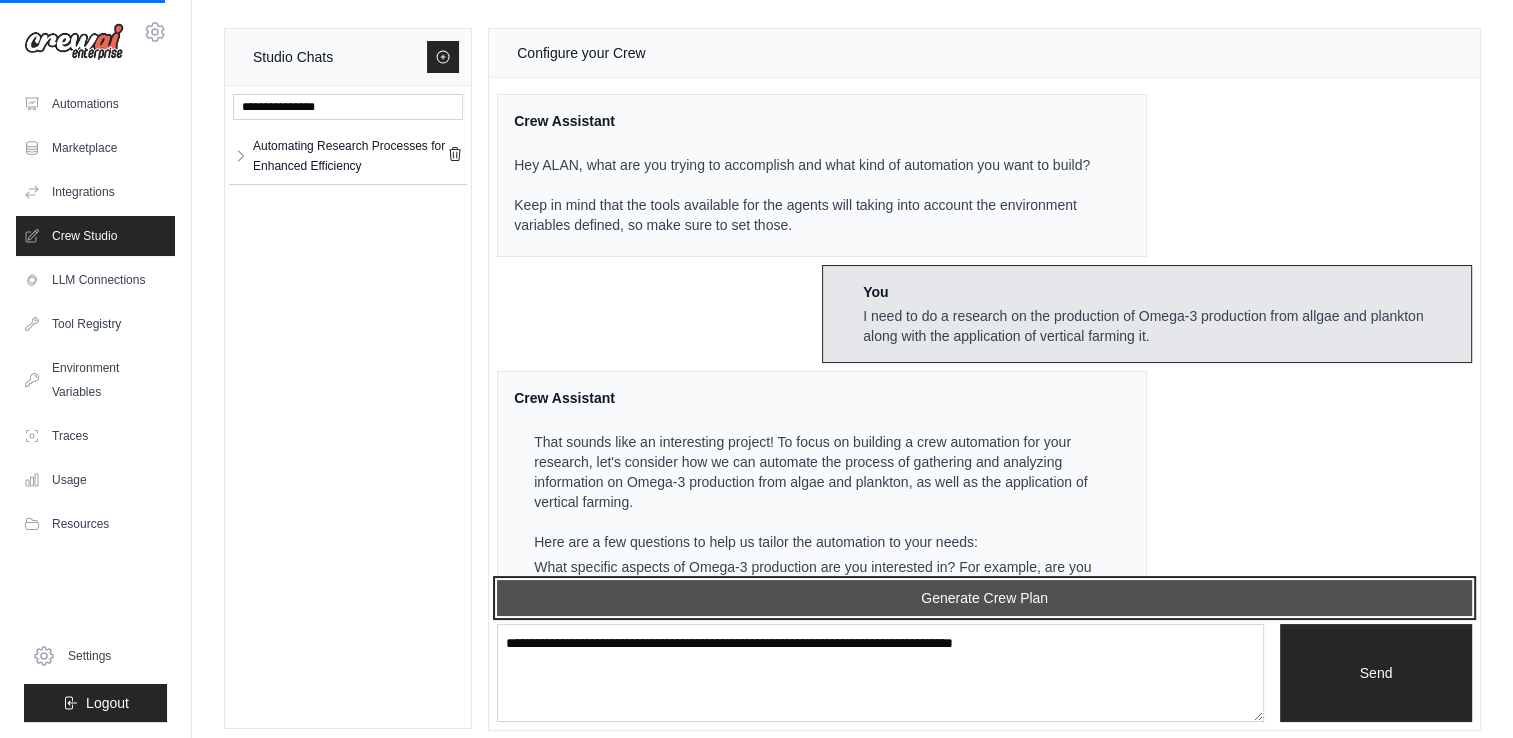 click on "Generate Crew Plan" at bounding box center (984, 598) 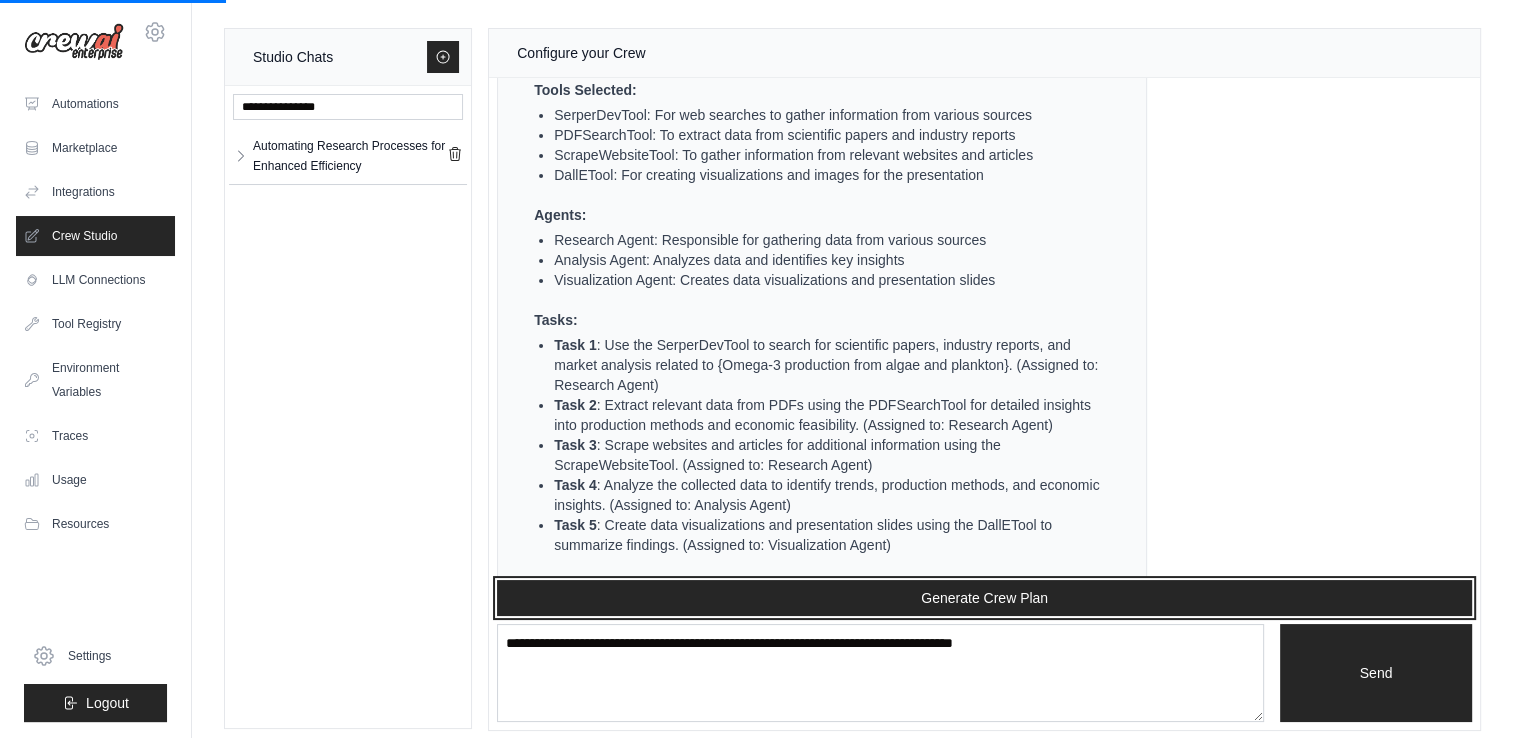 scroll, scrollTop: 1328, scrollLeft: 0, axis: vertical 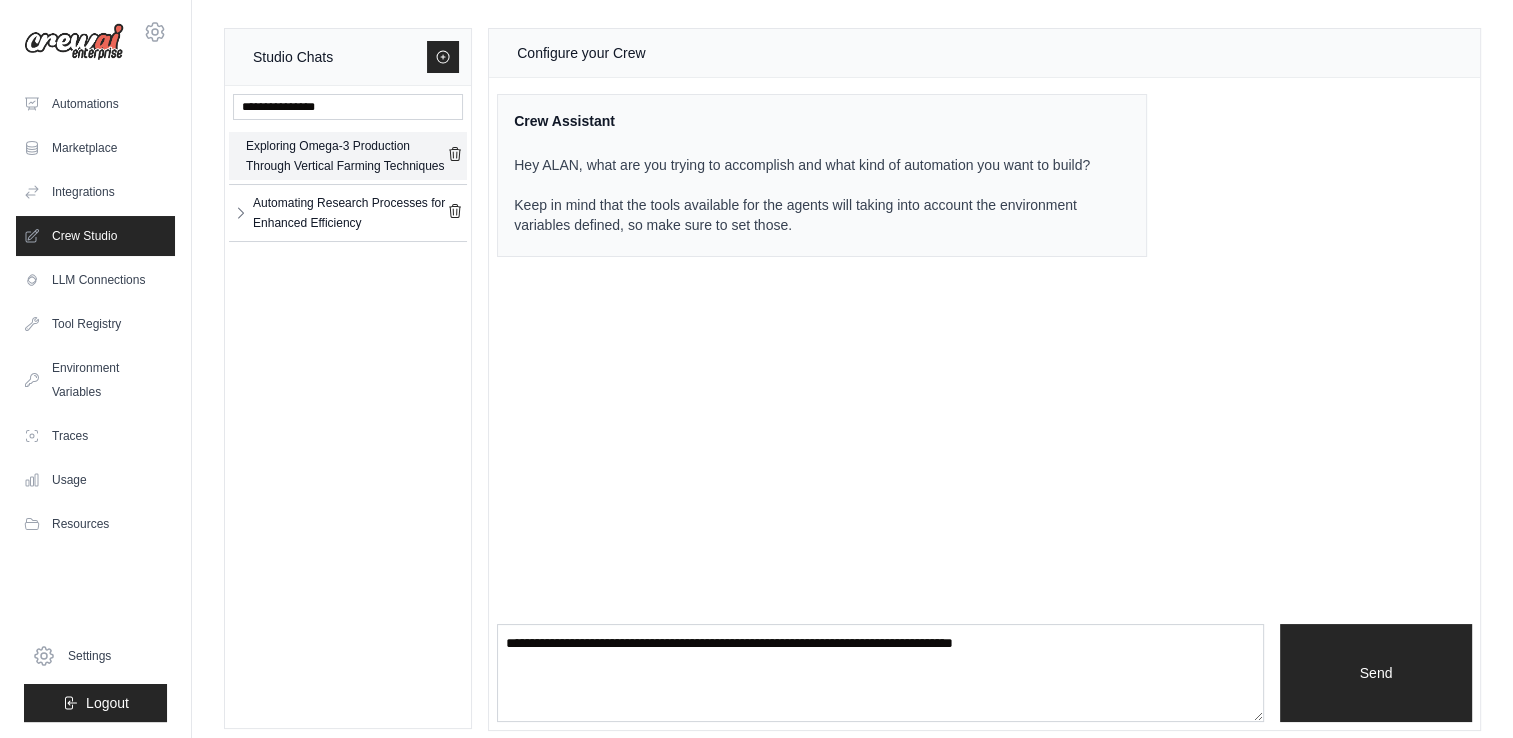click on "Exploring Omega-3 Production Through Vertical Farming Techniques" at bounding box center (346, 156) 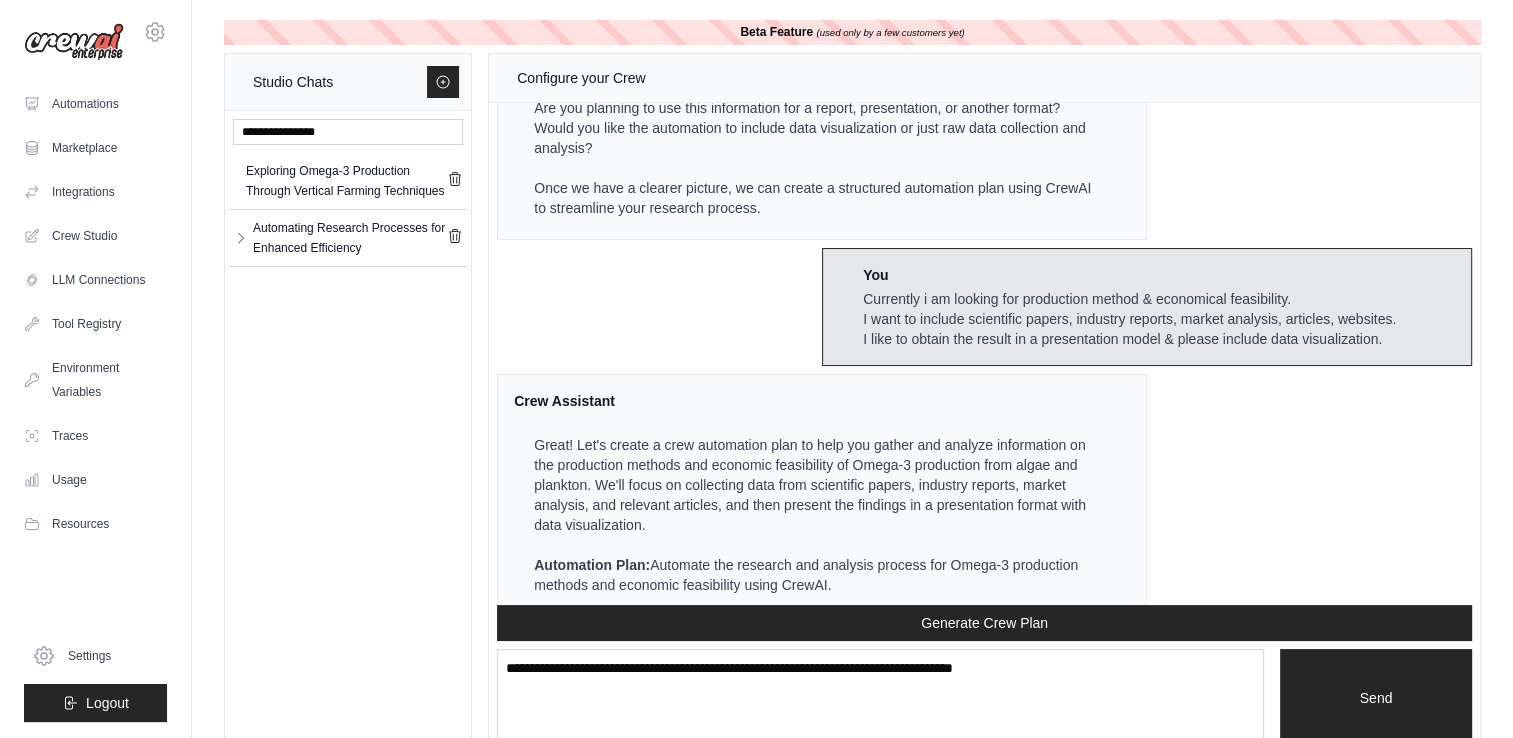 scroll, scrollTop: 568, scrollLeft: 0, axis: vertical 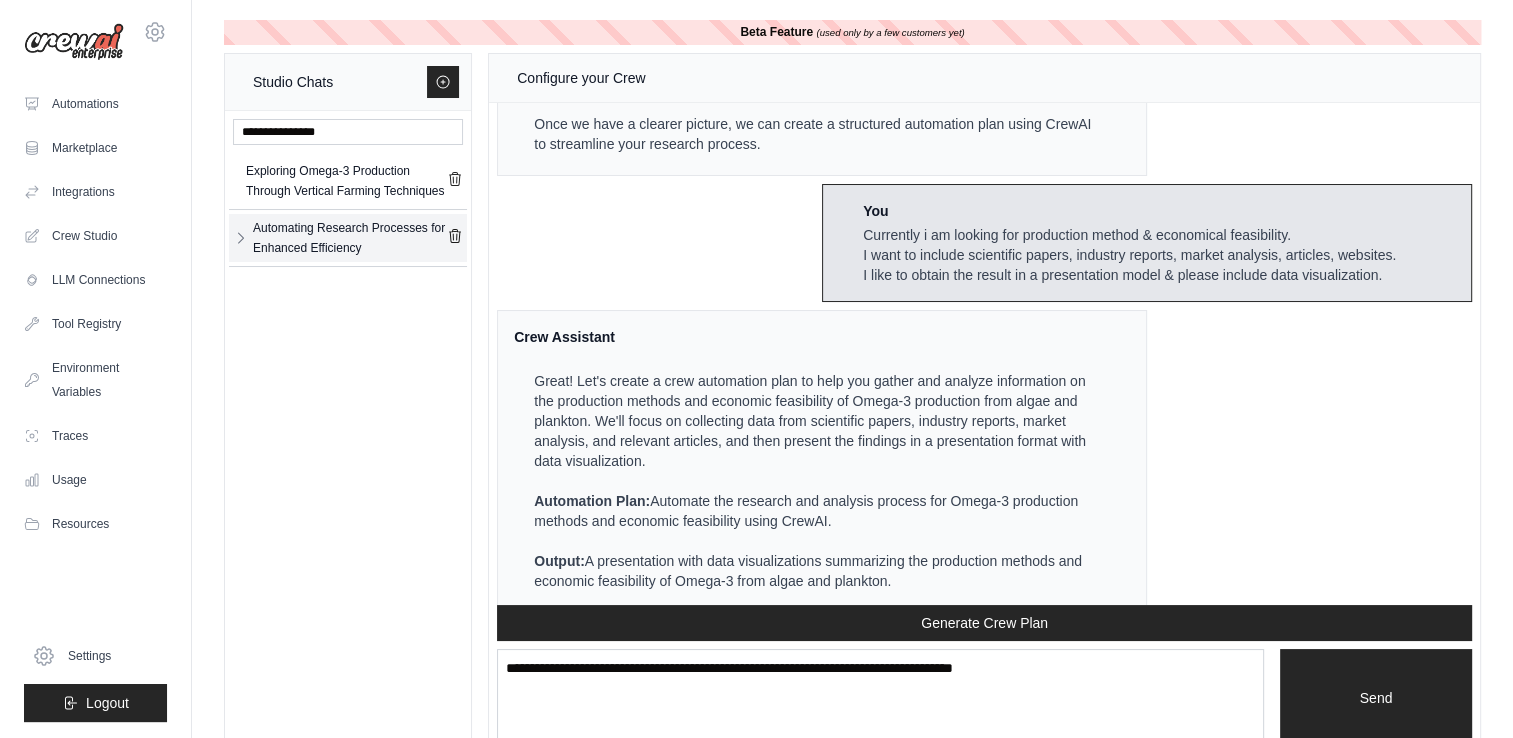 click 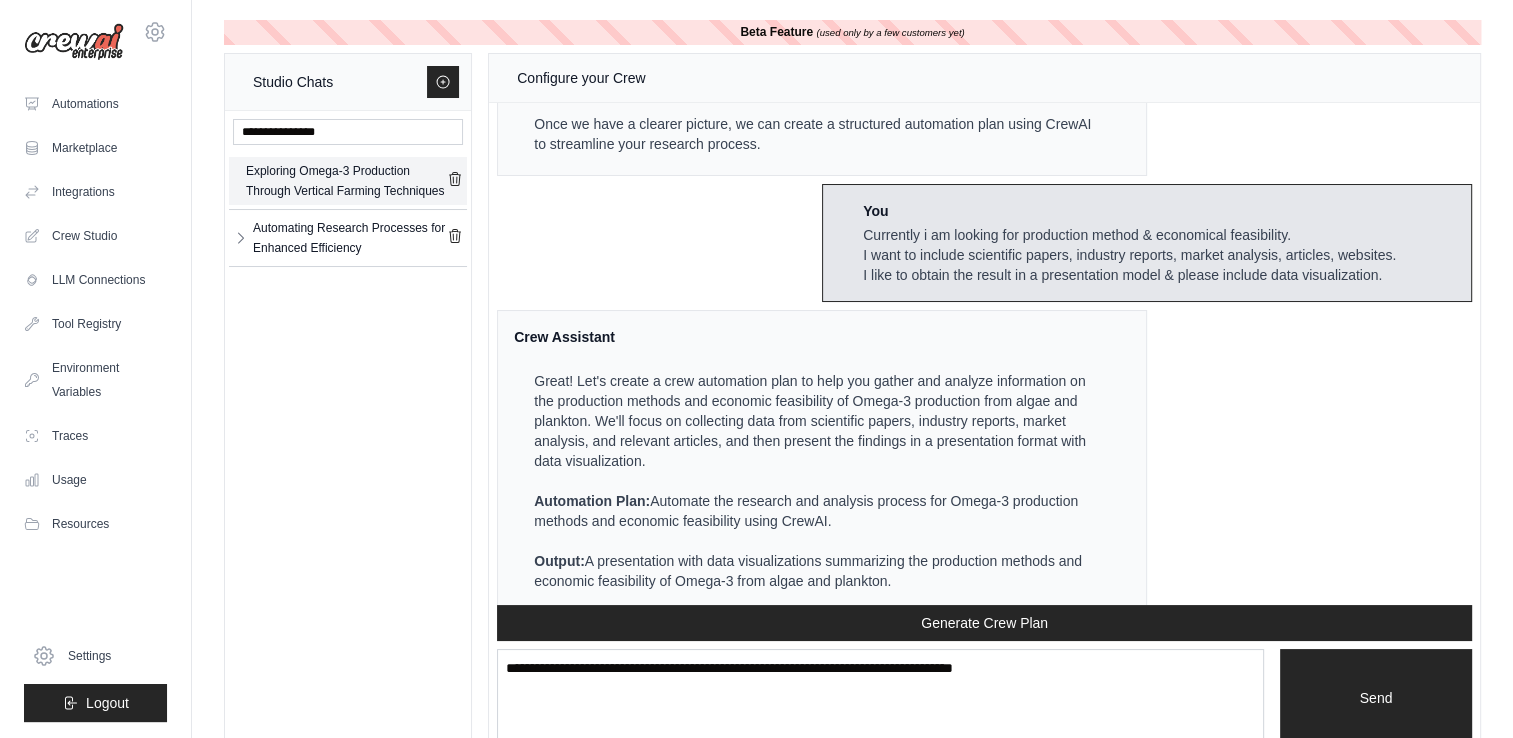 click on "Exploring Omega-3 Production Through Vertical Farming Techniques" at bounding box center [346, 181] 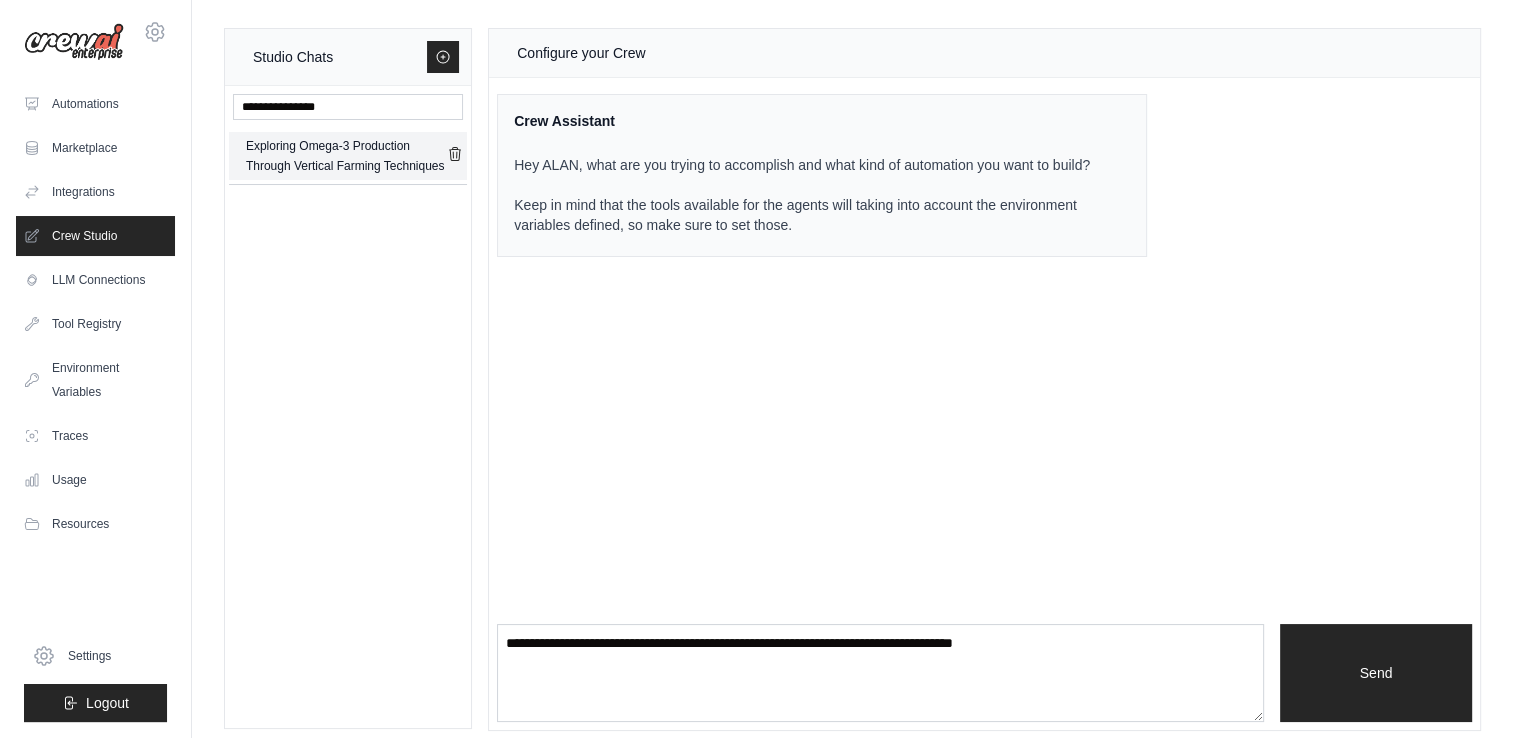 click on "Exploring Omega-3 Production Through Vertical Farming Techniques" at bounding box center [346, 156] 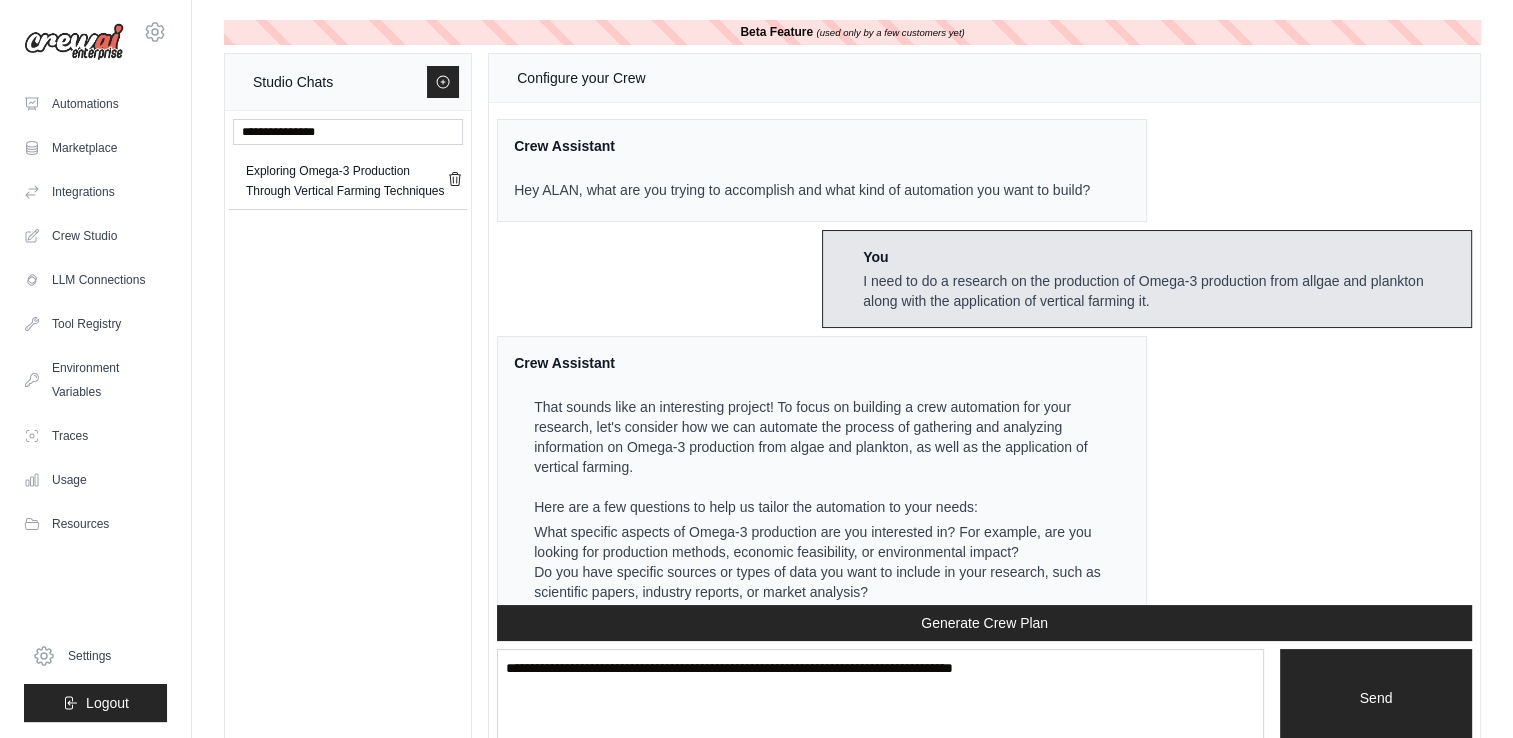 scroll, scrollTop: 1268, scrollLeft: 0, axis: vertical 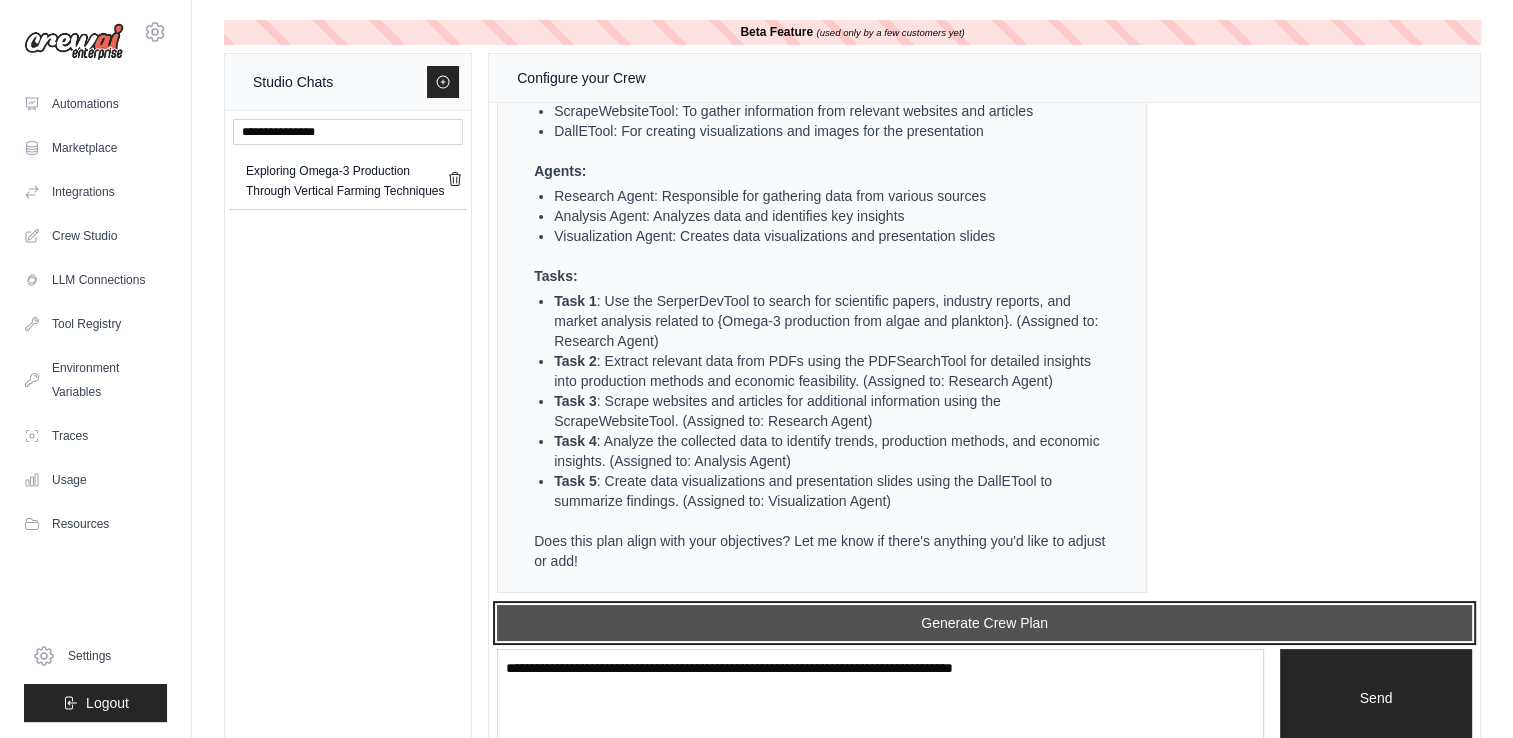 click on "Generate Crew Plan" at bounding box center (984, 623) 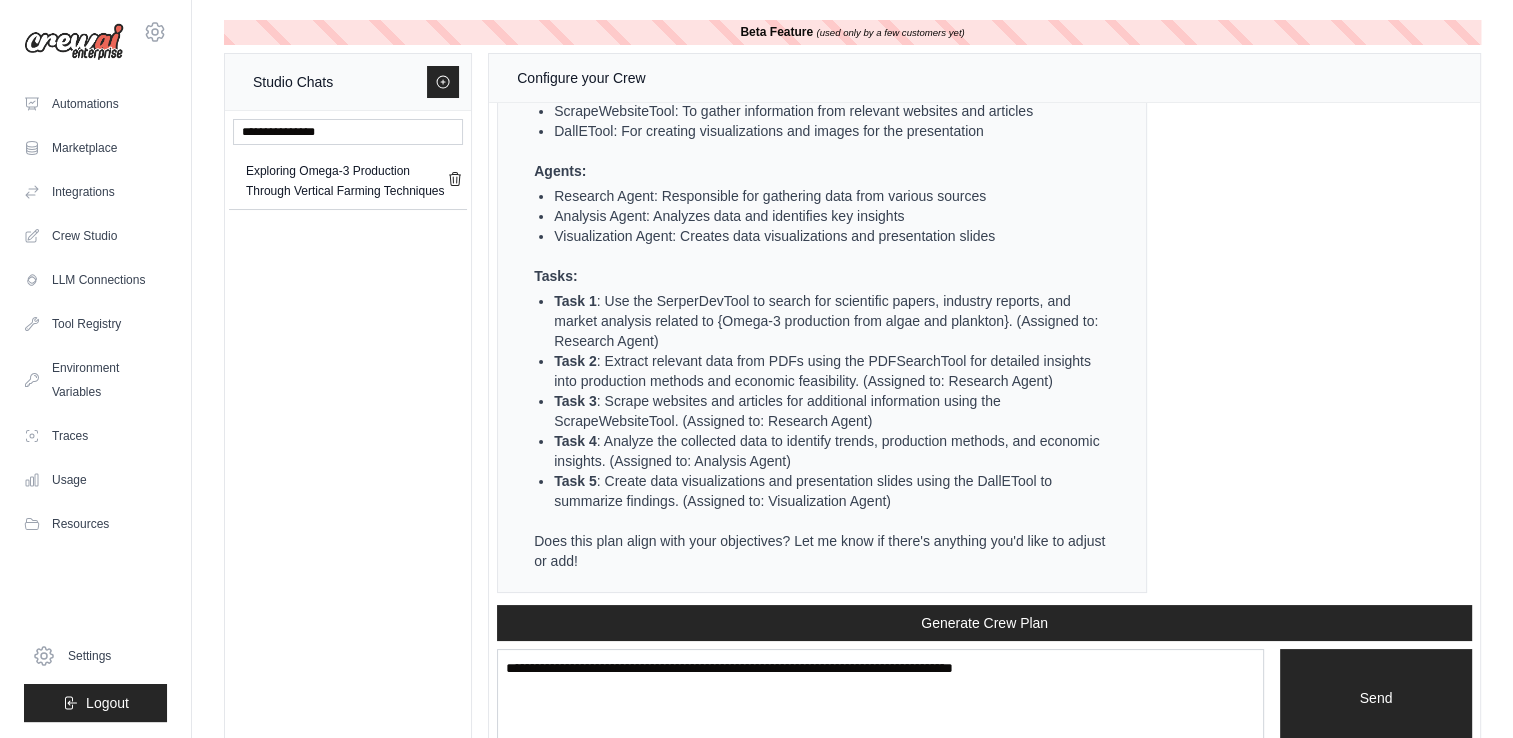 scroll, scrollTop: 2148, scrollLeft: 0, axis: vertical 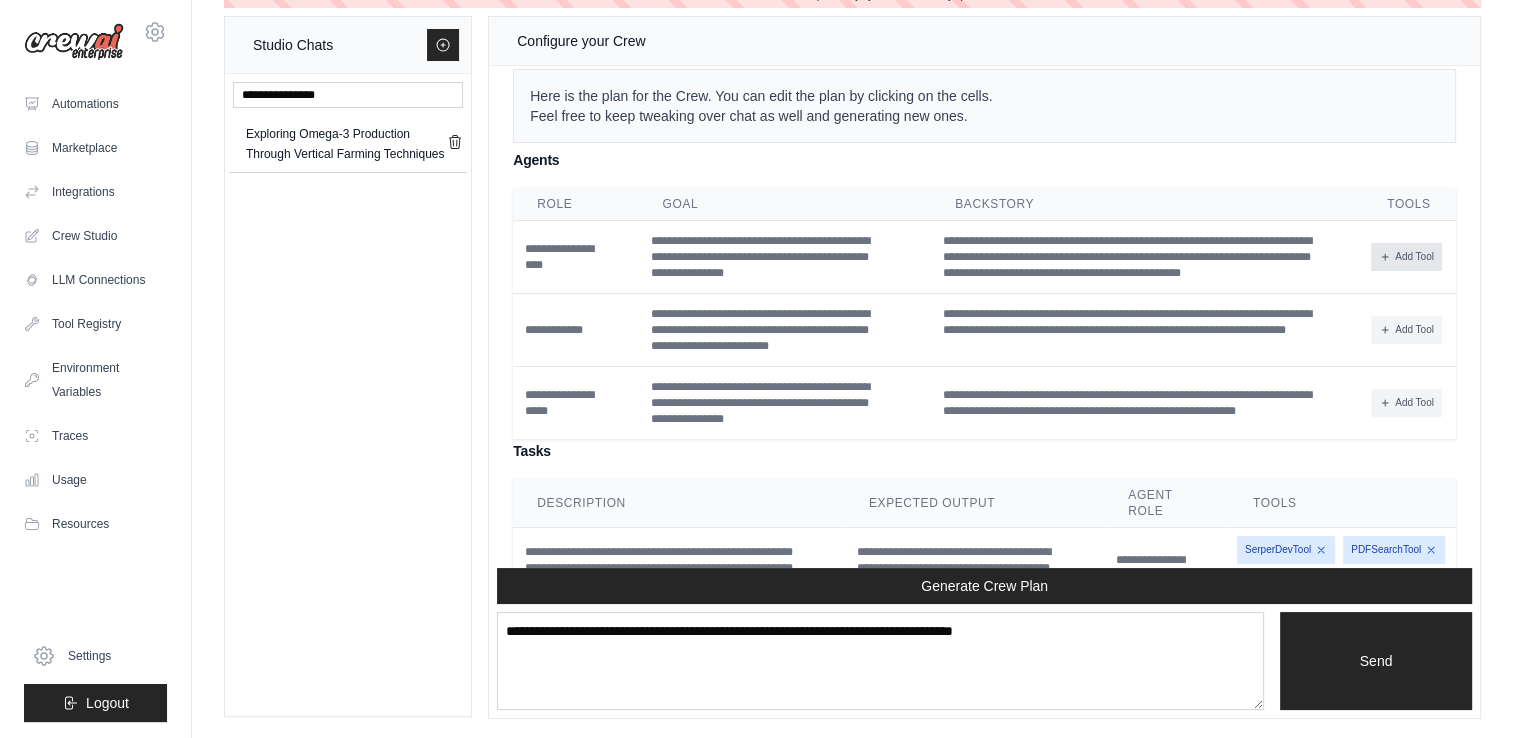click on "Add Tool" at bounding box center [1406, 257] 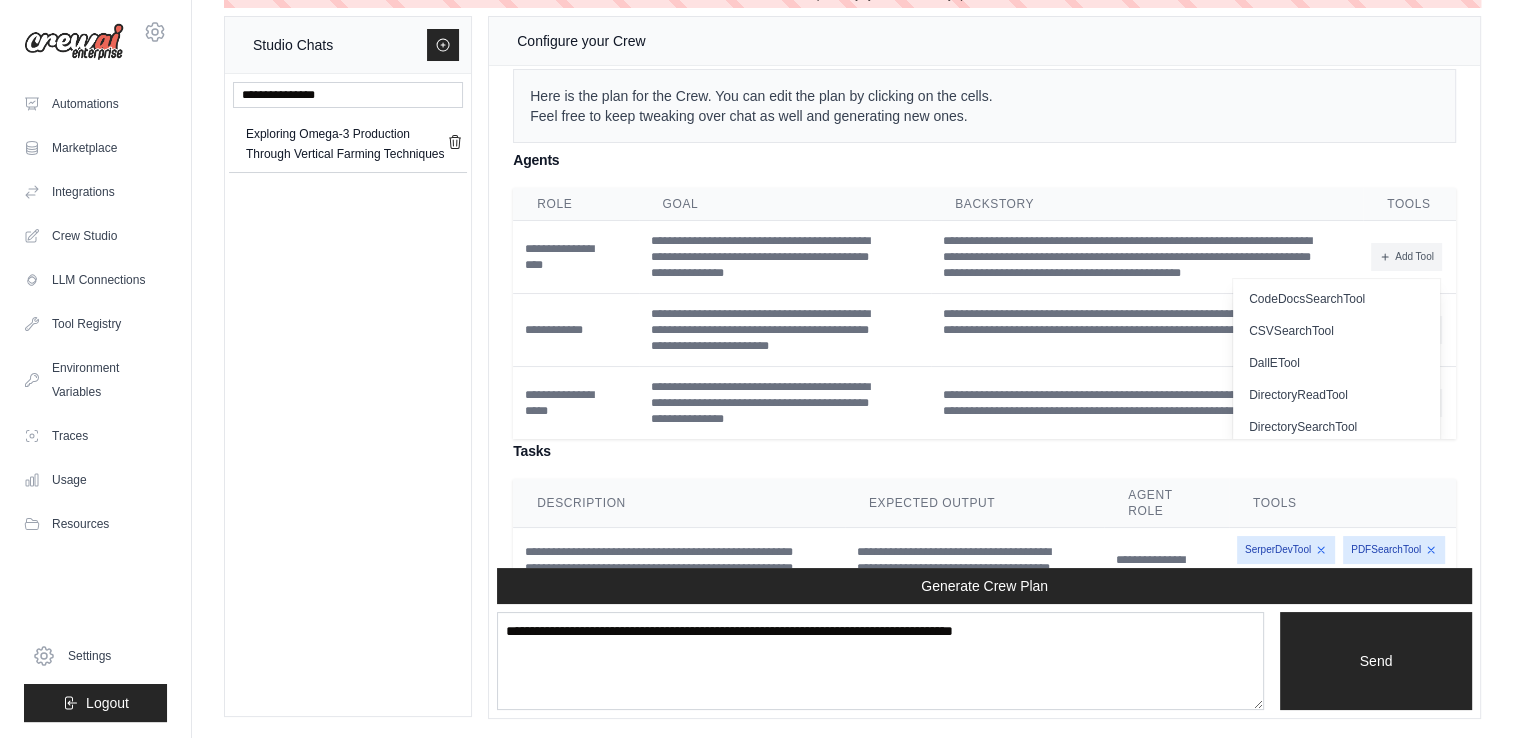 click on "Beta Feature
(used only by a few customers yet)
Studio Chats
Exploring Omega-3 Production Through Vertical Farming Techniques
Configure your Crew Crew Assistant Hey ALAN, what are you trying to accomplish and what kind of automation you want to build?
You I need to do a research on the production of Omega-3 production from allgae and plankton along with the application of vertical farming it. Crew Assistant" at bounding box center [852, 351] 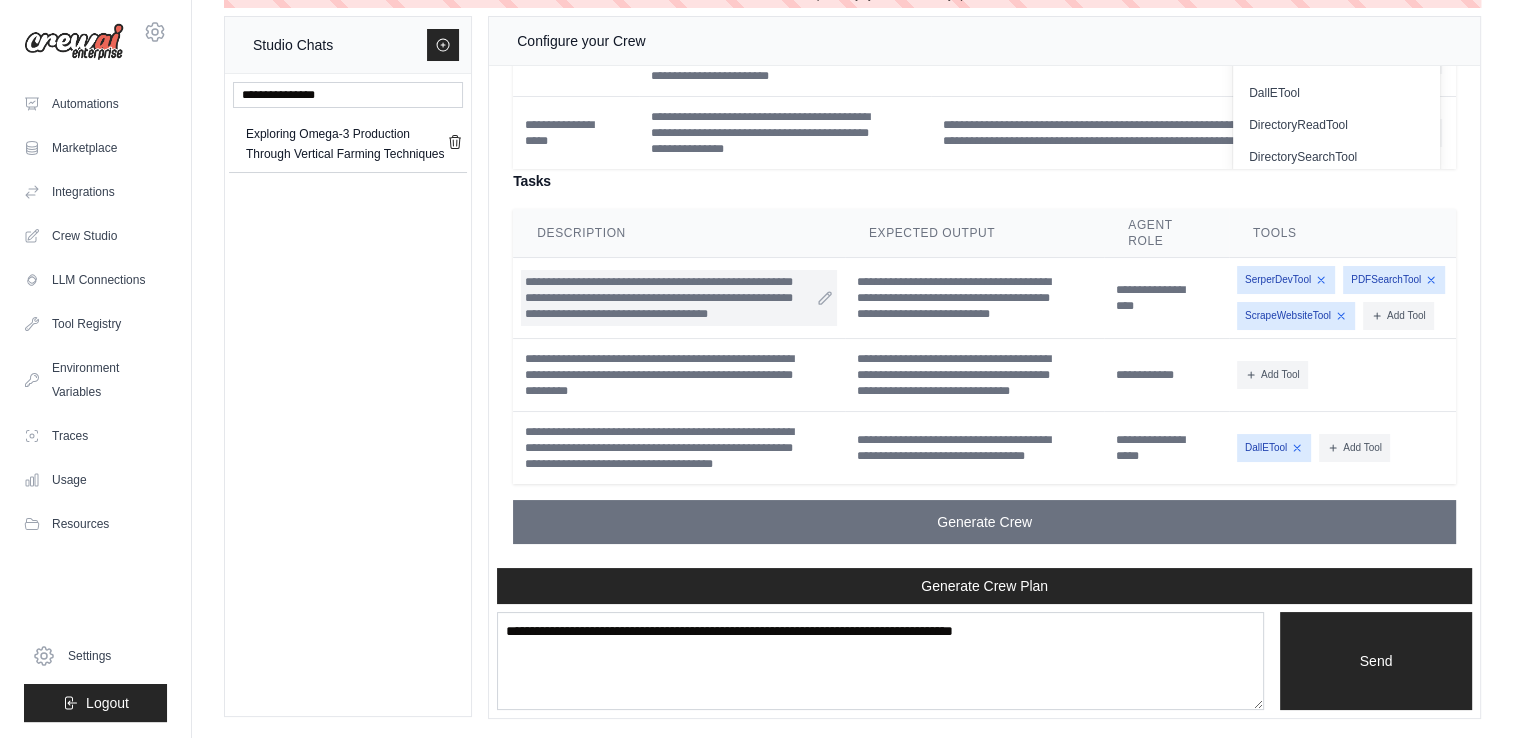 scroll, scrollTop: 2148, scrollLeft: 0, axis: vertical 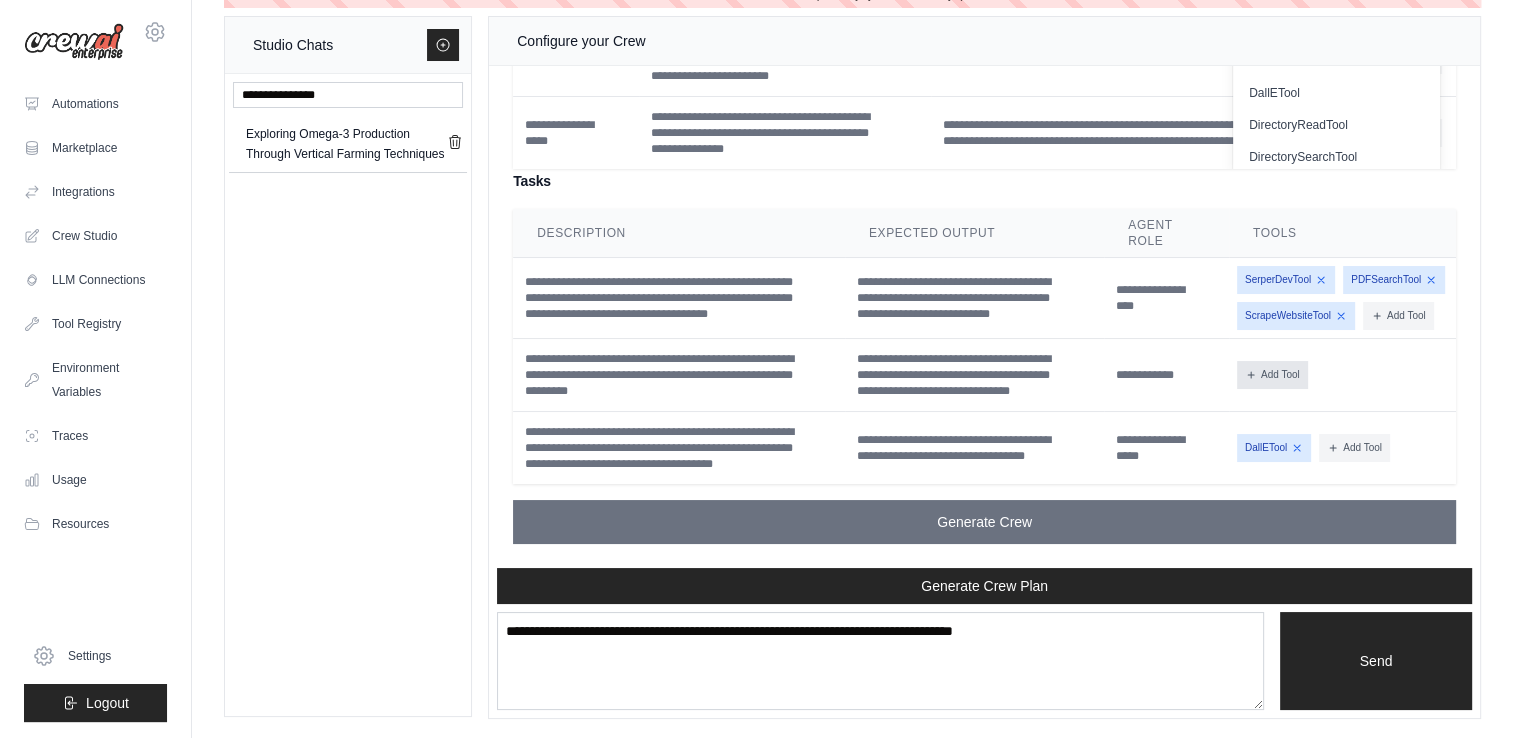 click on "Add Tool" at bounding box center [1272, 375] 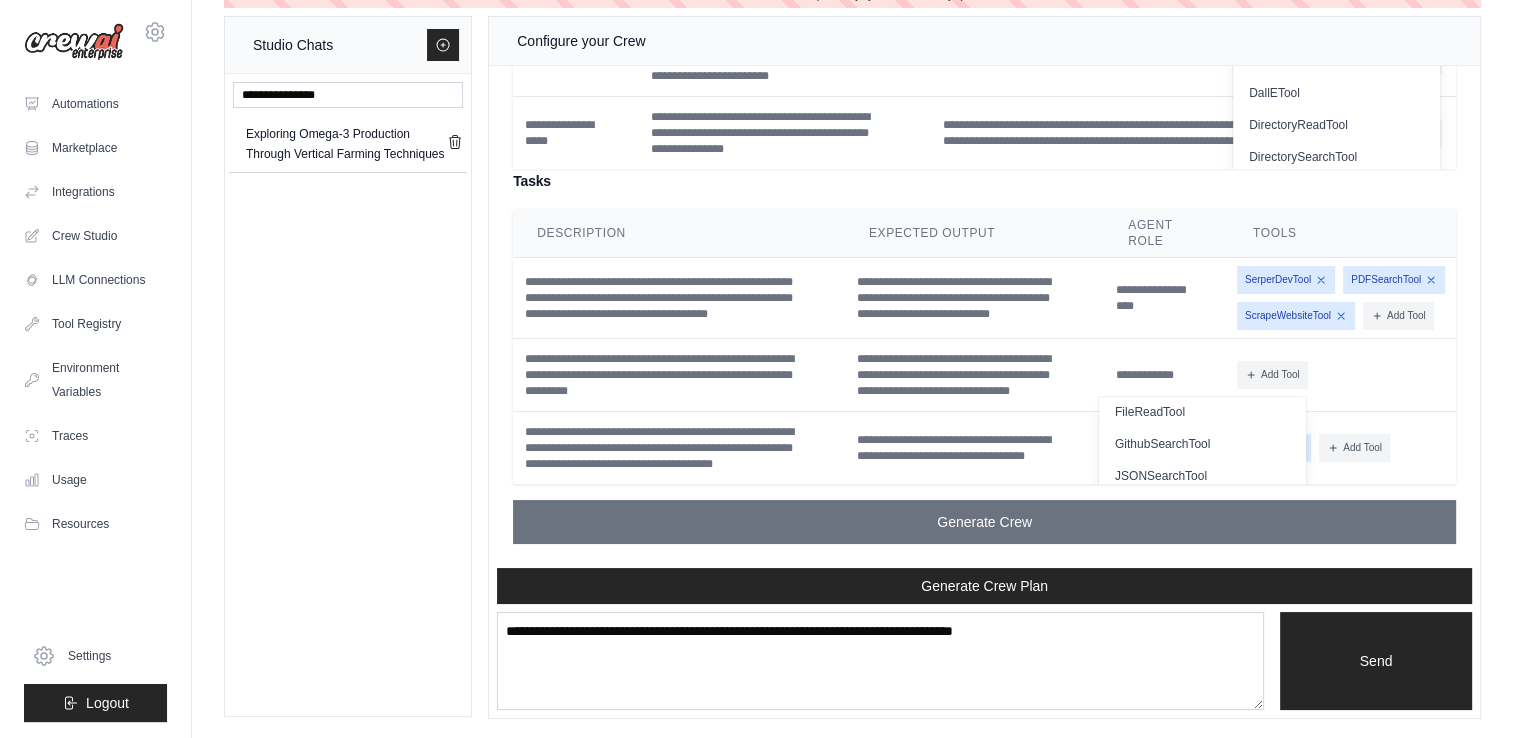 scroll, scrollTop: 200, scrollLeft: 0, axis: vertical 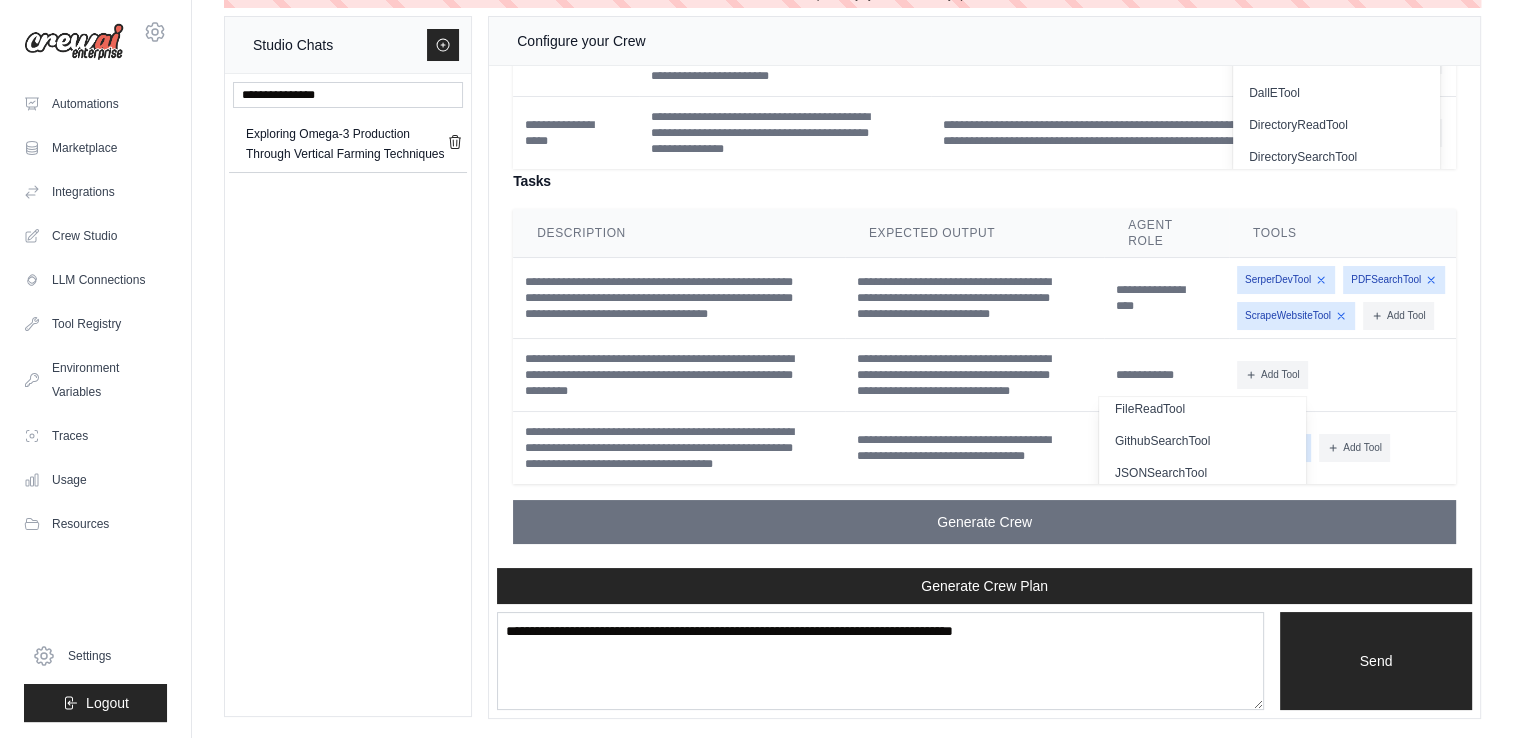 click on "Add Tool
CodeDocsSearchTool
CSVSearchTool
DallETool
DirectoryReadTool" at bounding box center (1342, 375) 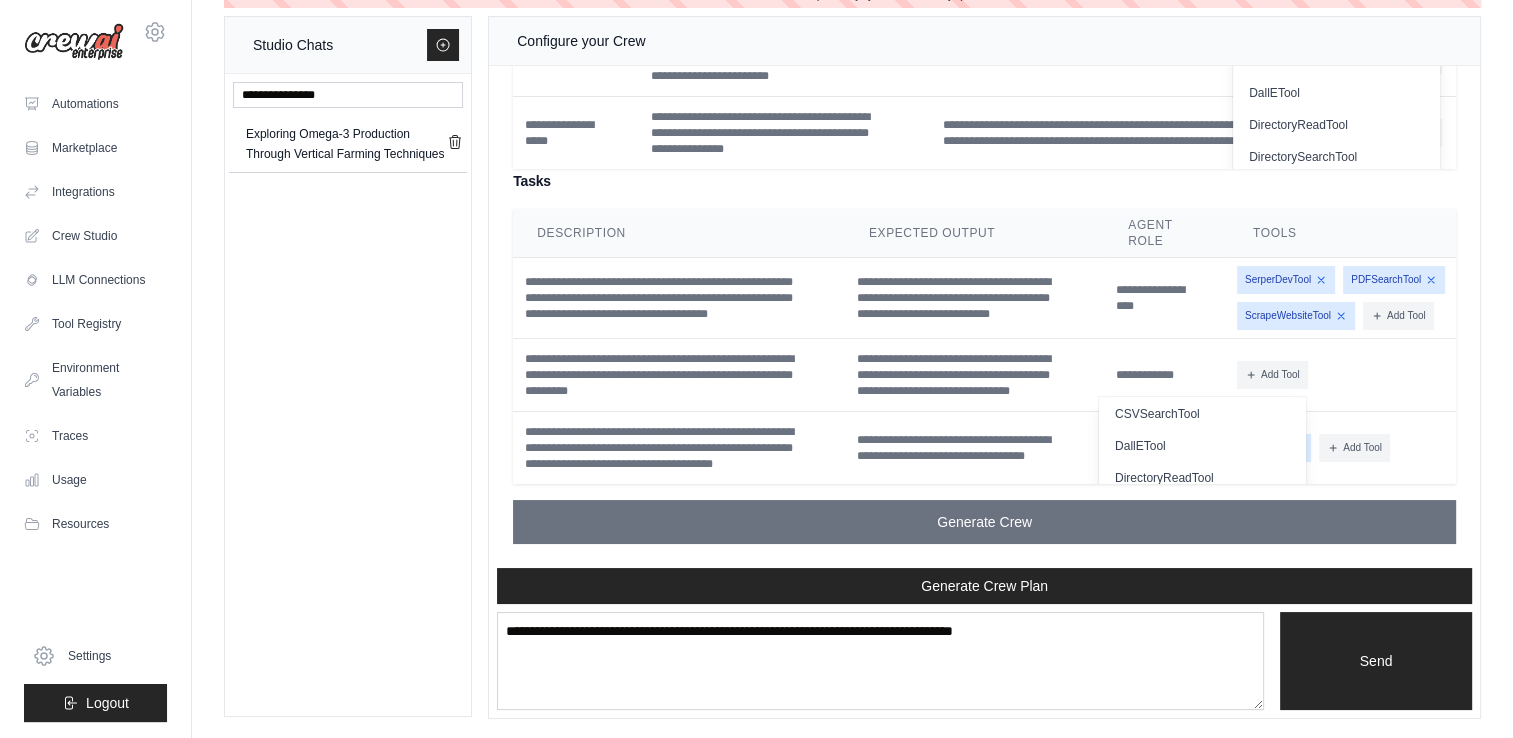 scroll, scrollTop: 0, scrollLeft: 0, axis: both 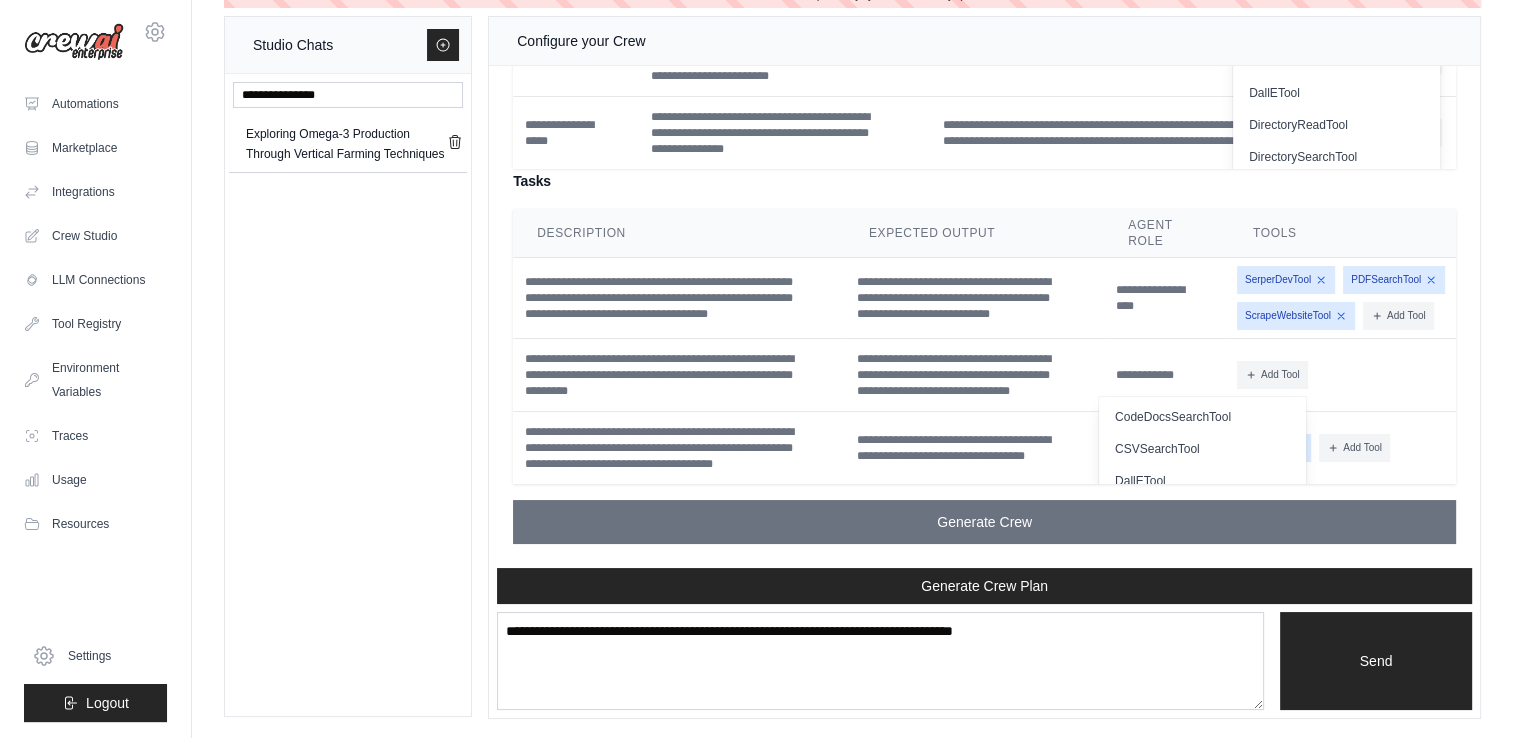 click on "DallETool" at bounding box center (1202, 481) 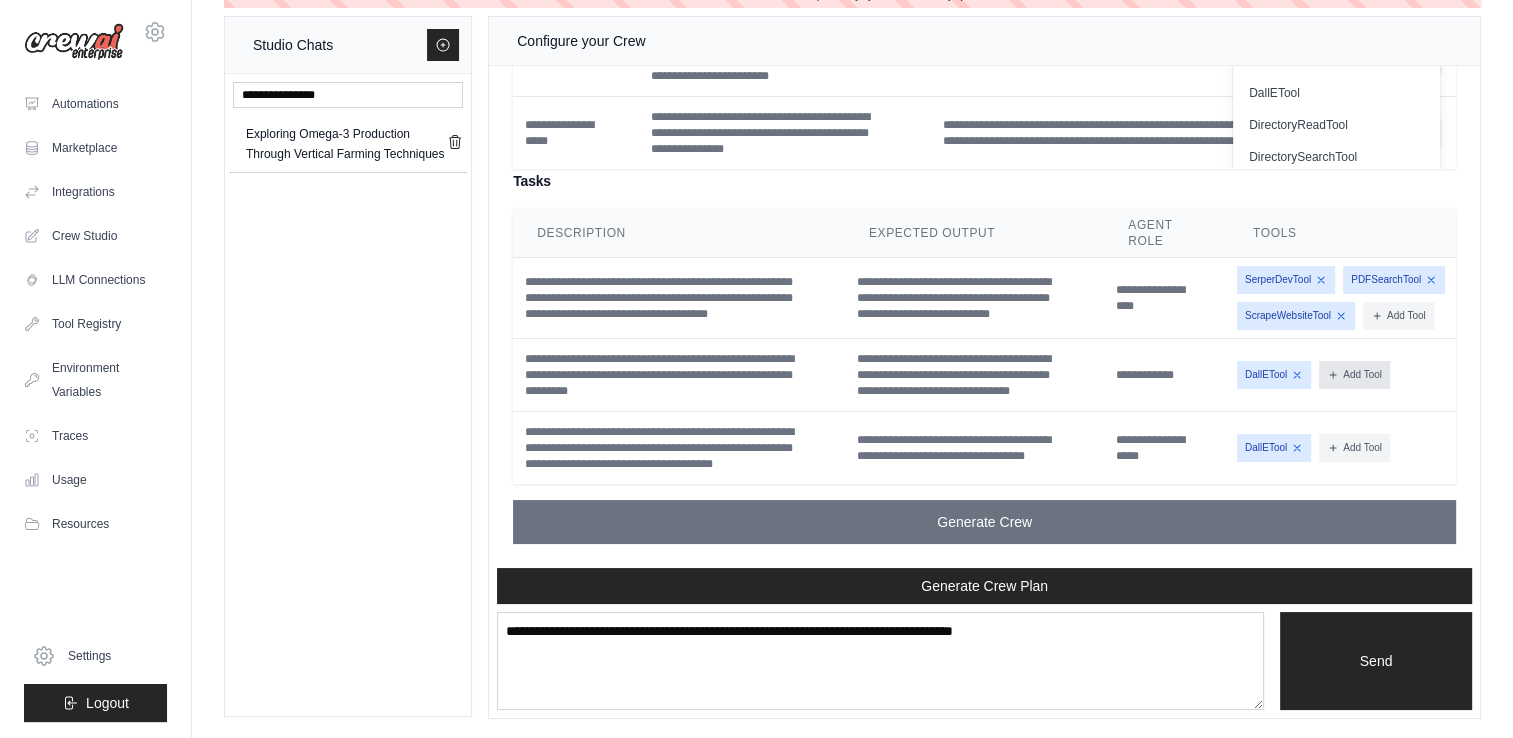 click on "Add Tool" at bounding box center [1354, 375] 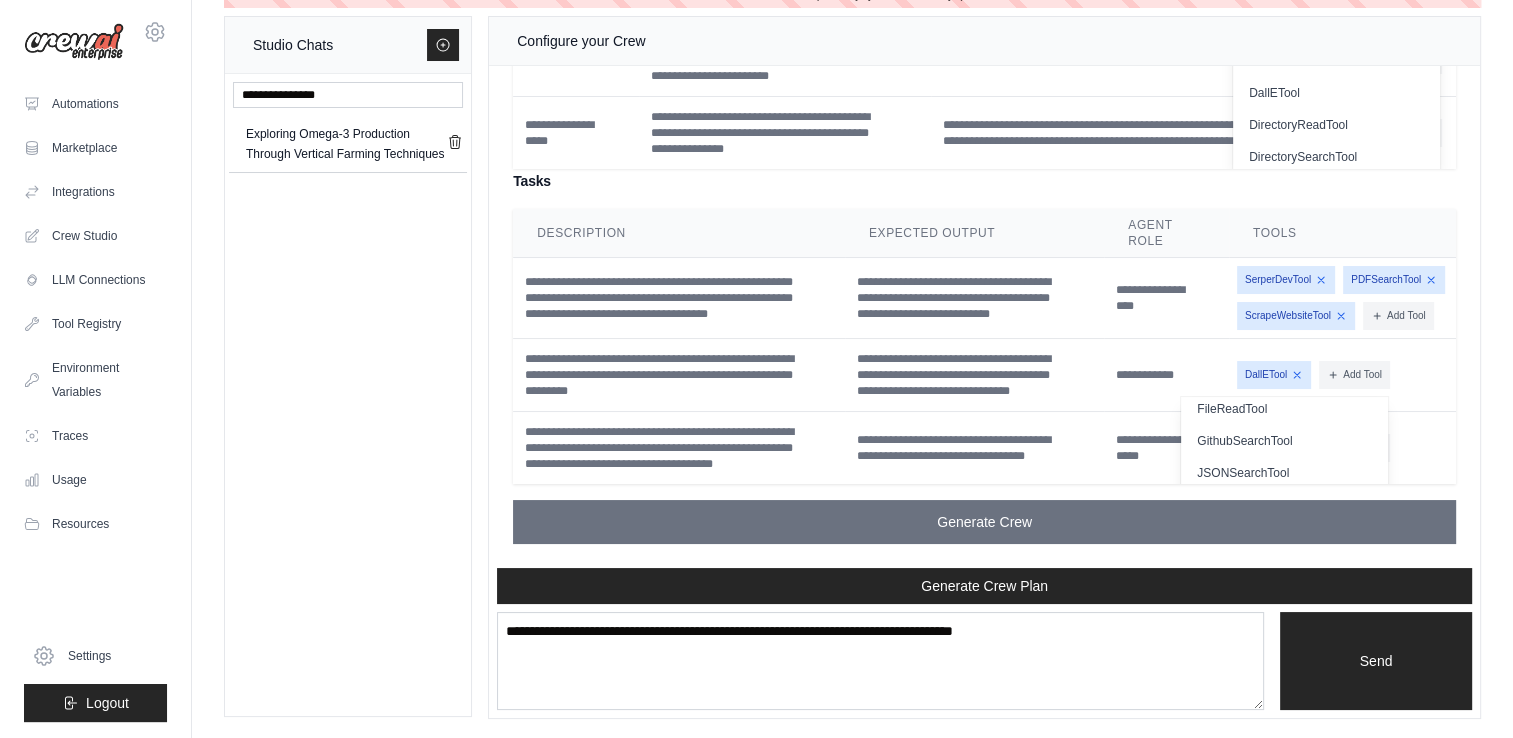 scroll, scrollTop: 100, scrollLeft: 0, axis: vertical 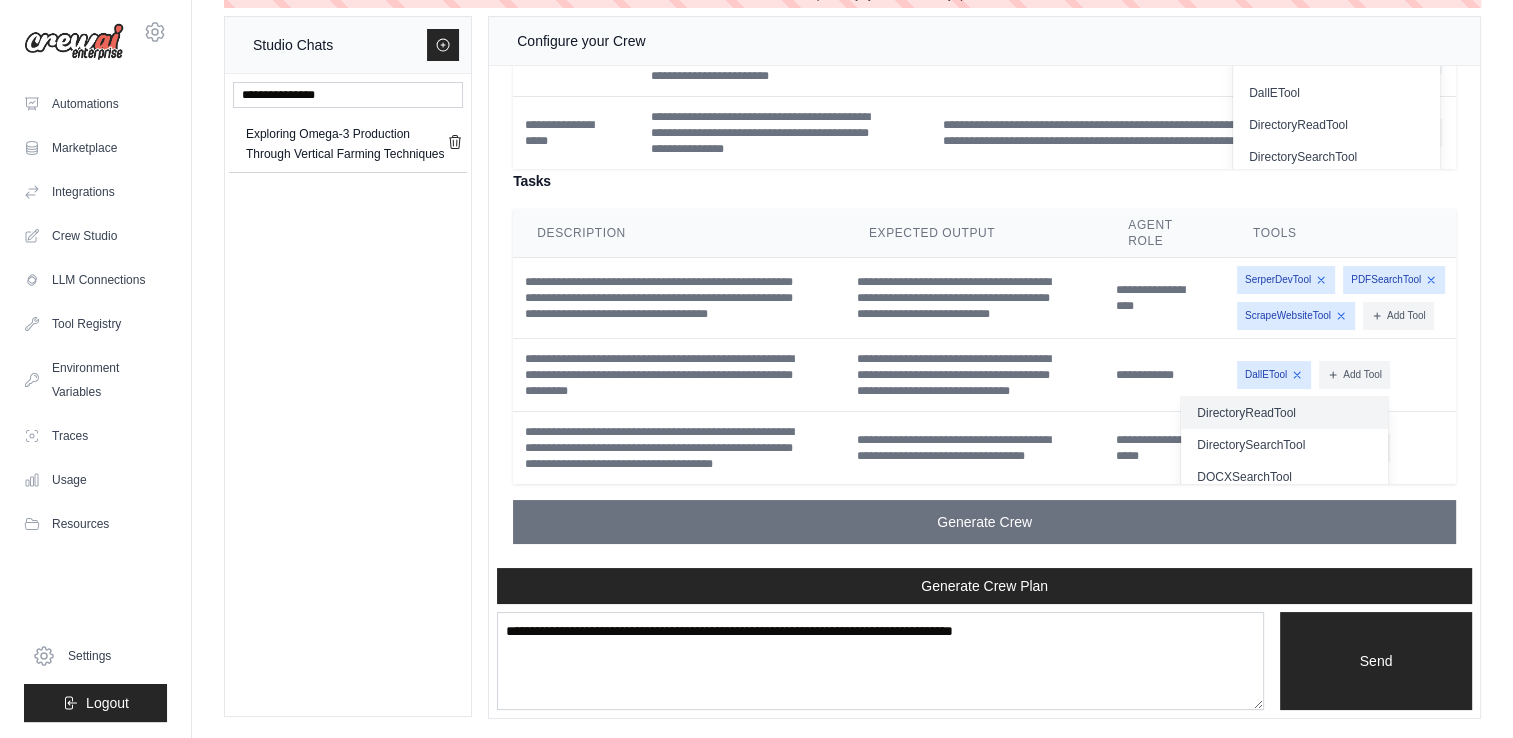 click on "DirectoryReadTool" at bounding box center (1284, 413) 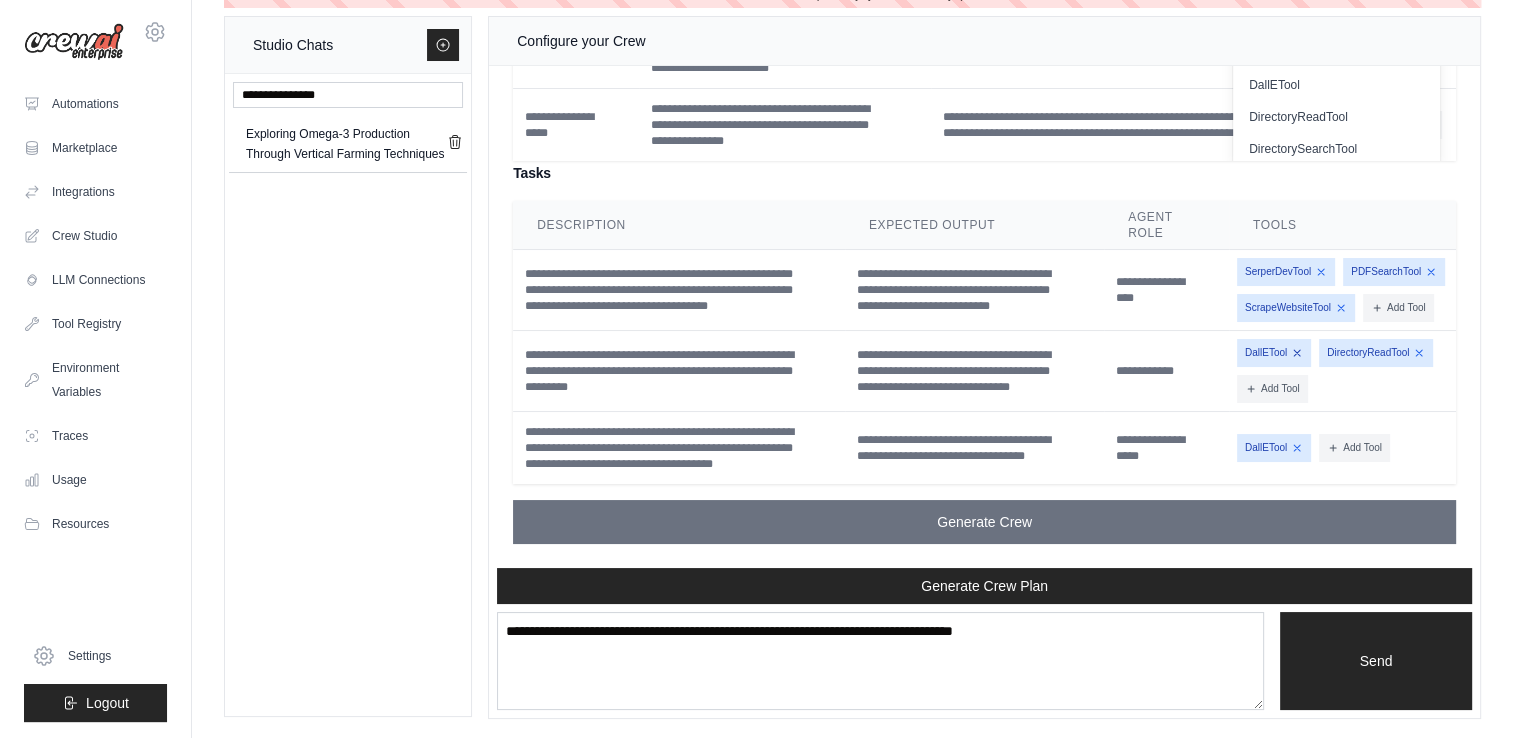 click 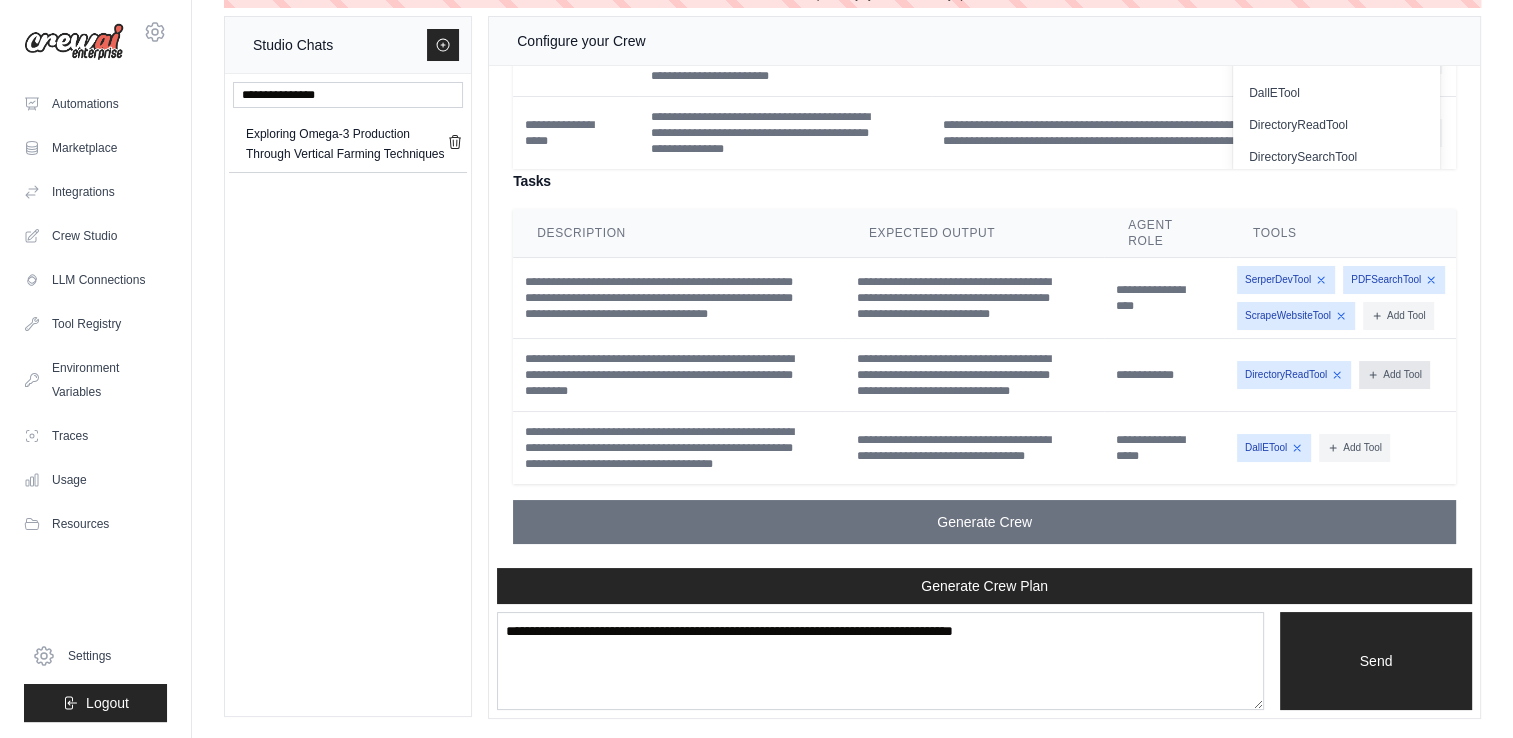 click on "Add Tool" at bounding box center [1394, 375] 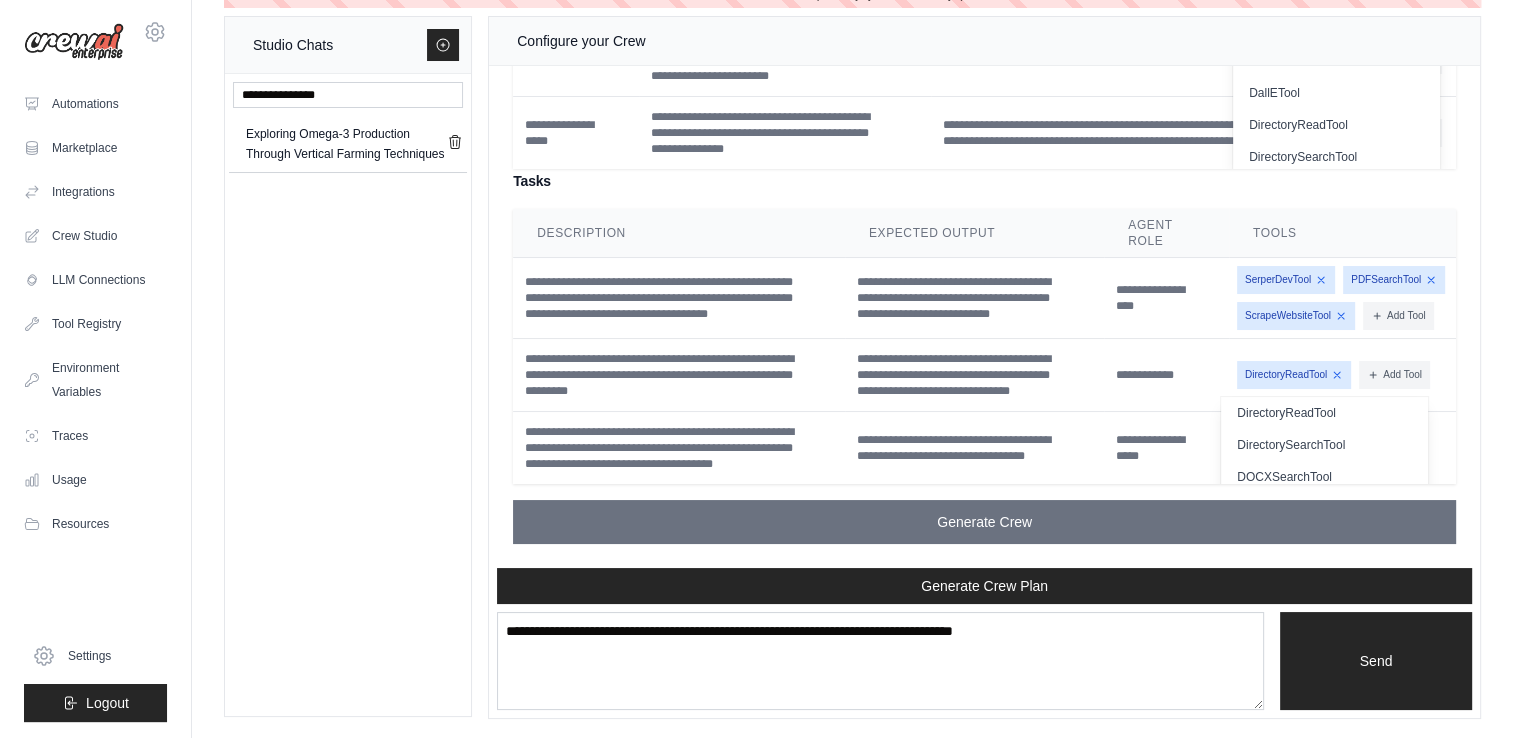 scroll, scrollTop: 2148, scrollLeft: 0, axis: vertical 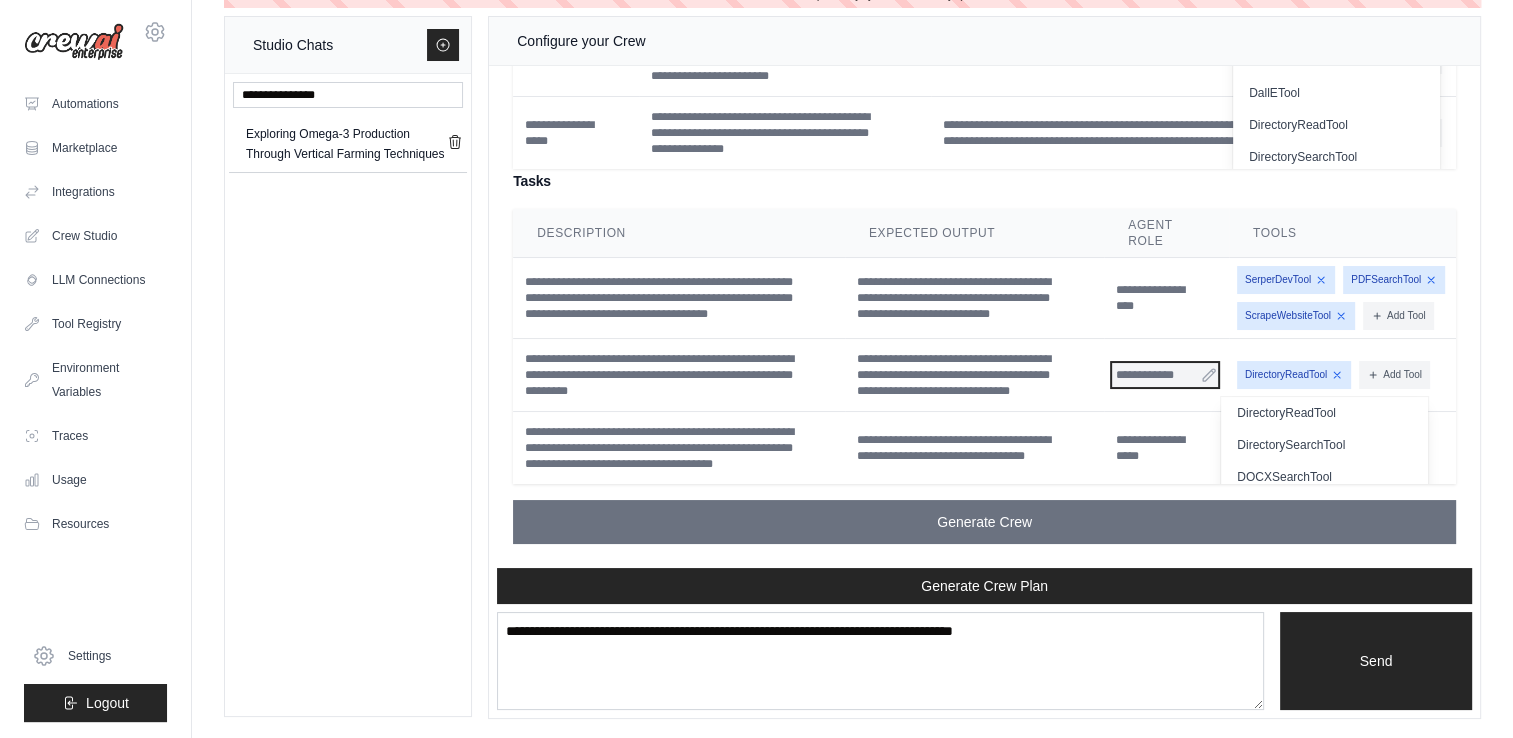 click on "**********" at bounding box center [1165, 375] 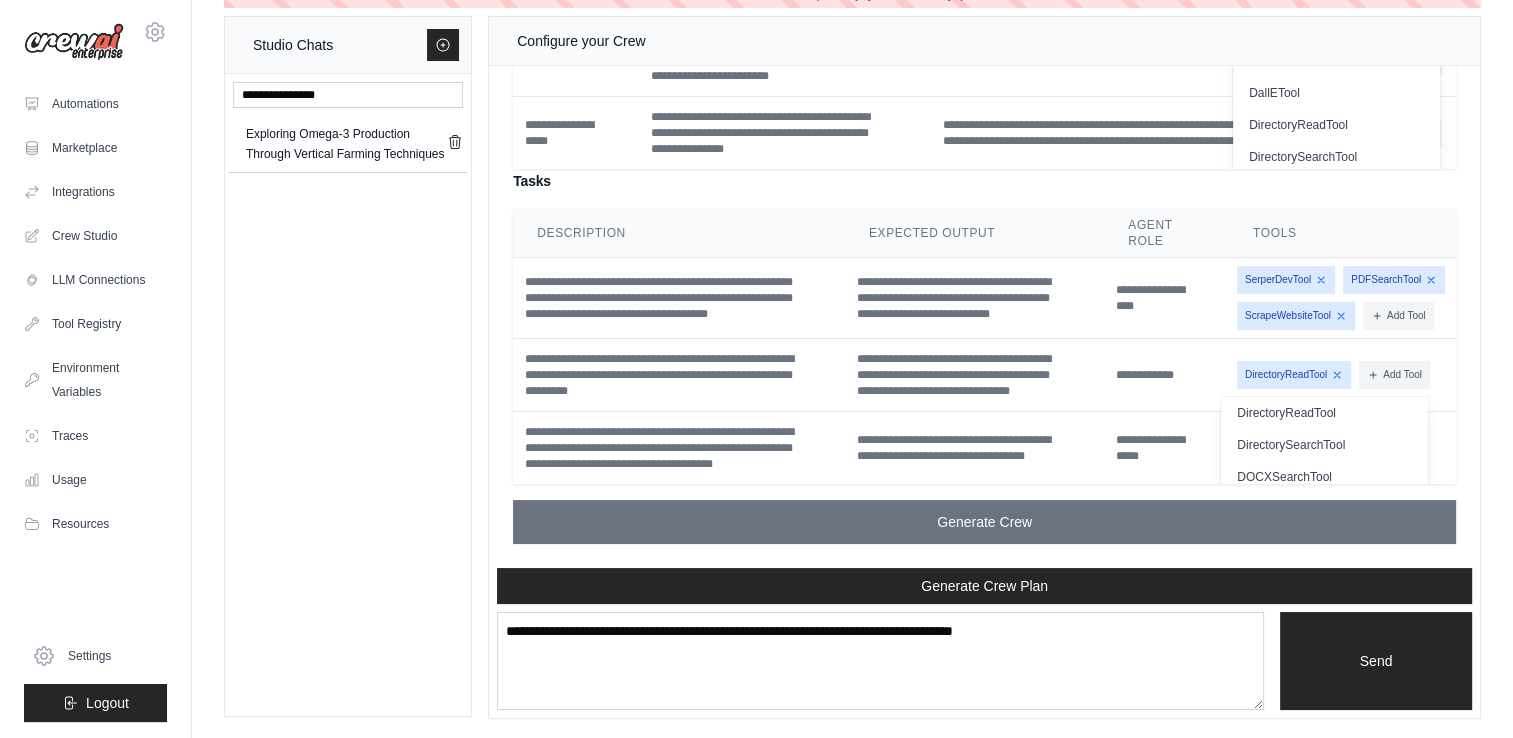 click on "**********" at bounding box center [1166, 375] 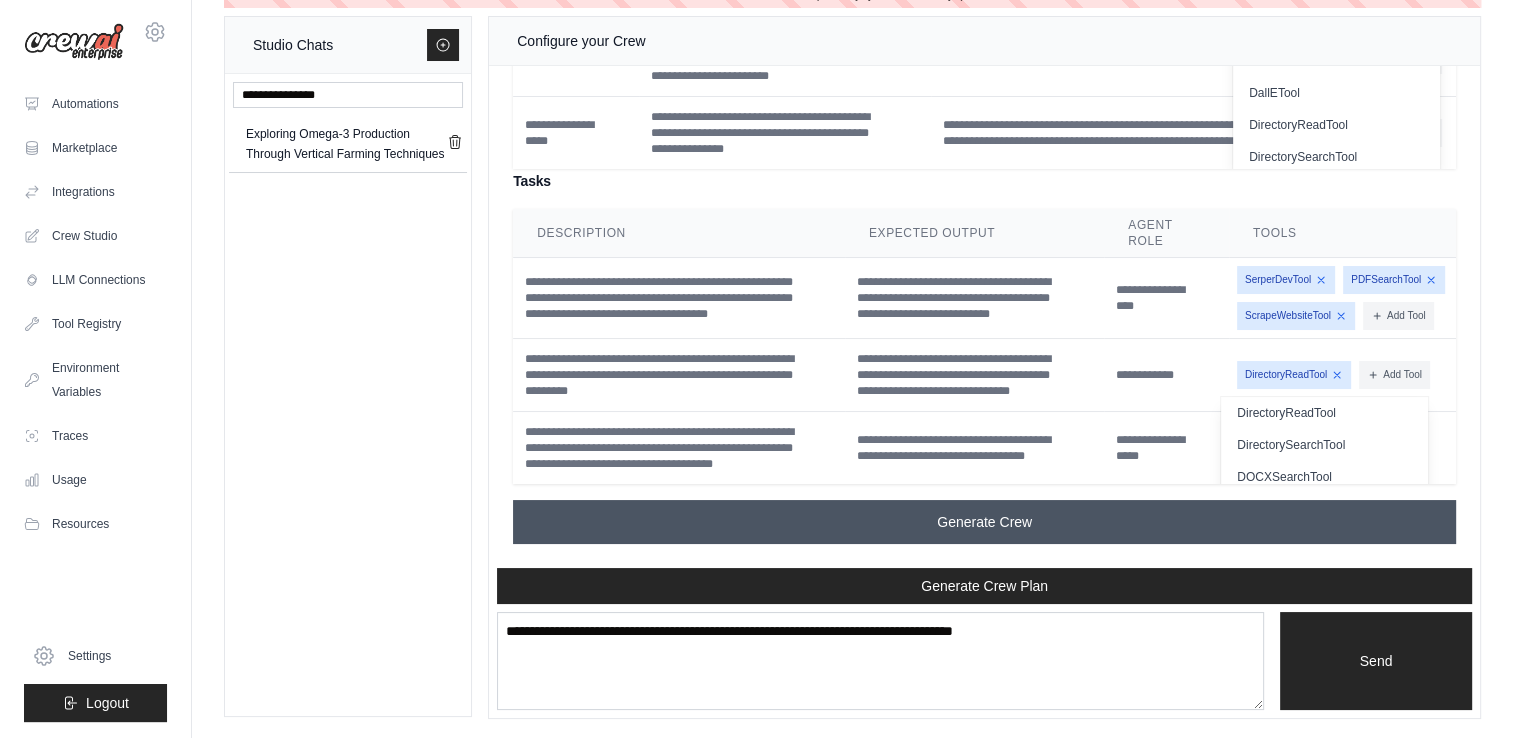 click on "Generate Crew" at bounding box center (984, 522) 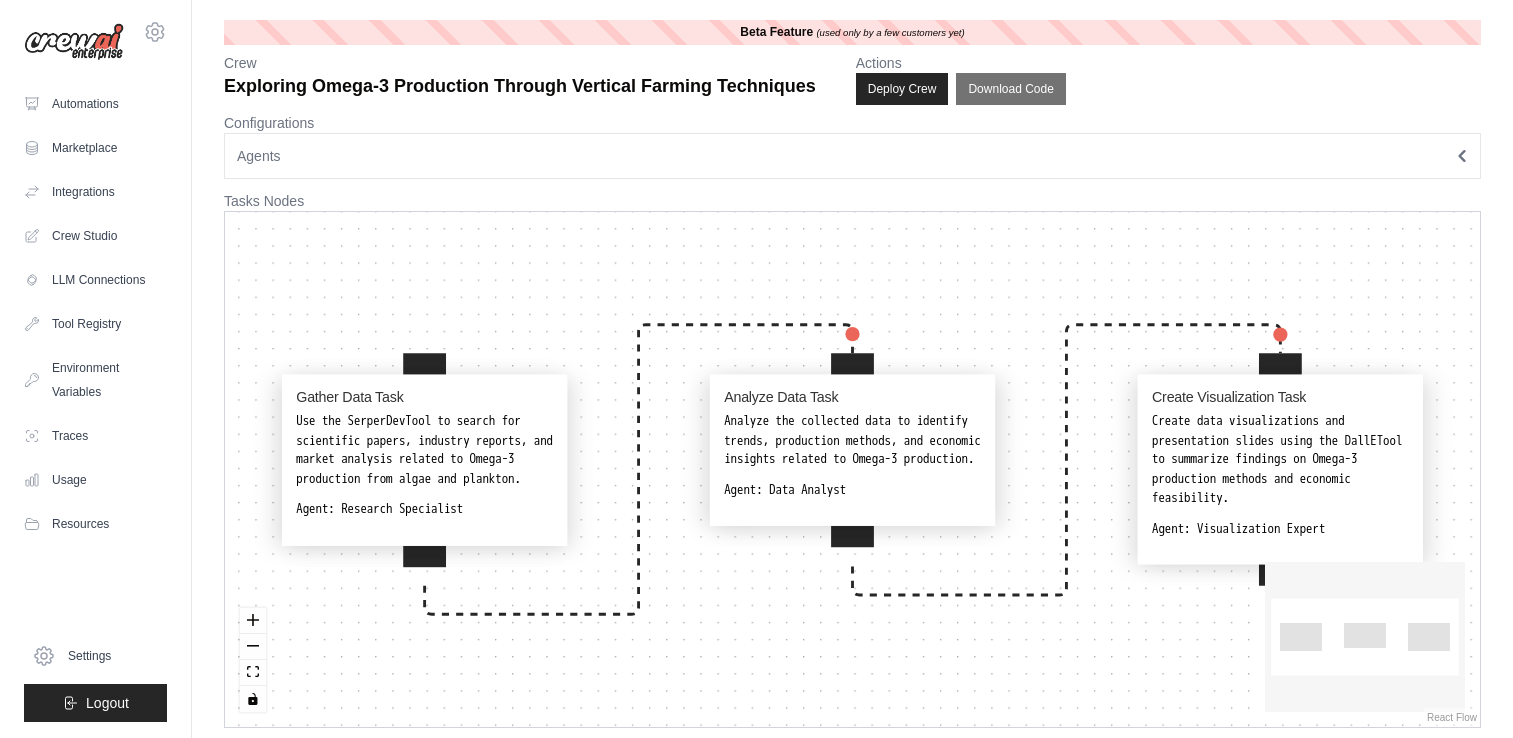 scroll, scrollTop: 0, scrollLeft: 0, axis: both 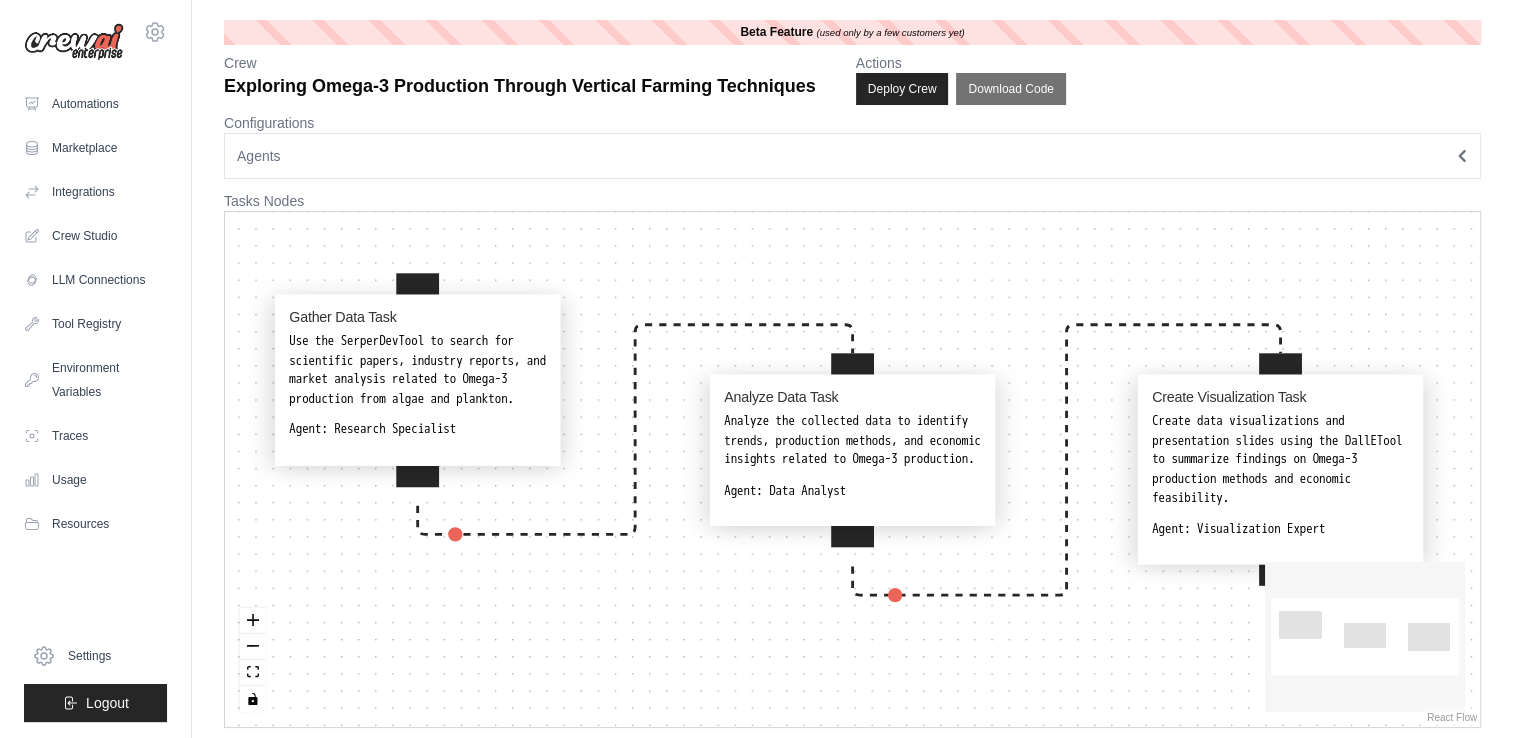drag, startPoint x: 375, startPoint y: 439, endPoint x: 368, endPoint y: 359, distance: 80.305664 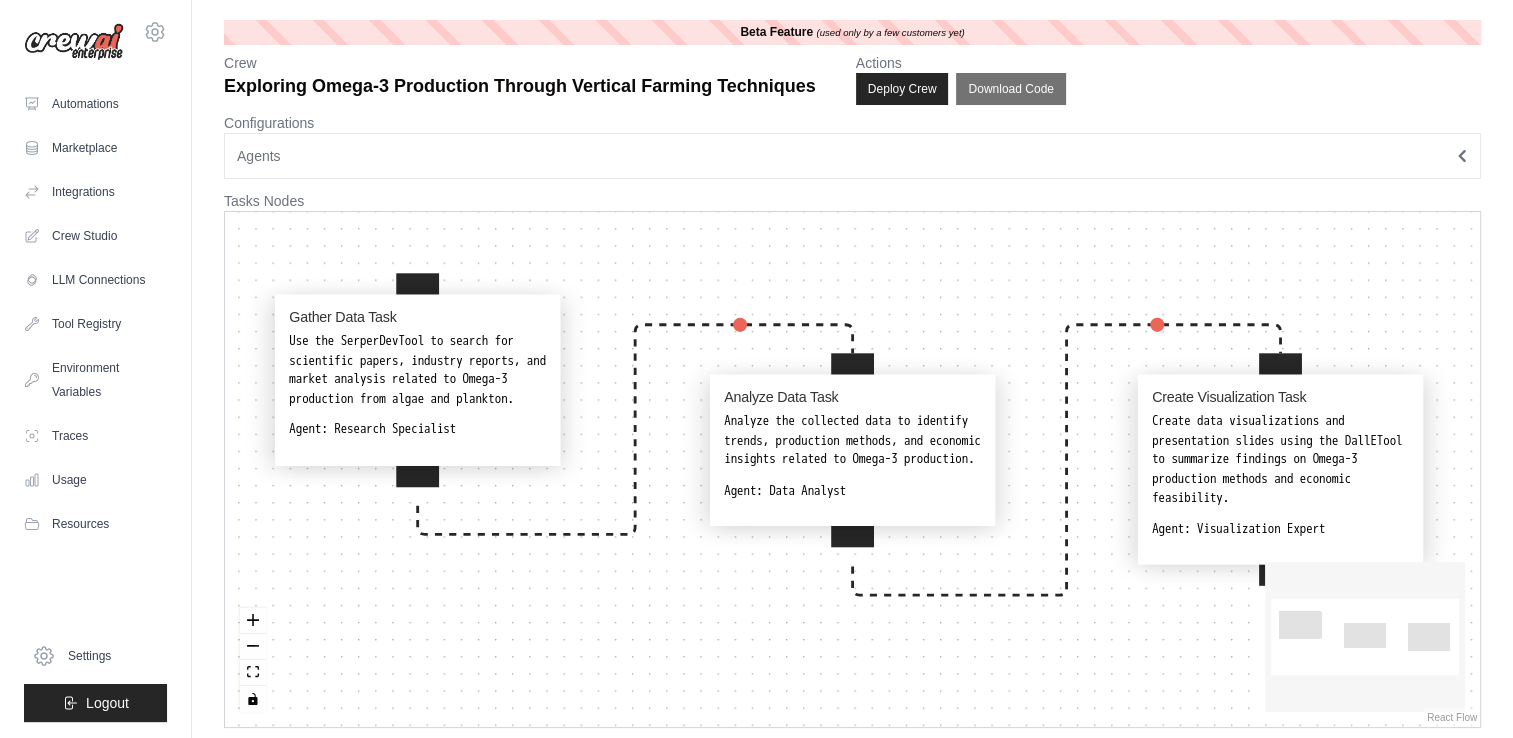 click on "Use the SerperDevTool to search for scientific papers, industry reports, and market analysis related to Omega-3 production from algae and plankton." at bounding box center (417, 370) 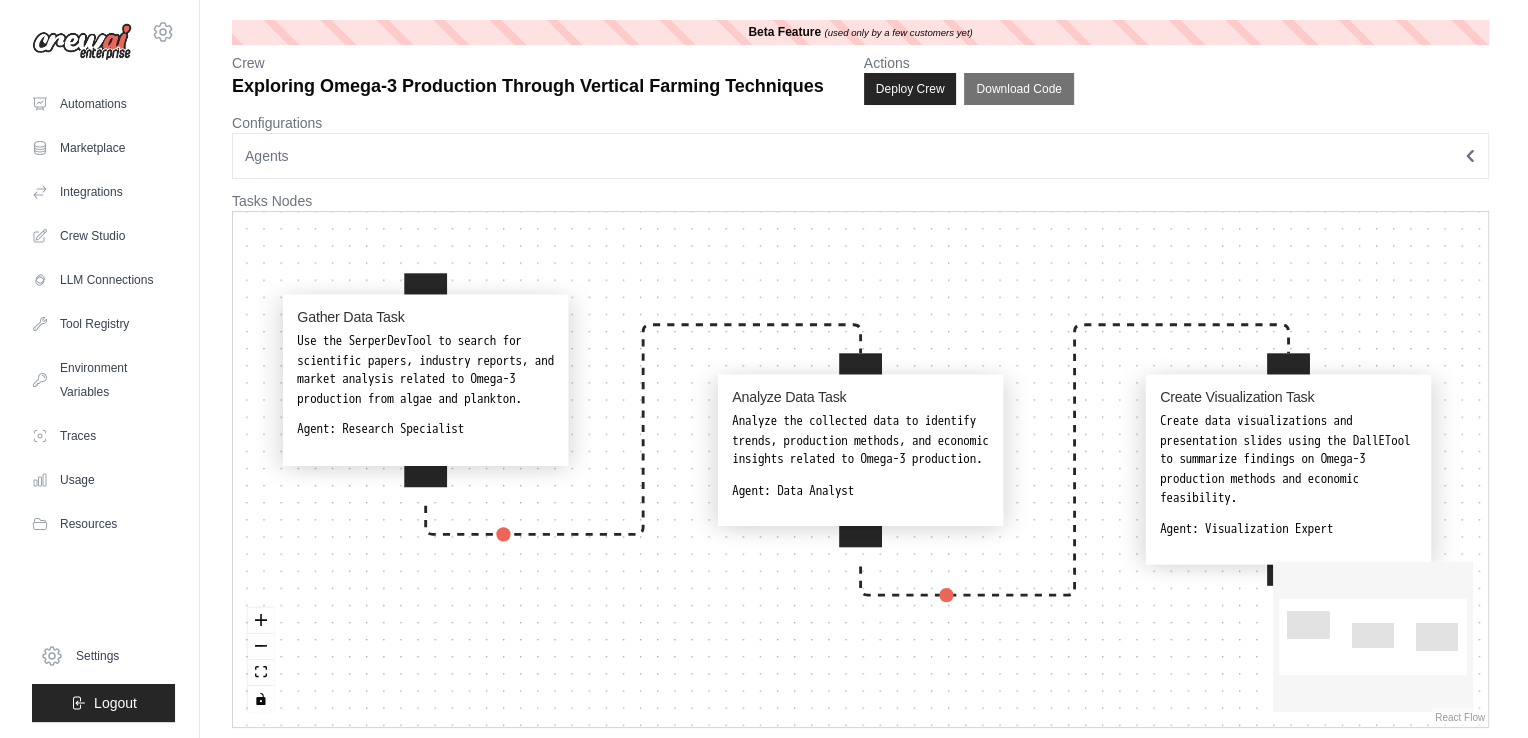 scroll, scrollTop: 0, scrollLeft: 0, axis: both 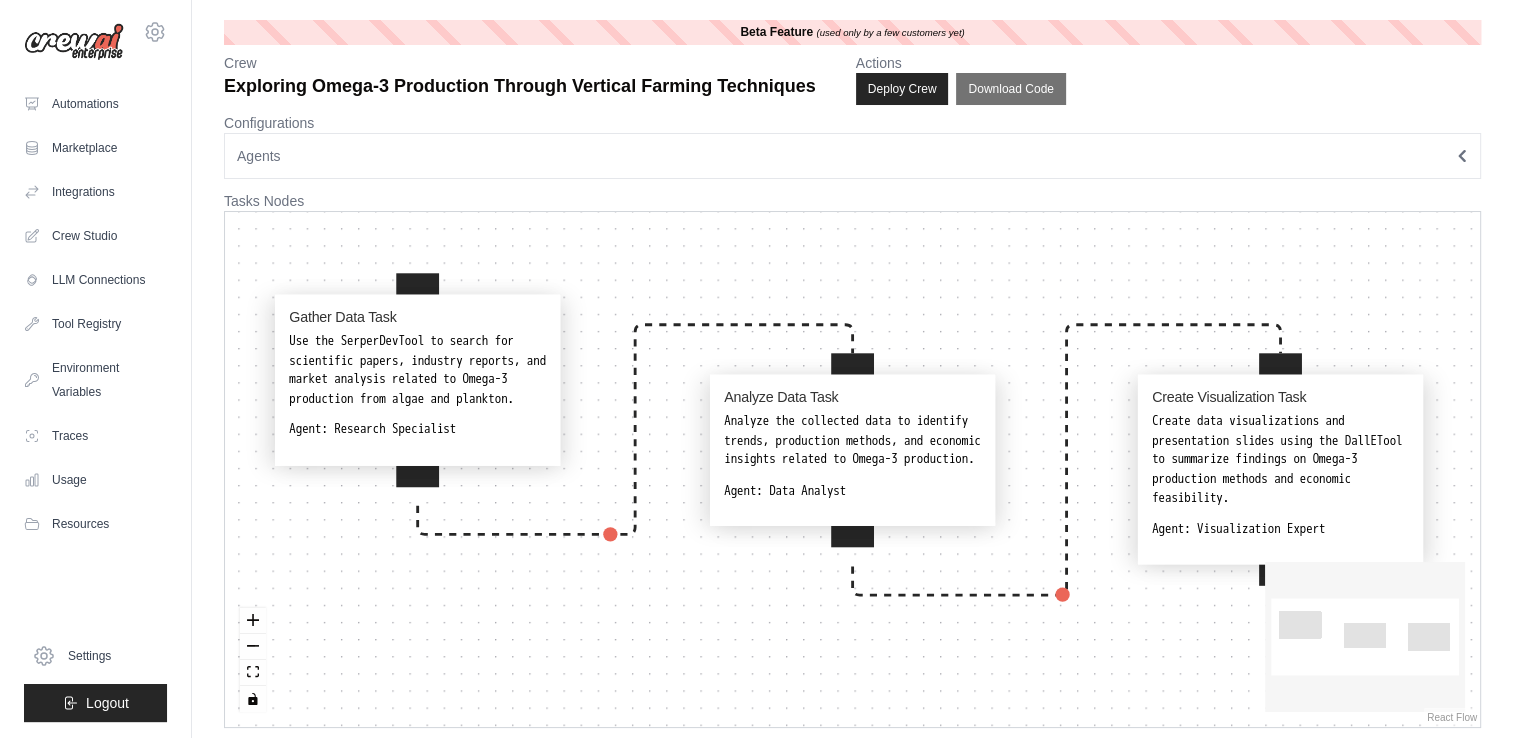 click on "Agents" at bounding box center (852, 156) 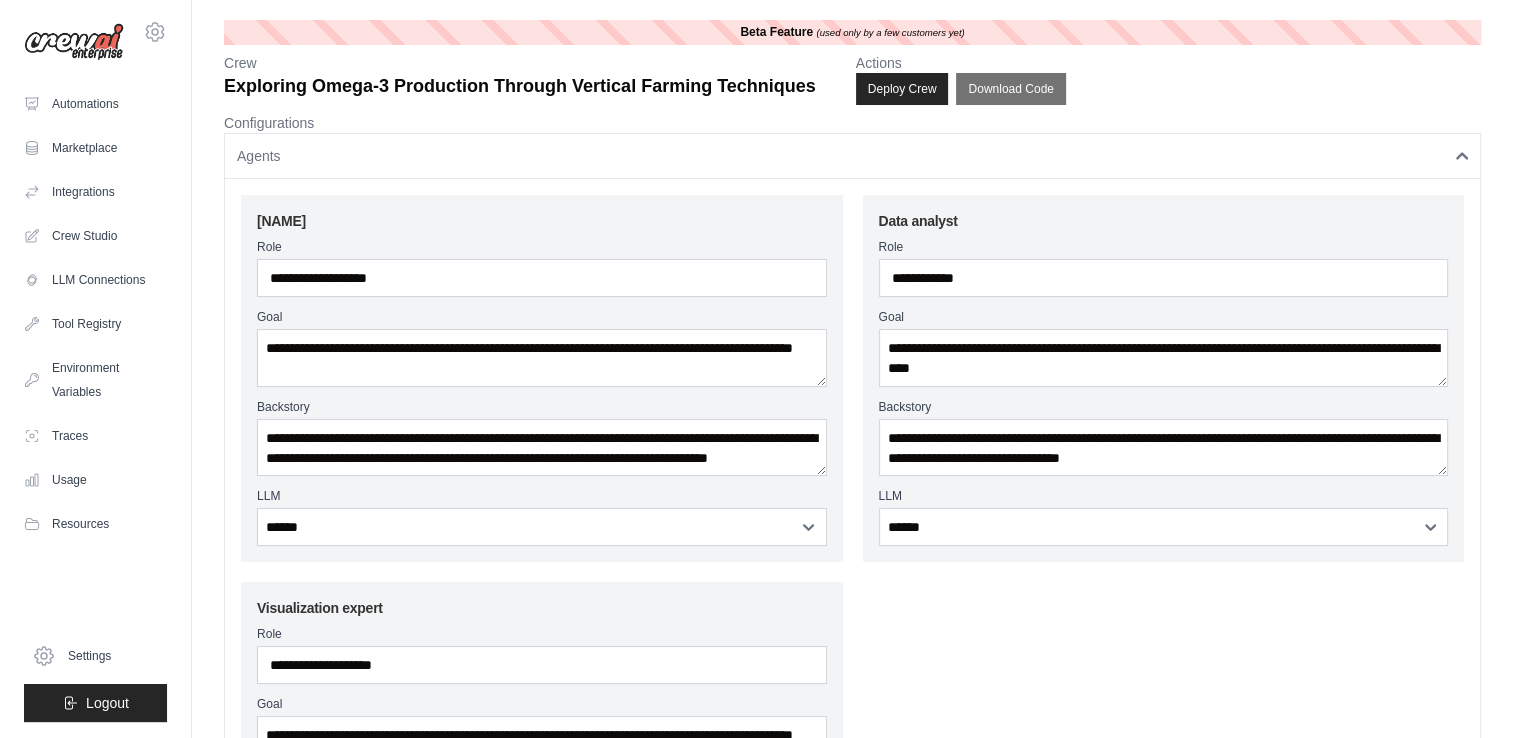 click on "Agents" at bounding box center [852, 156] 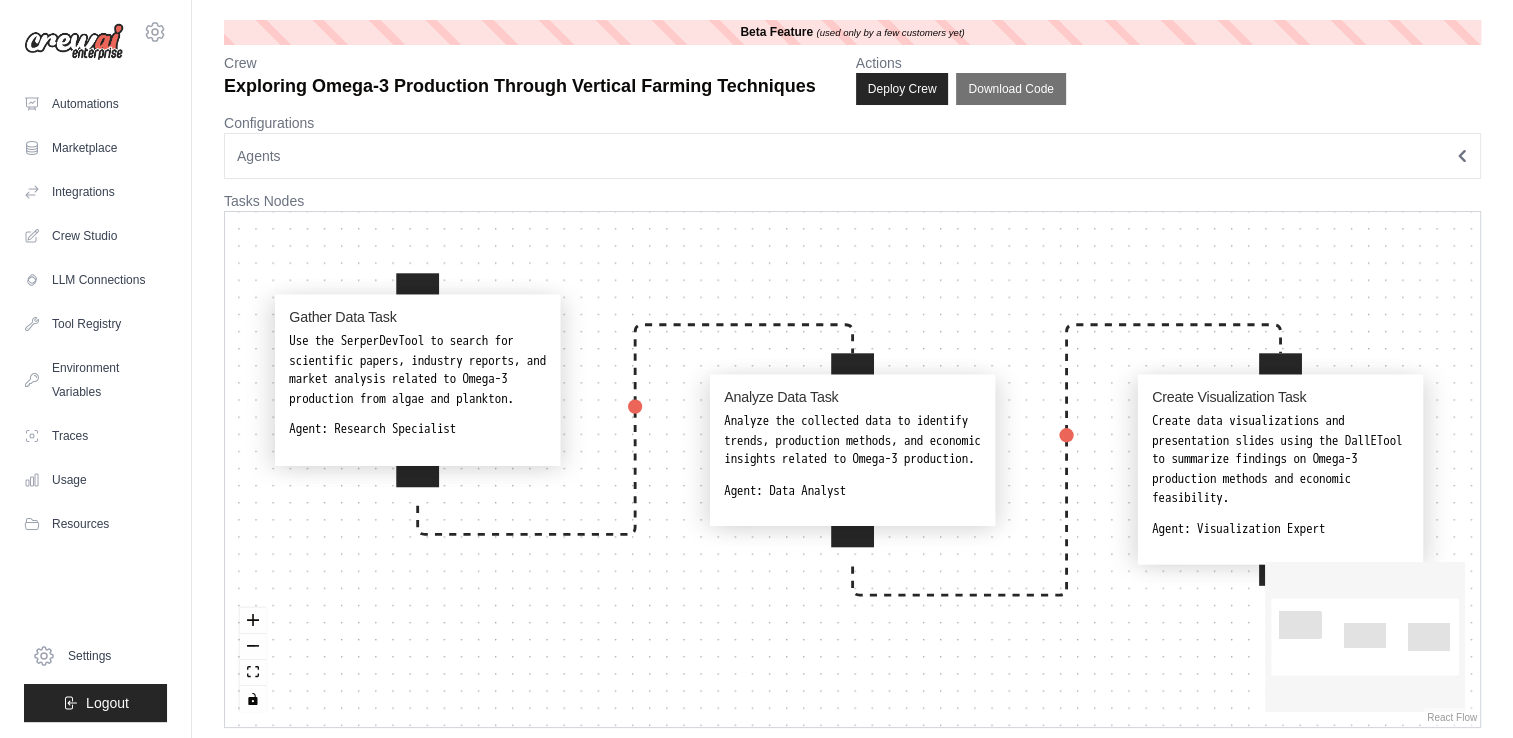 click on "Agents" at bounding box center (852, 156) 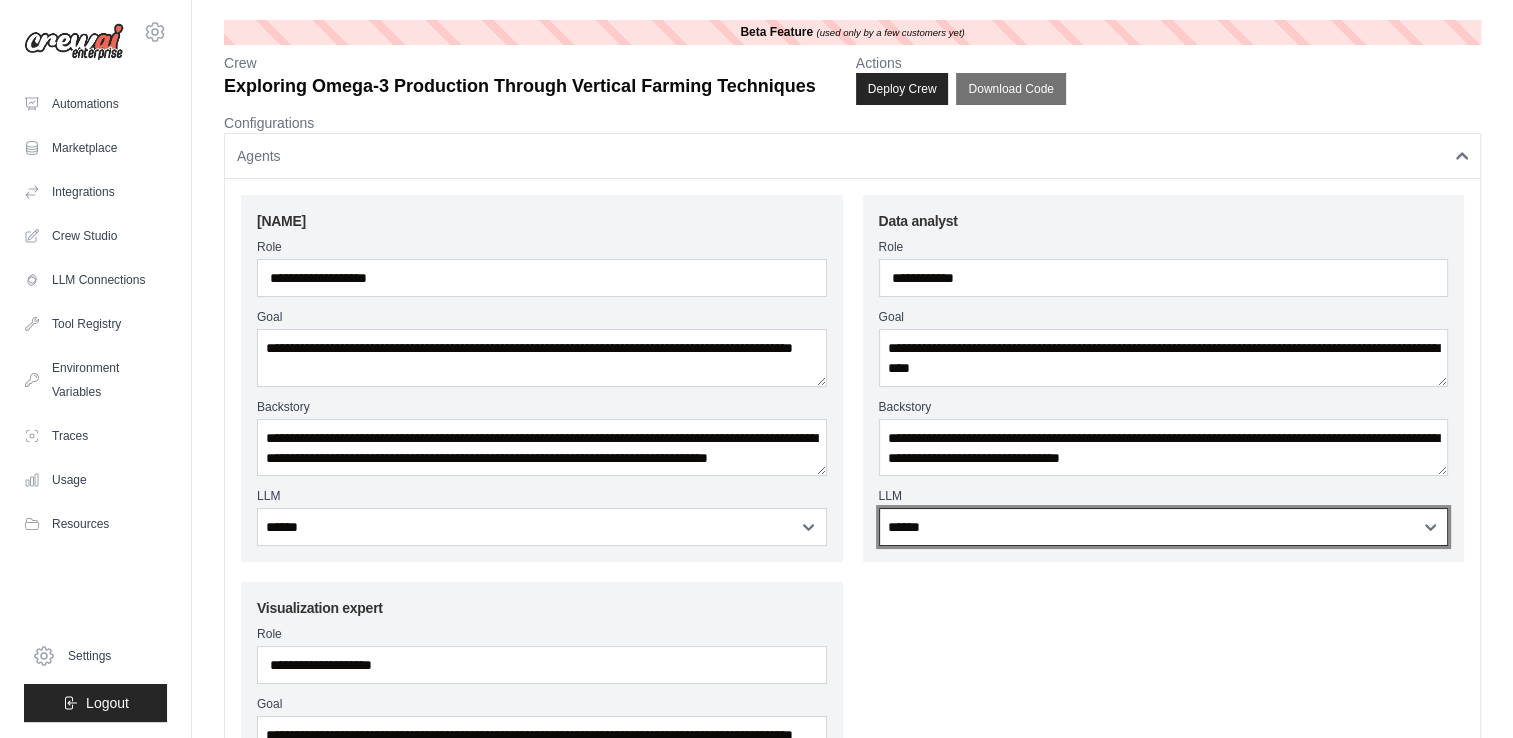 click on "**********" at bounding box center [1164, 527] 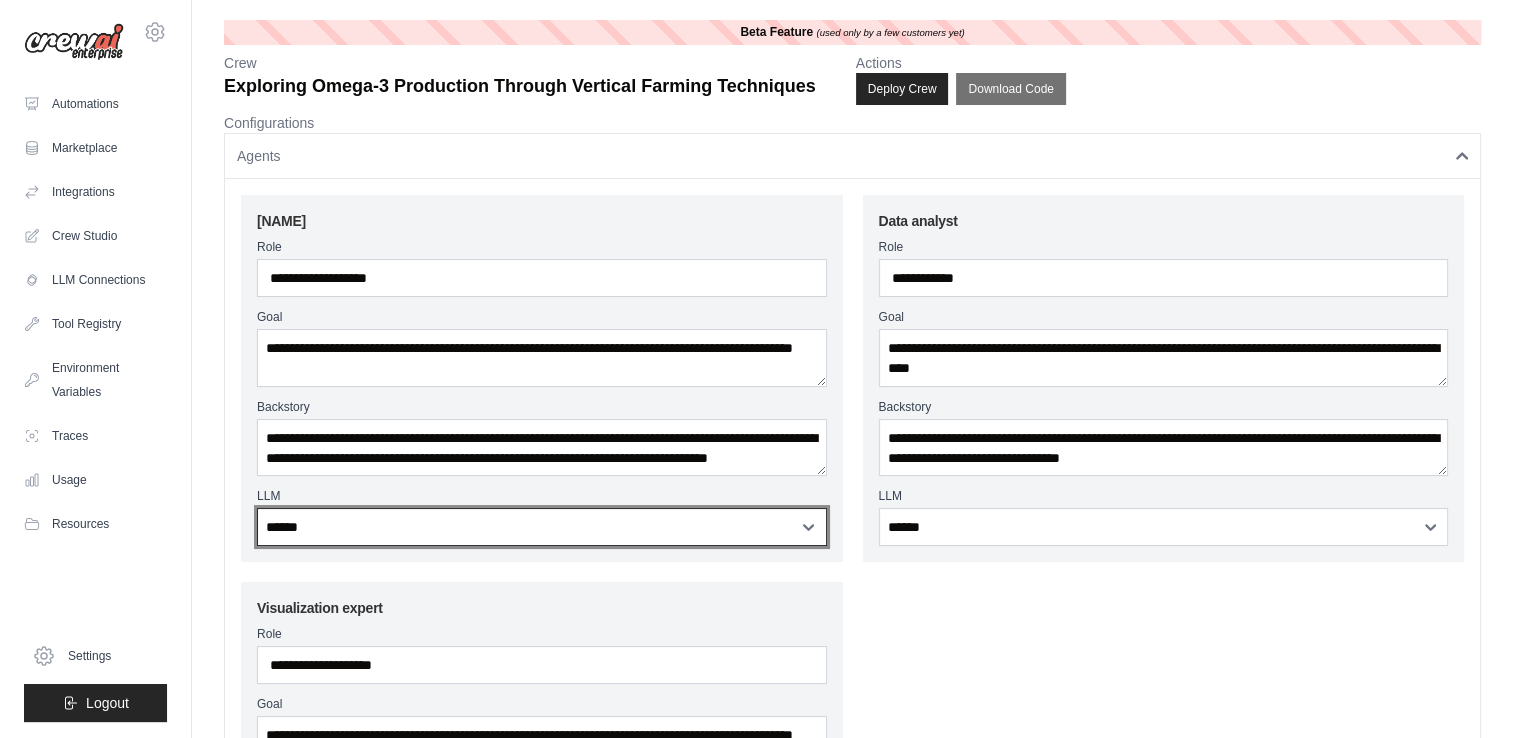 click on "**********" at bounding box center [542, 527] 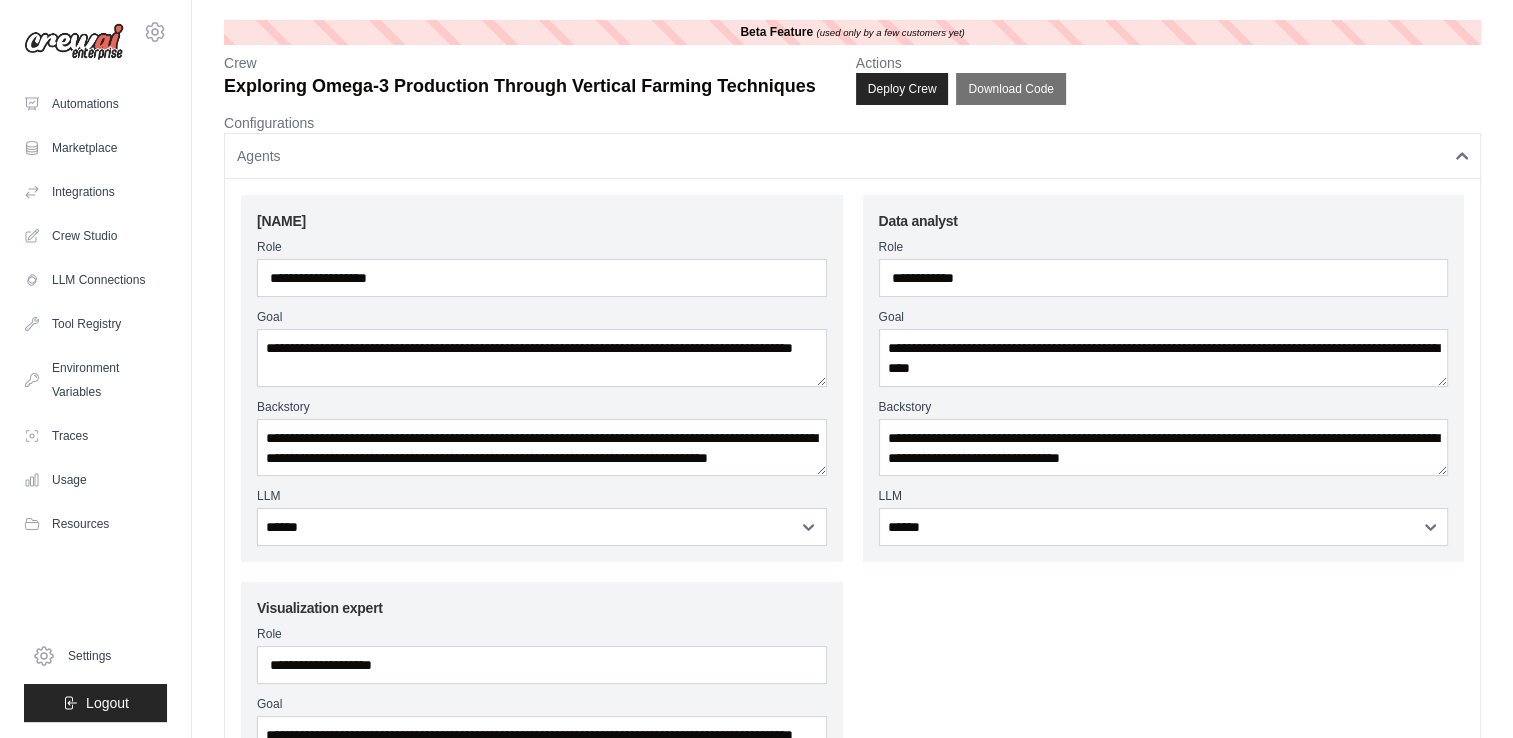 click on "Agents" at bounding box center (852, 156) 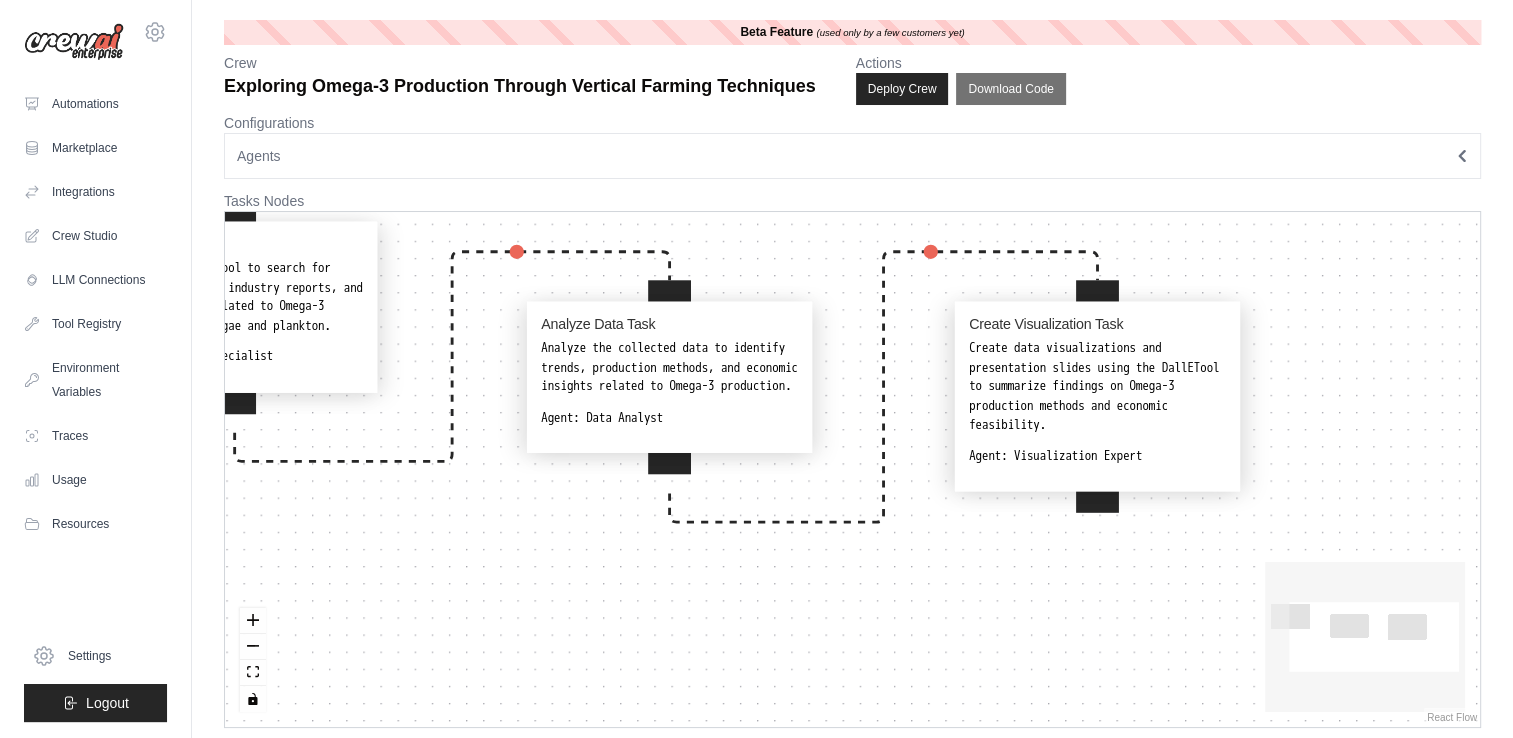 drag, startPoint x: 664, startPoint y: 618, endPoint x: 481, endPoint y: 544, distance: 197.39554 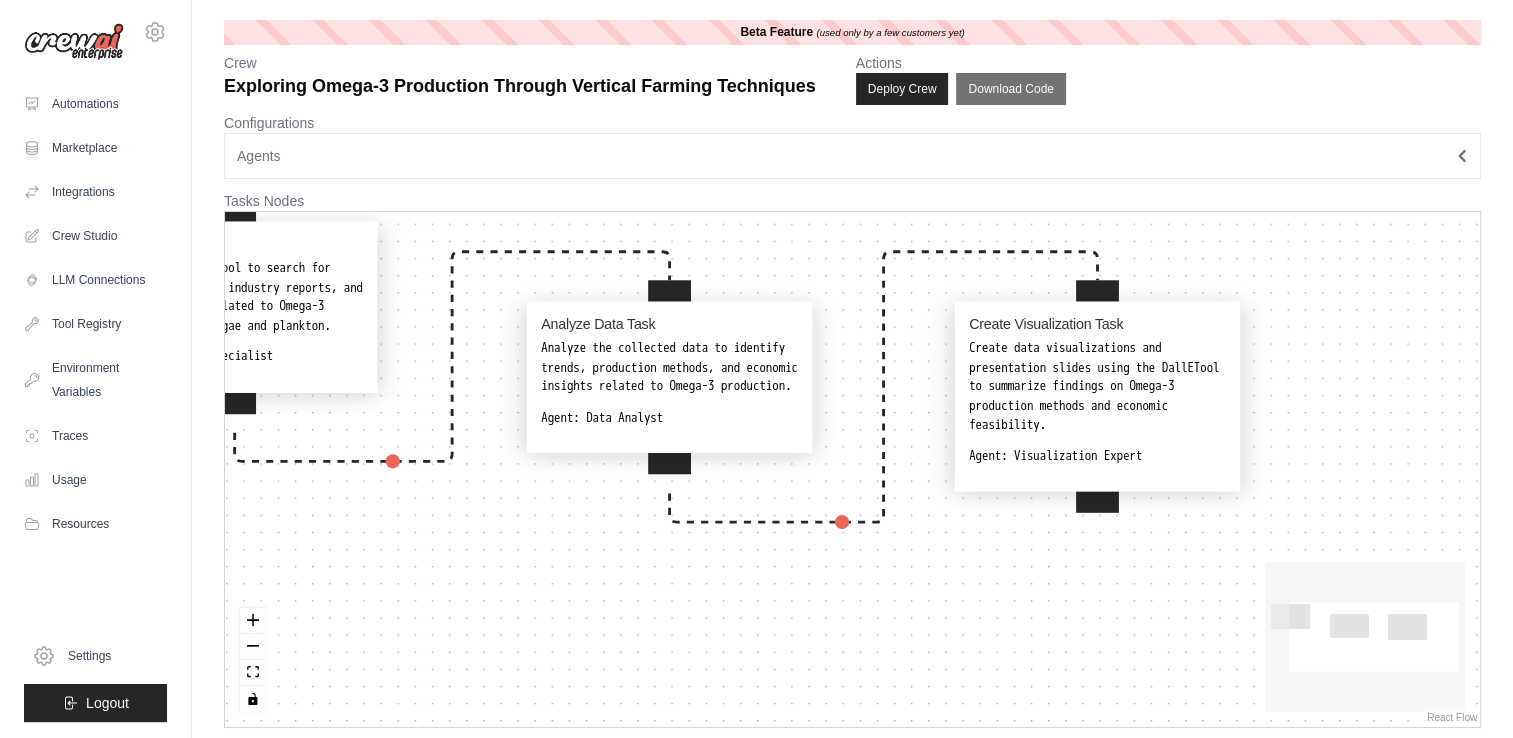 click on "Gather Data Task Use the SerperDevTool to search for scientific papers, industry reports, and market analysis related to Omega-3 production from algae and plankton. Agent:   [NAME] Analyze Data Task Analyze the collected data to identify trends, production methods, and economic insights related to Omega-3 production. Agent:   [NAME] Create Visualization Task Create data visualizations and presentation slides using the DallETool to summarize findings on Omega-3 production methods and economic feasibility. Agent:   [NAME]" at bounding box center [852, 469] 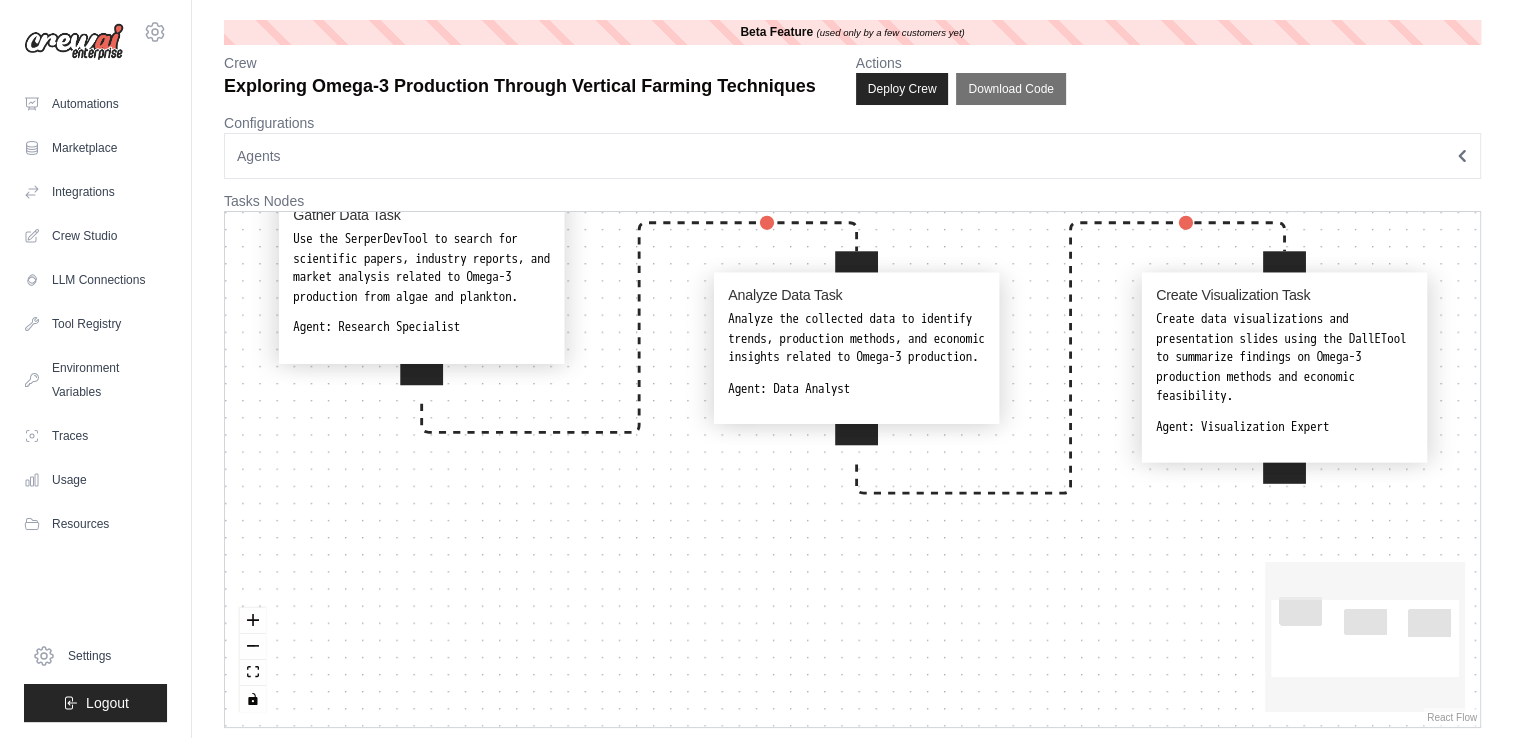 drag, startPoint x: 607, startPoint y: 577, endPoint x: 785, endPoint y: 549, distance: 180.1888 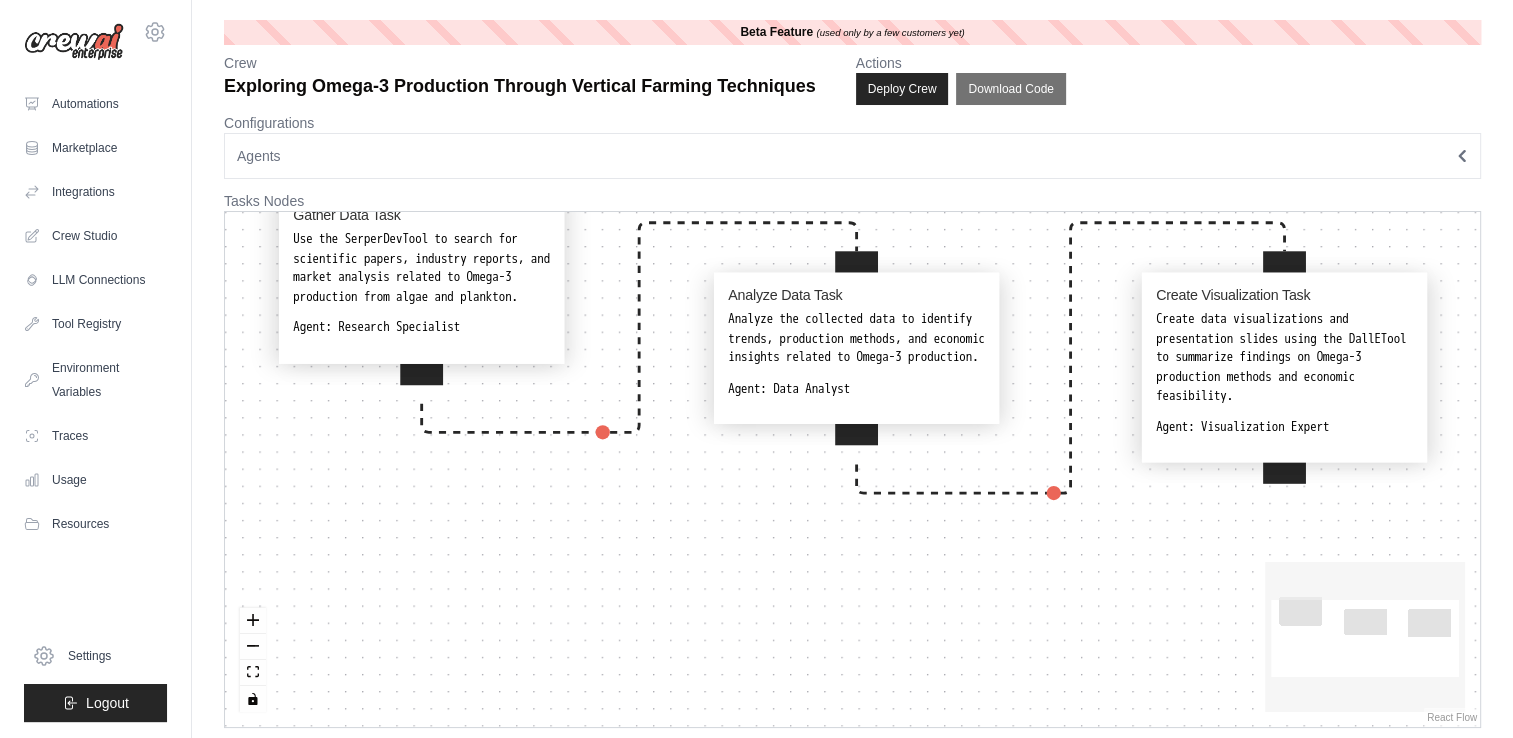 click on "Gather Data Task Use the SerperDevTool to search for scientific papers, industry reports, and market analysis related to Omega-3 production from algae and plankton. Agent:   Research Specialist Analyze Data Task Analyze the collected data to identify trends, production methods, and economic insights related to Omega-3 production. Agent:   Data Analyst Create Visualization Task Create data visualizations and presentation slides using the DallETool to summarize findings on Omega-3 production methods and economic feasibility. Agent:   Visualization Expert" at bounding box center (852, 469) 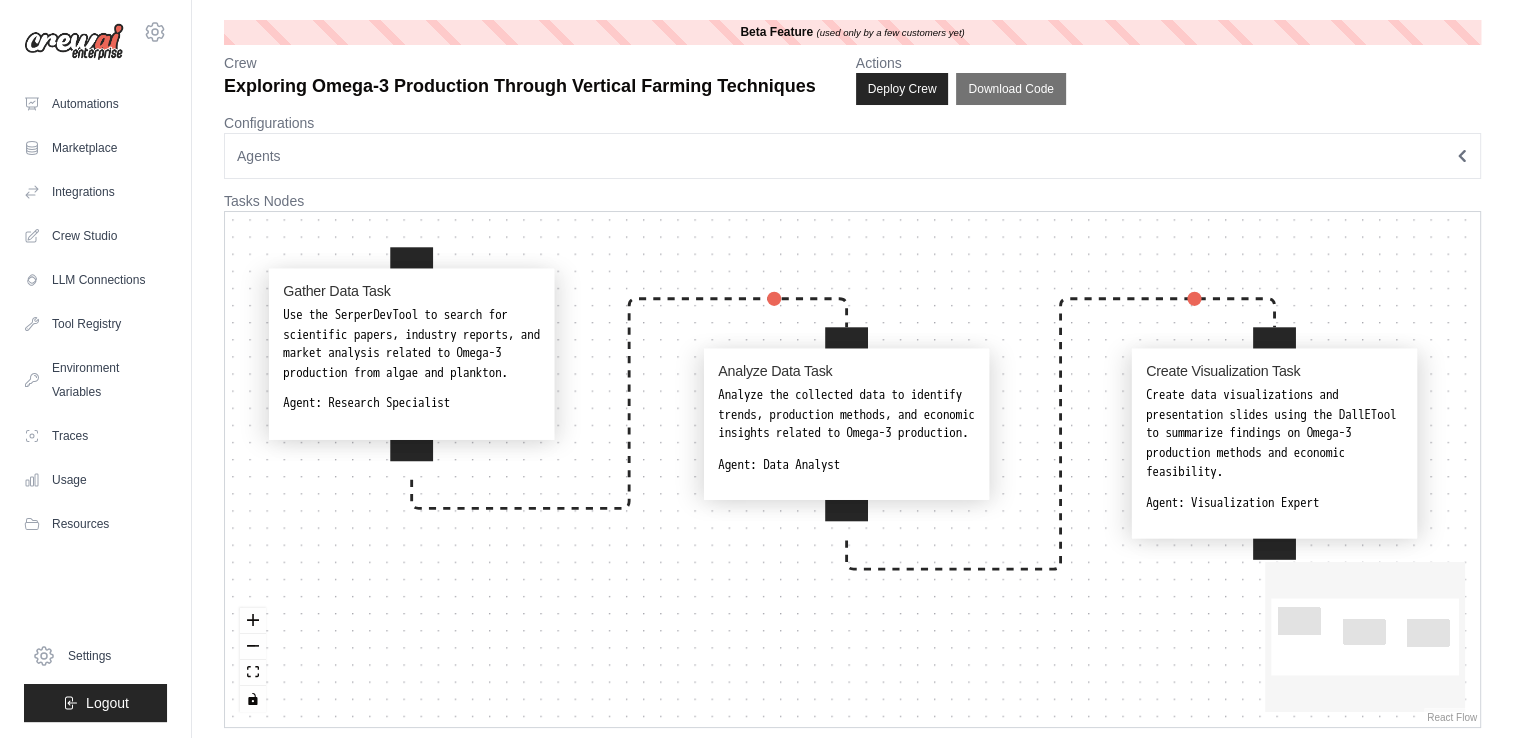 drag, startPoint x: 414, startPoint y: 558, endPoint x: 469, endPoint y: 531, distance: 61.269894 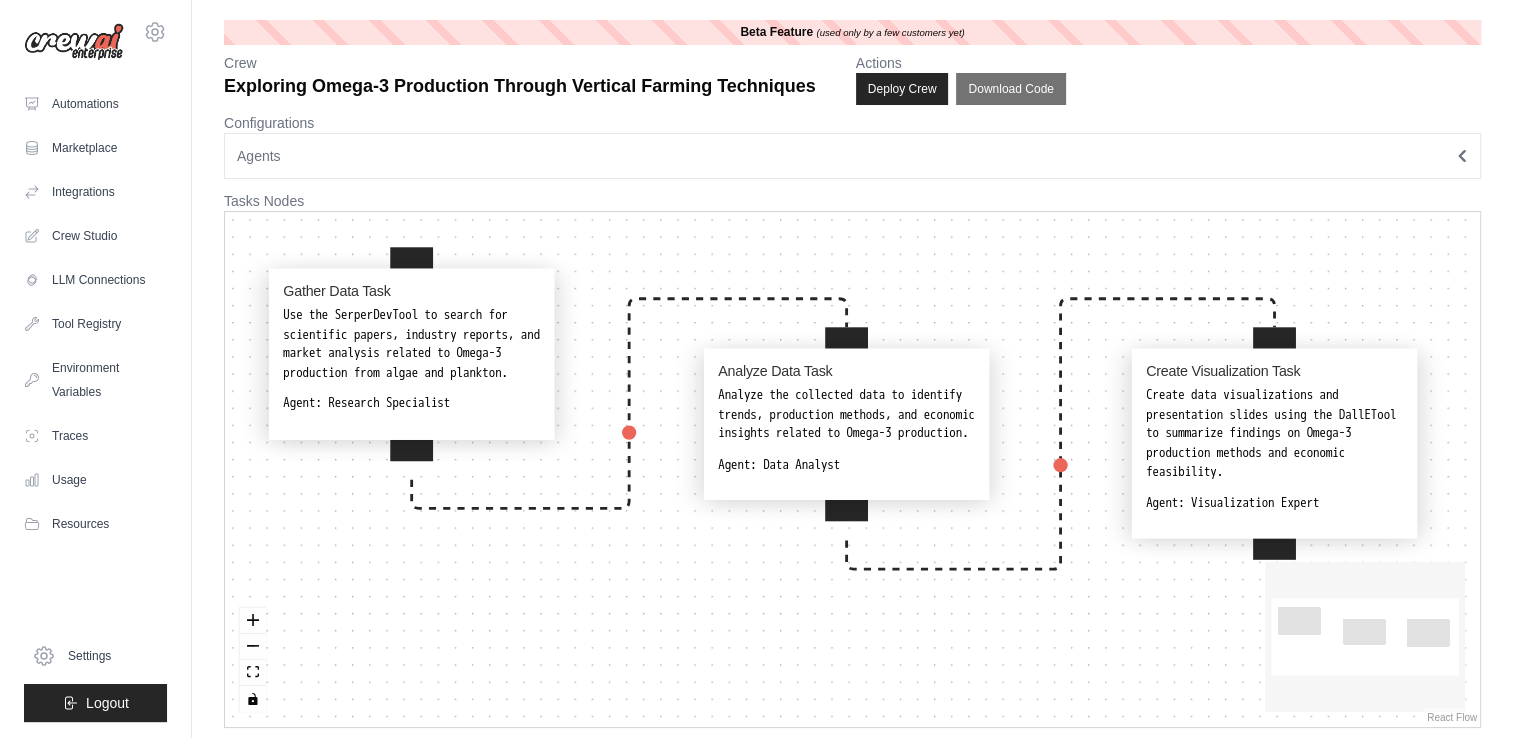 click on "Gather Data Task Use the SerperDevTool to search for scientific papers, industry reports, and market analysis related to Omega-3 production from algae and plankton. Agent:   Research Specialist Analyze Data Task Analyze the collected data to identify trends, production methods, and economic insights related to Omega-3 production. Agent:   Data Analyst Create Visualization Task Create data visualizations and presentation slides using the DallETool to summarize findings on Omega-3 production methods and economic feasibility. Agent:   Visualization Expert" at bounding box center (852, 469) 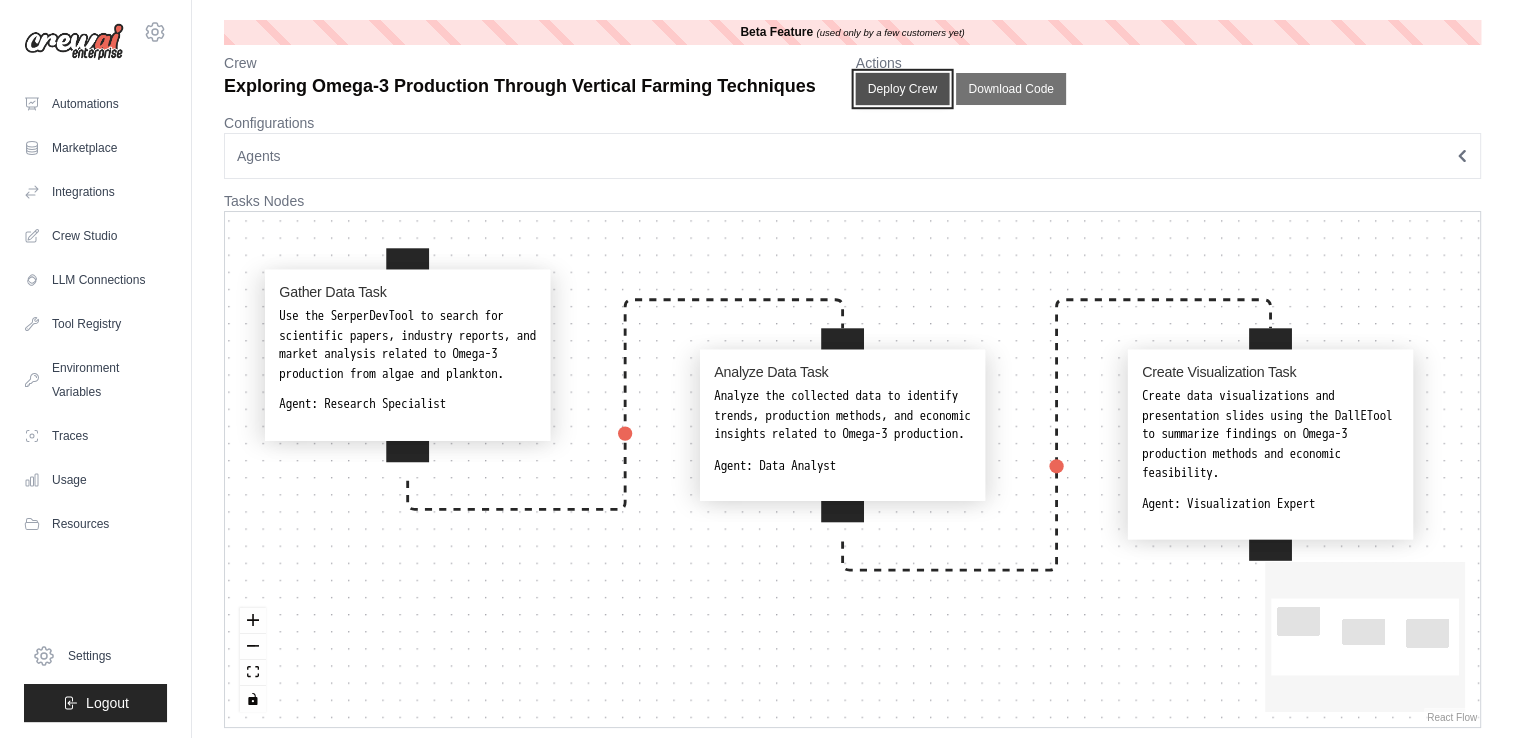 click on "Deploy Crew" at bounding box center [902, 89] 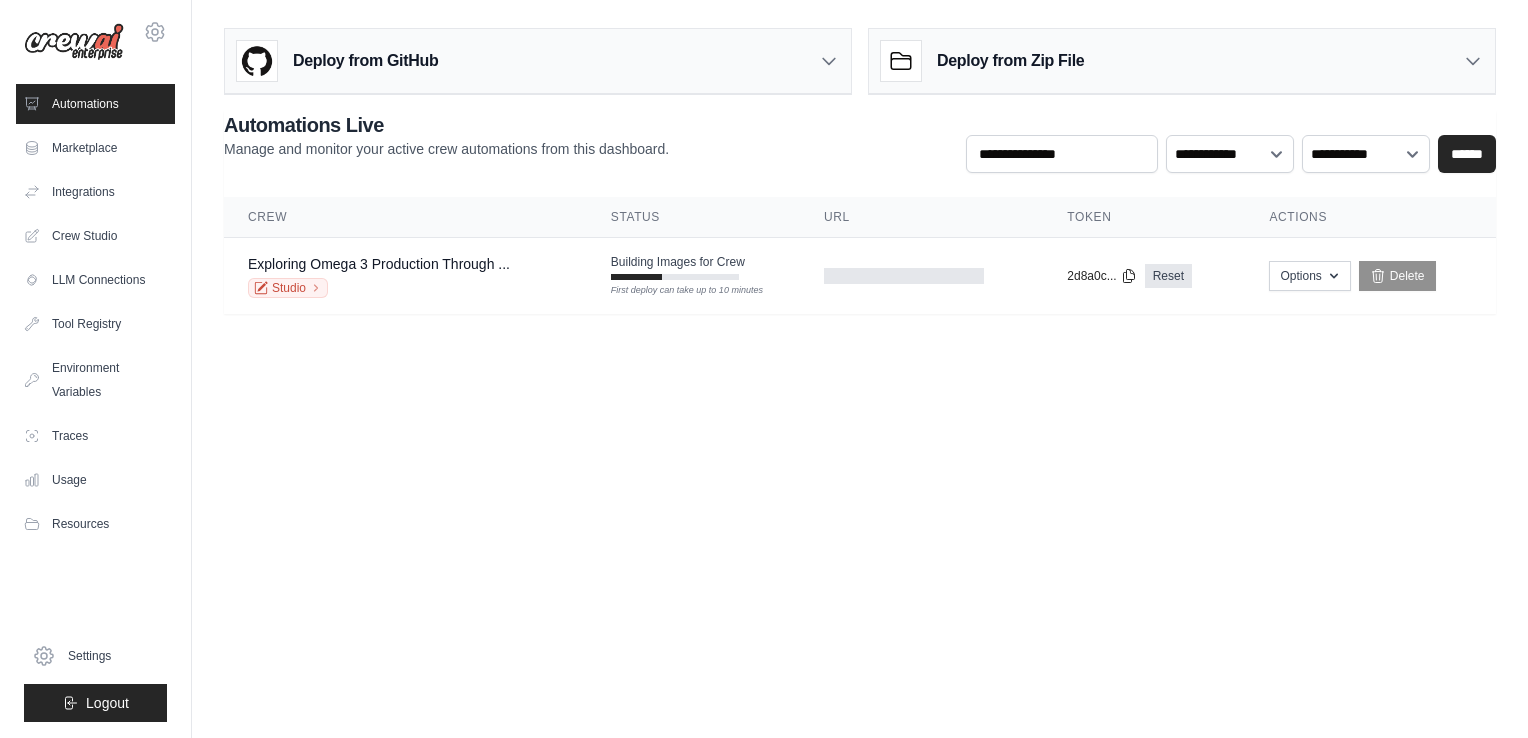 scroll, scrollTop: 0, scrollLeft: 0, axis: both 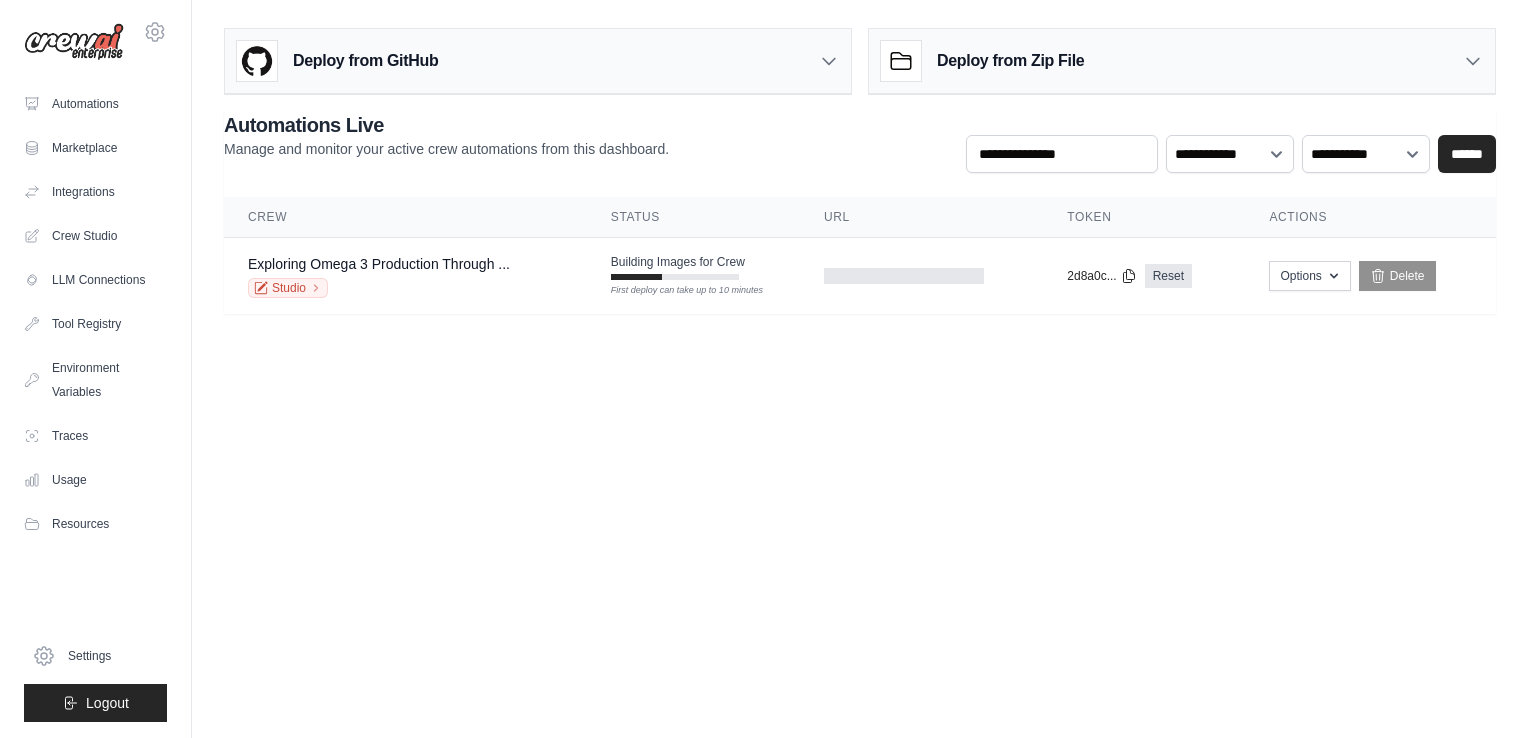 click on "[EMAIL]
Settings
Automations
Marketplace
Integrations" at bounding box center [764, 369] 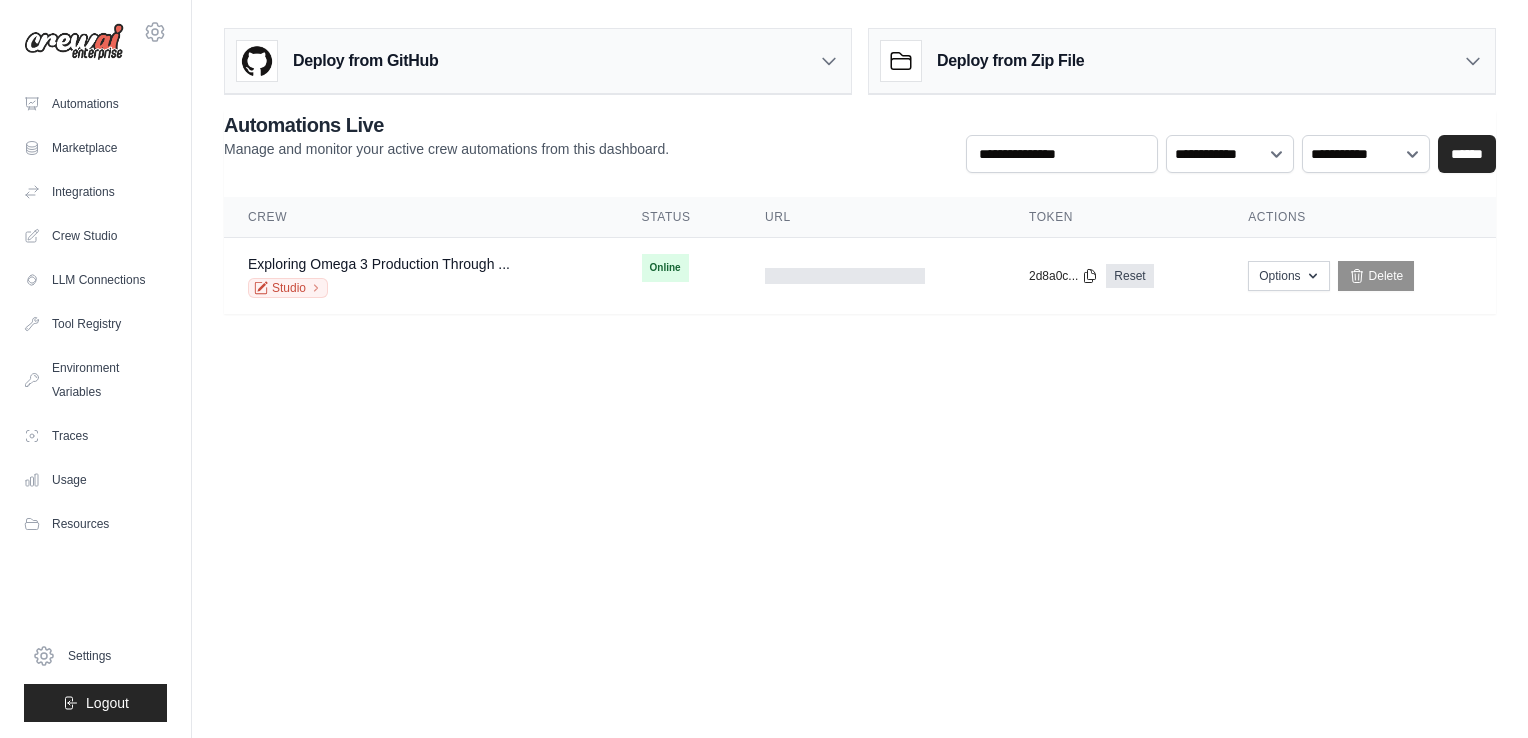 click on "[EMAIL]
Settings
Automations
Marketplace
Integrations" at bounding box center [764, 369] 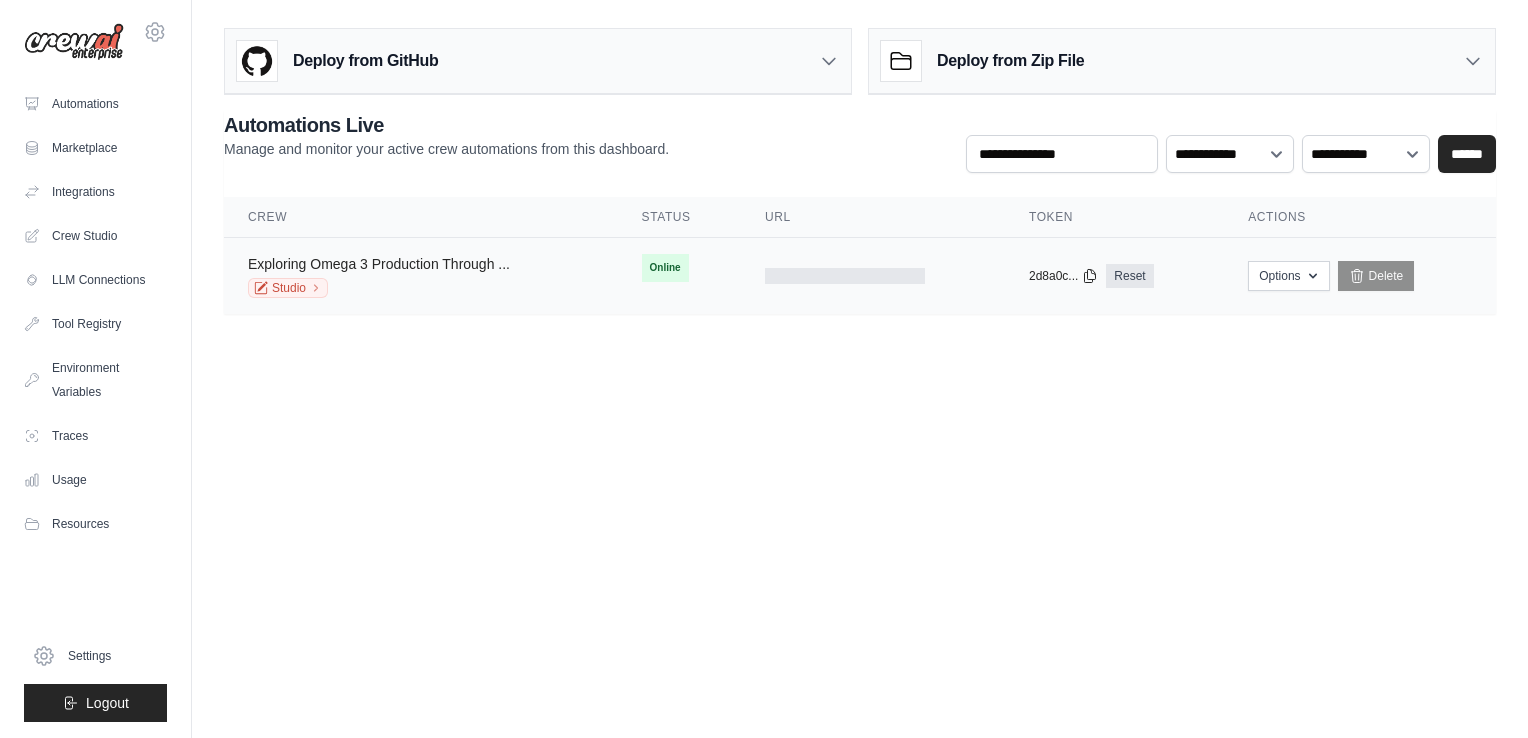 click on "Exploring Omega 3 Production Through ..." at bounding box center [379, 264] 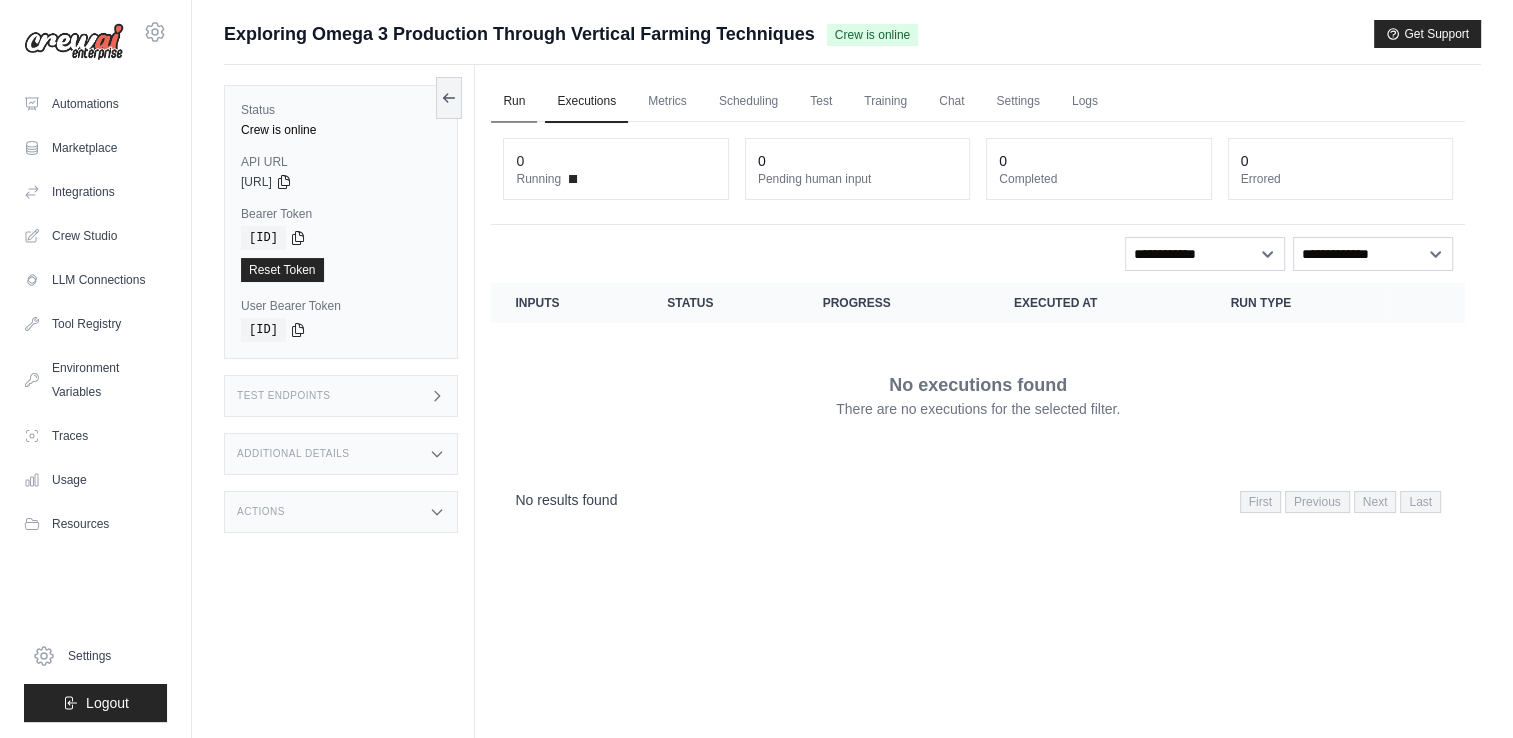 click on "Run" at bounding box center (514, 102) 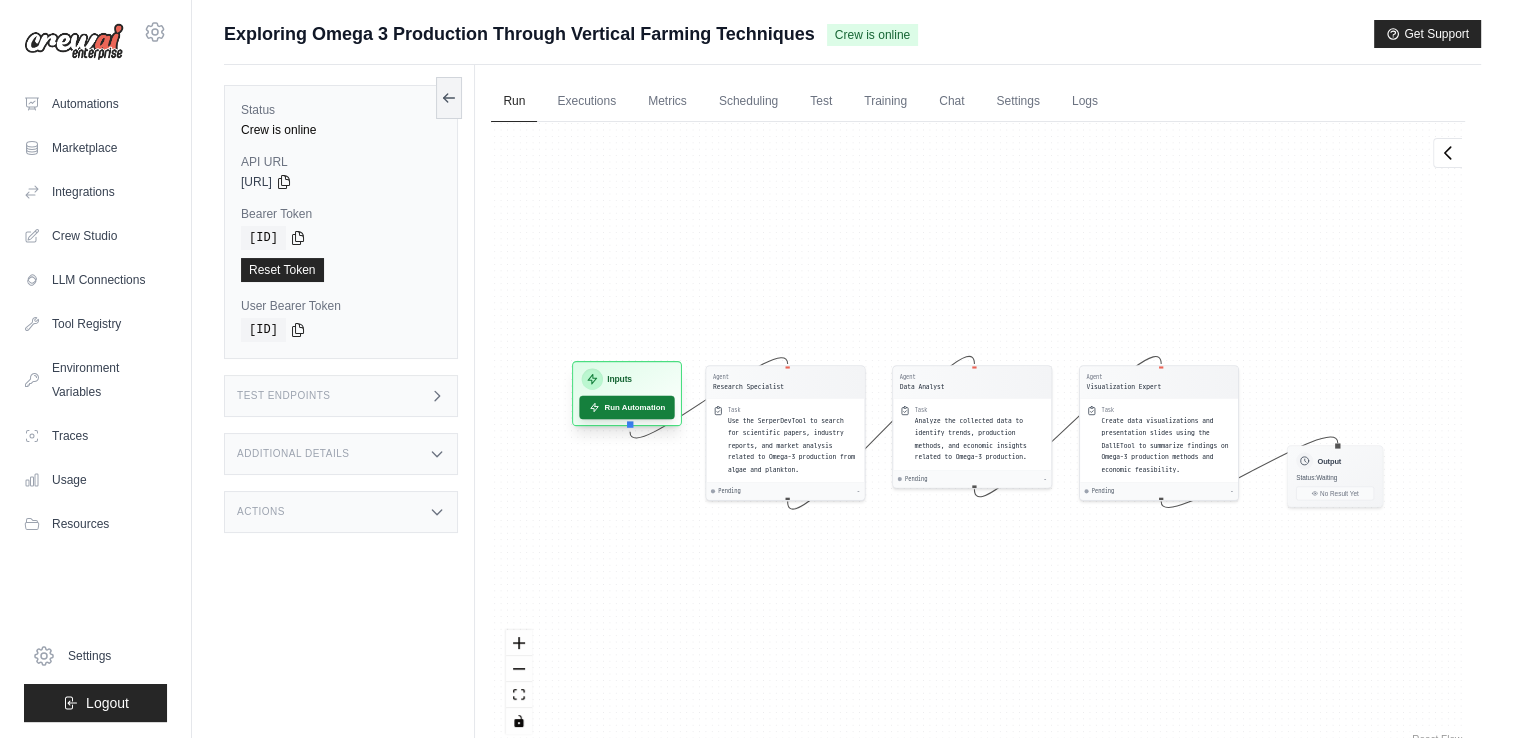 click on "Run Automation" at bounding box center (627, 408) 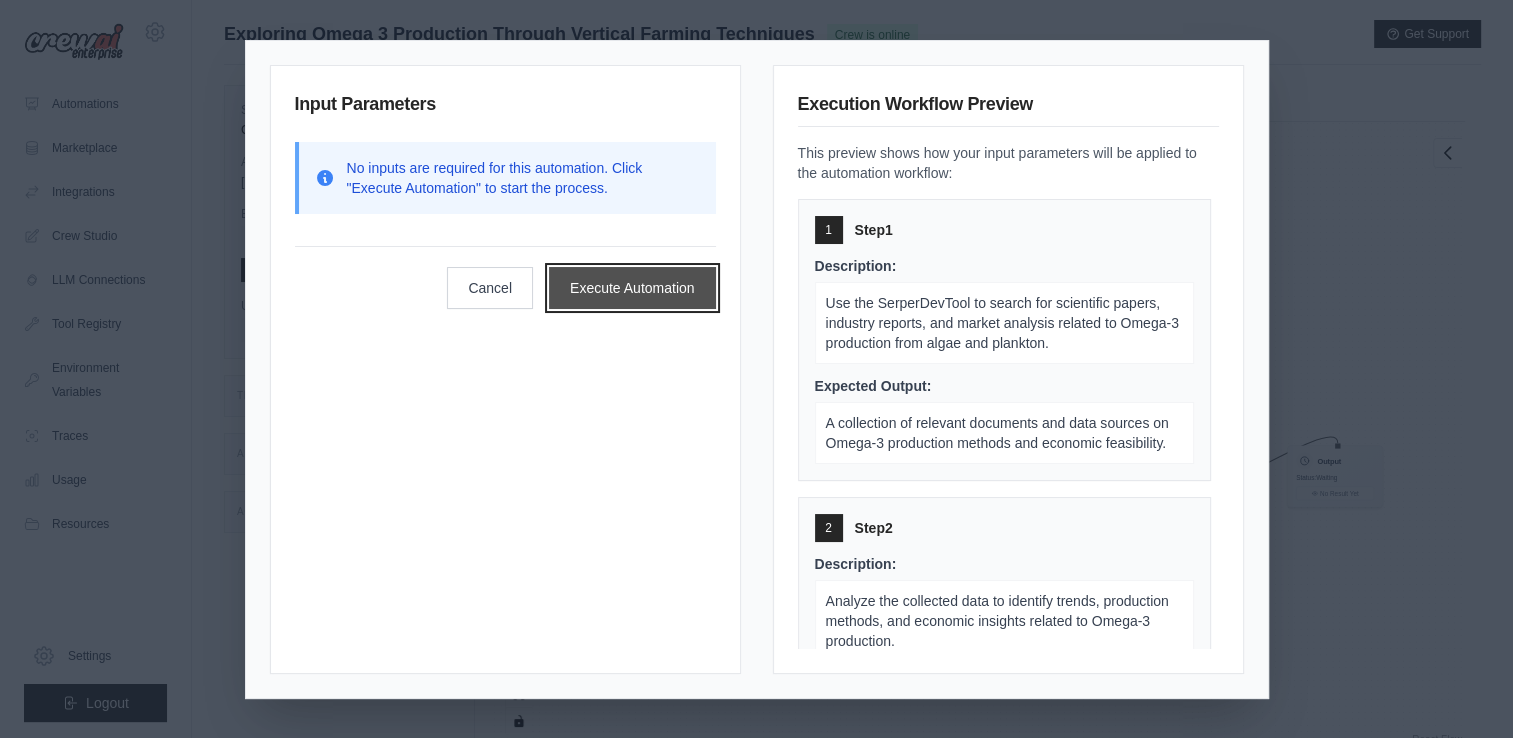 click on "Execute Automation" at bounding box center [632, 288] 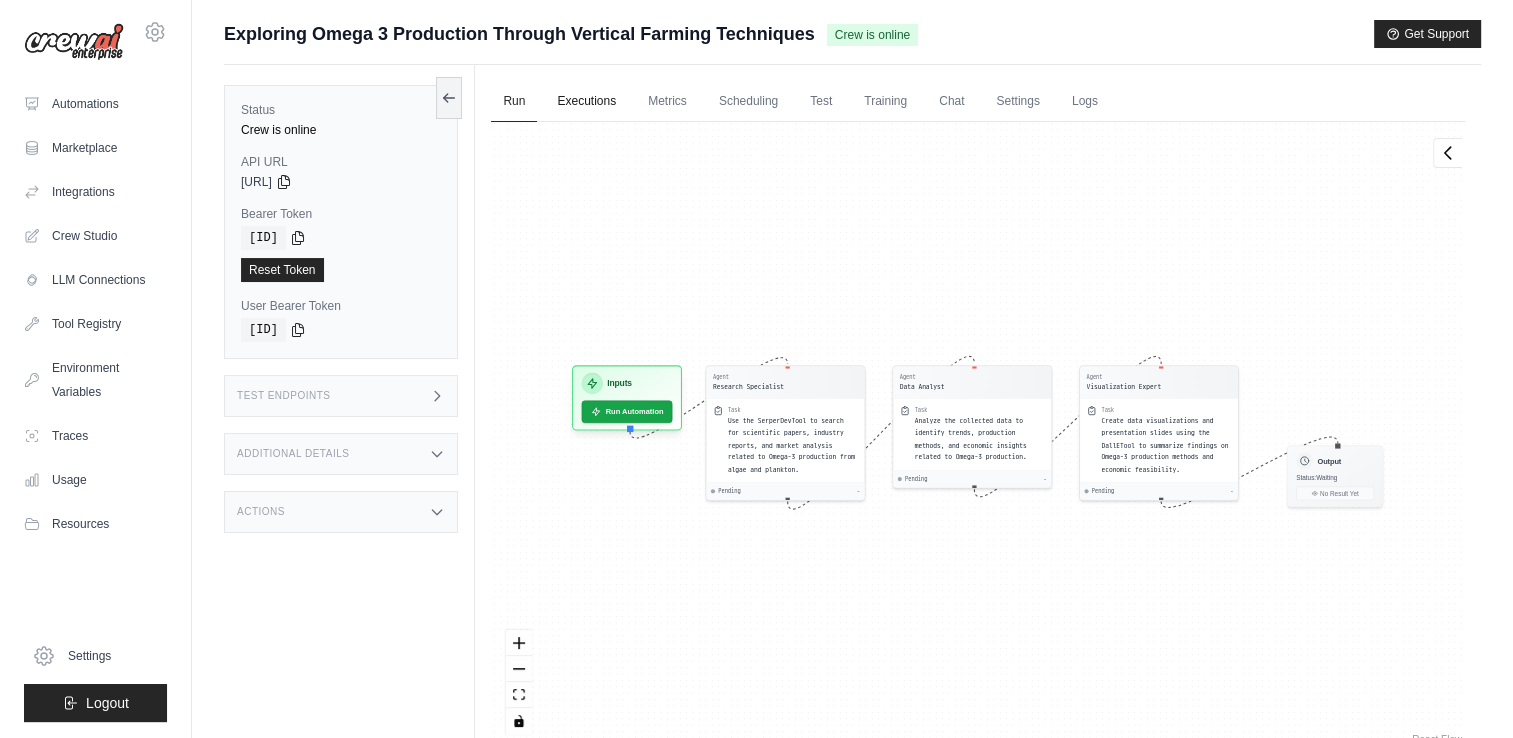 click on "Executions" at bounding box center (586, 102) 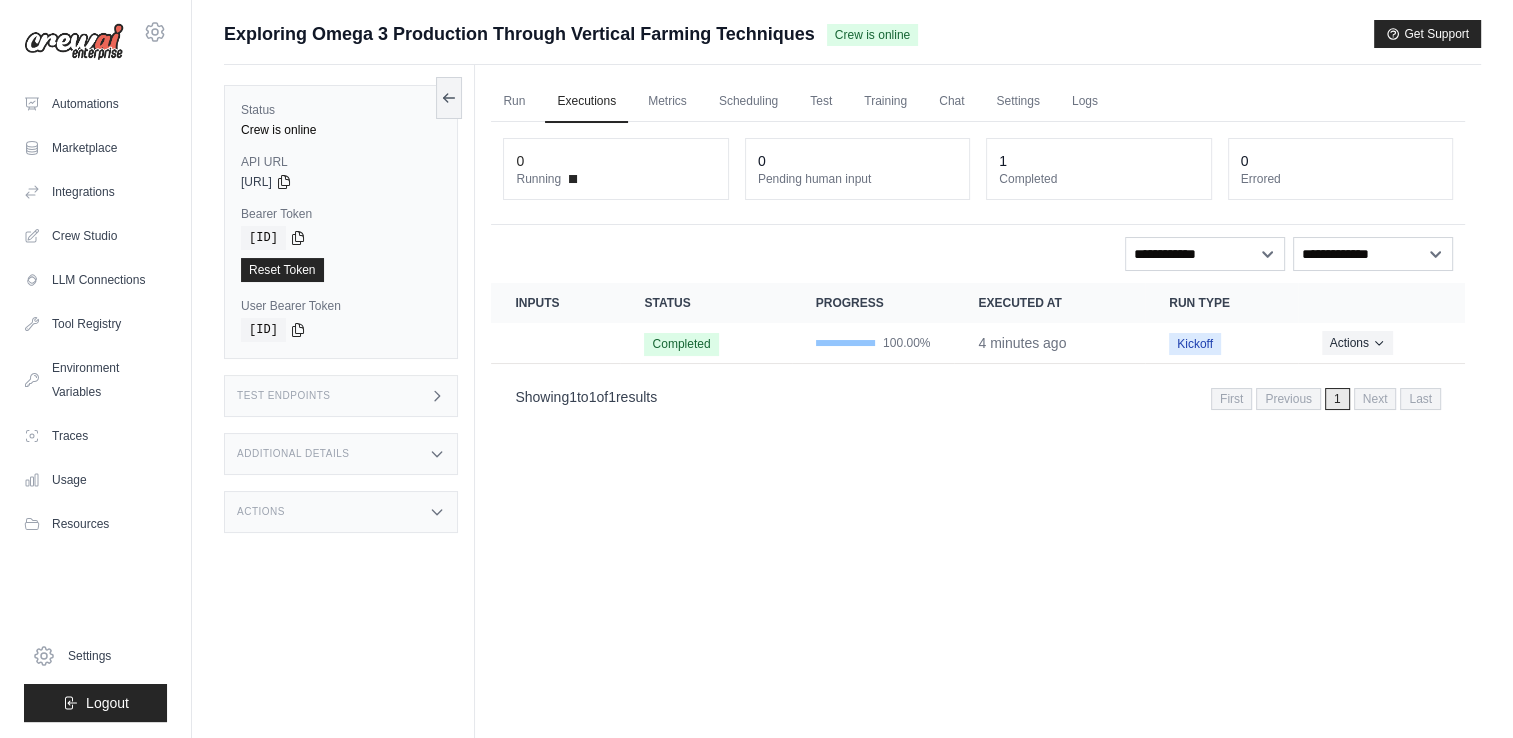 click on "Completed" at bounding box center (1098, 179) 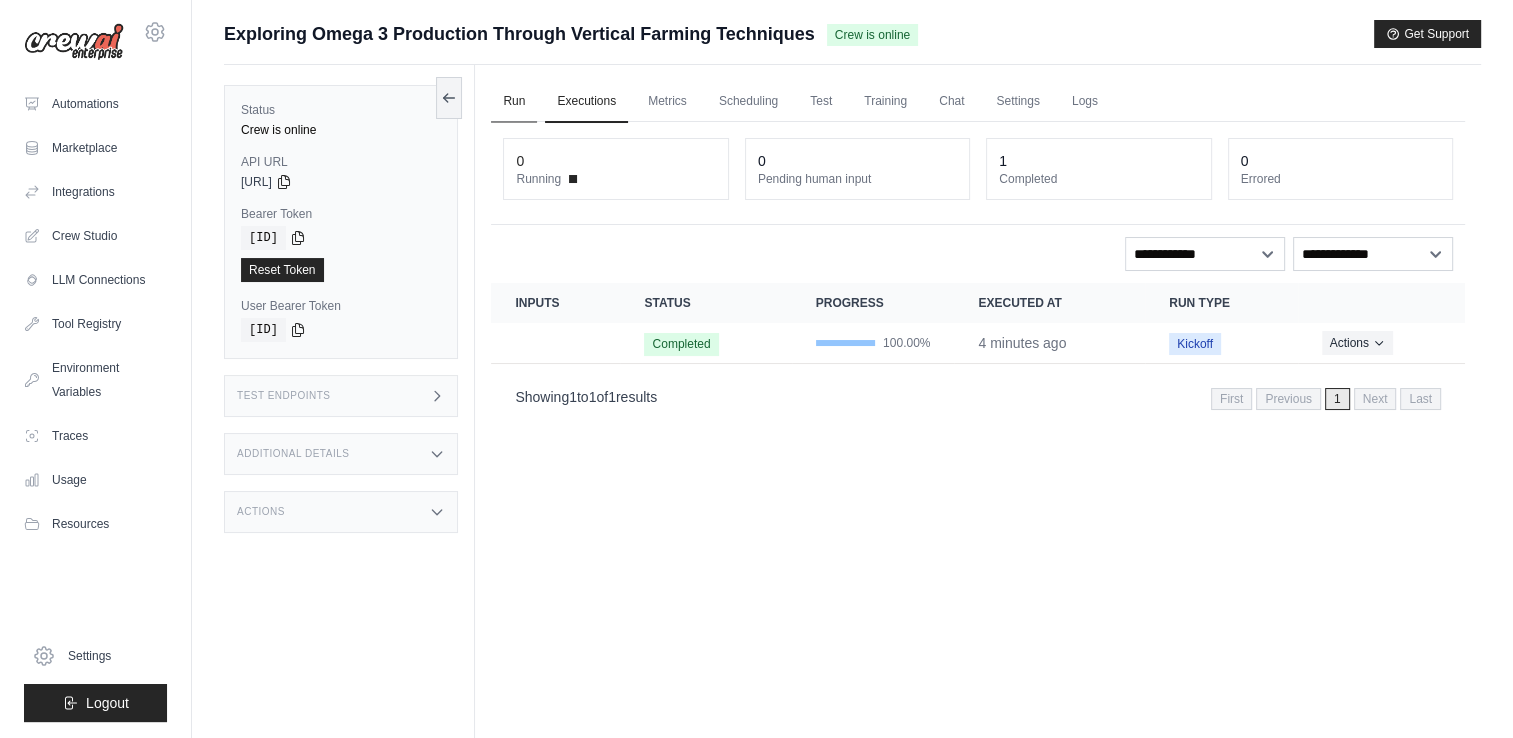 click on "Run" at bounding box center [514, 102] 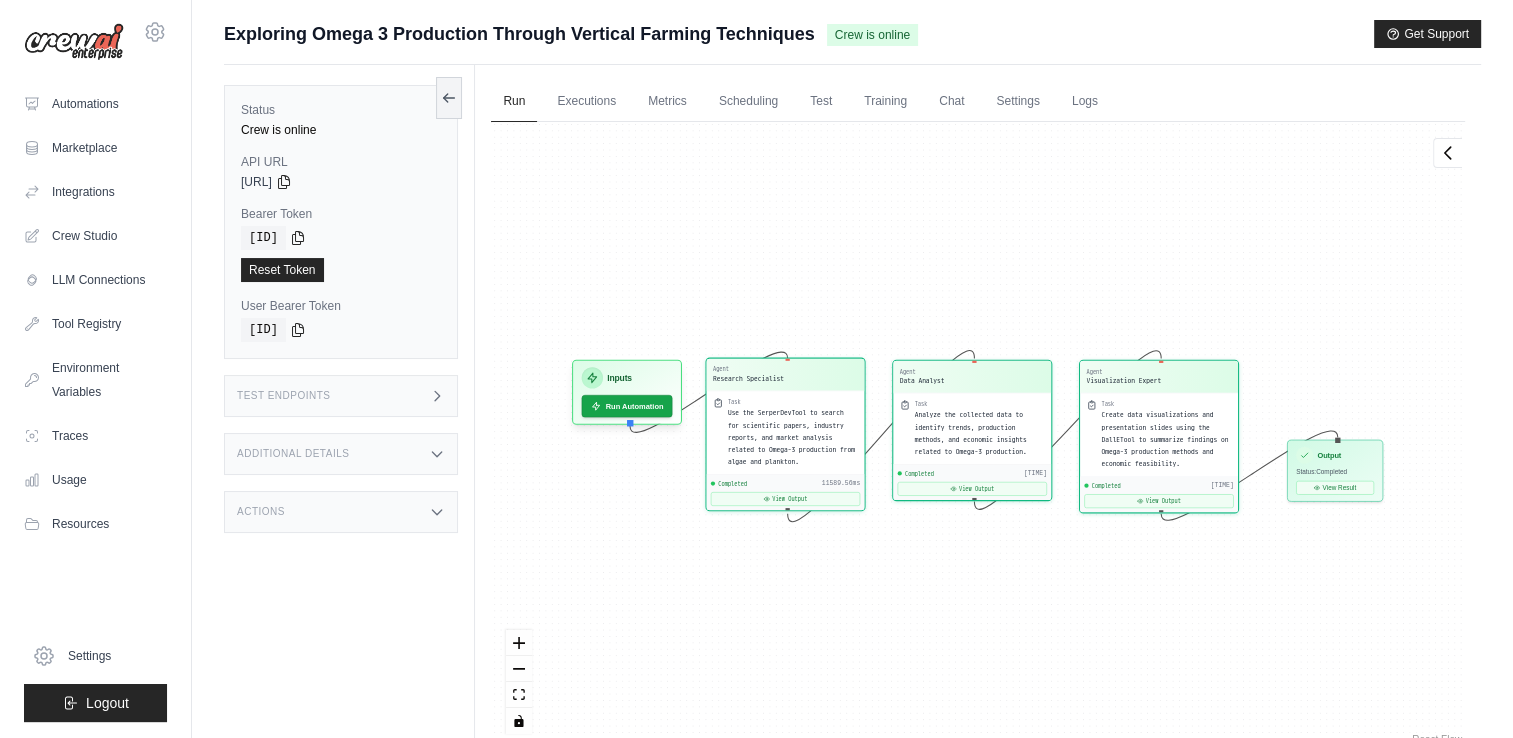 click on "Use the SerperDevTool to search for scientific papers, industry reports, and market analysis related to Omega-3 production from algae and plankton." at bounding box center (791, 437) 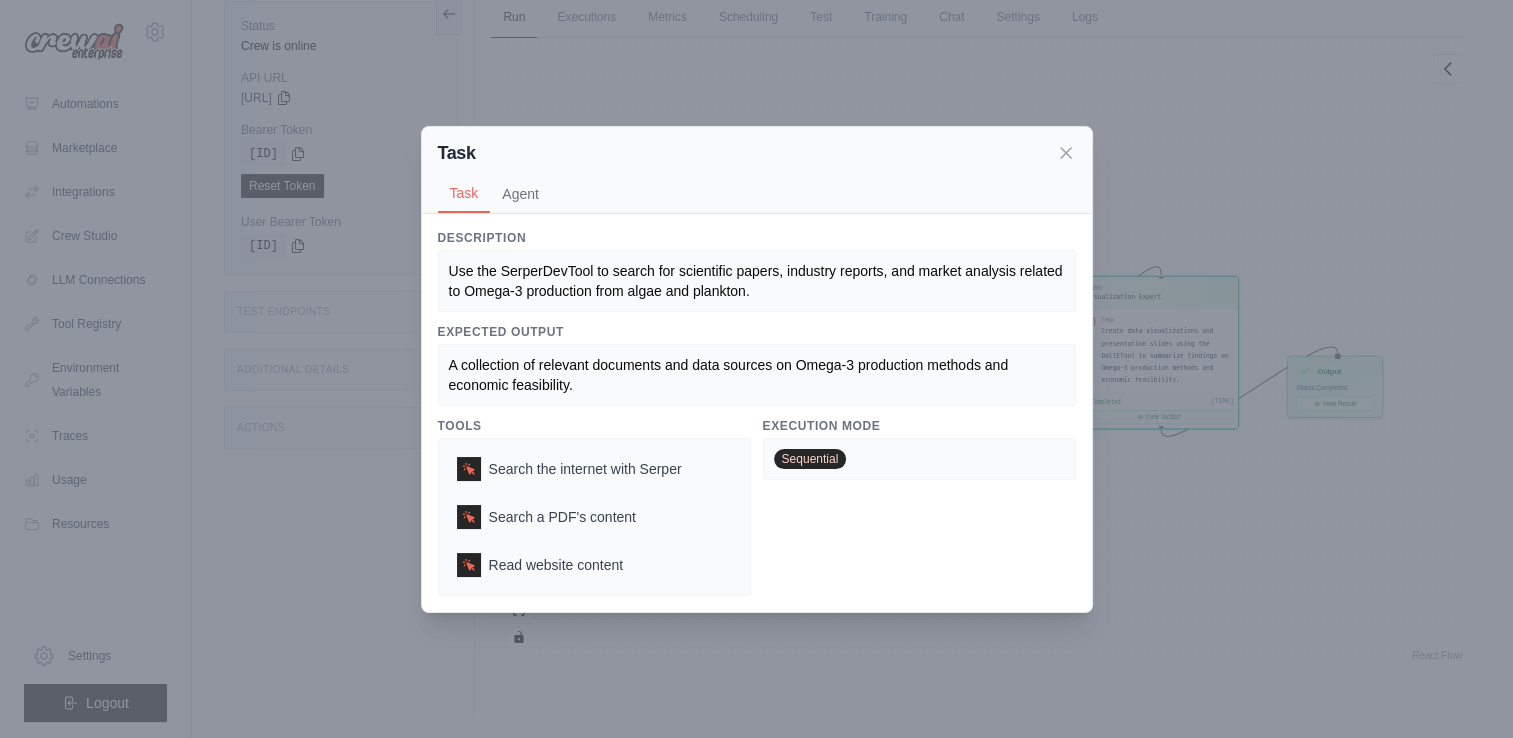 scroll, scrollTop: 84, scrollLeft: 0, axis: vertical 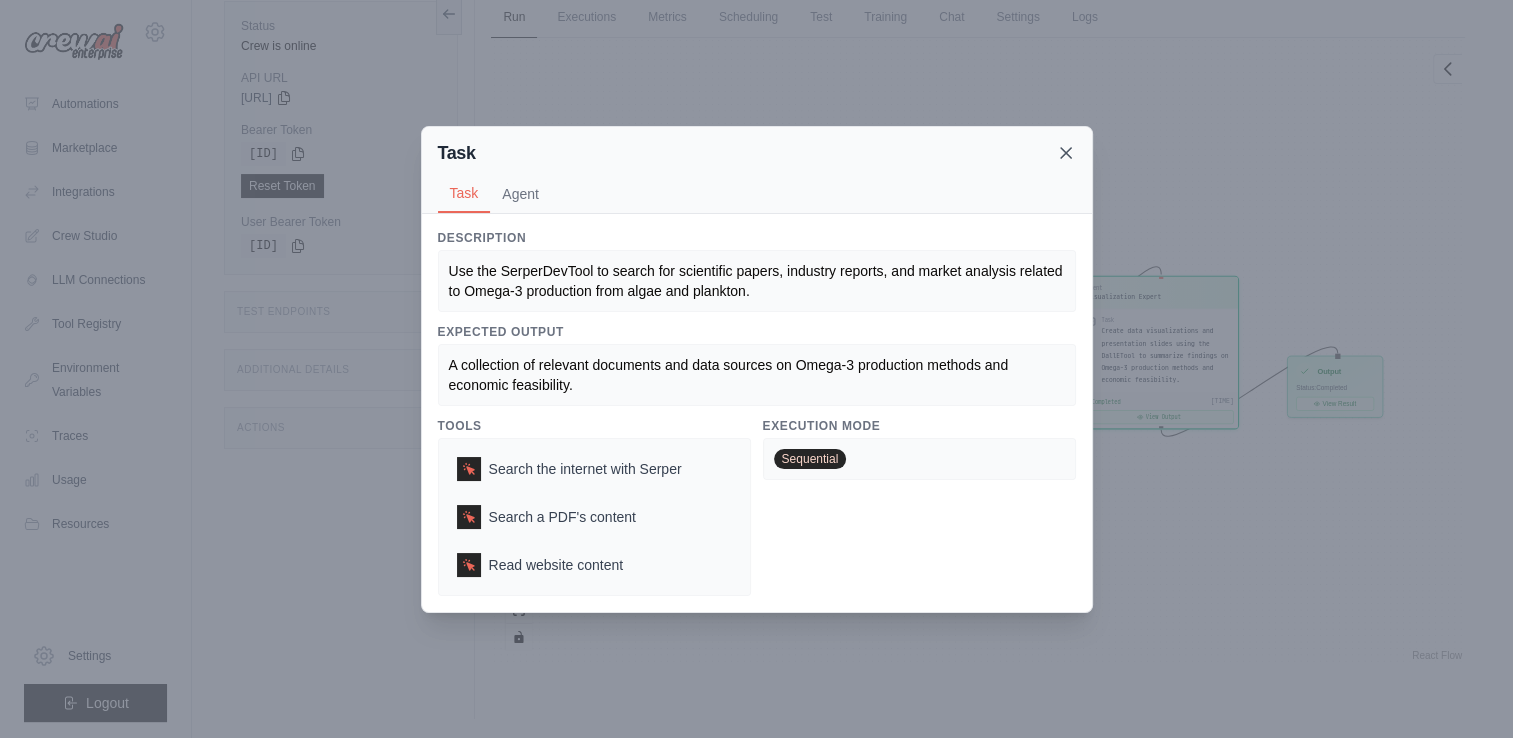 click 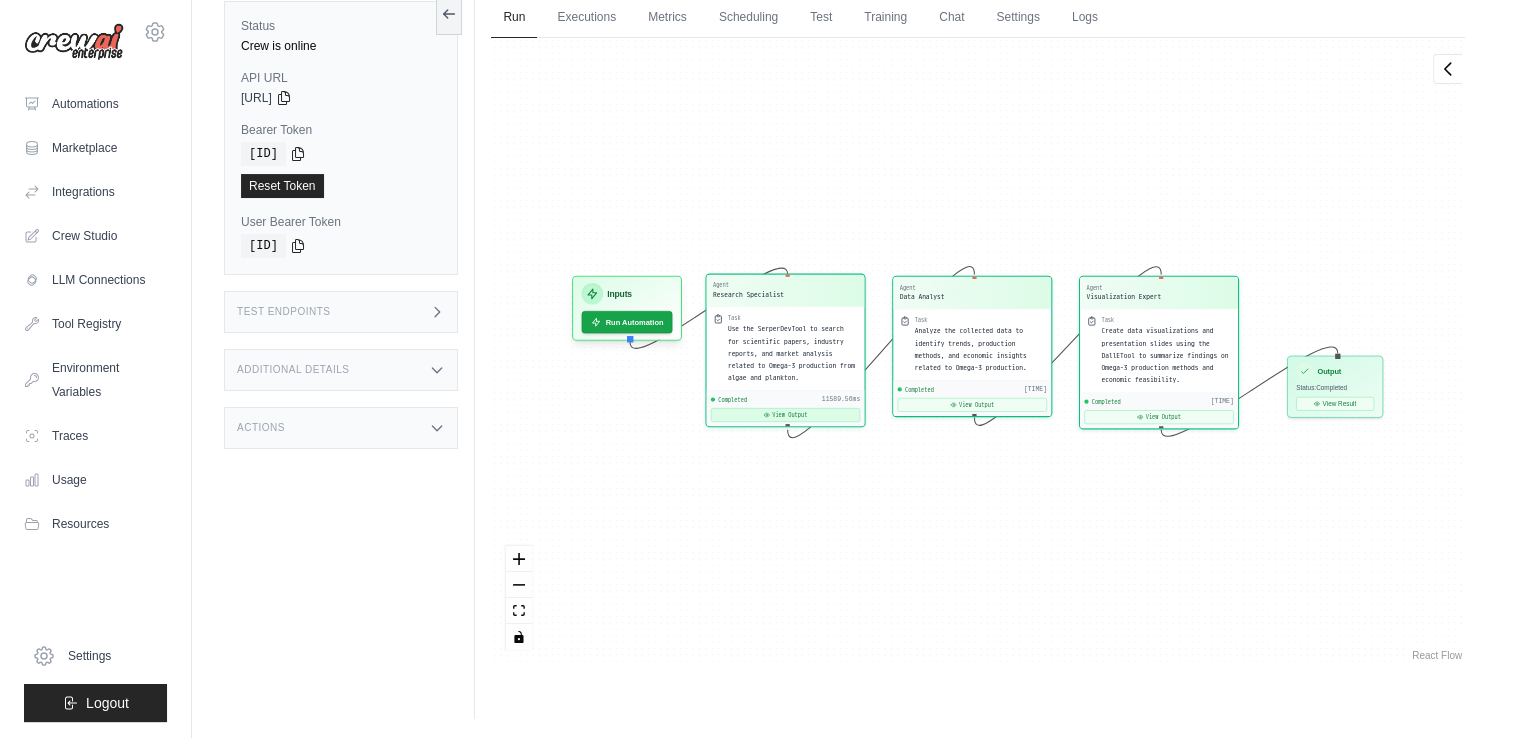 click on "View Output" at bounding box center [785, 415] 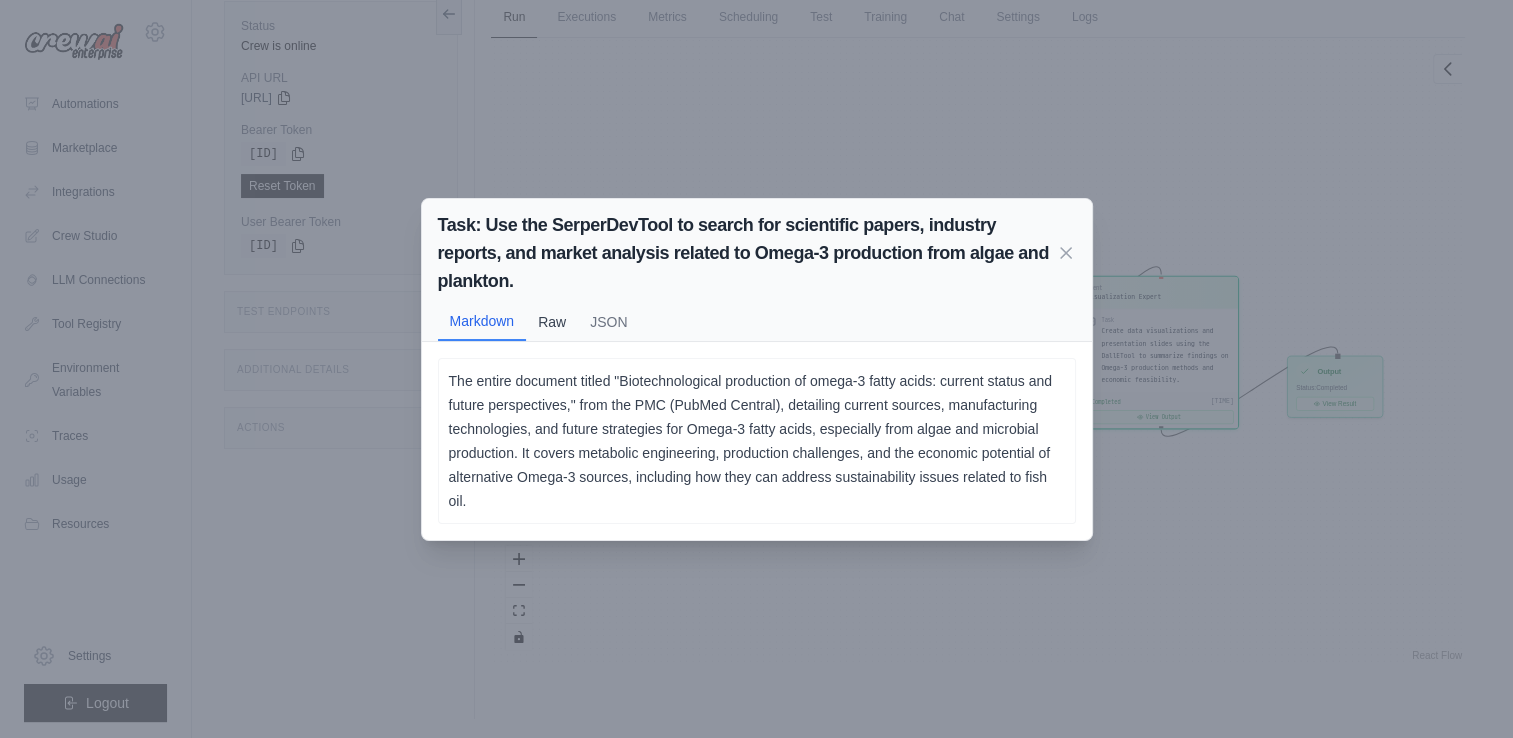 click on "Raw" at bounding box center (552, 322) 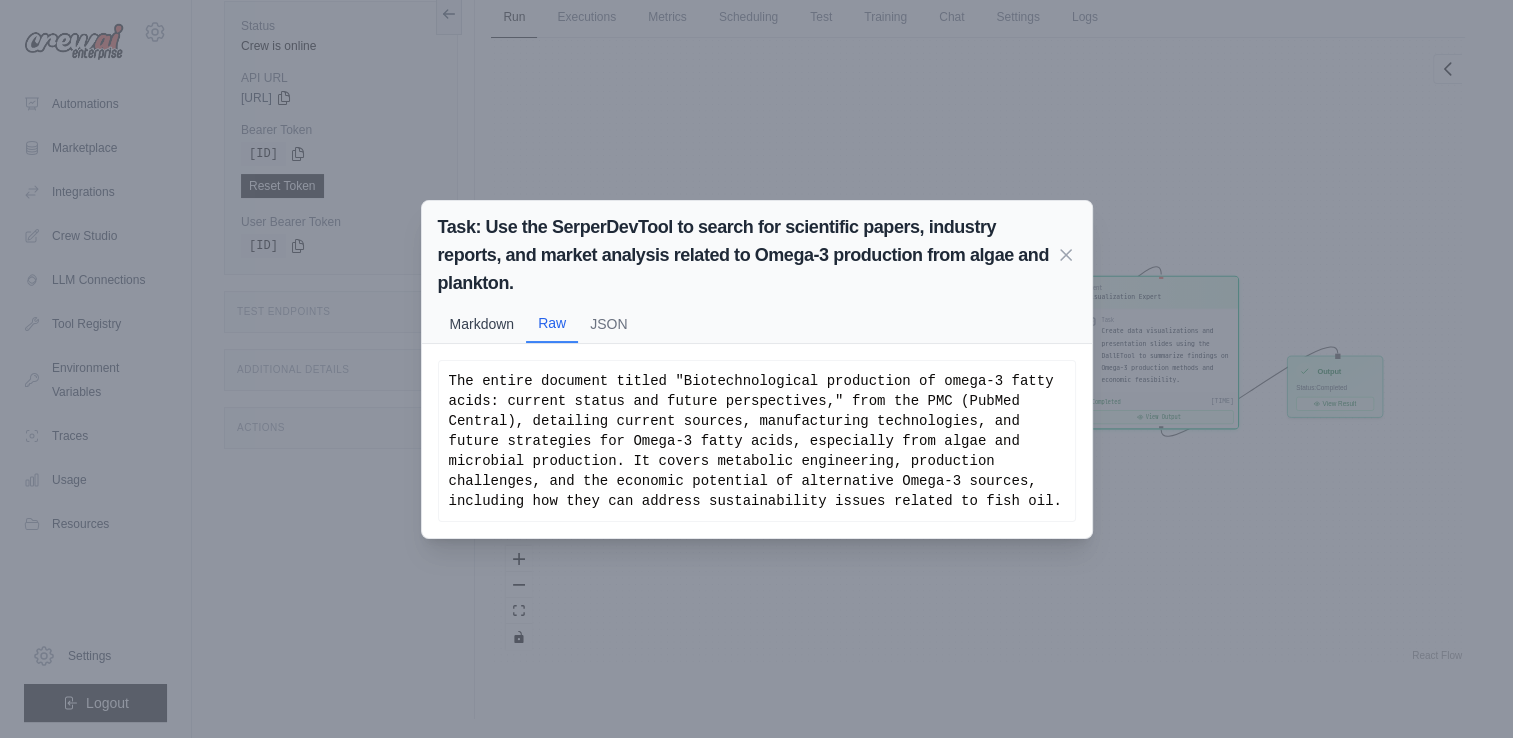 click on "Markdown" at bounding box center (482, 324) 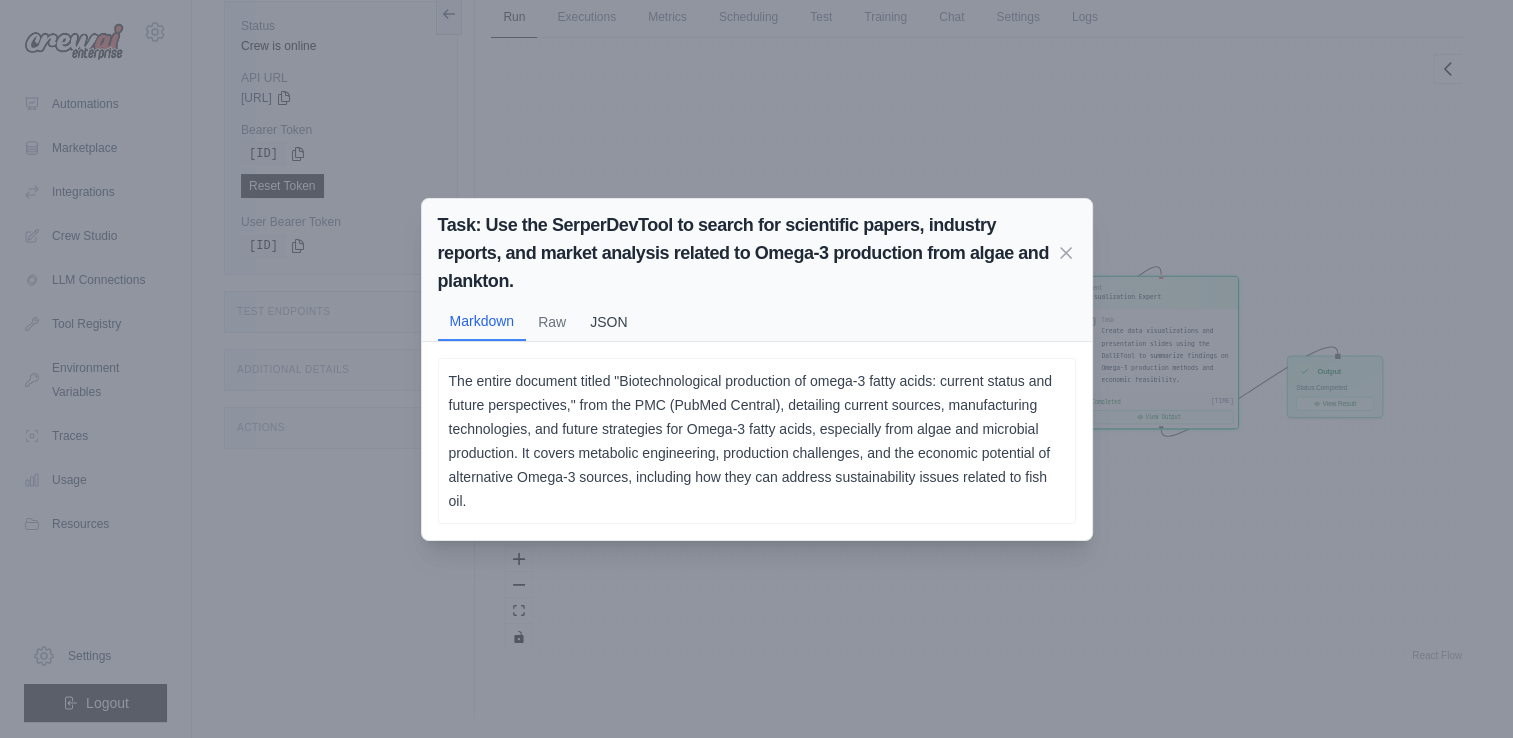 click on "JSON" at bounding box center [608, 322] 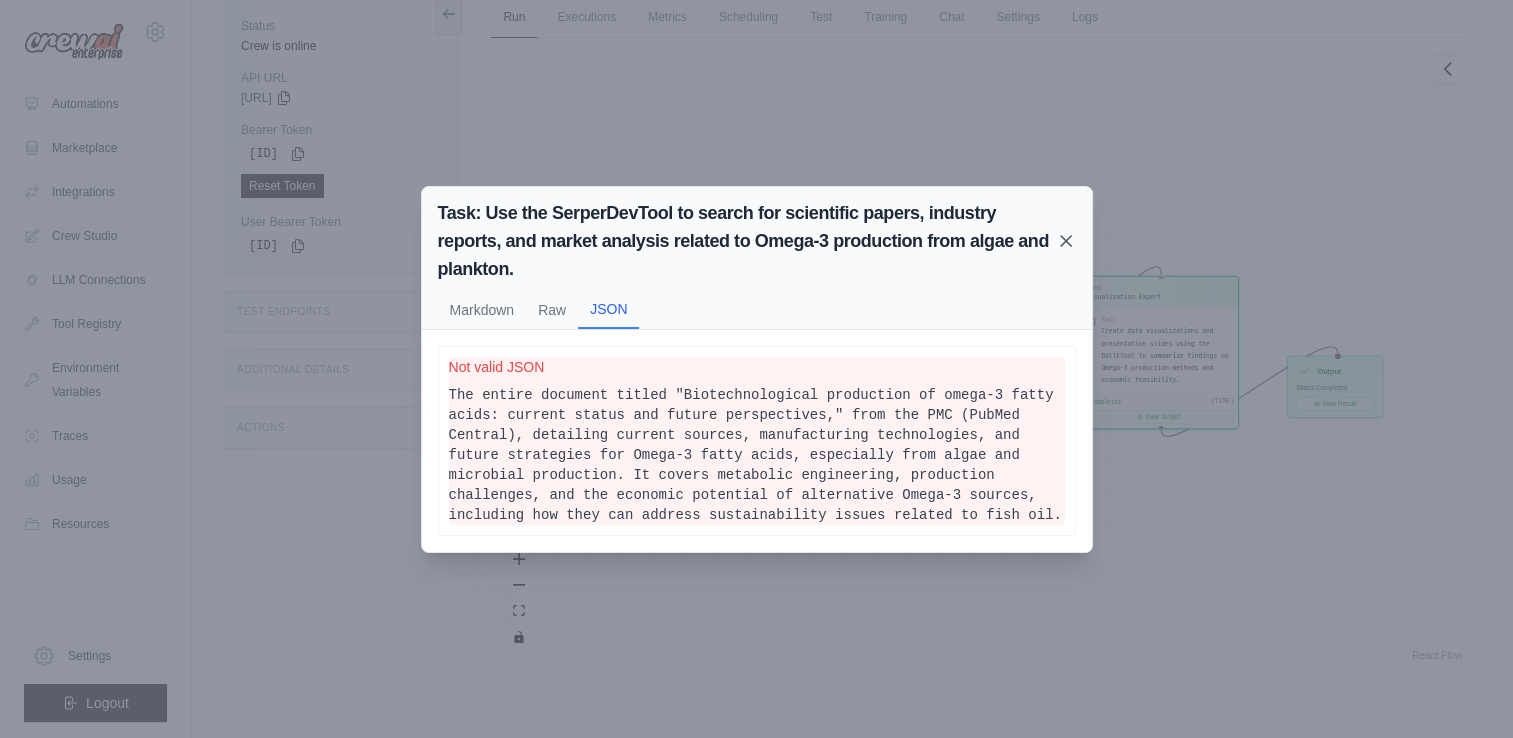 click 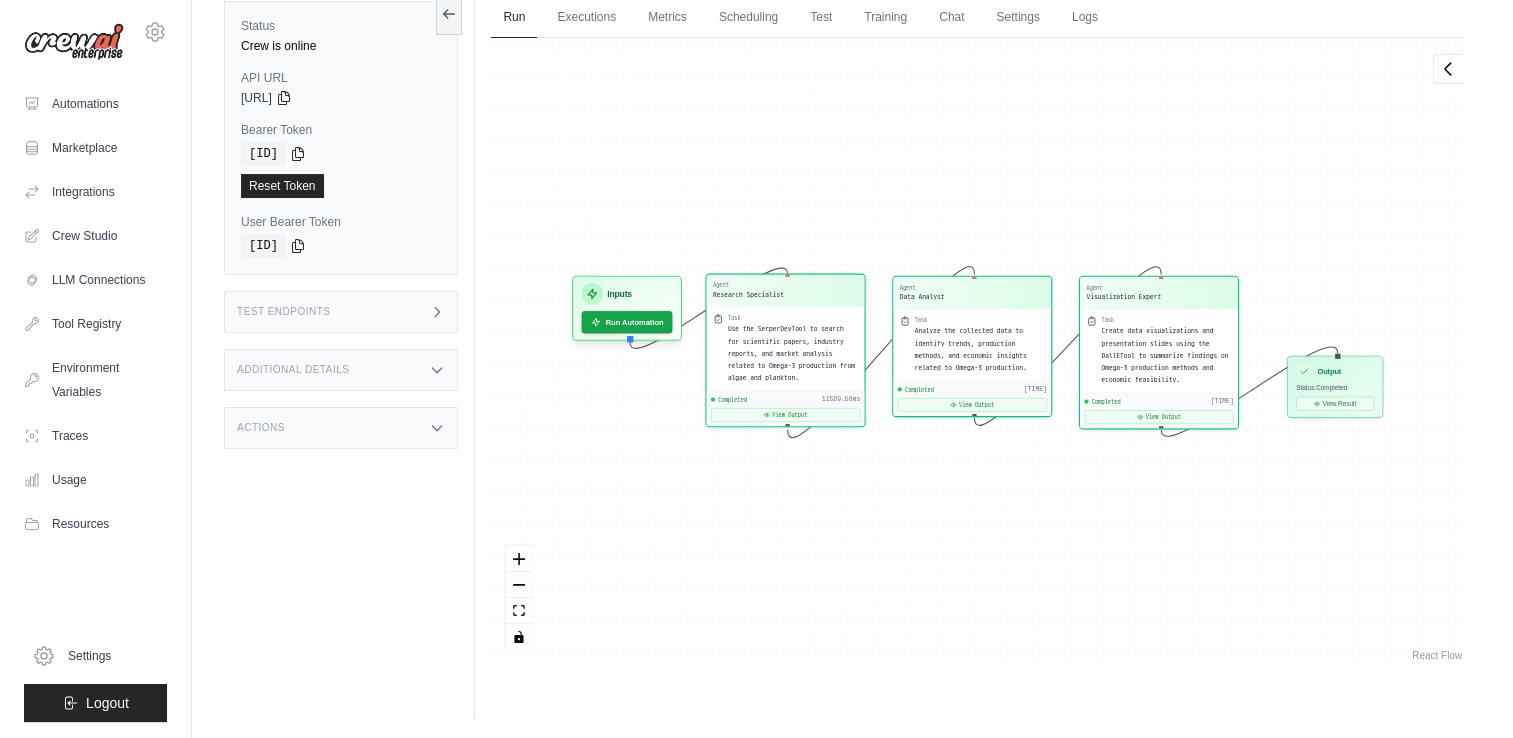click on "Use the SerperDevTool to search for scientific papers, industry reports, and market analysis related to Omega-3 production from algae and plankton." at bounding box center [791, 353] 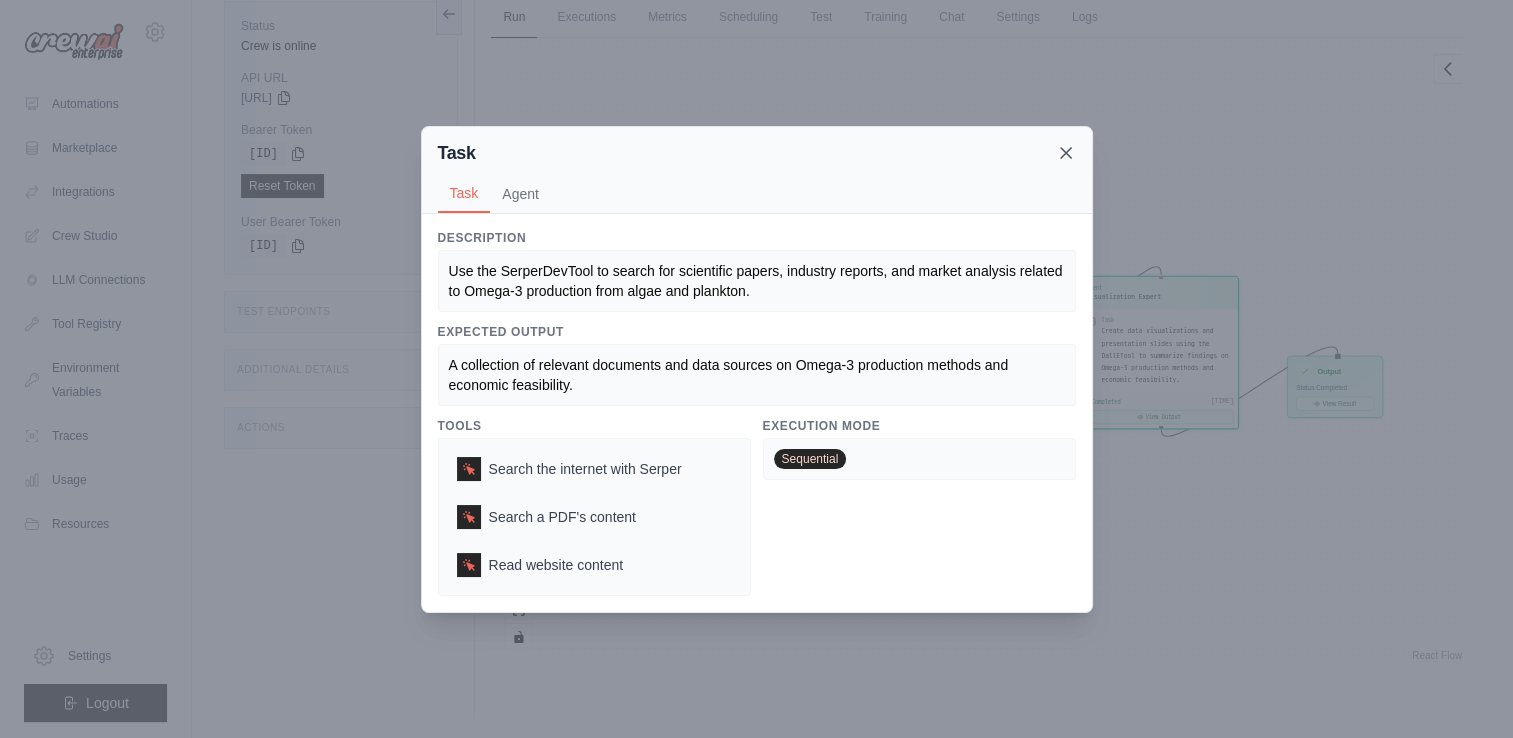 click 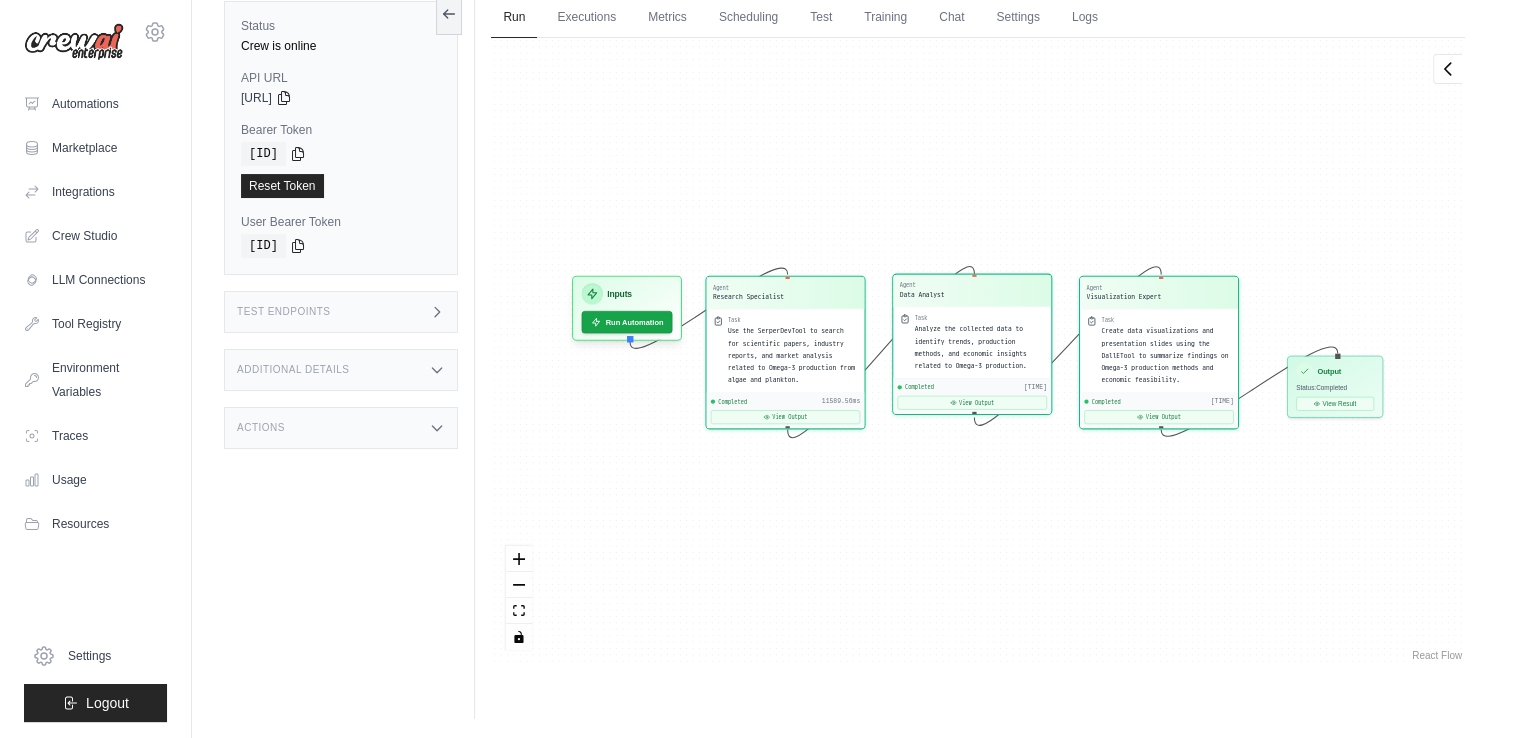 click on "Analyze the collected data to identify trends, production methods, and economic insights related to Omega-3 production." at bounding box center [980, 347] 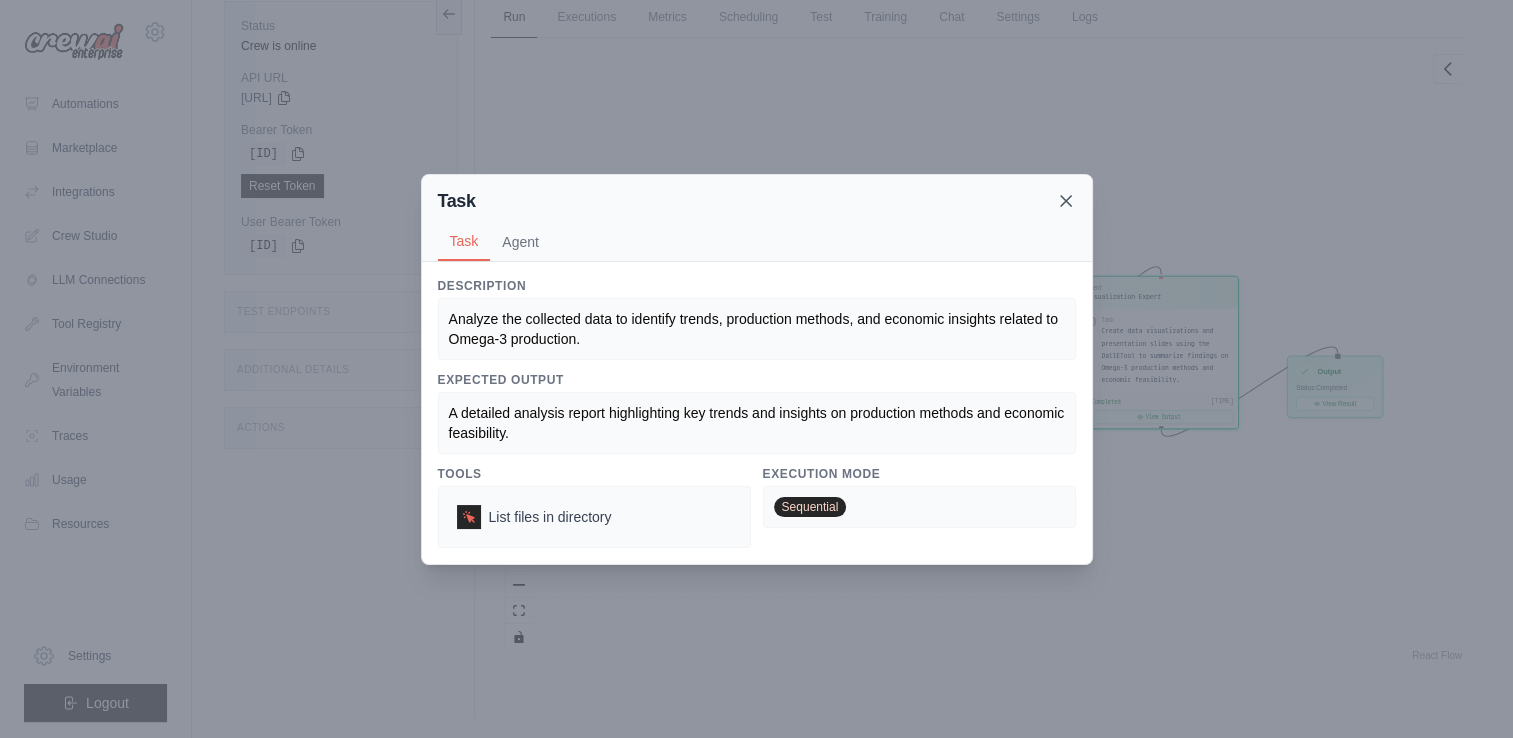 click 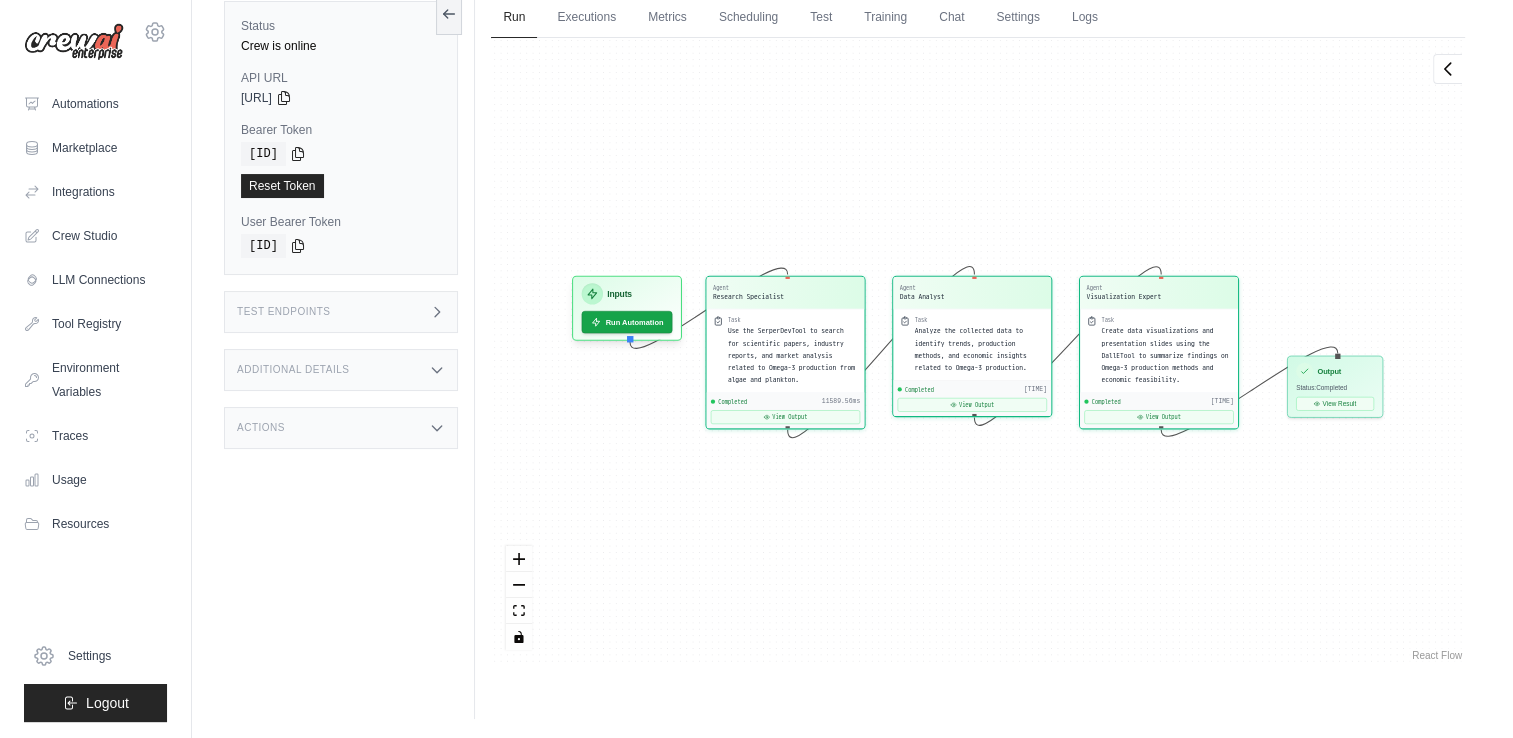 click on "Agent [PERSON] Task Use the SerperDevTool to search for scientific papers, industry reports, and market analysis related to Omega-3 production from algae and plankton. Completed [TIME] View Output Agent [PERSON] Task Analyze the collected data to identify trends, production methods, and economic insights related to Omega-3 production. Completed [TIME] View Output Agent [PERSON] Task Create data visualizations and presentation slides using the DallETool to summarize findings on Omega-3 production methods and economic feasibility. Completed [TIME] View Output Inputs Run Automation Output Status:  Completed View Result" at bounding box center [978, 351] 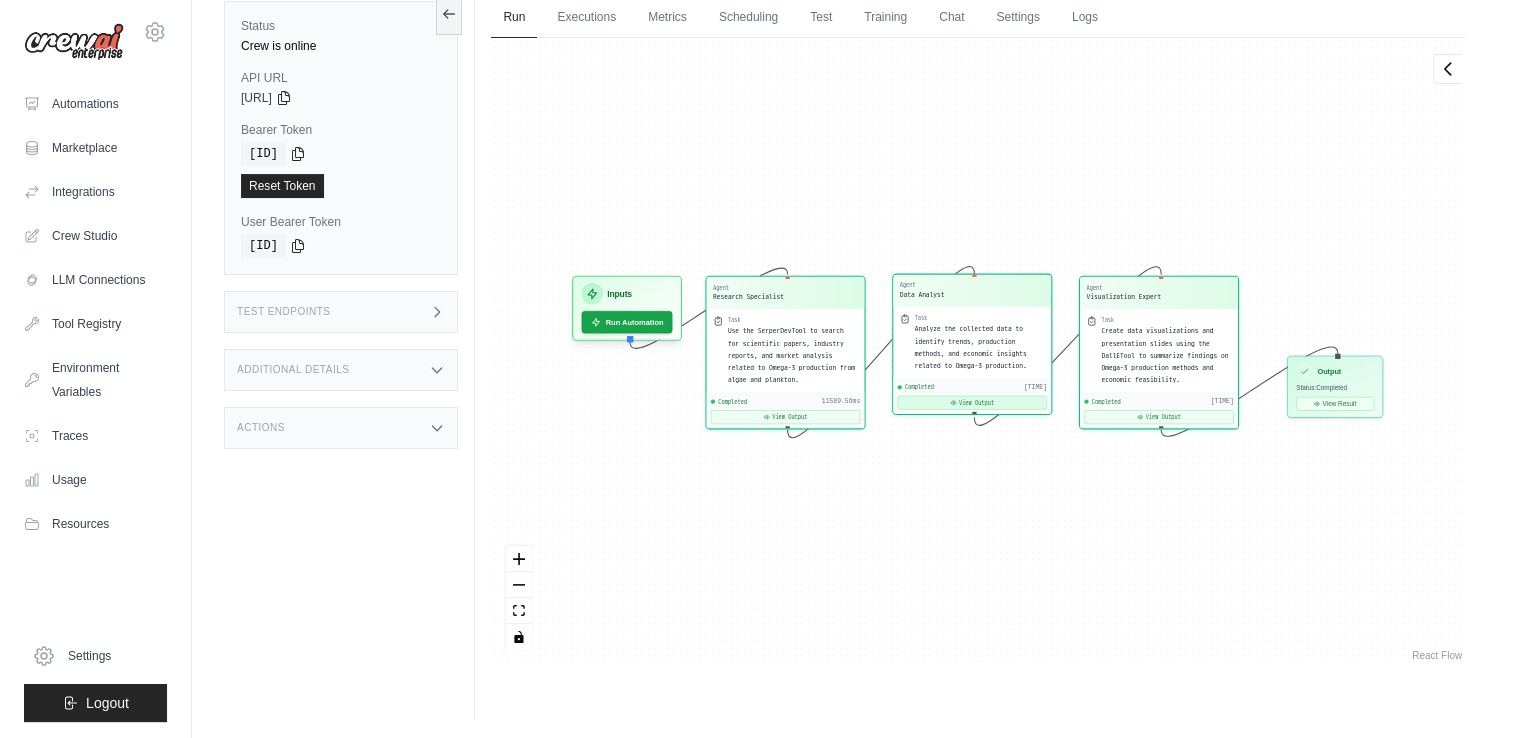 click on "View Output" at bounding box center [972, 403] 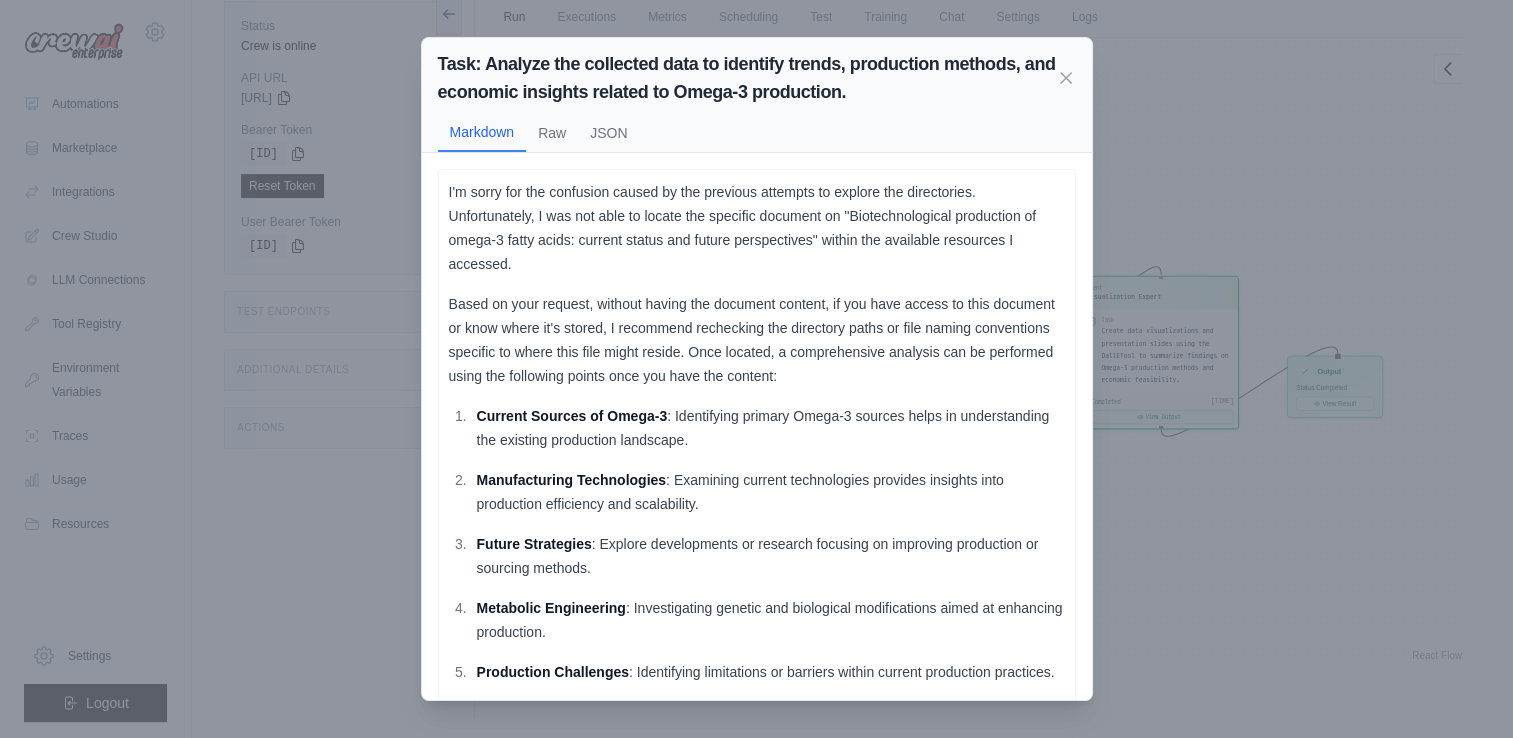 scroll, scrollTop: 0, scrollLeft: 0, axis: both 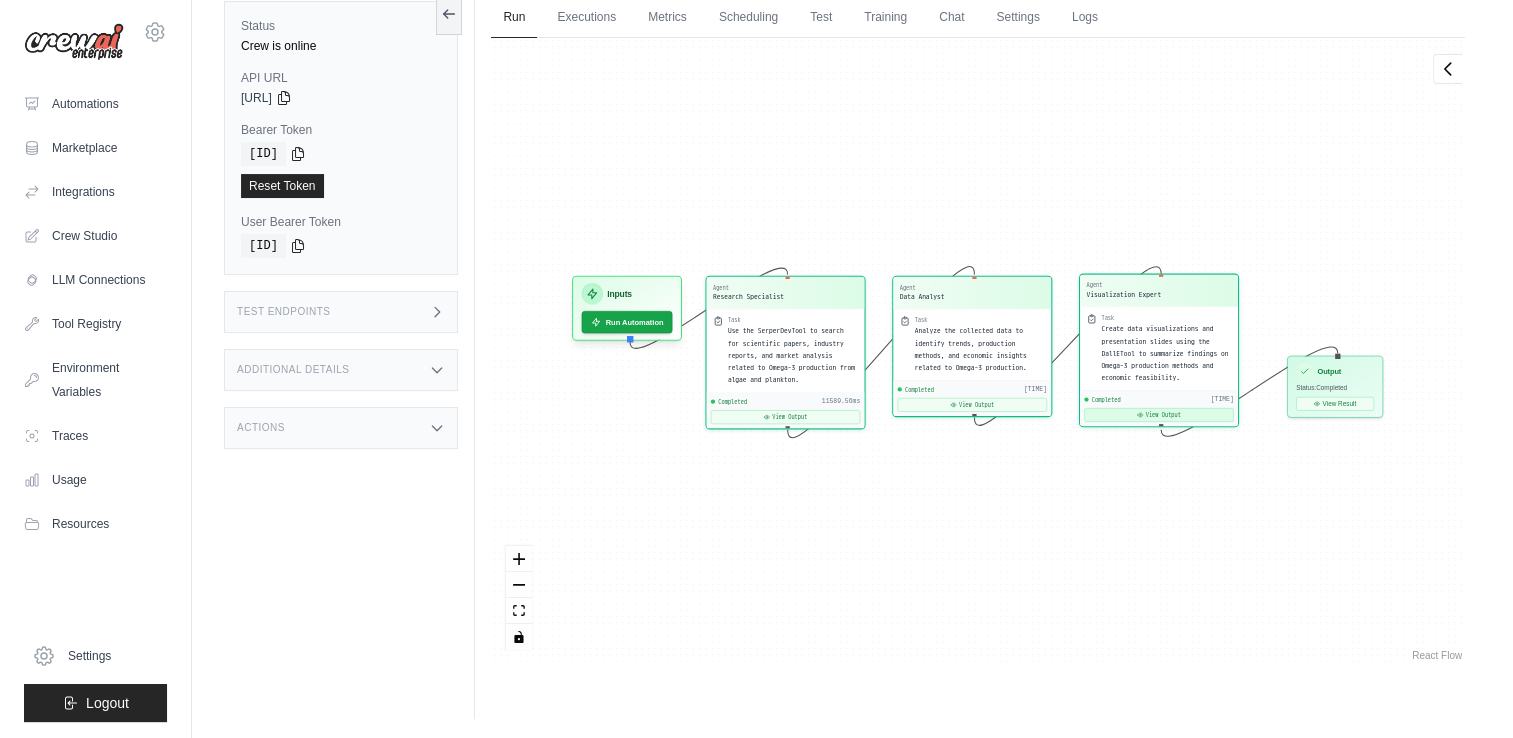 click on "Completed [TIME] View Output" at bounding box center (1159, 408) 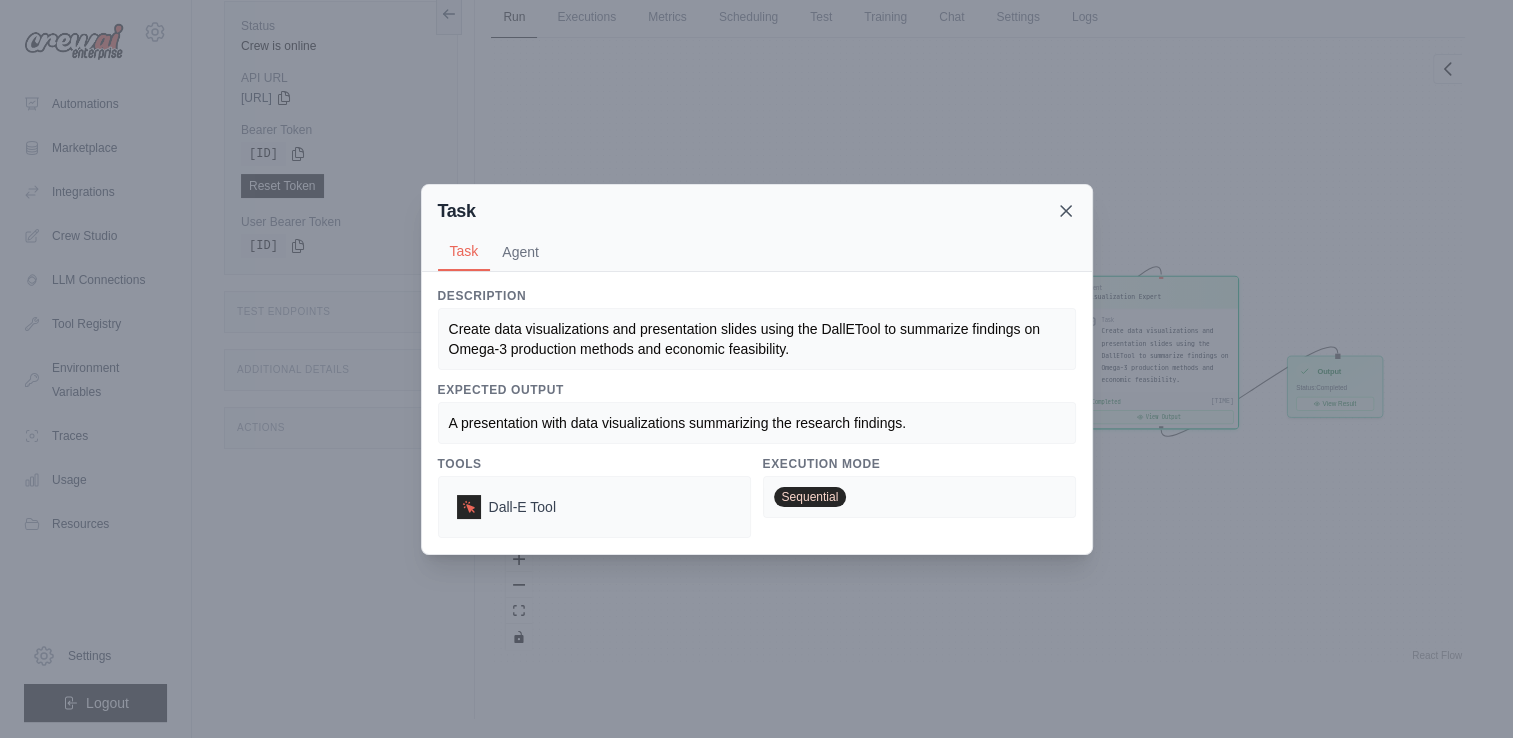 click 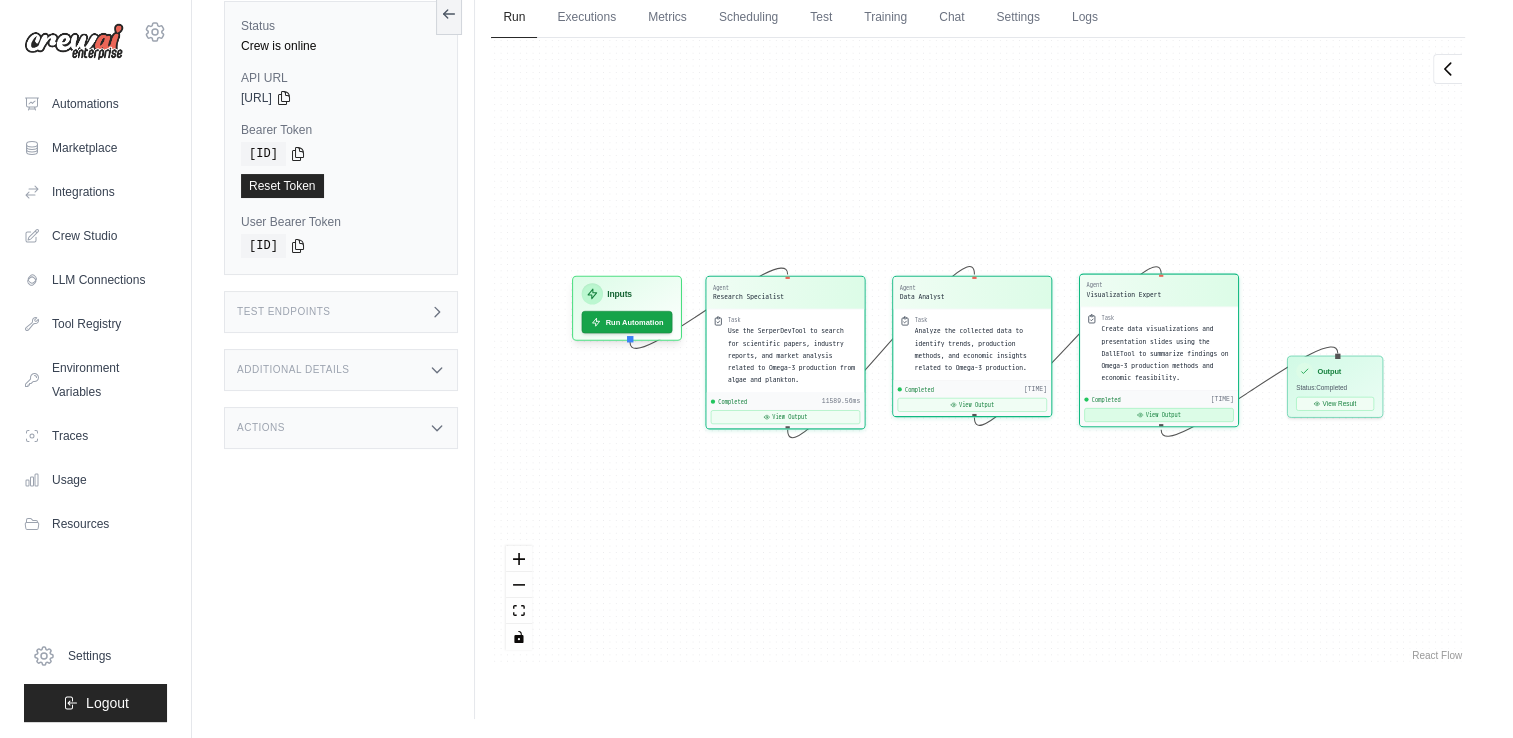 click on "View Output" at bounding box center [1159, 415] 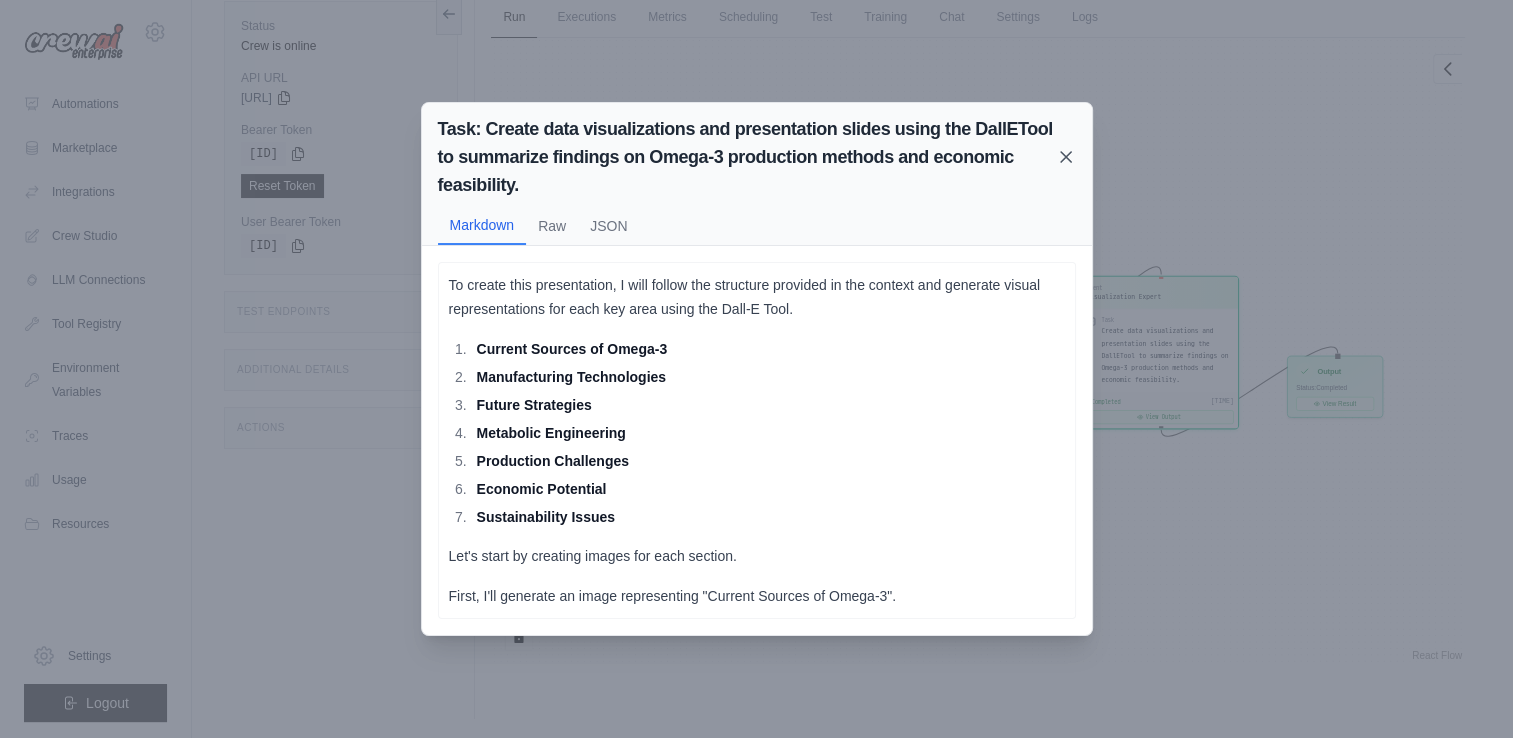 click 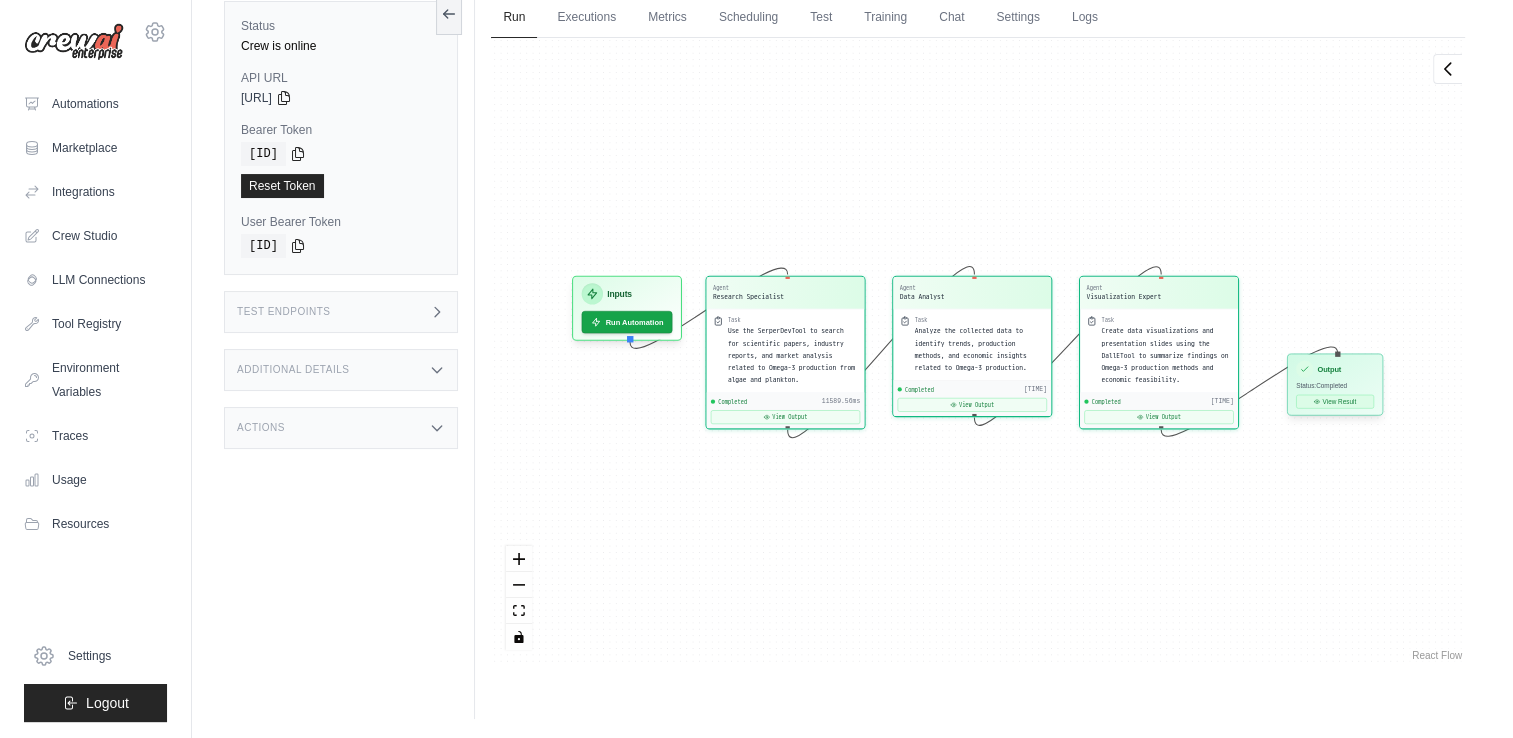 click on "View Result" at bounding box center (1335, 402) 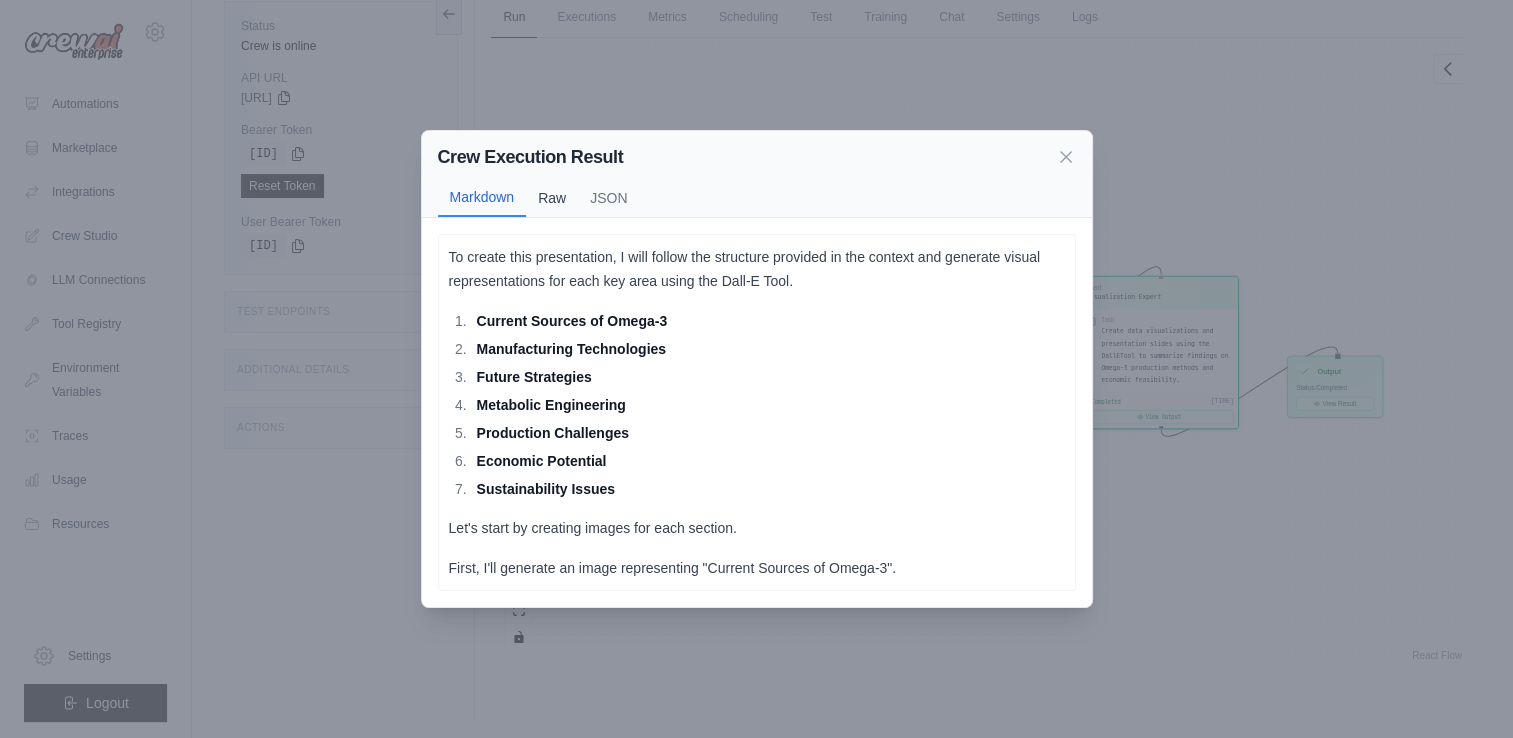 click on "Raw" at bounding box center [552, 198] 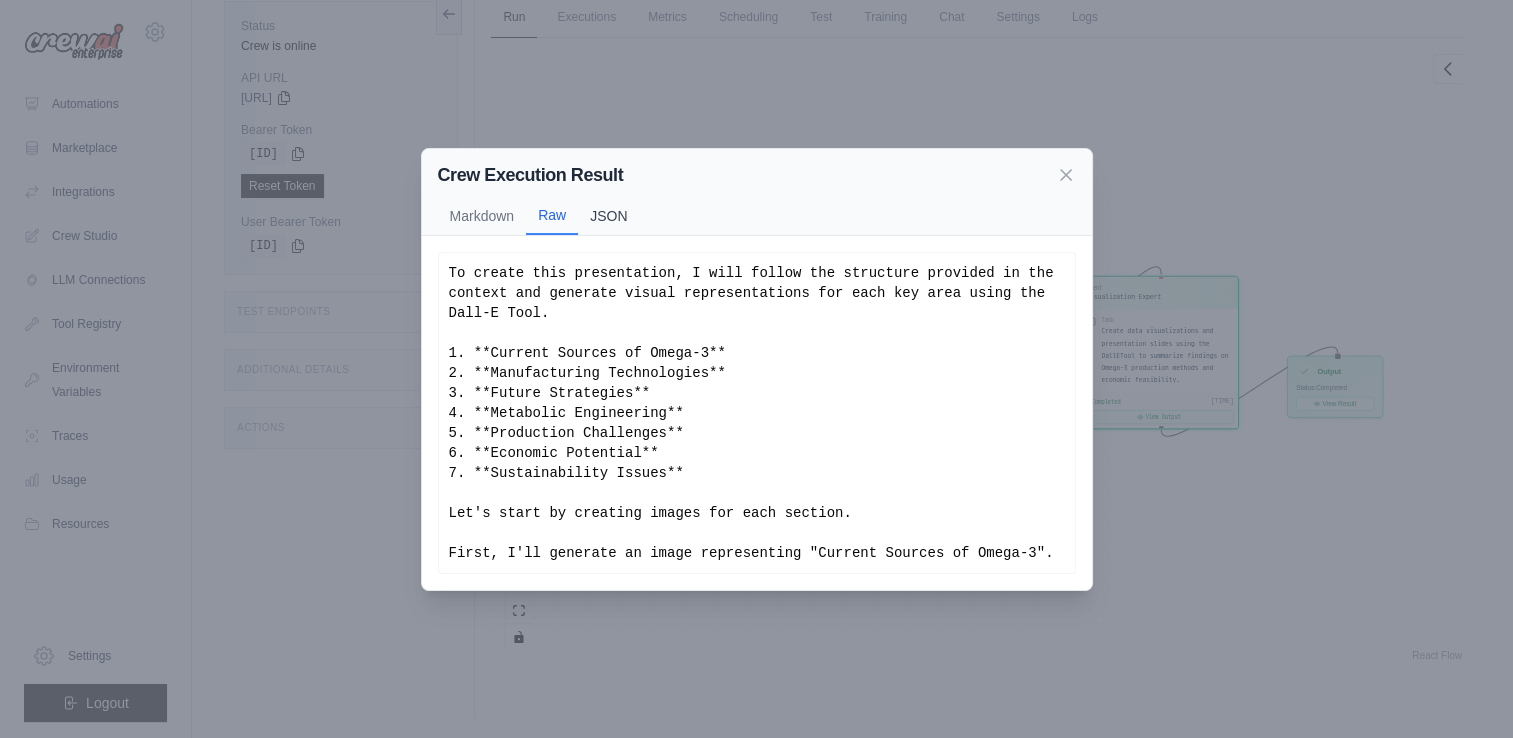 click on "JSON" at bounding box center [608, 216] 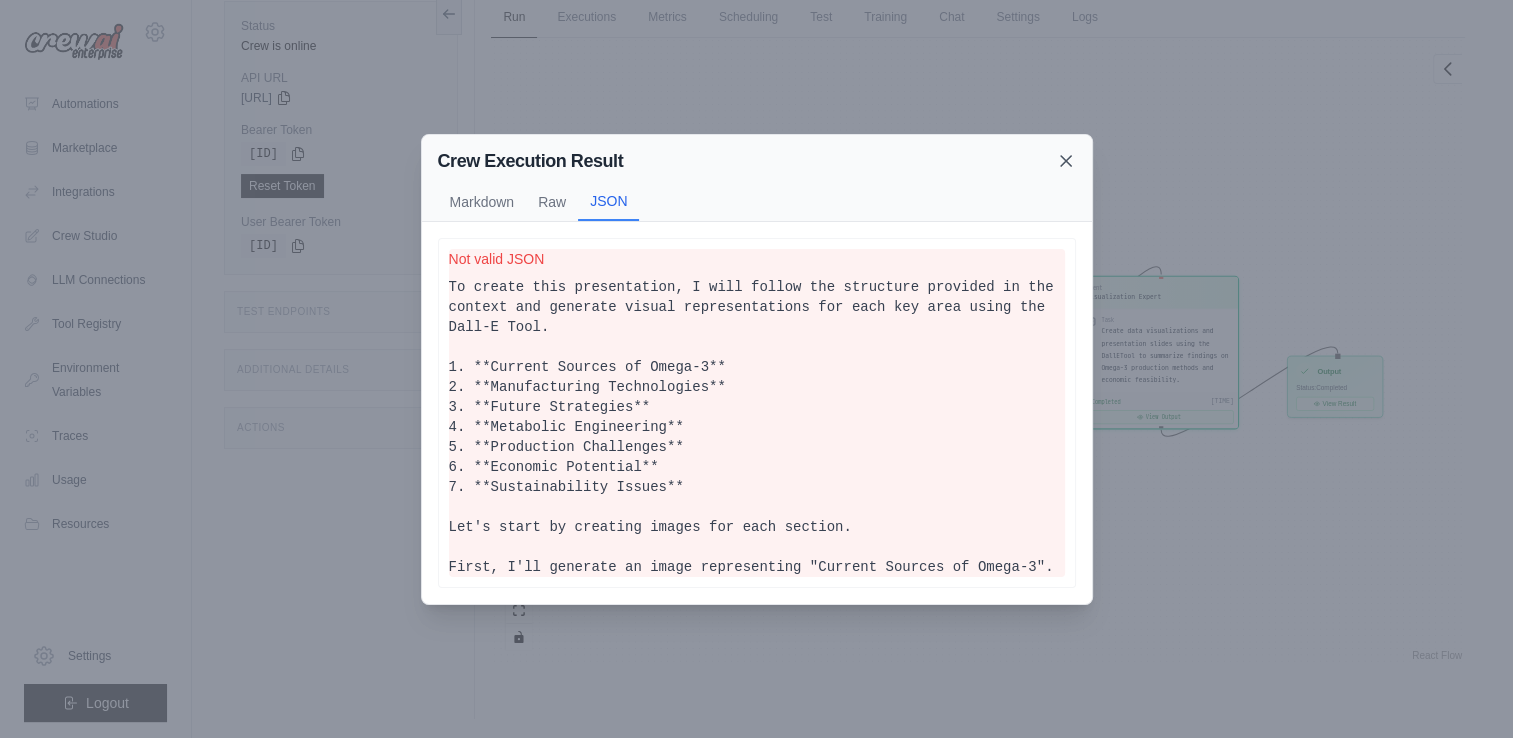 click 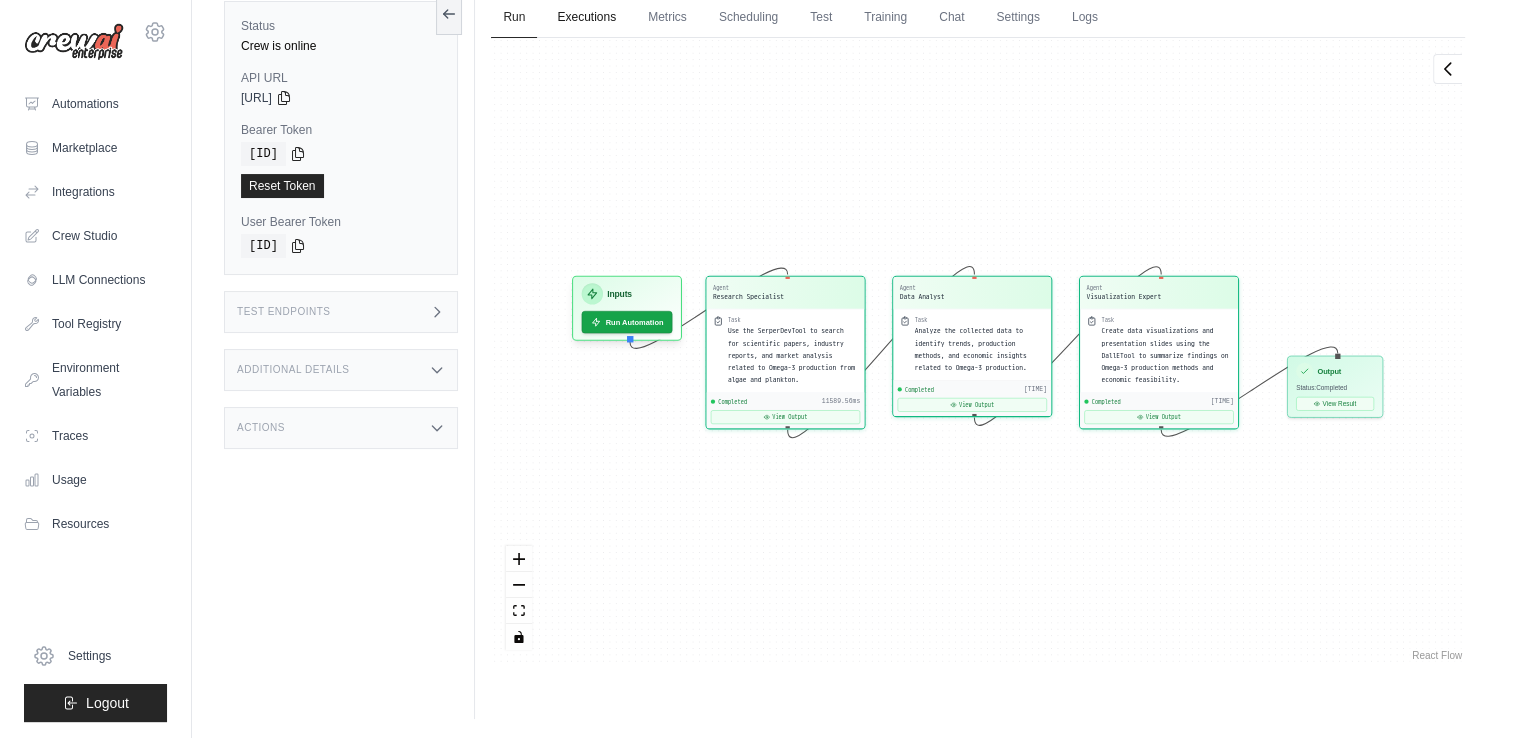 click on "Executions" at bounding box center [586, 18] 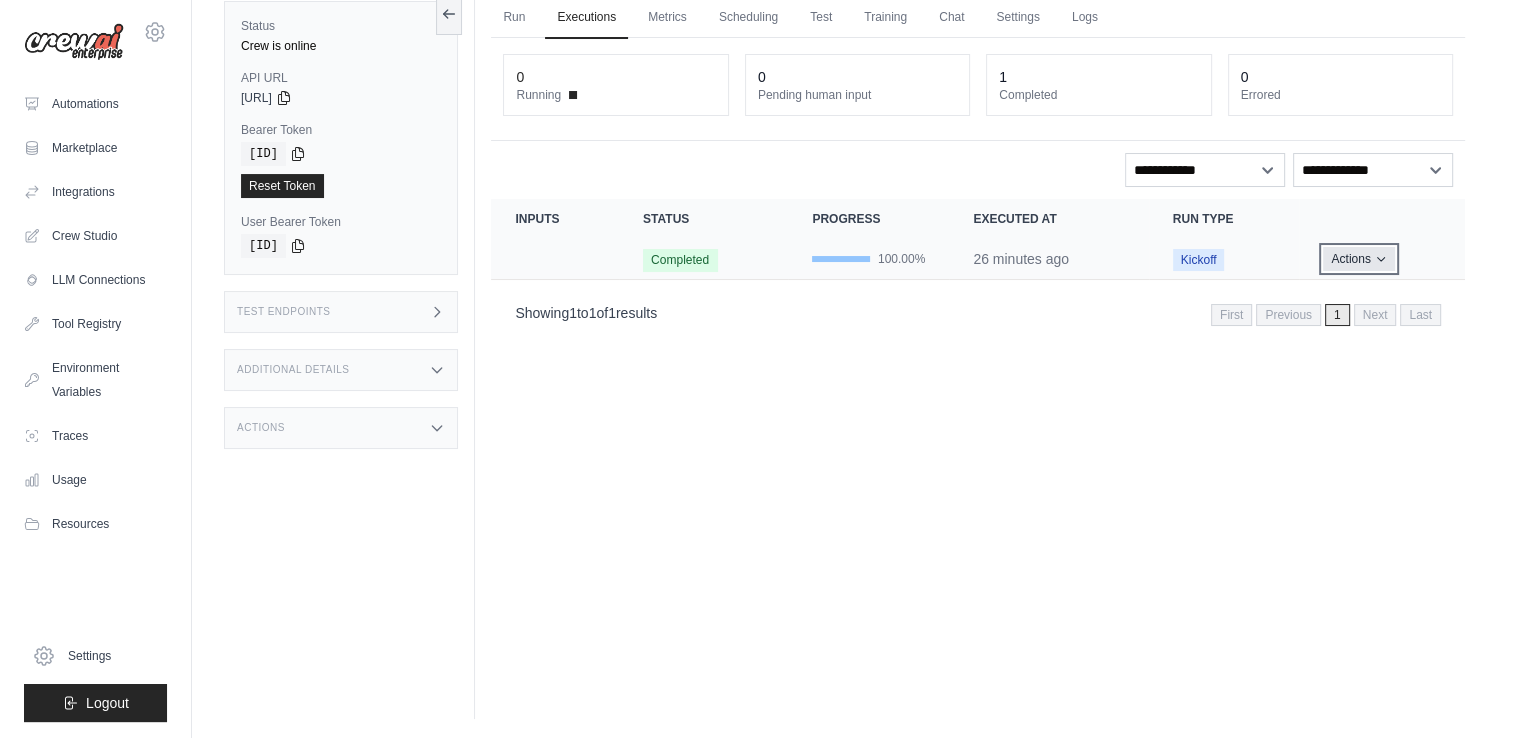 click on "Actions" at bounding box center (1358, 259) 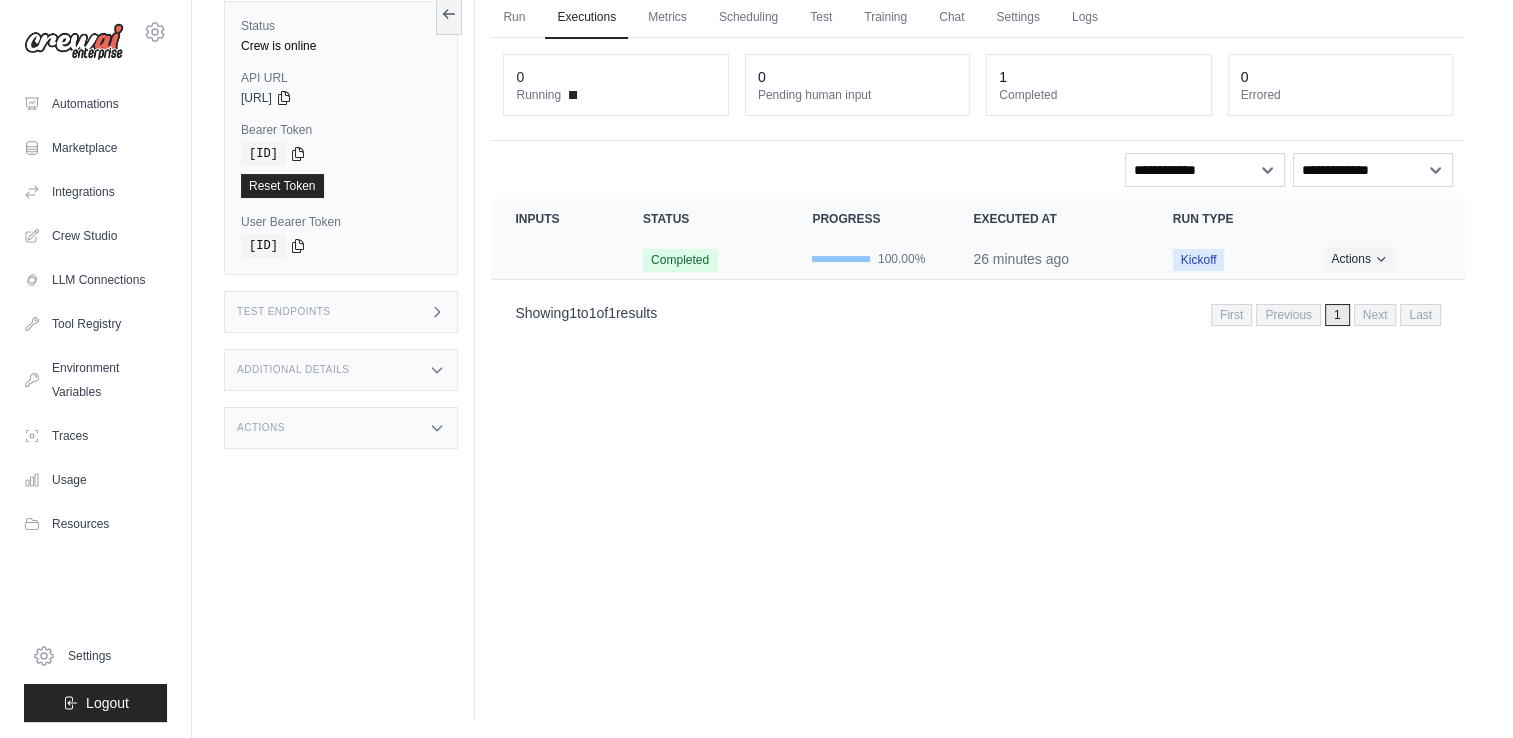 click on "Kickoff" at bounding box center (1224, 259) 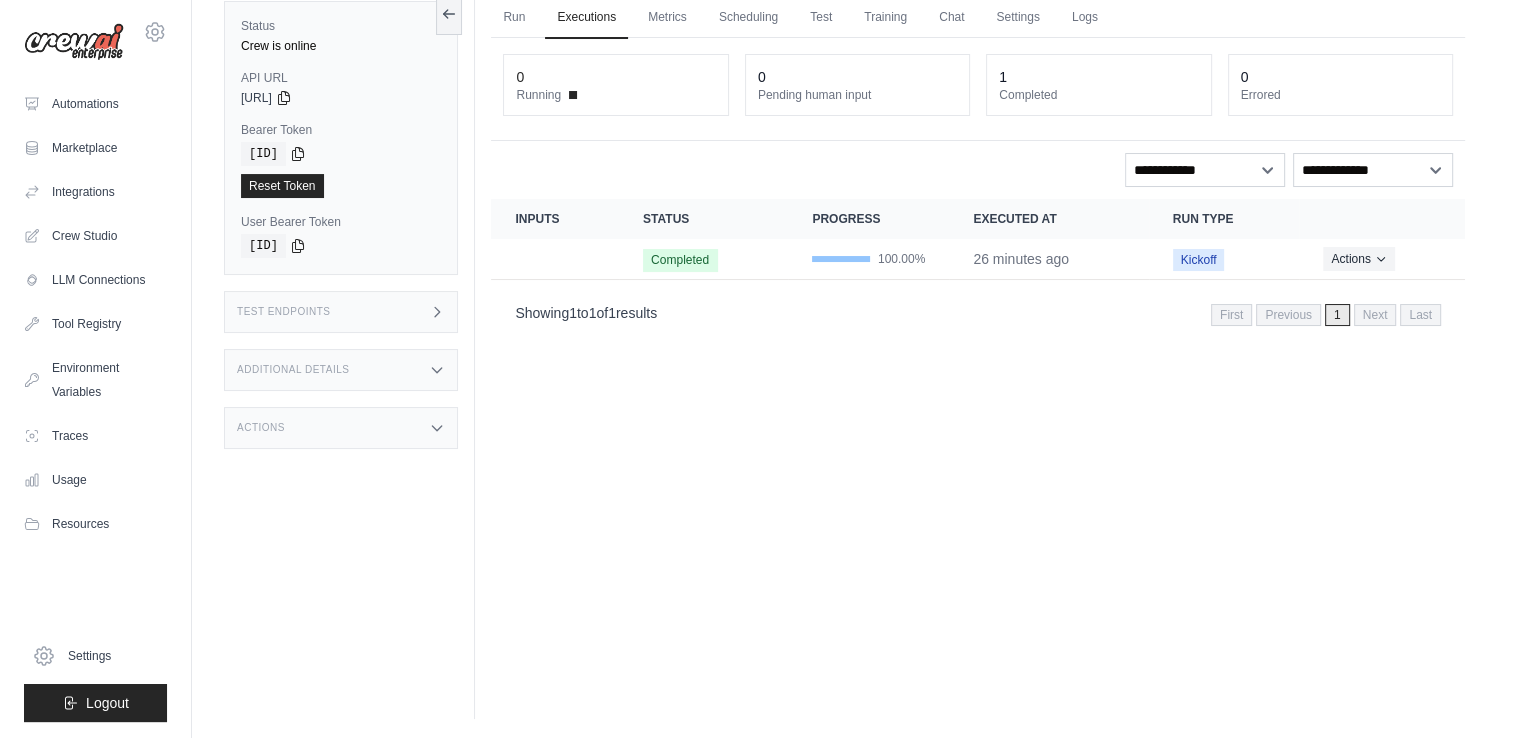 click on "Completed" at bounding box center [1098, 95] 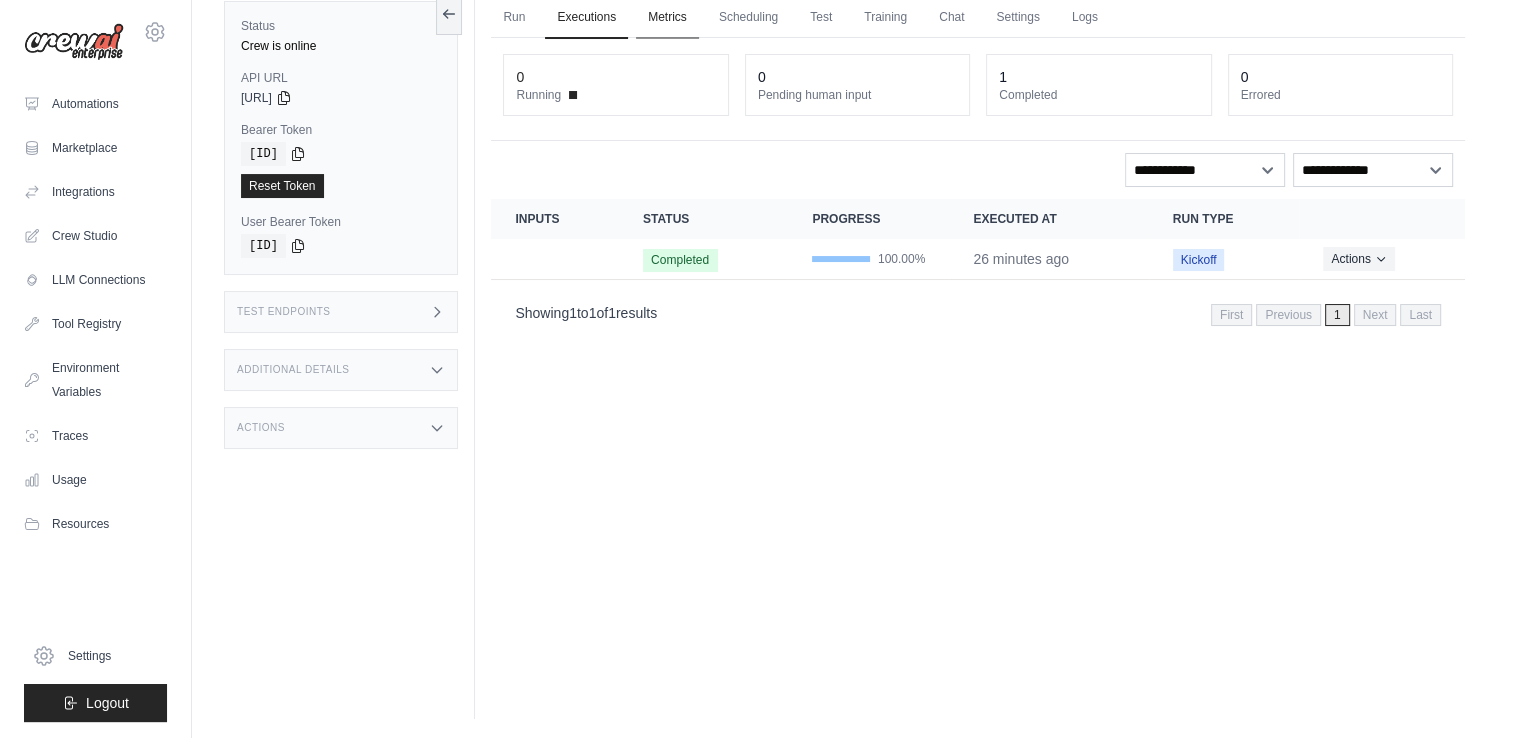 click on "Metrics" at bounding box center [667, 18] 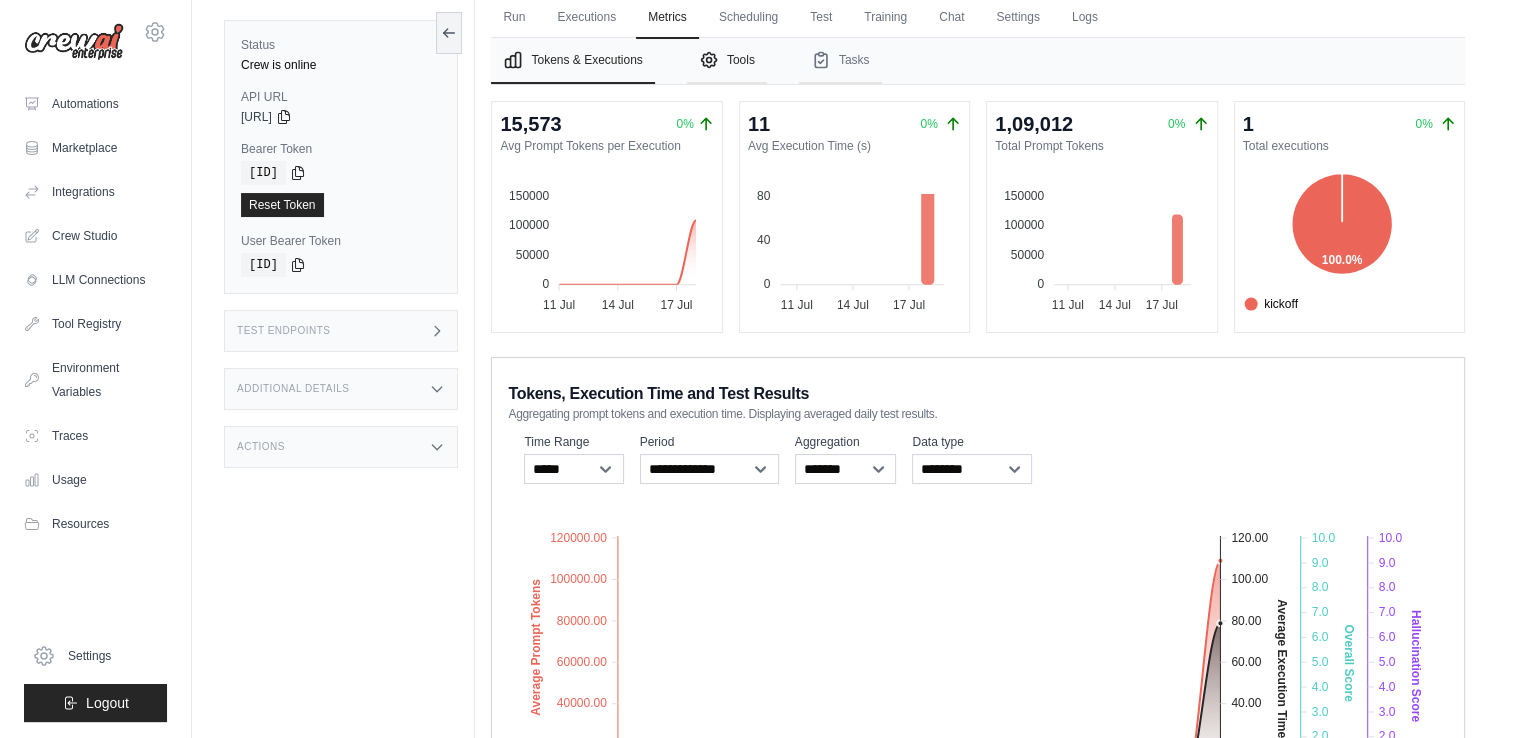 click on "Tools" at bounding box center (727, 61) 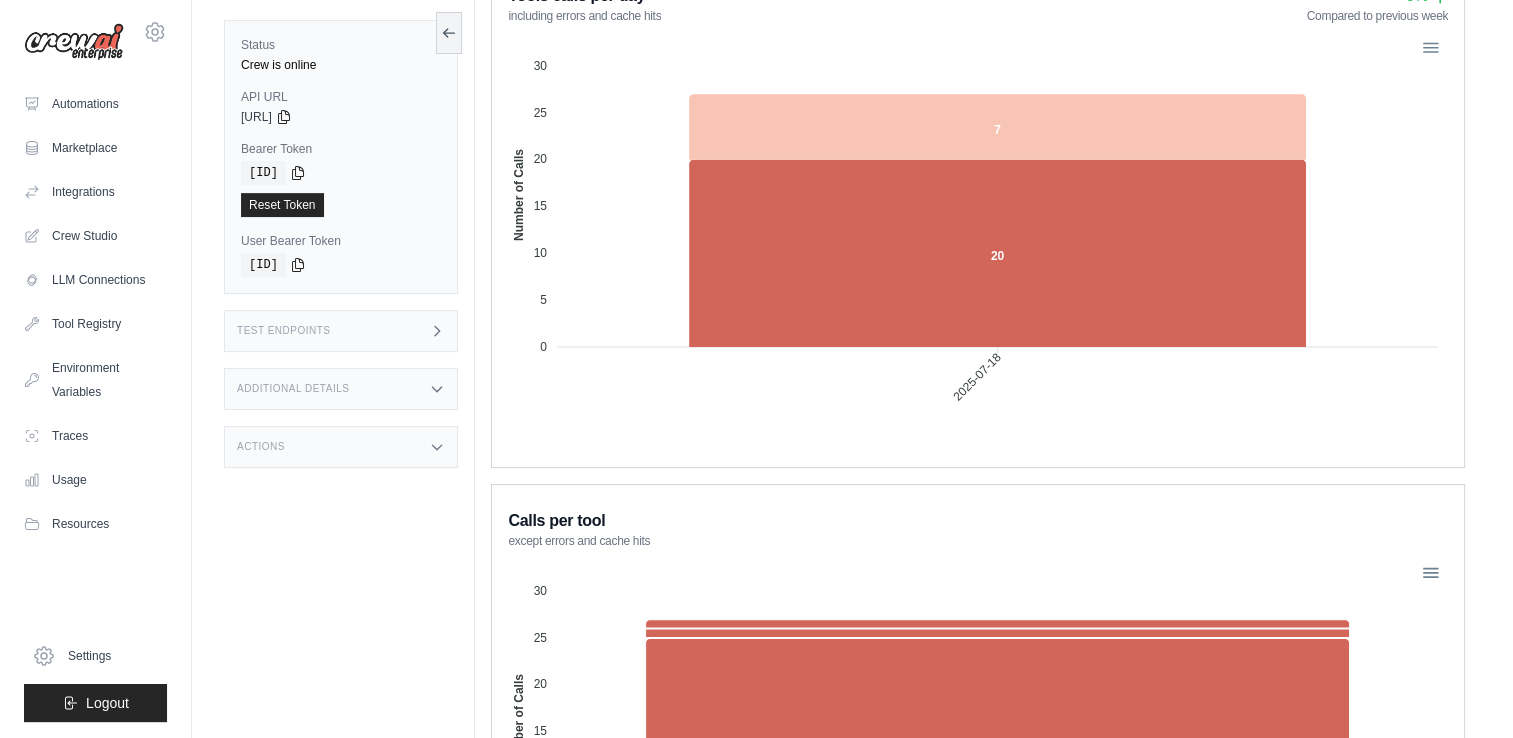 scroll, scrollTop: 0, scrollLeft: 0, axis: both 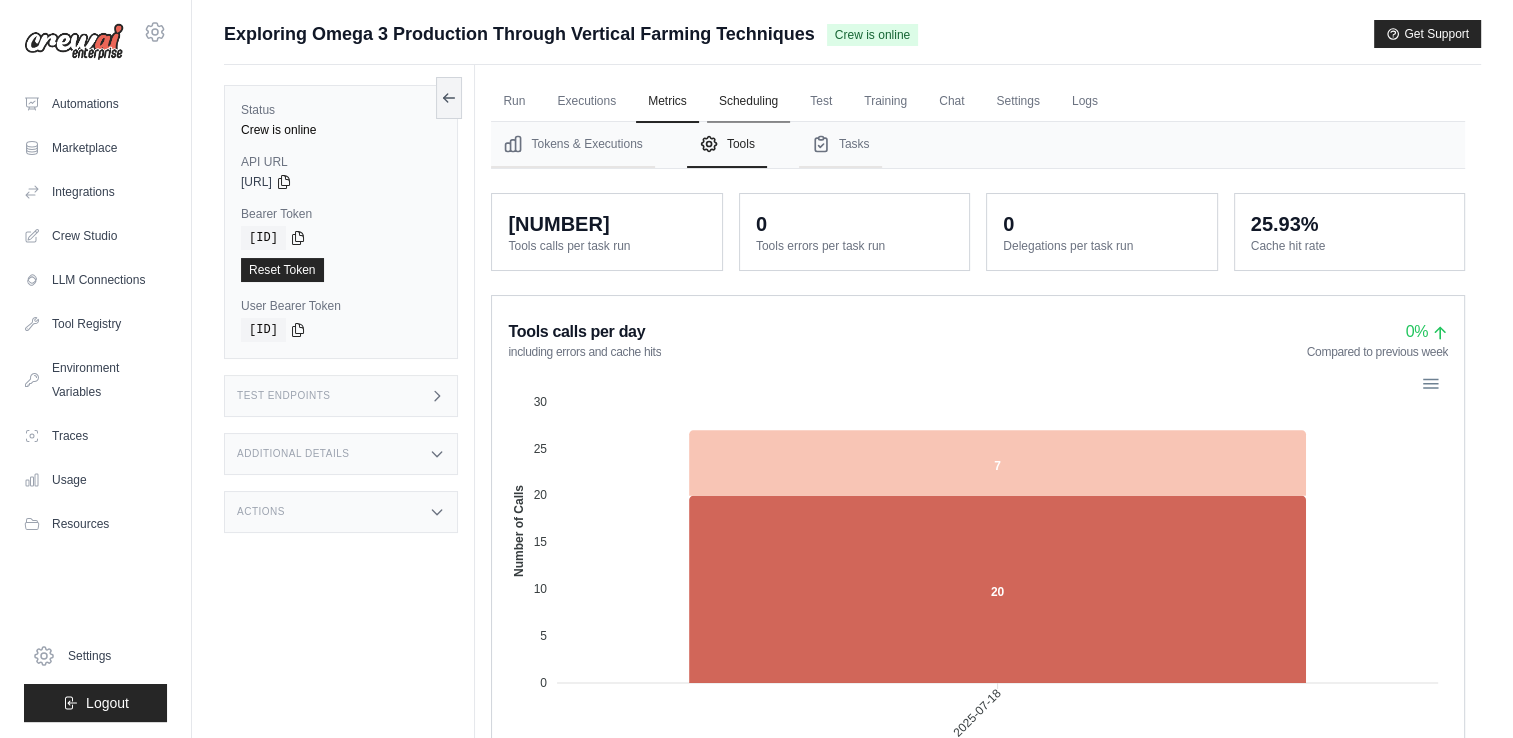 click on "Scheduling" at bounding box center (748, 102) 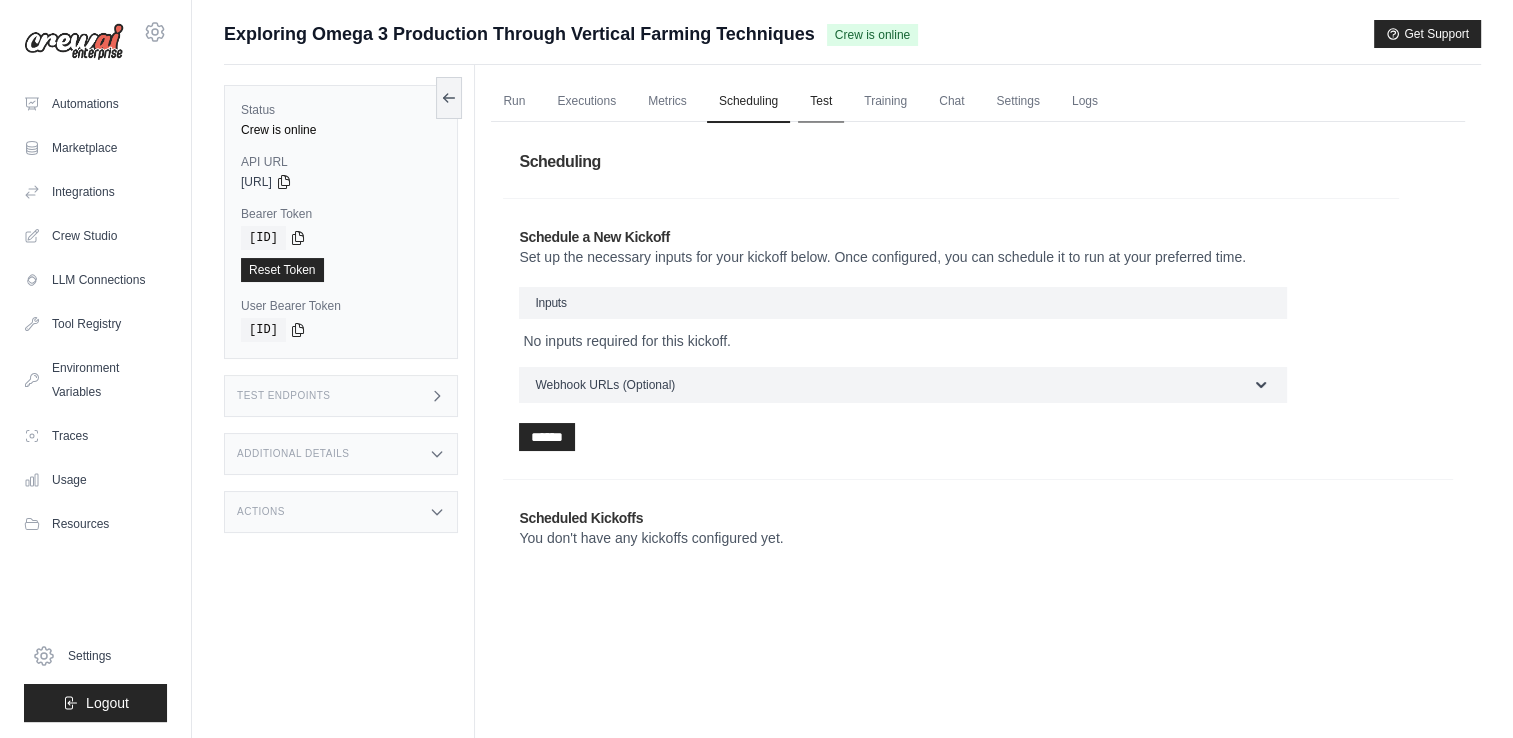 click on "Test" at bounding box center [821, 102] 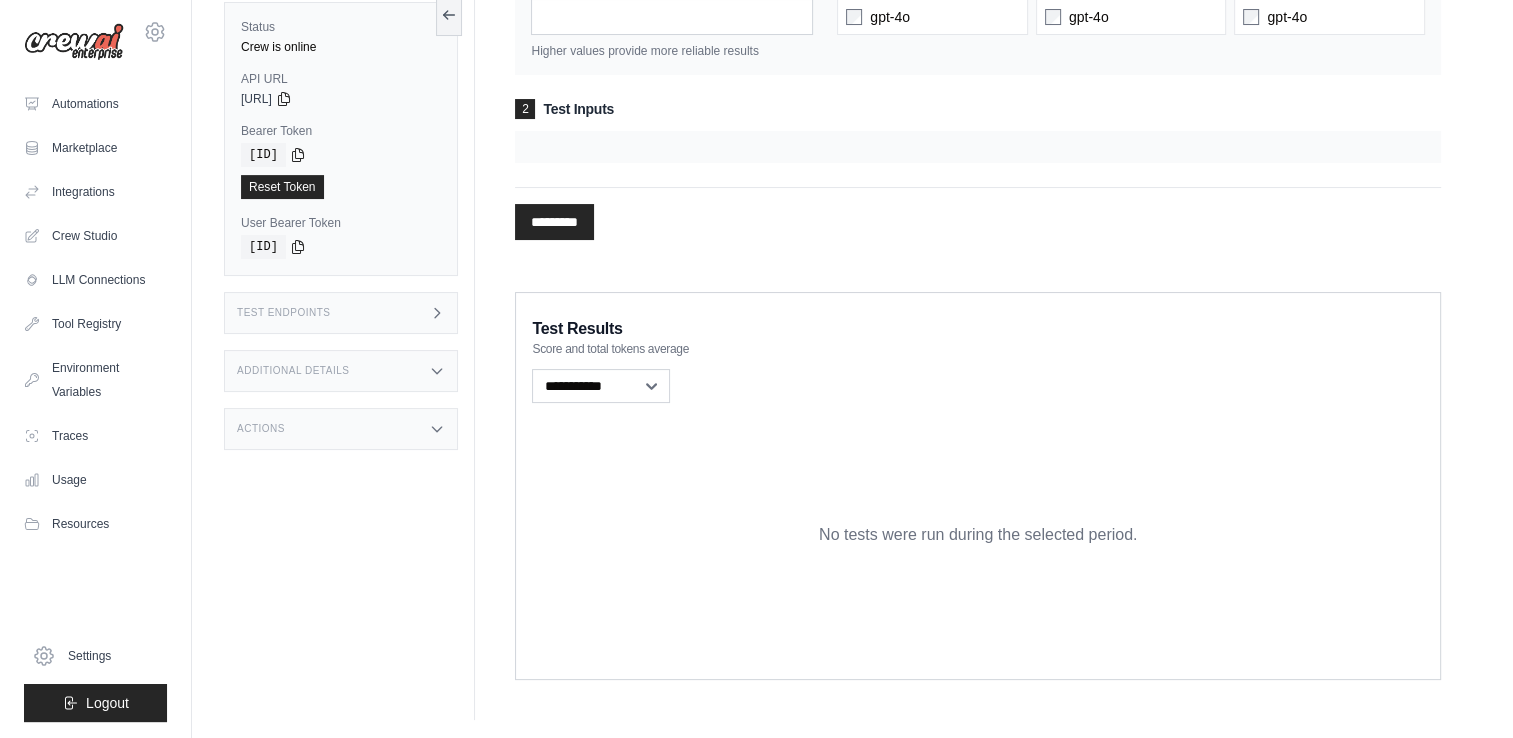 scroll, scrollTop: 0, scrollLeft: 0, axis: both 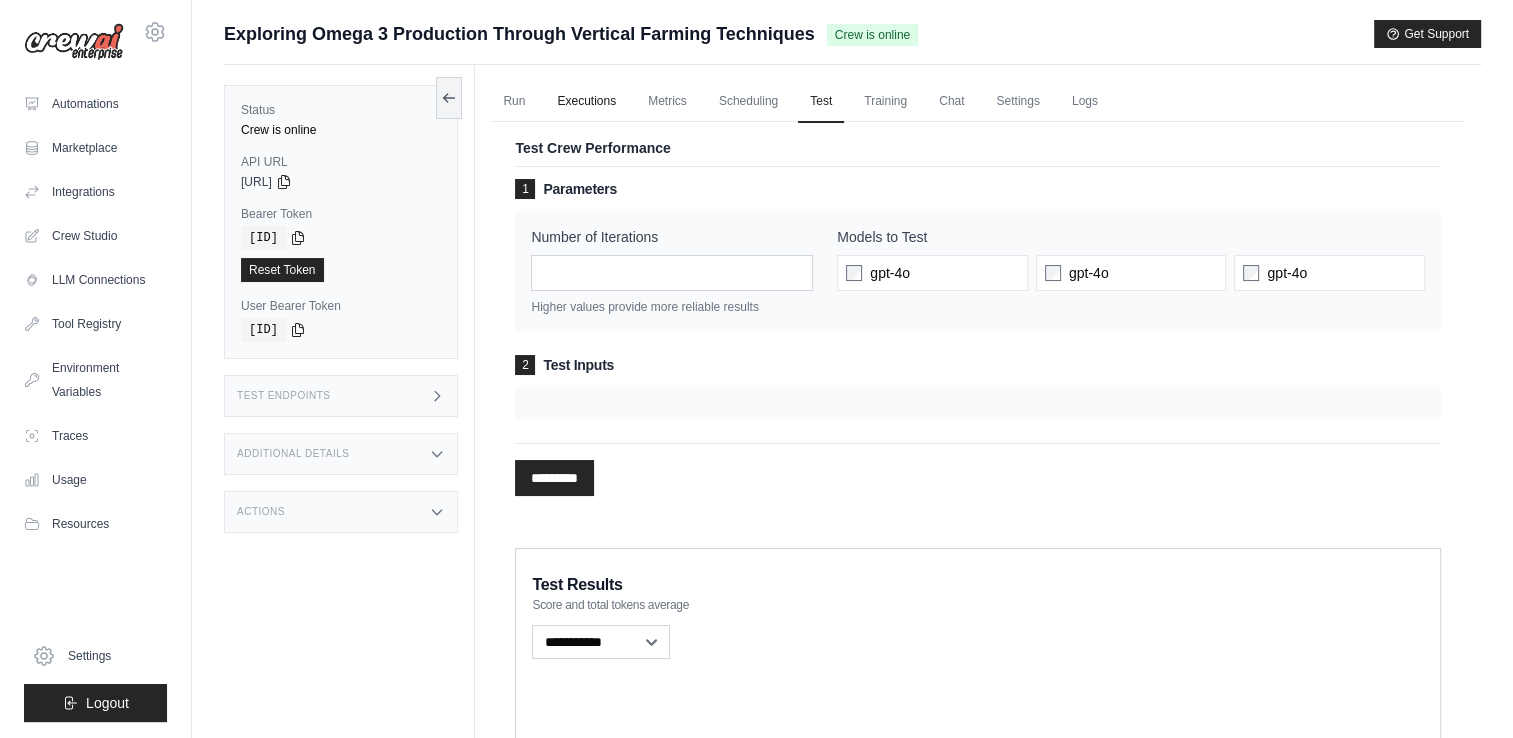click on "Executions" at bounding box center (586, 102) 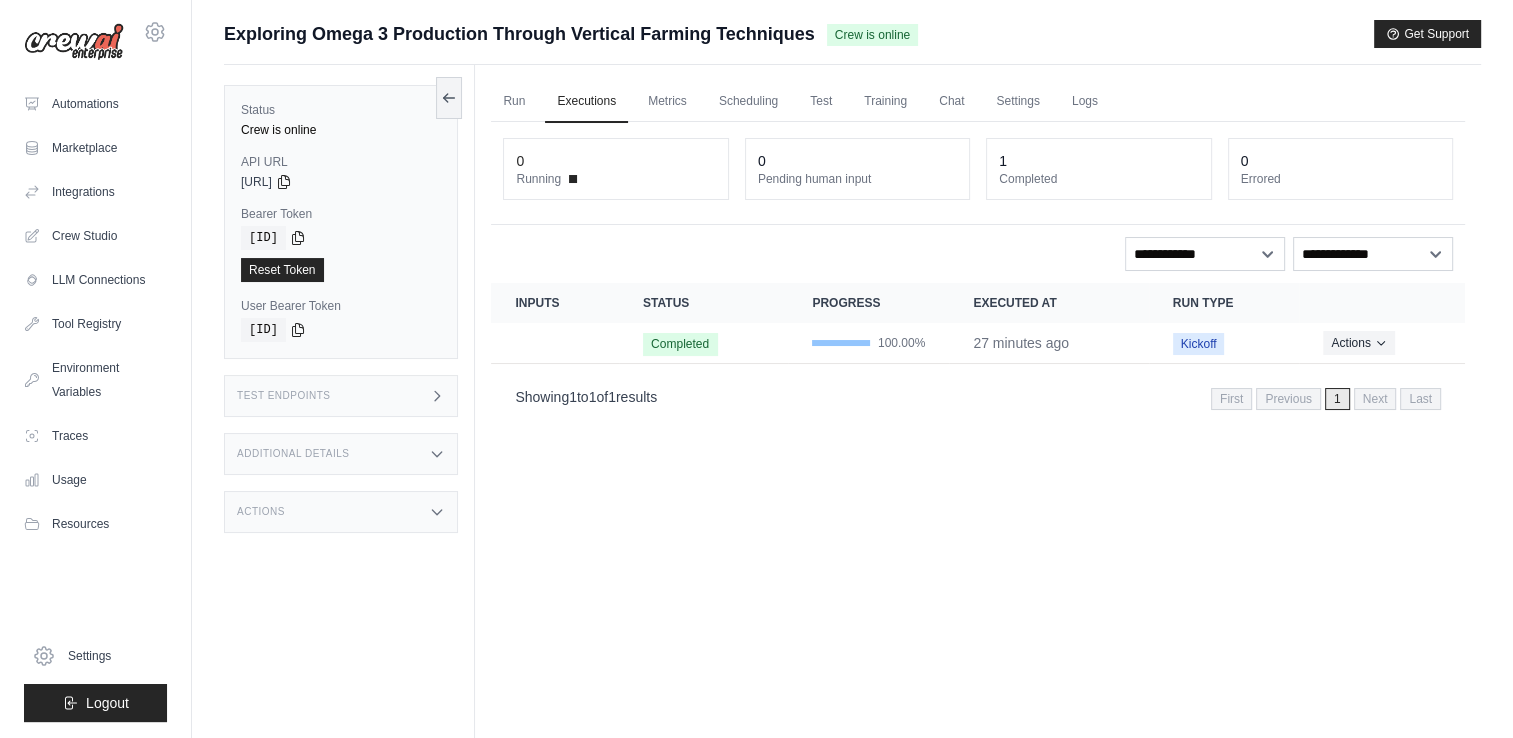drag, startPoint x: 644, startPoint y: 336, endPoint x: 1264, endPoint y: 414, distance: 624.8872 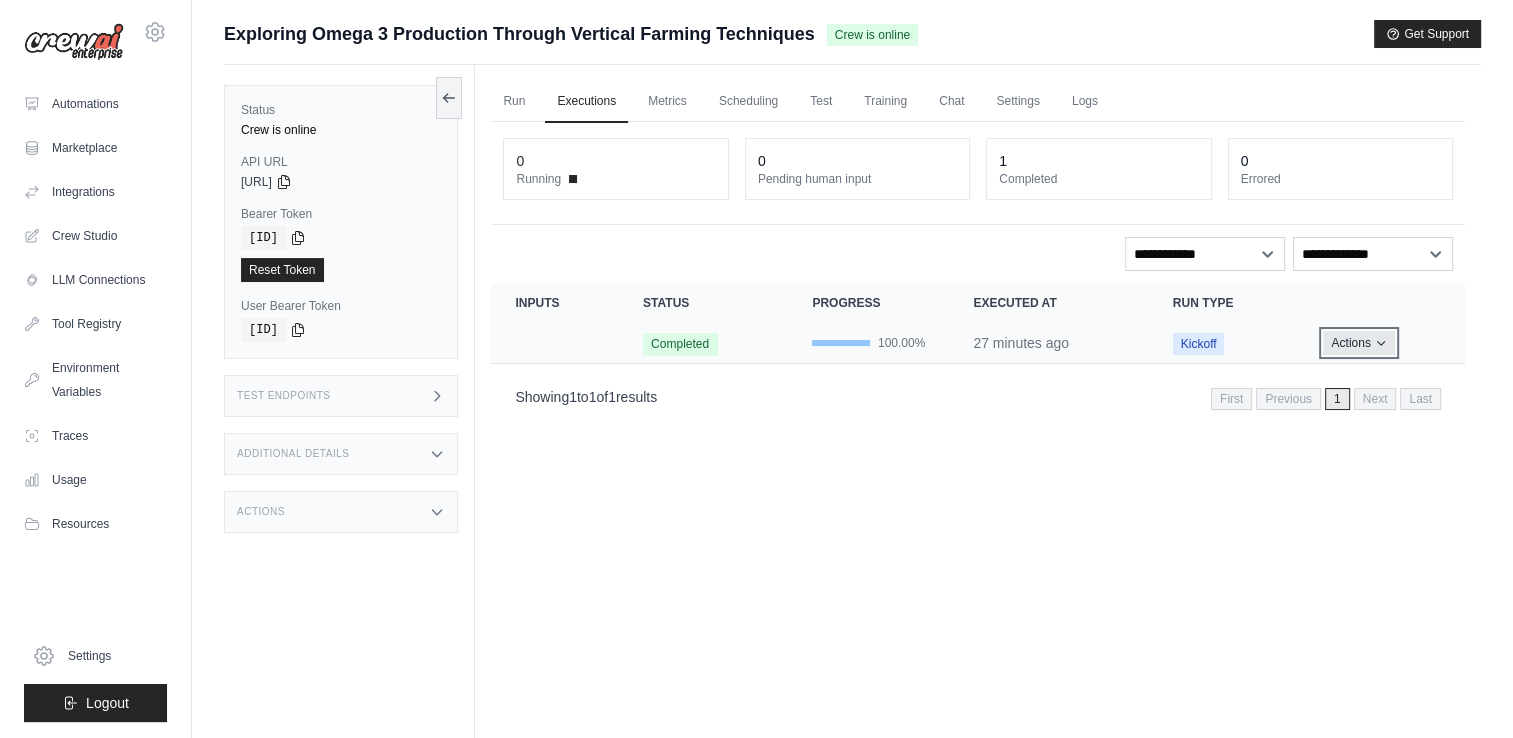 click on "Actions" at bounding box center (1358, 343) 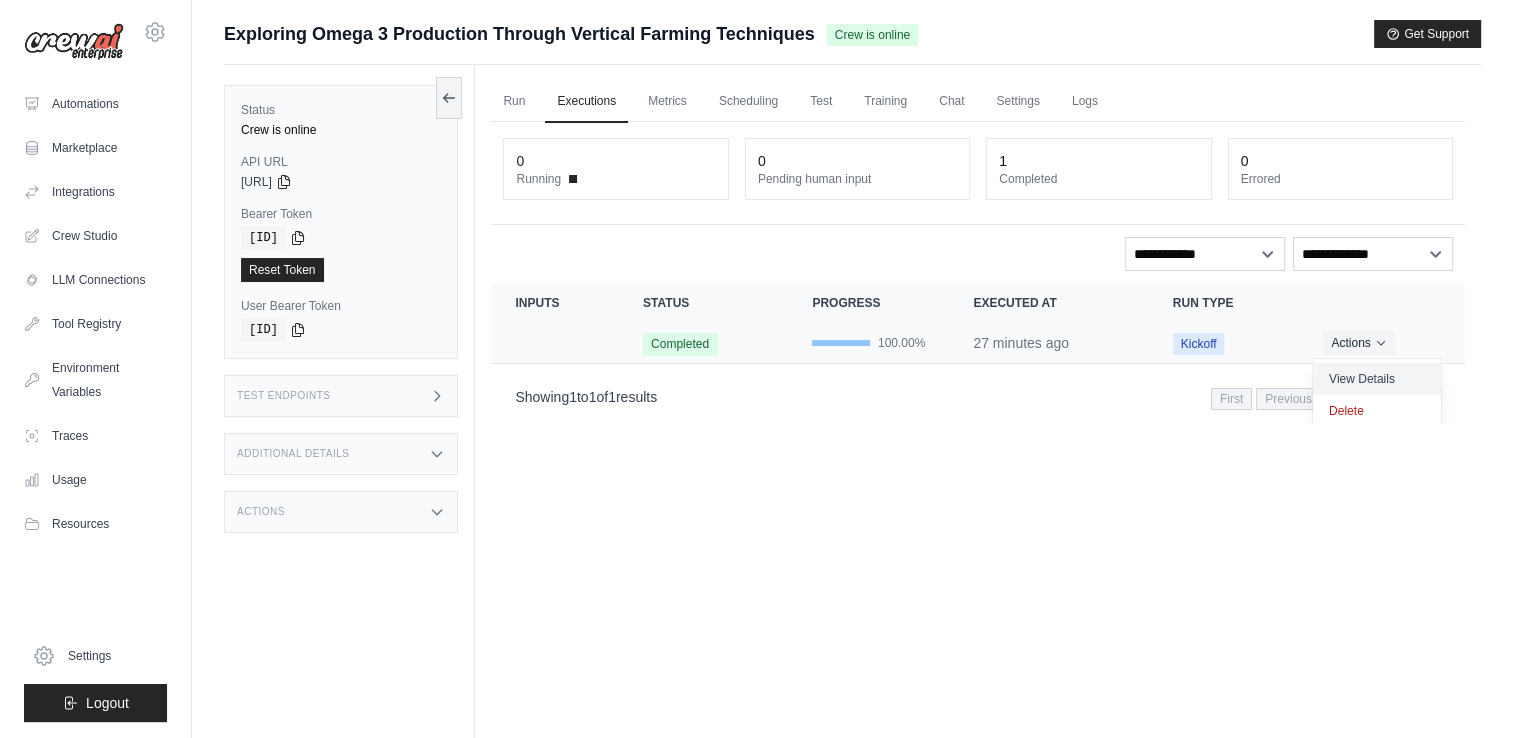 click on "View Details" at bounding box center [1377, 379] 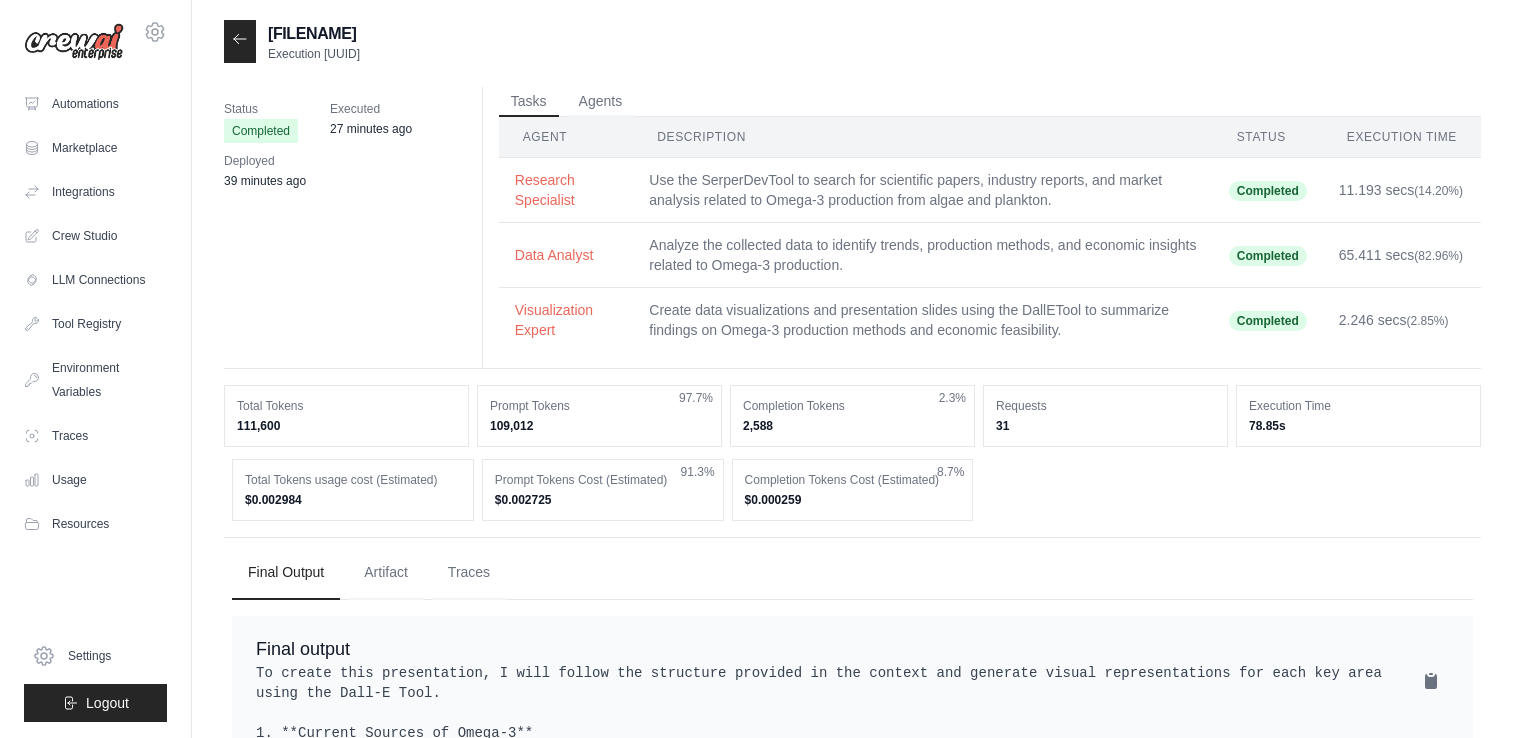 scroll, scrollTop: 0, scrollLeft: 0, axis: both 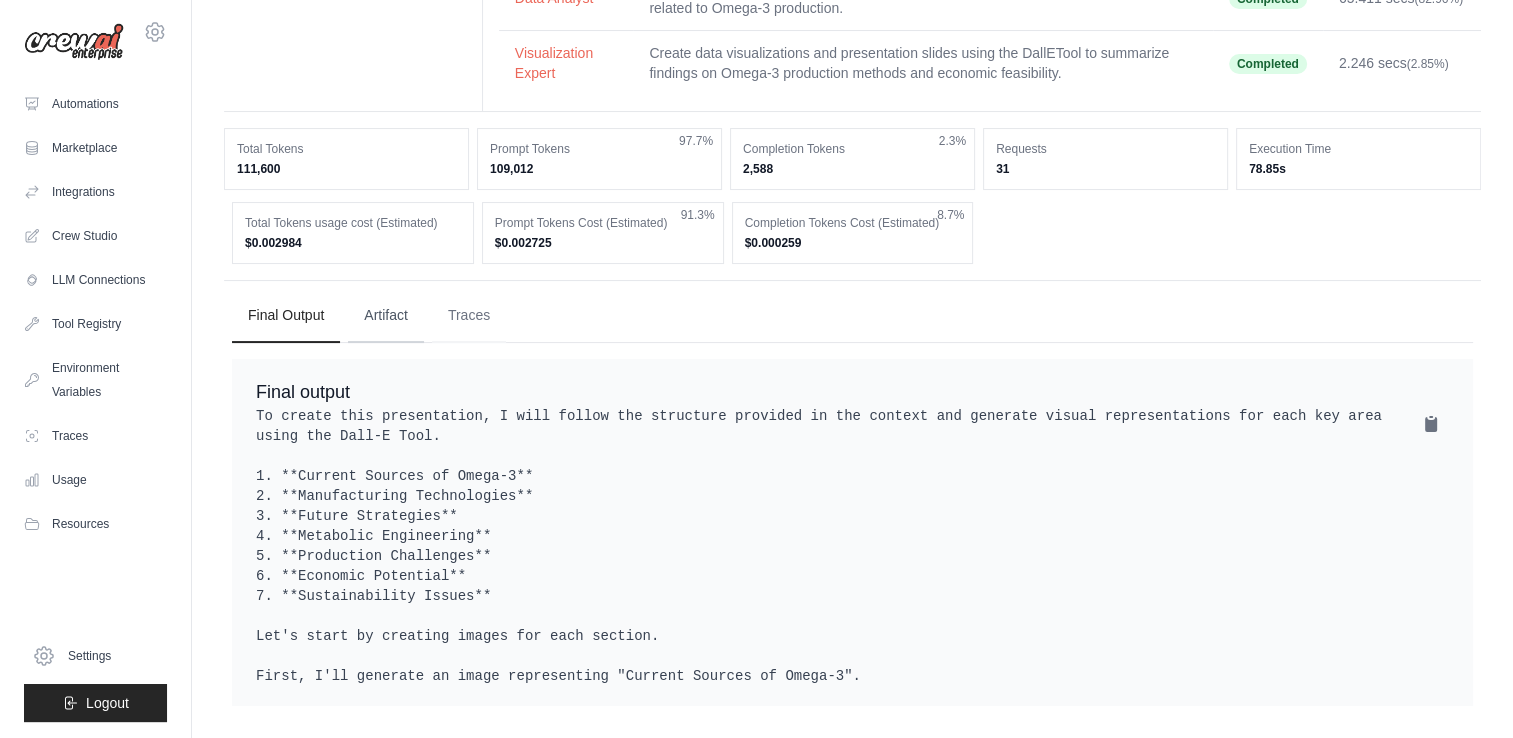 click on "Artifact" at bounding box center (386, 316) 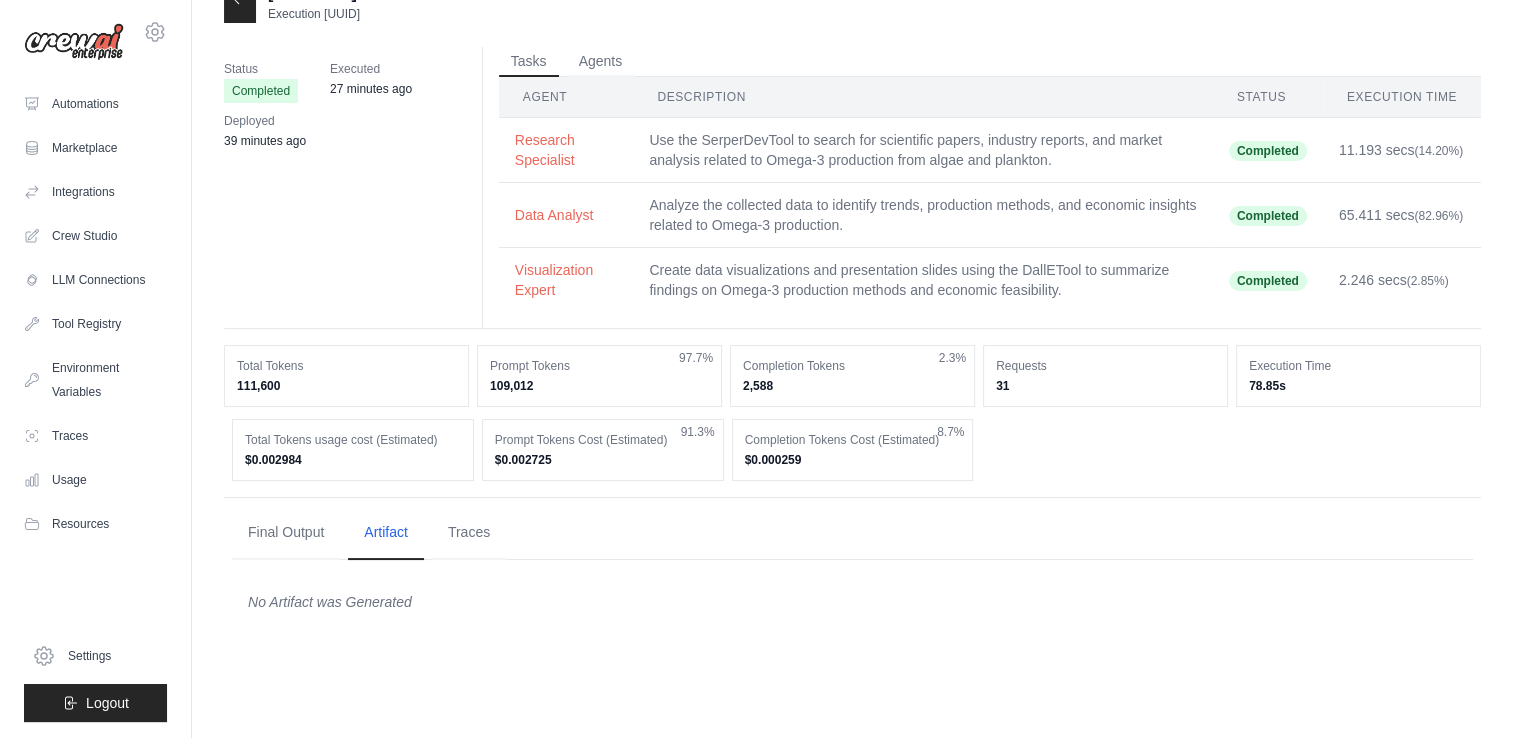scroll, scrollTop: 40, scrollLeft: 0, axis: vertical 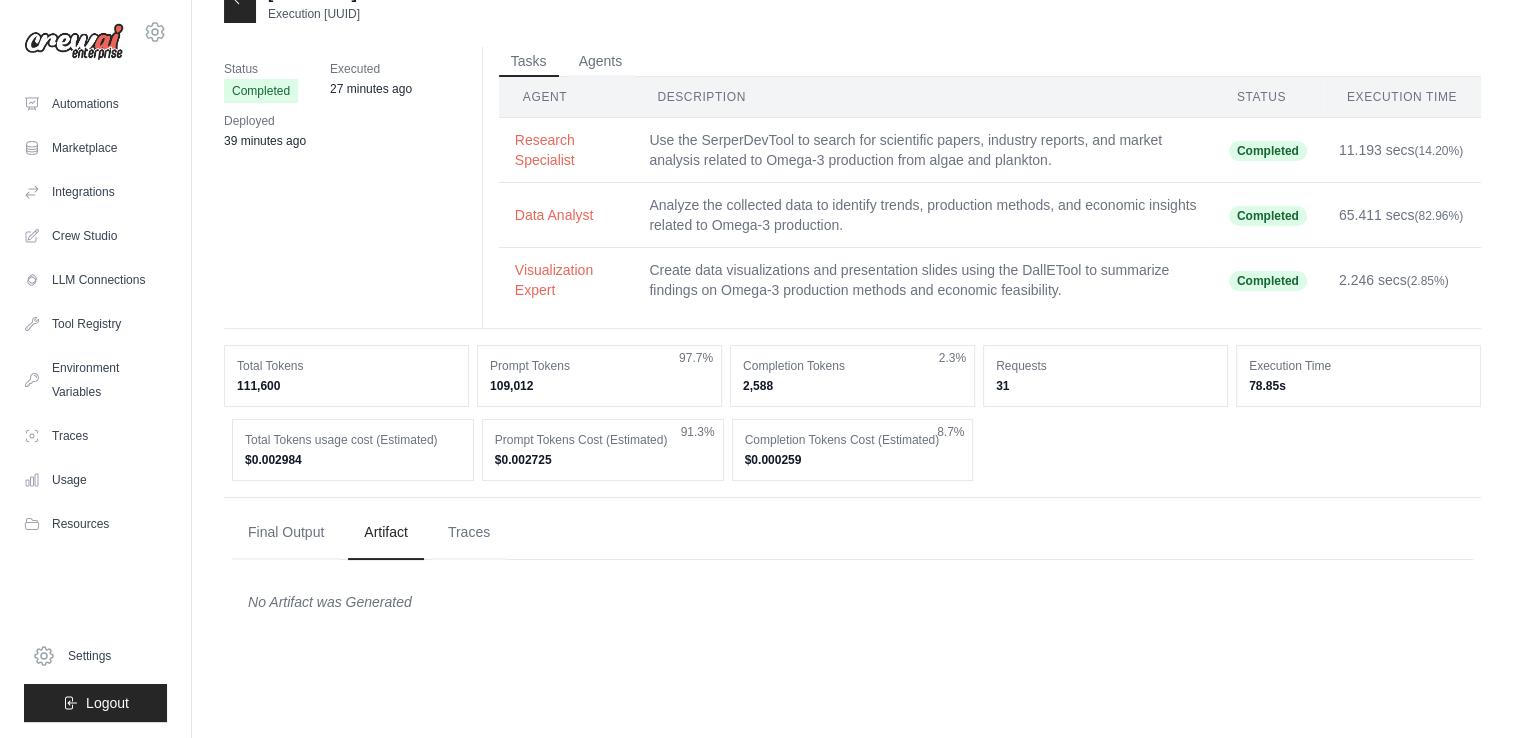 click on "Final Output
Artifact
Traces" at bounding box center (852, 533) 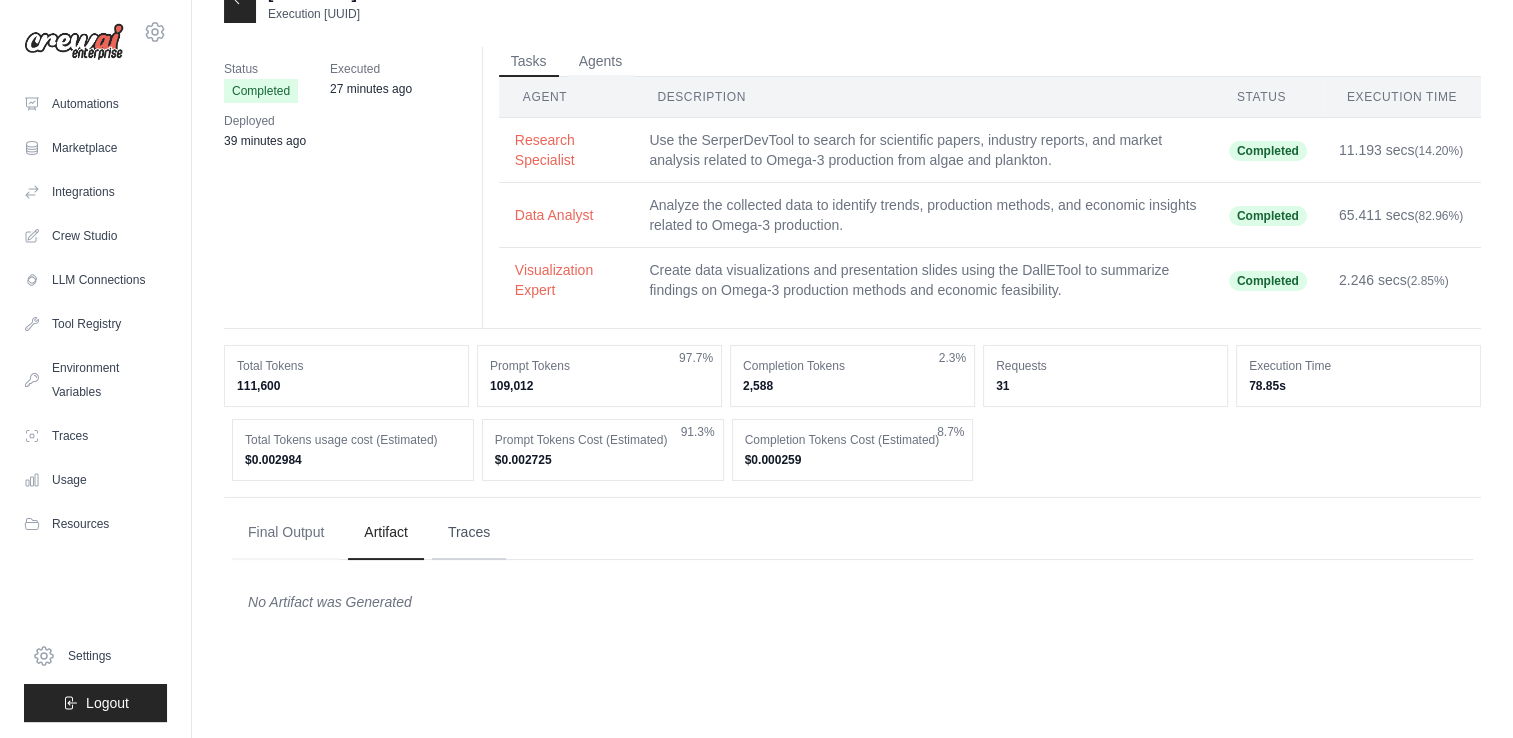 click on "Traces" at bounding box center [469, 533] 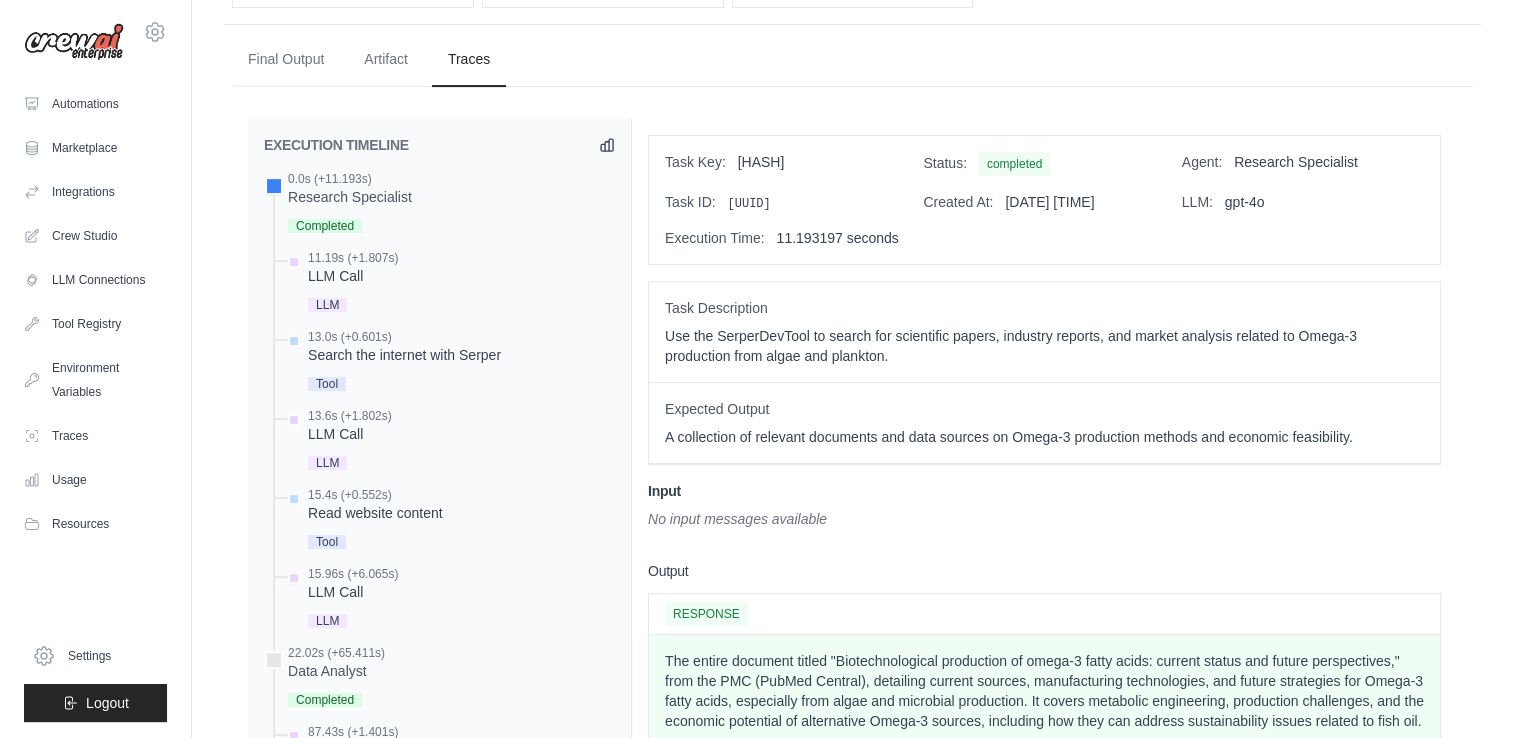 scroll, scrollTop: 0, scrollLeft: 0, axis: both 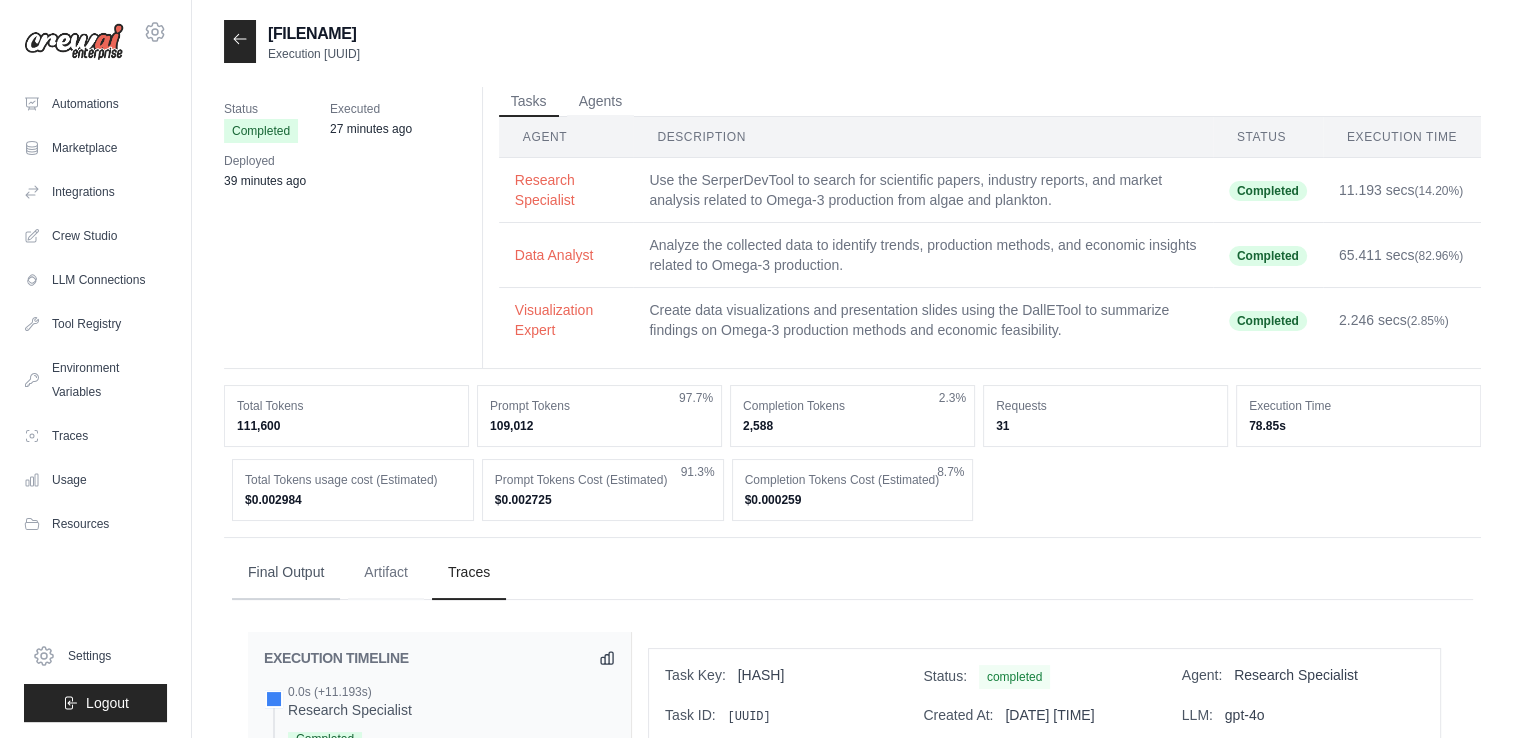 click on "Final Output" at bounding box center [286, 573] 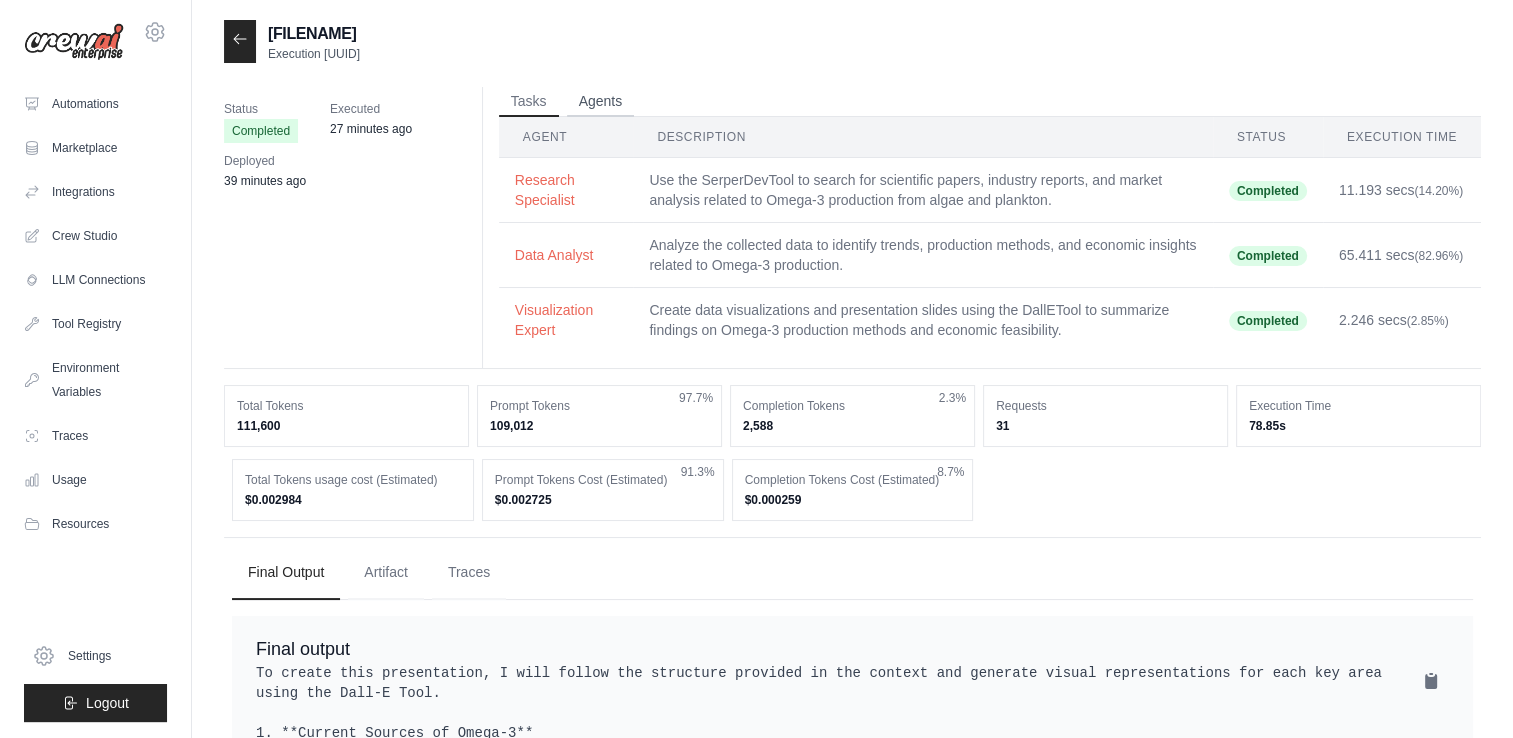 click on "Agents" at bounding box center (601, 102) 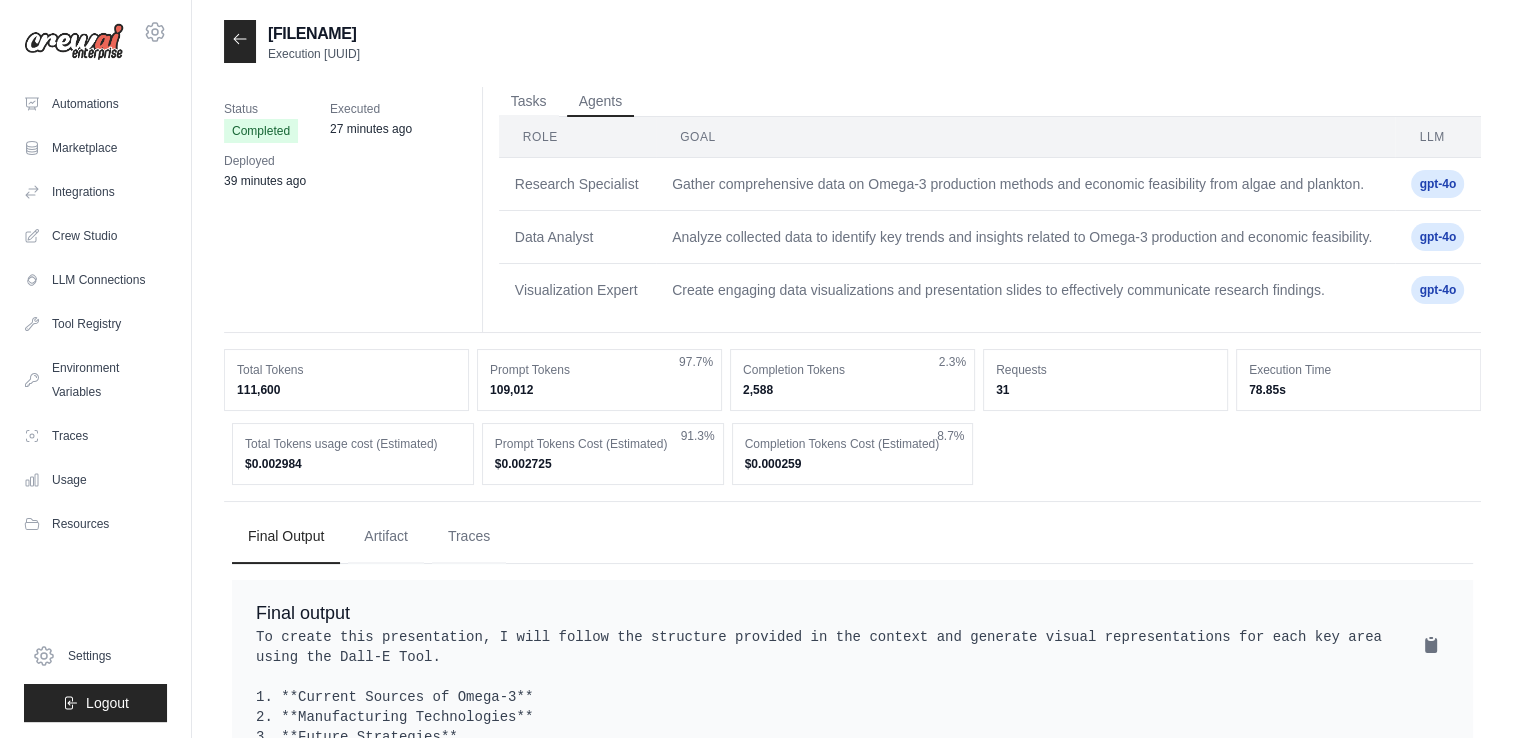 click on "gpt-4o" at bounding box center [1437, 184] 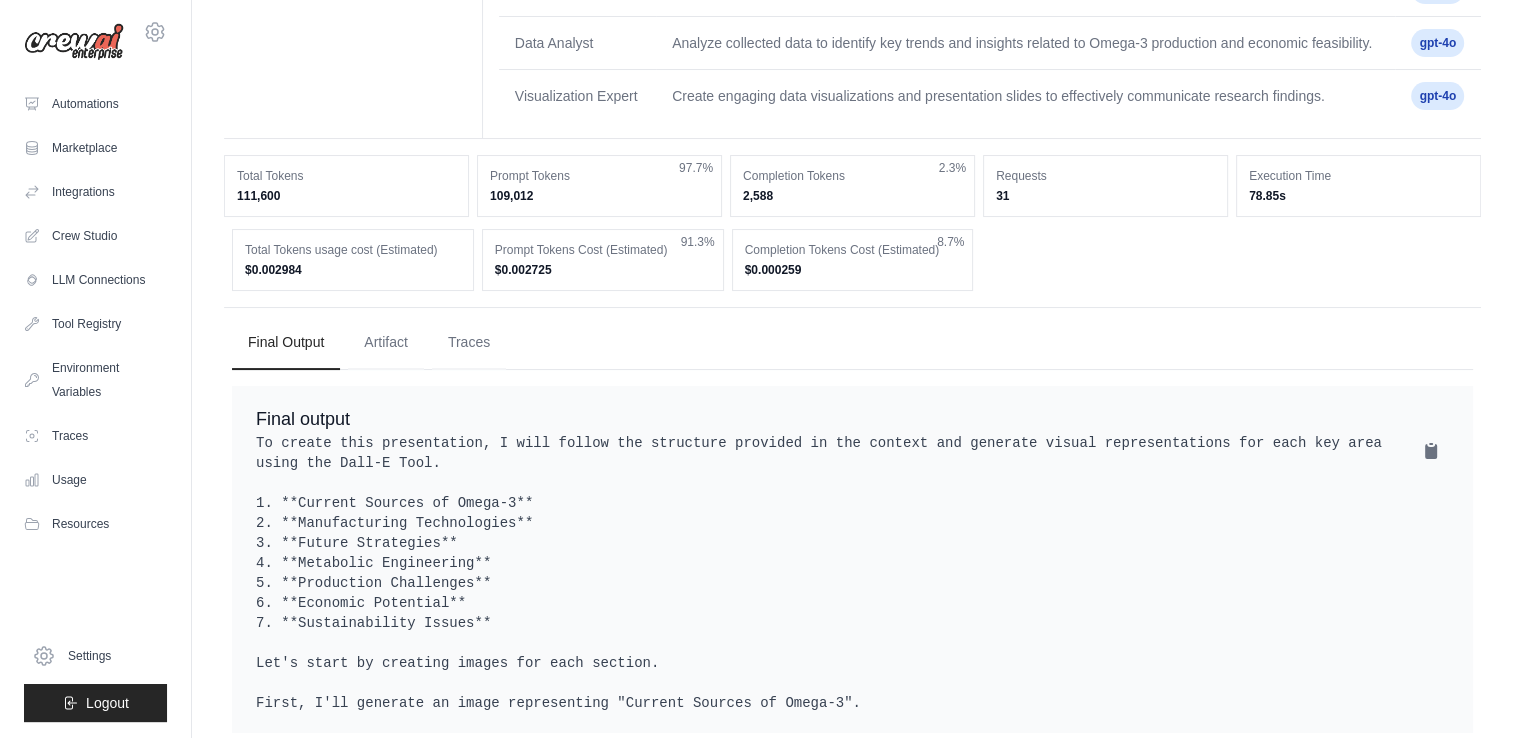 scroll, scrollTop: 237, scrollLeft: 0, axis: vertical 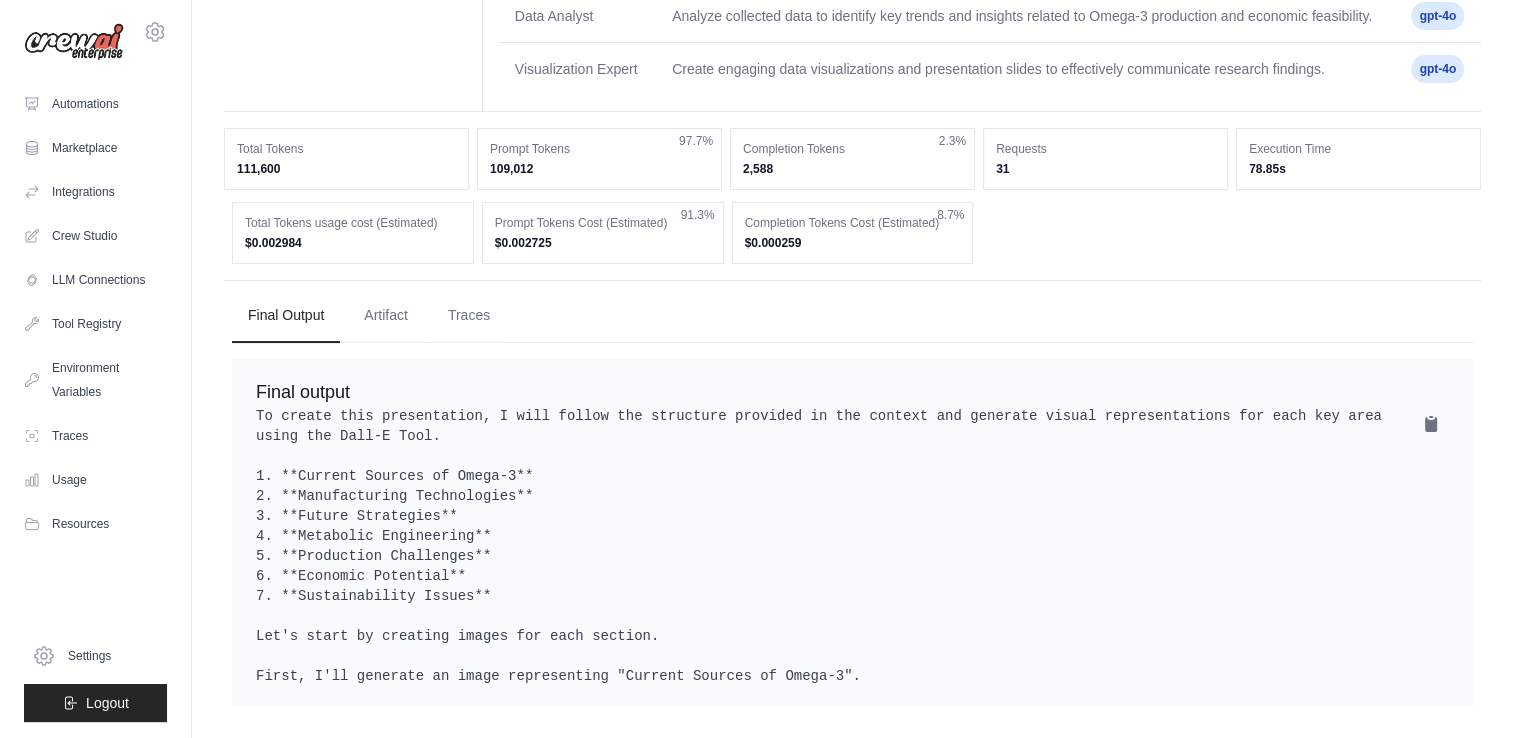 drag, startPoint x: 753, startPoint y: 649, endPoint x: 987, endPoint y: 653, distance: 234.03418 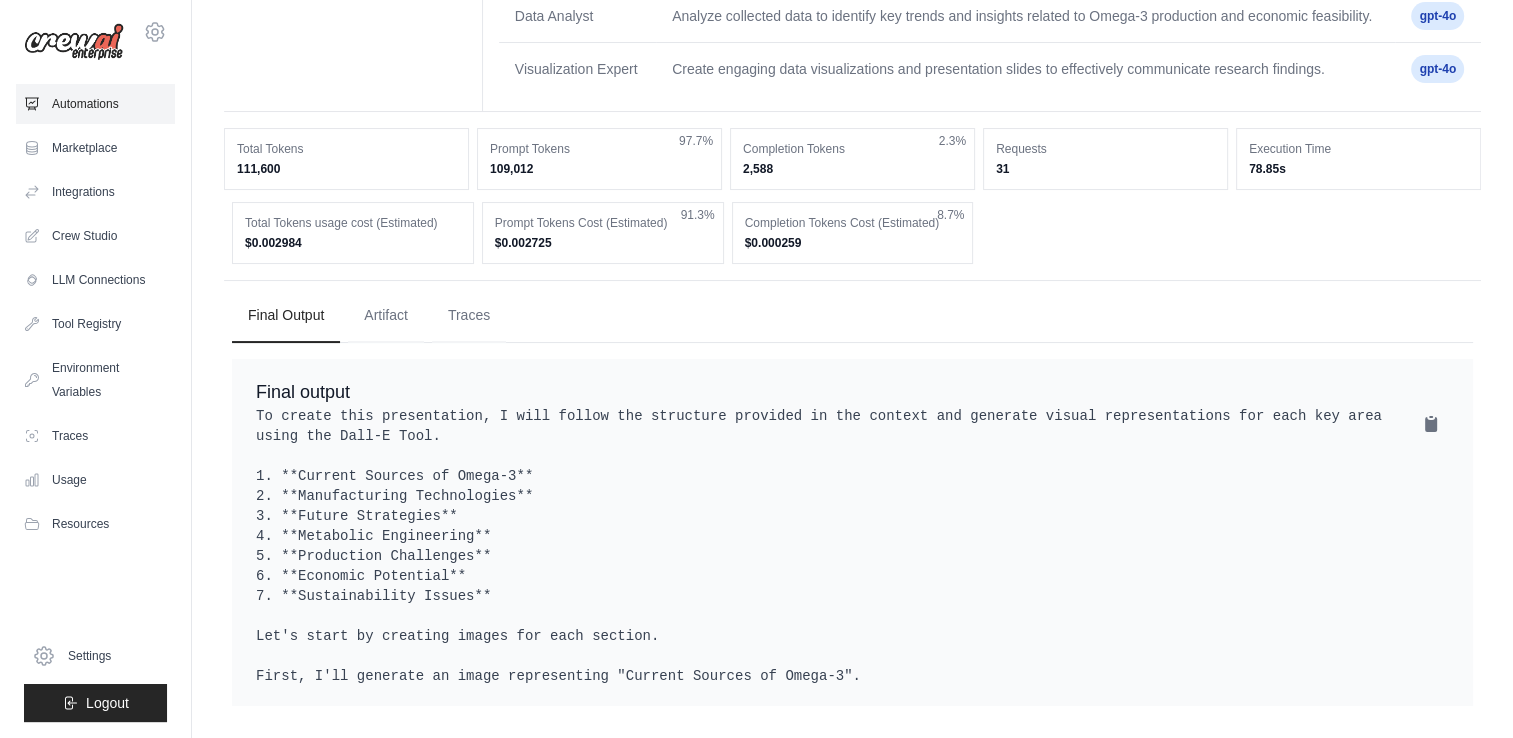 click on "Automations" at bounding box center (95, 104) 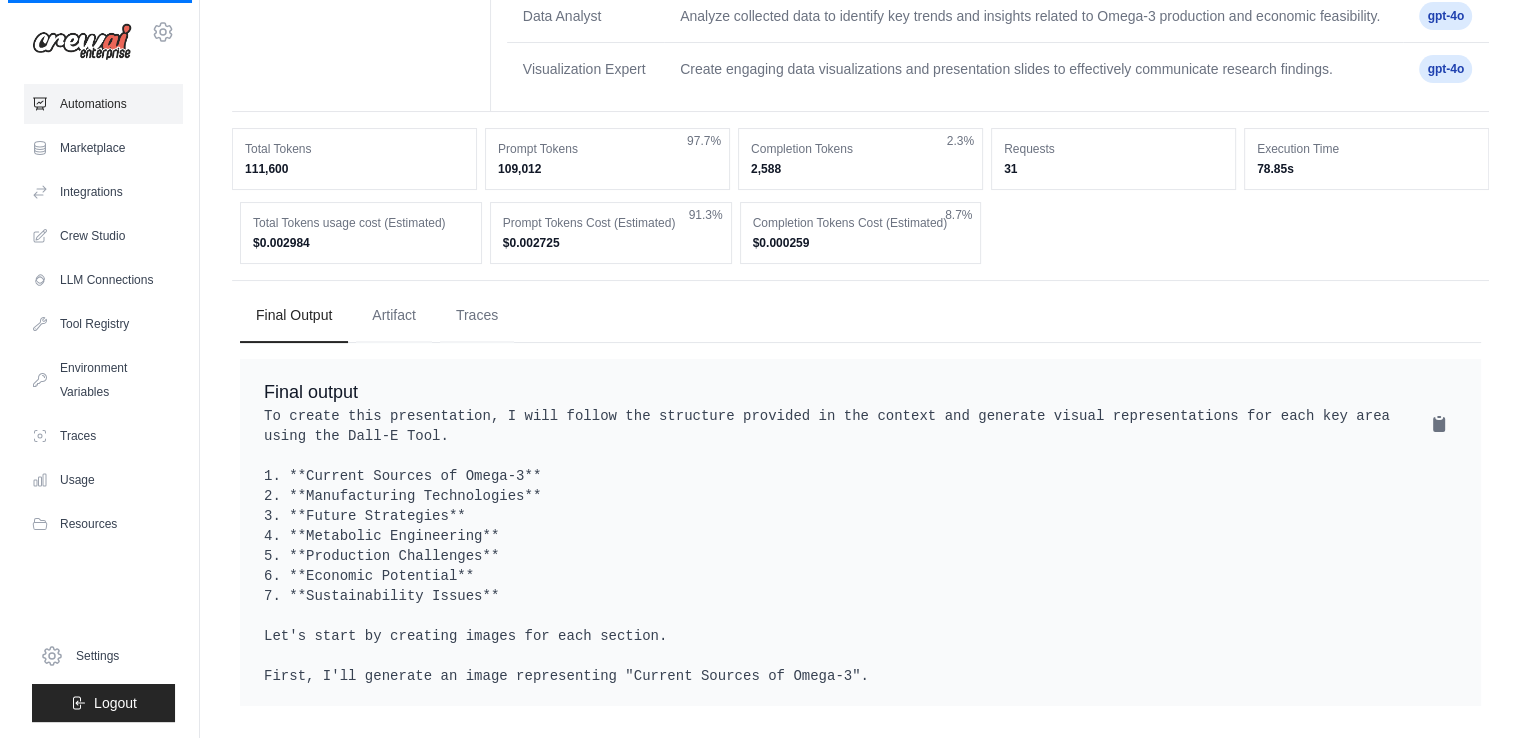 scroll, scrollTop: 0, scrollLeft: 0, axis: both 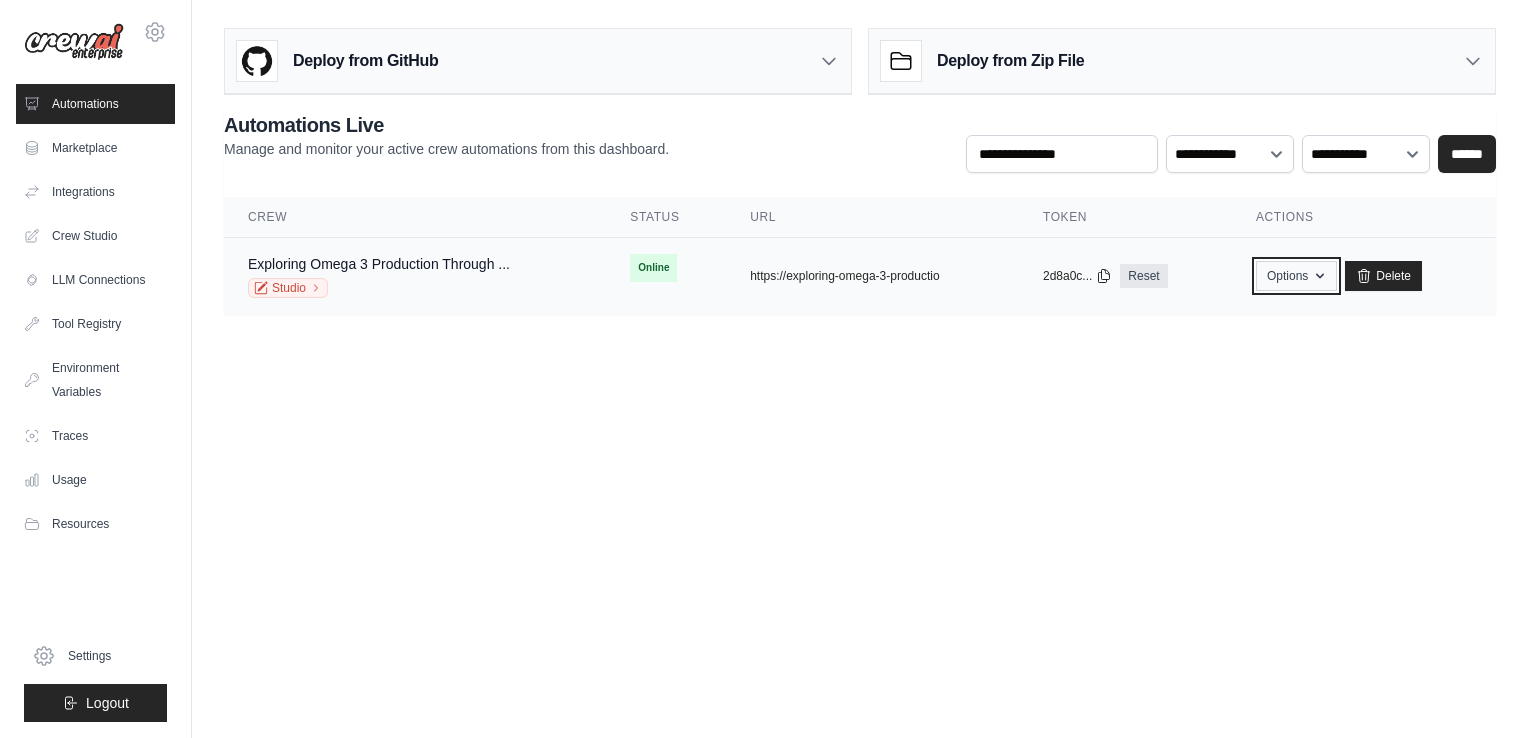 click on "Options" at bounding box center (1296, 276) 